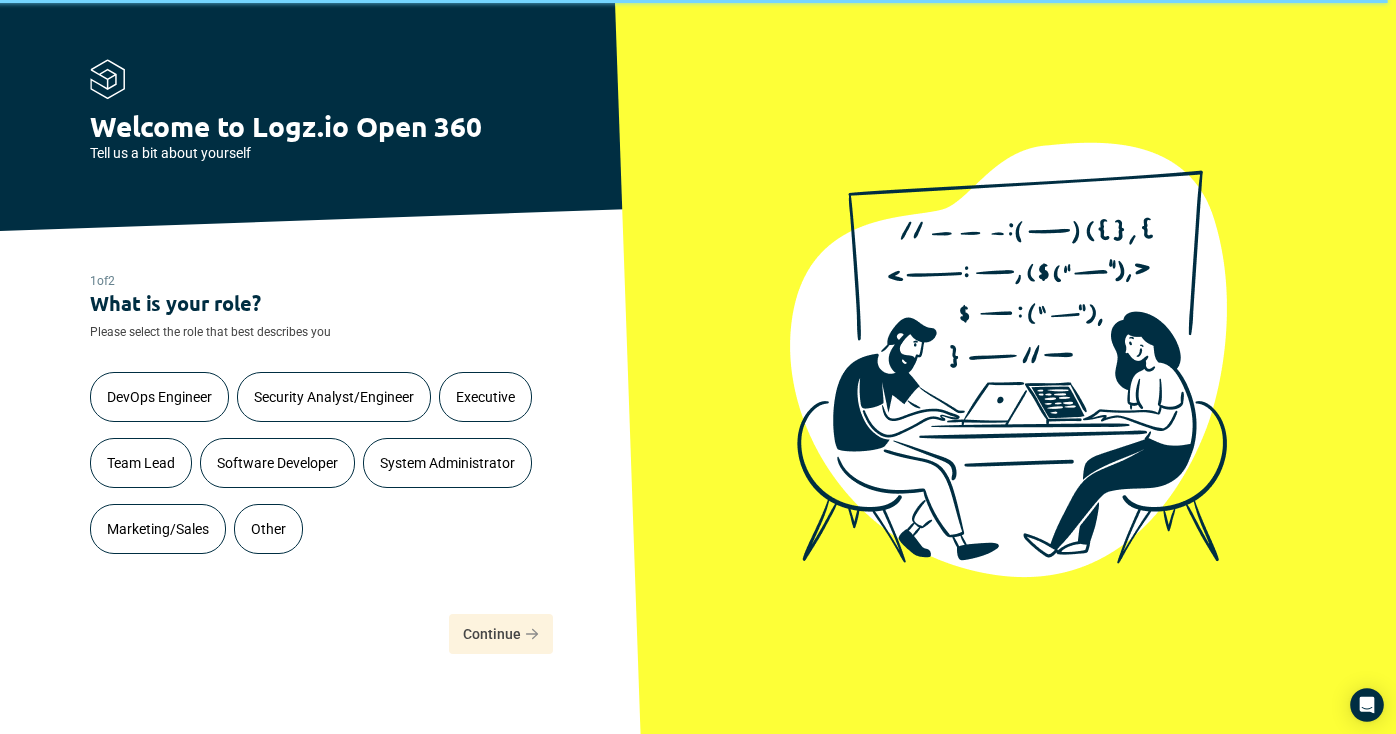 scroll, scrollTop: 0, scrollLeft: 0, axis: both 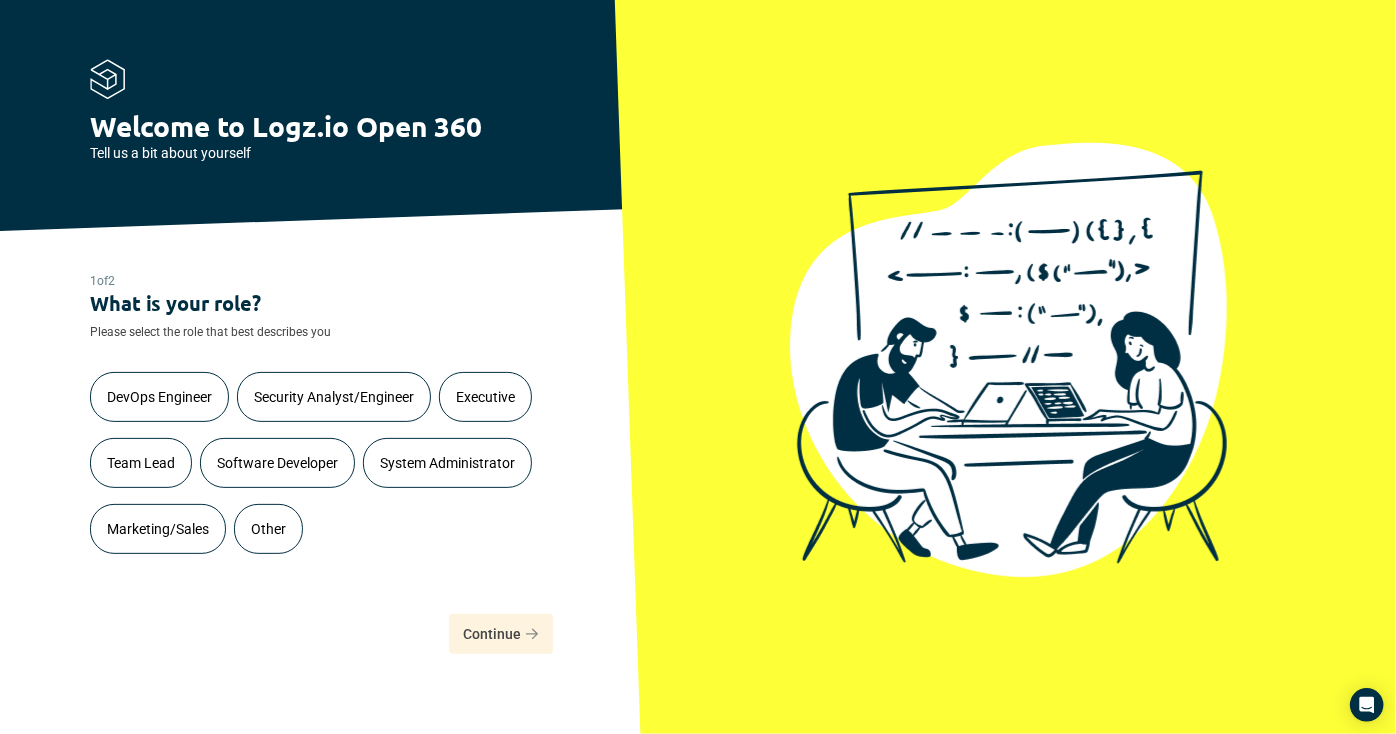 click on "Other" at bounding box center [268, 529] 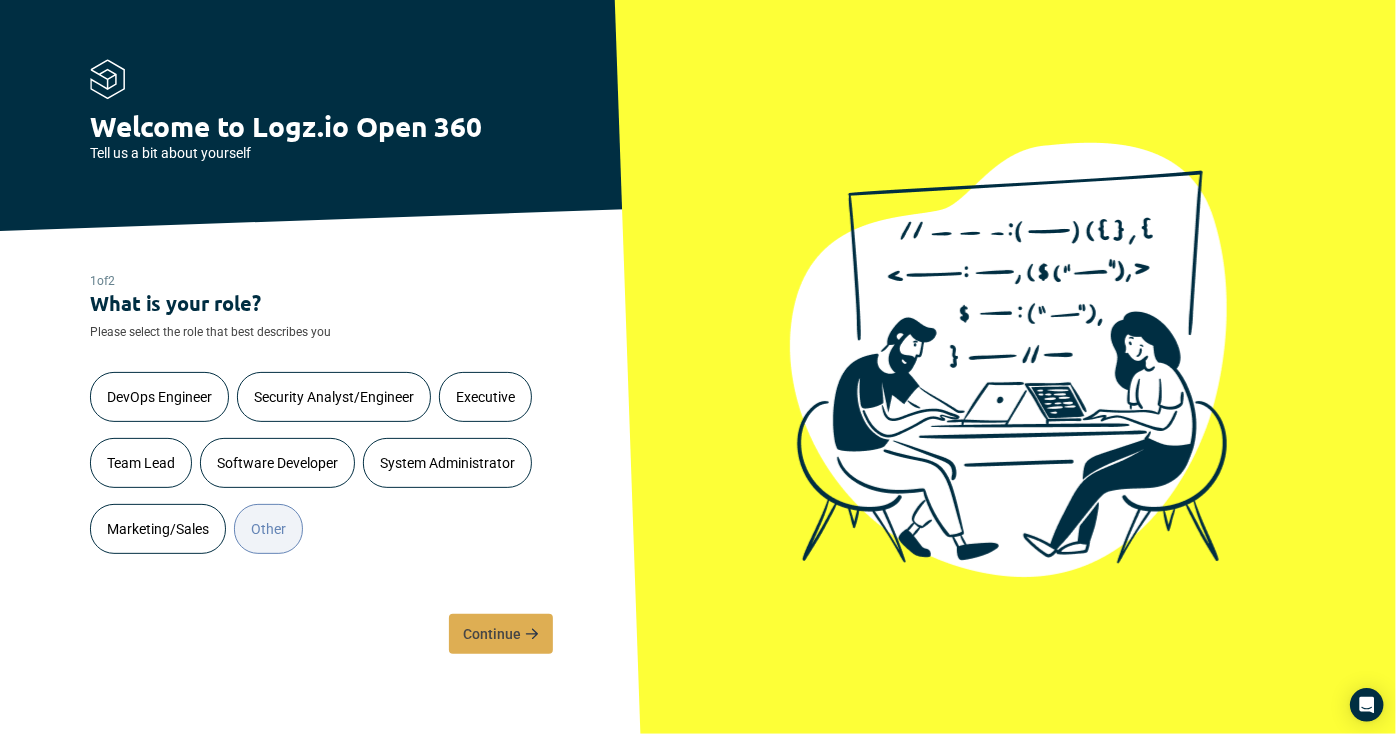 click 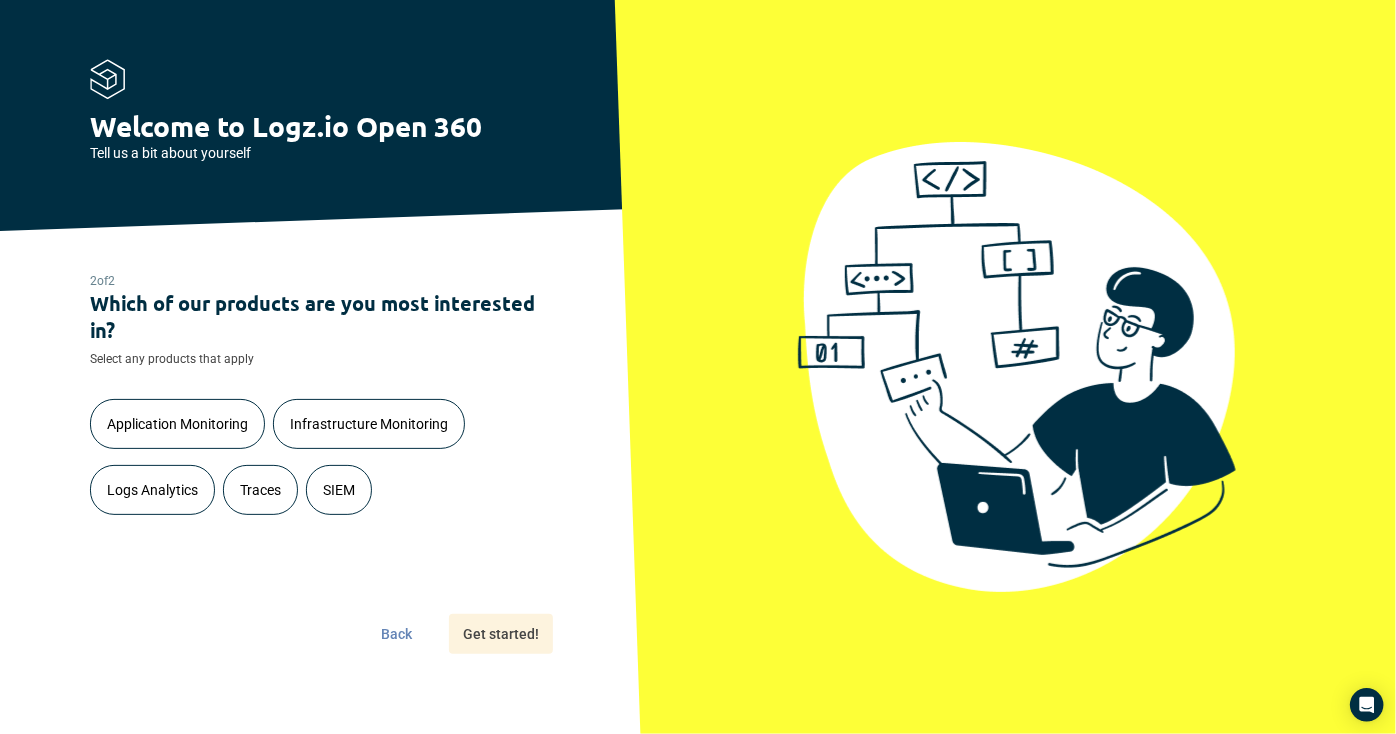 click on "Application Monitoring" at bounding box center [177, 424] 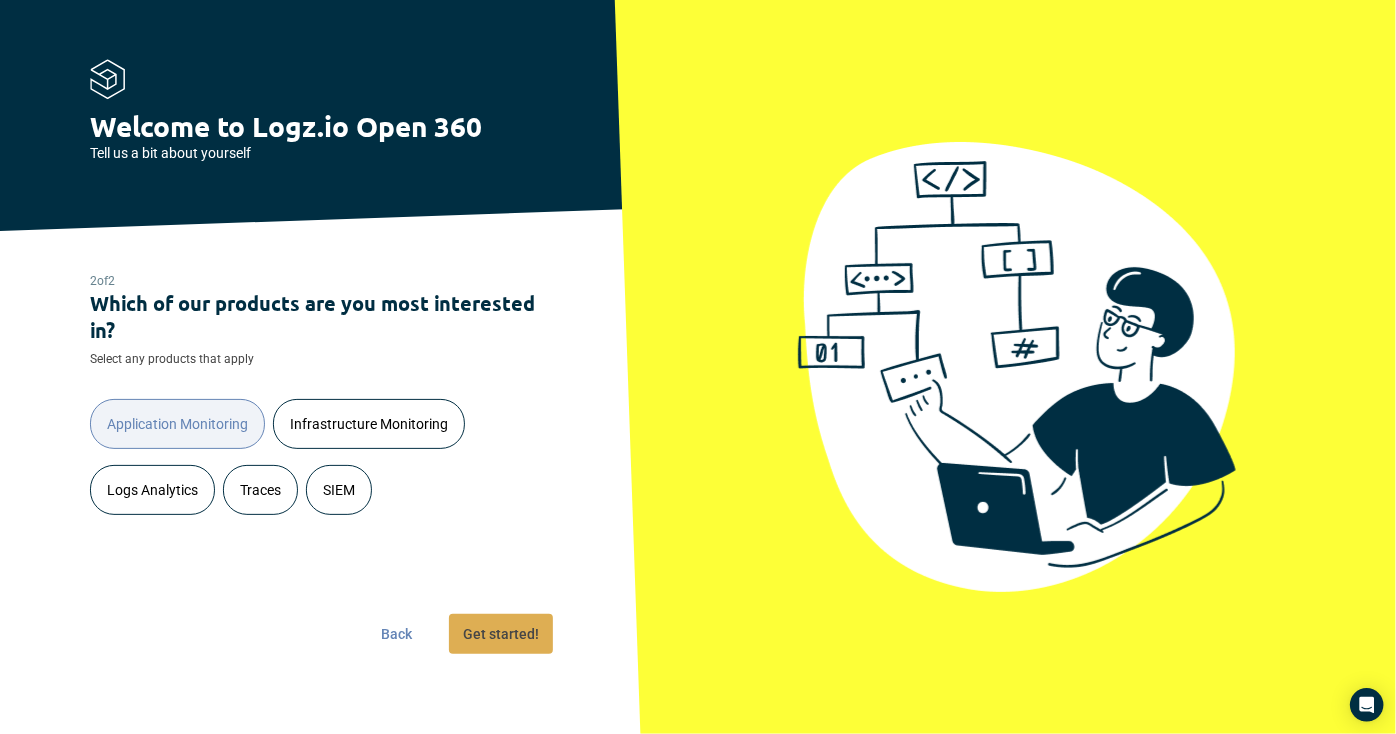 click on "Get started!" at bounding box center (501, 634) 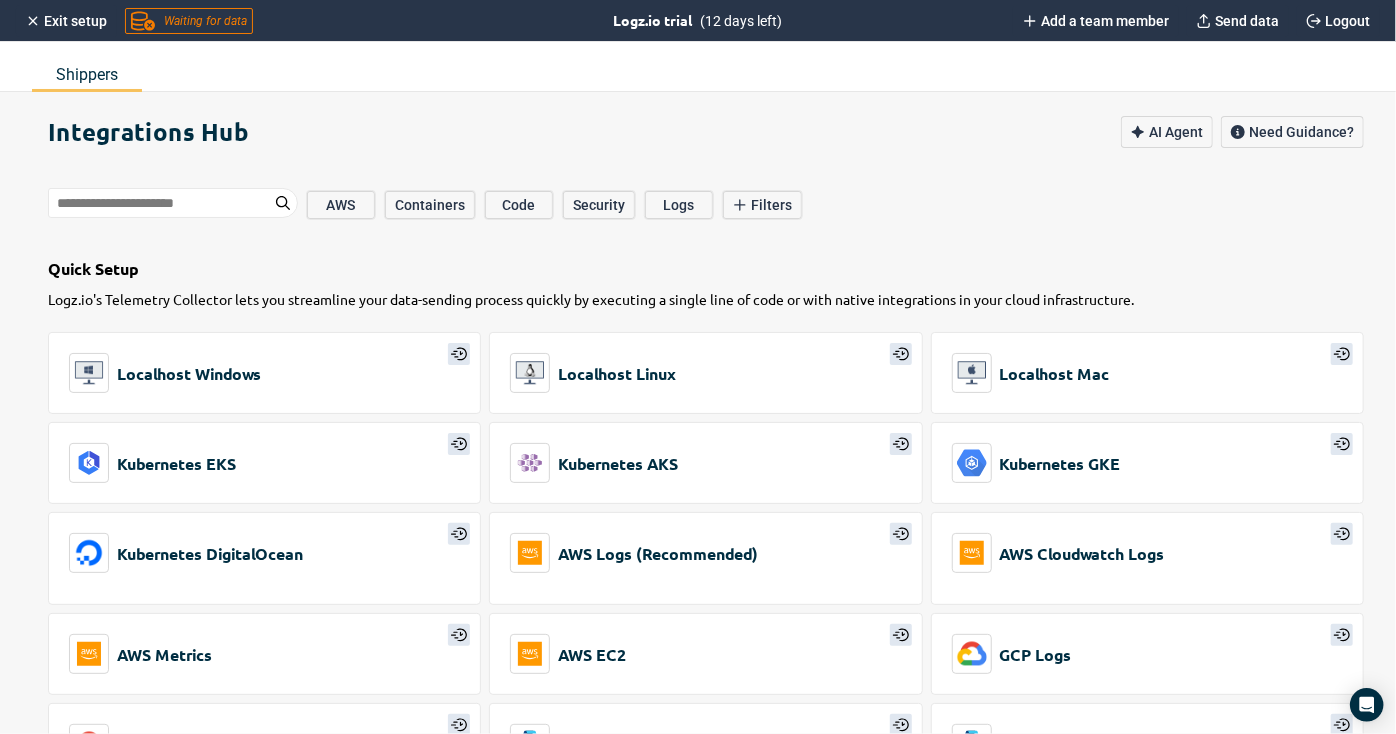 click on "Integrations Hub AI Agent Need Guidance?" at bounding box center (722, 132) 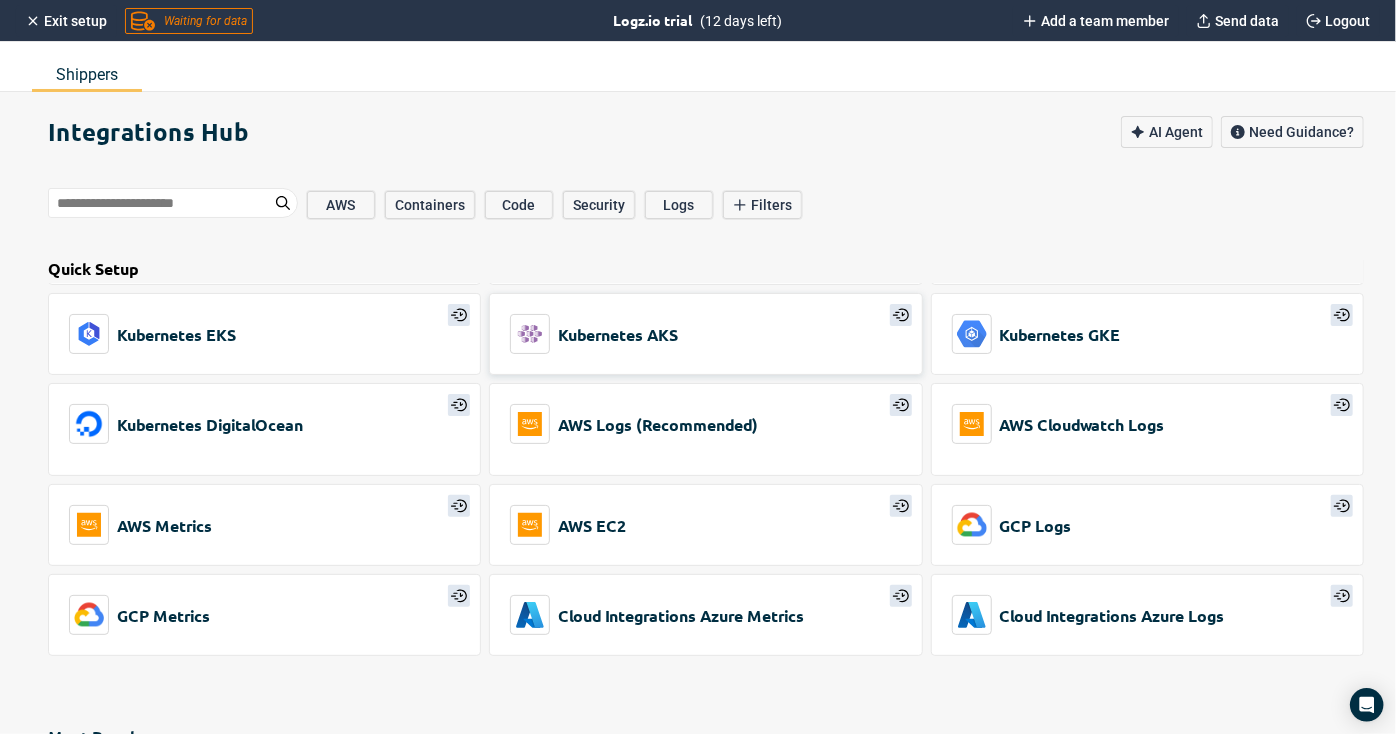 scroll, scrollTop: 0, scrollLeft: 0, axis: both 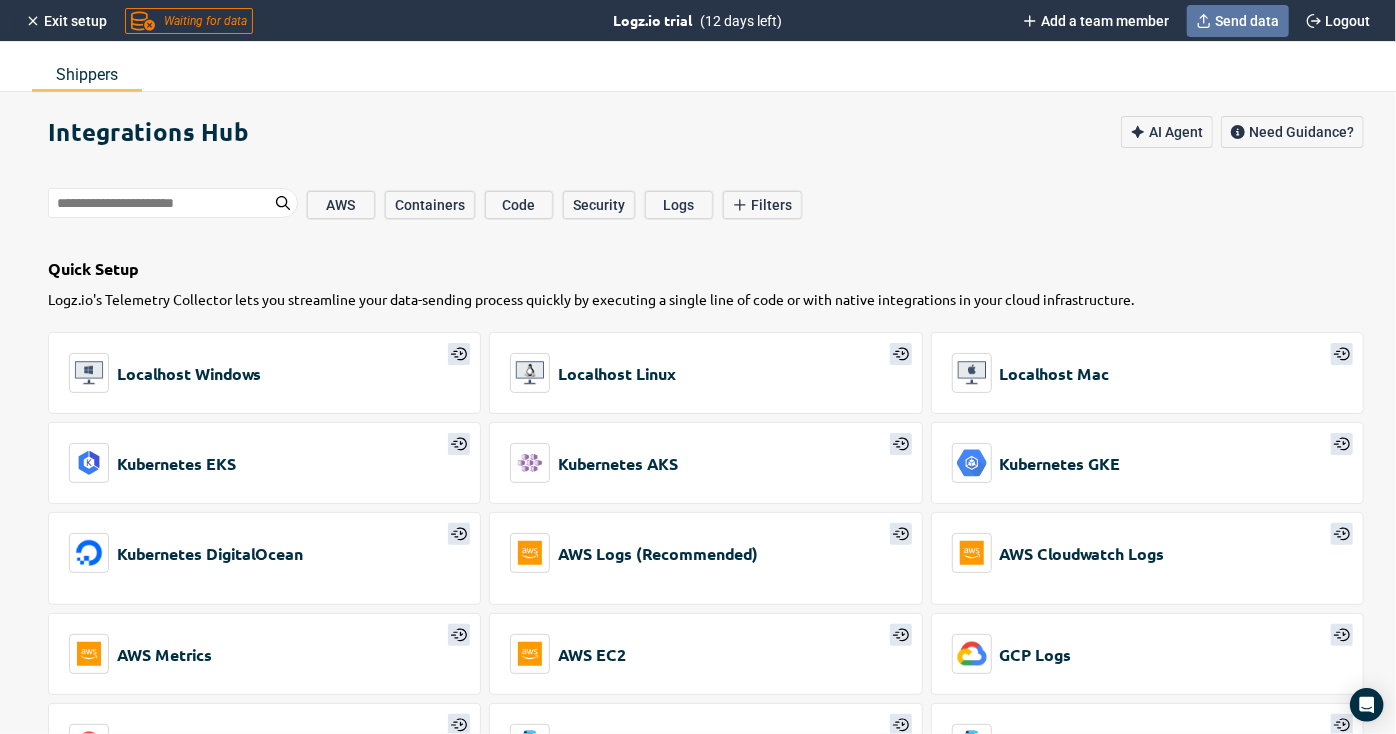 click on "Send data" at bounding box center [1238, 21] 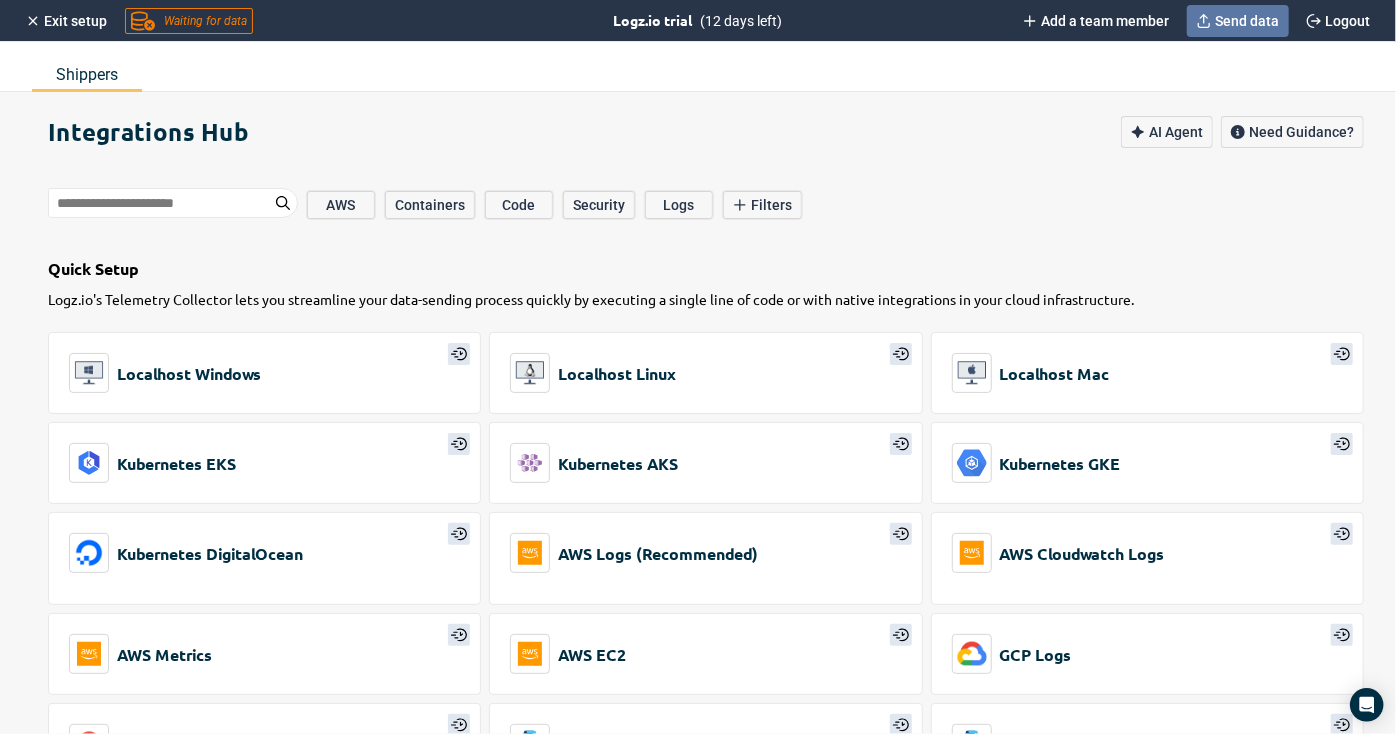 click on "Send data" at bounding box center (1238, 21) 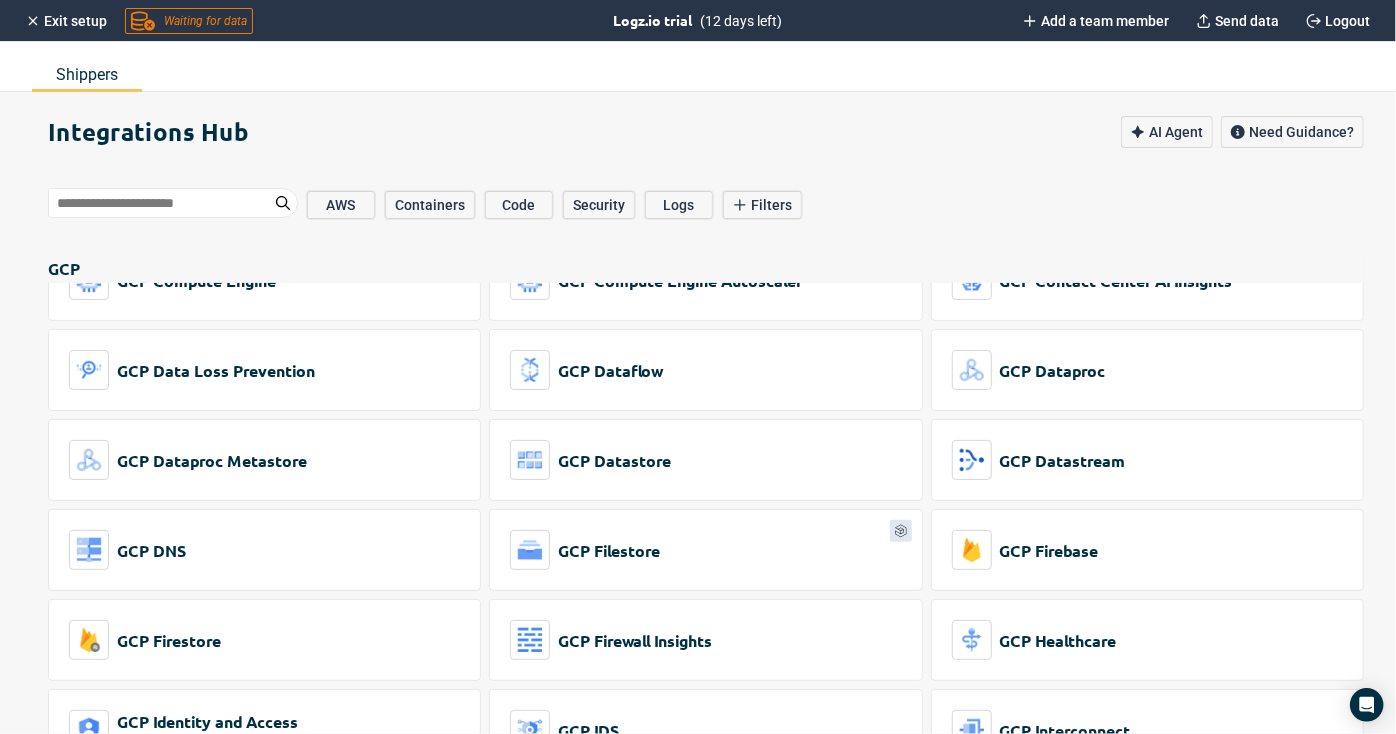 scroll, scrollTop: 12136, scrollLeft: 0, axis: vertical 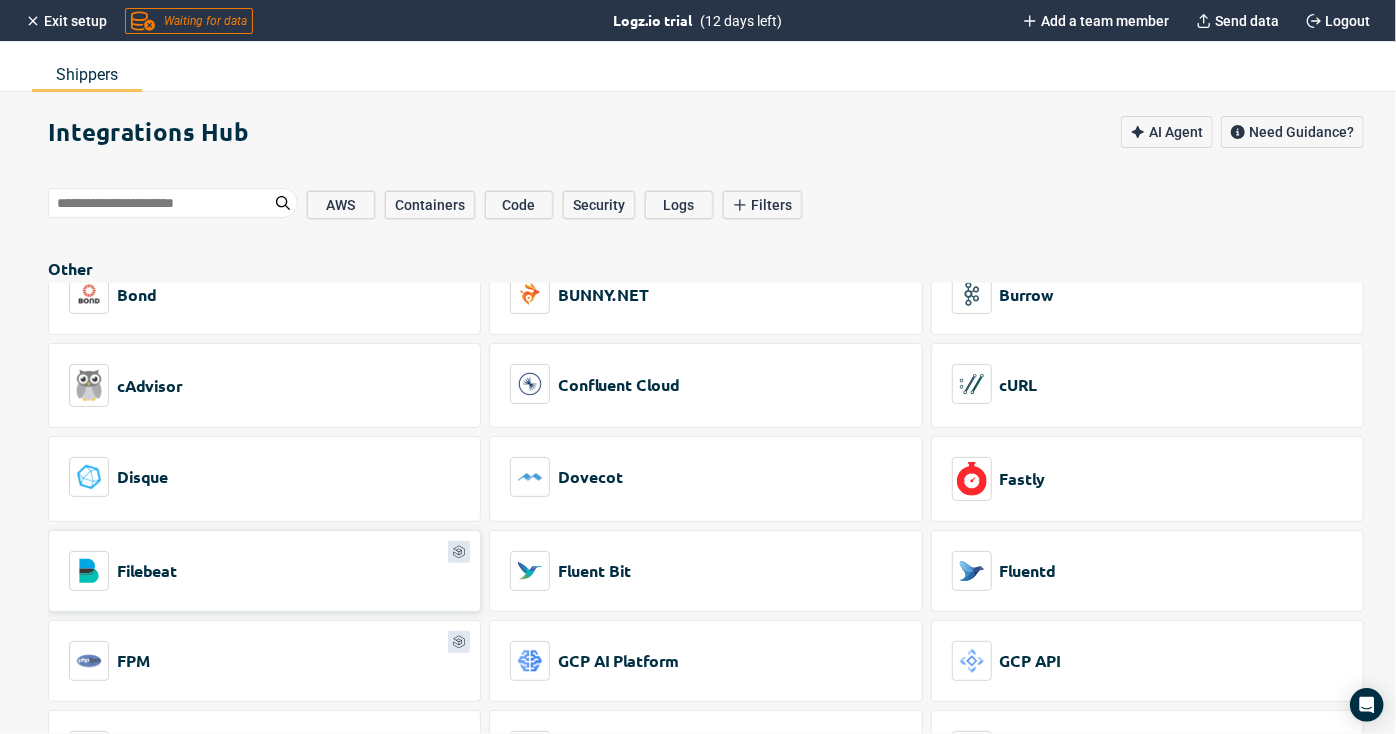 click on "Filebeat" at bounding box center [123, 571] 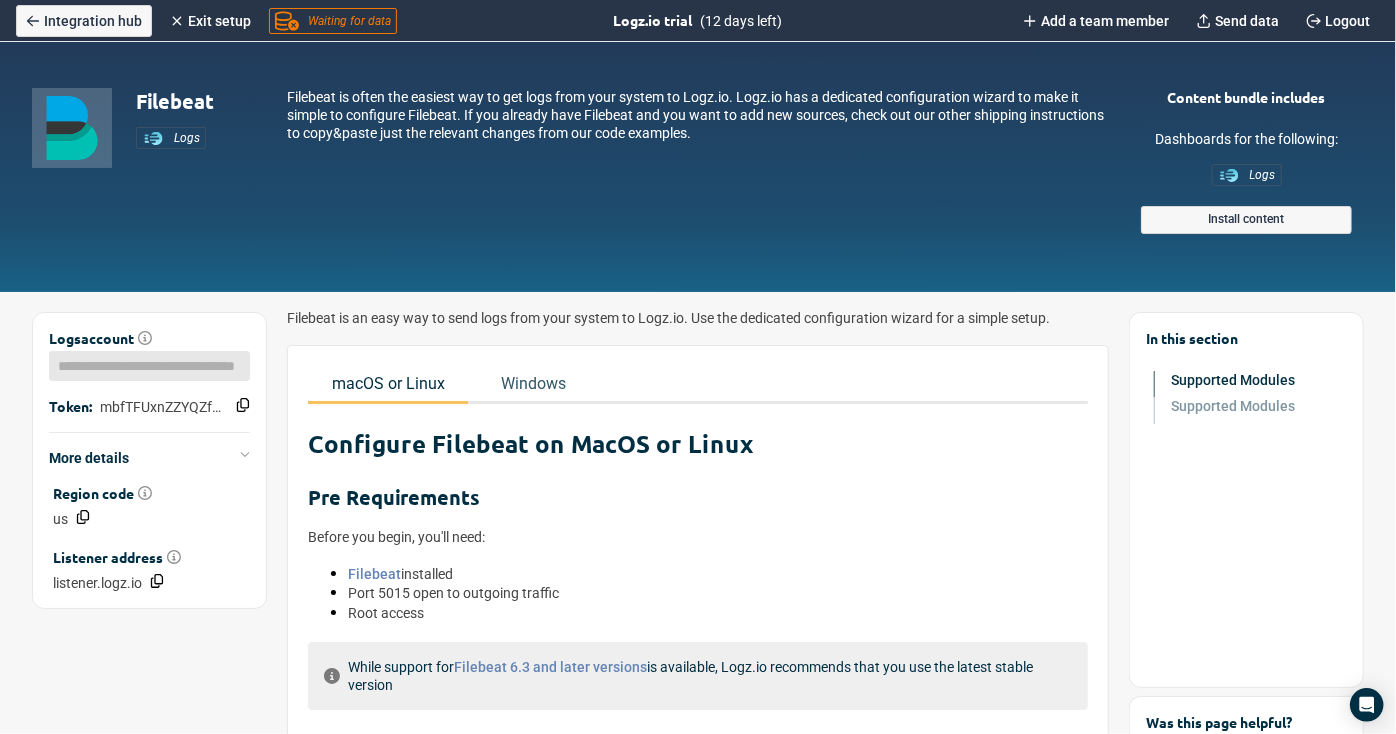 click 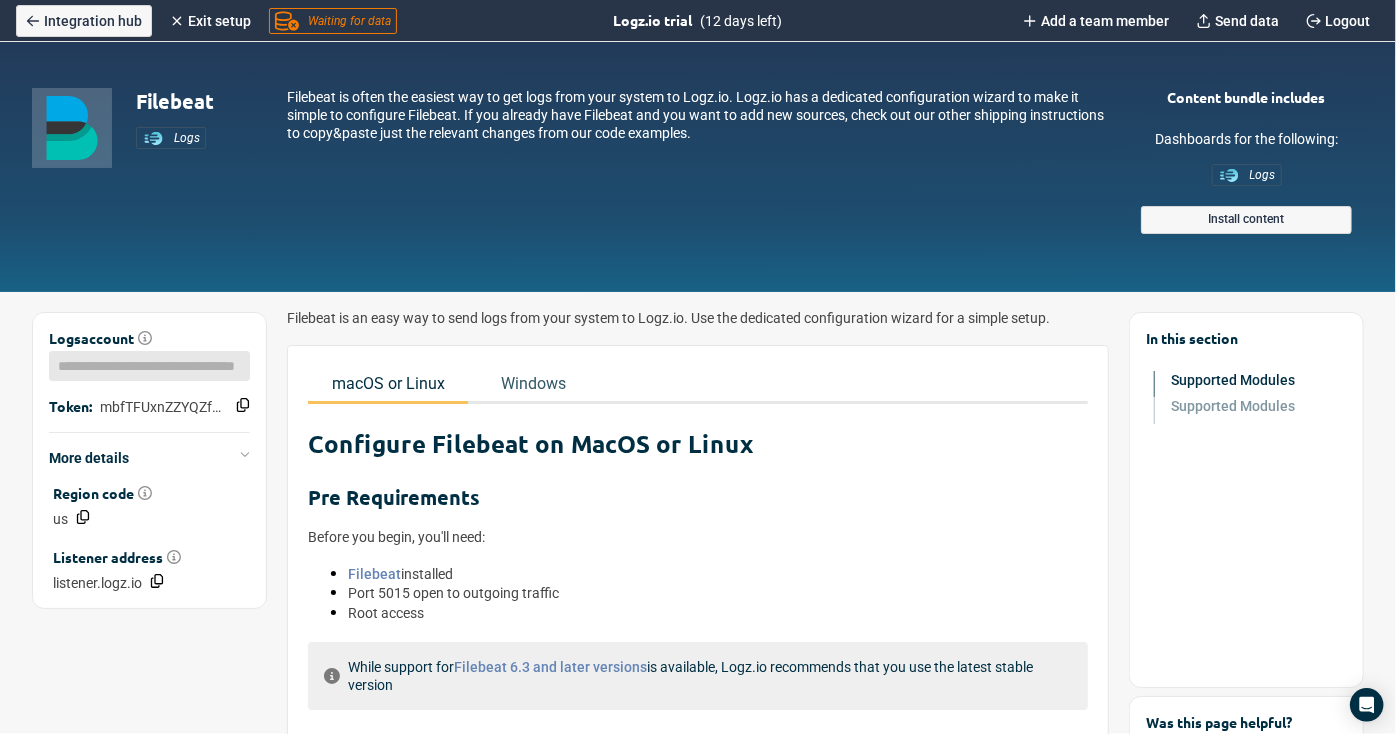 click 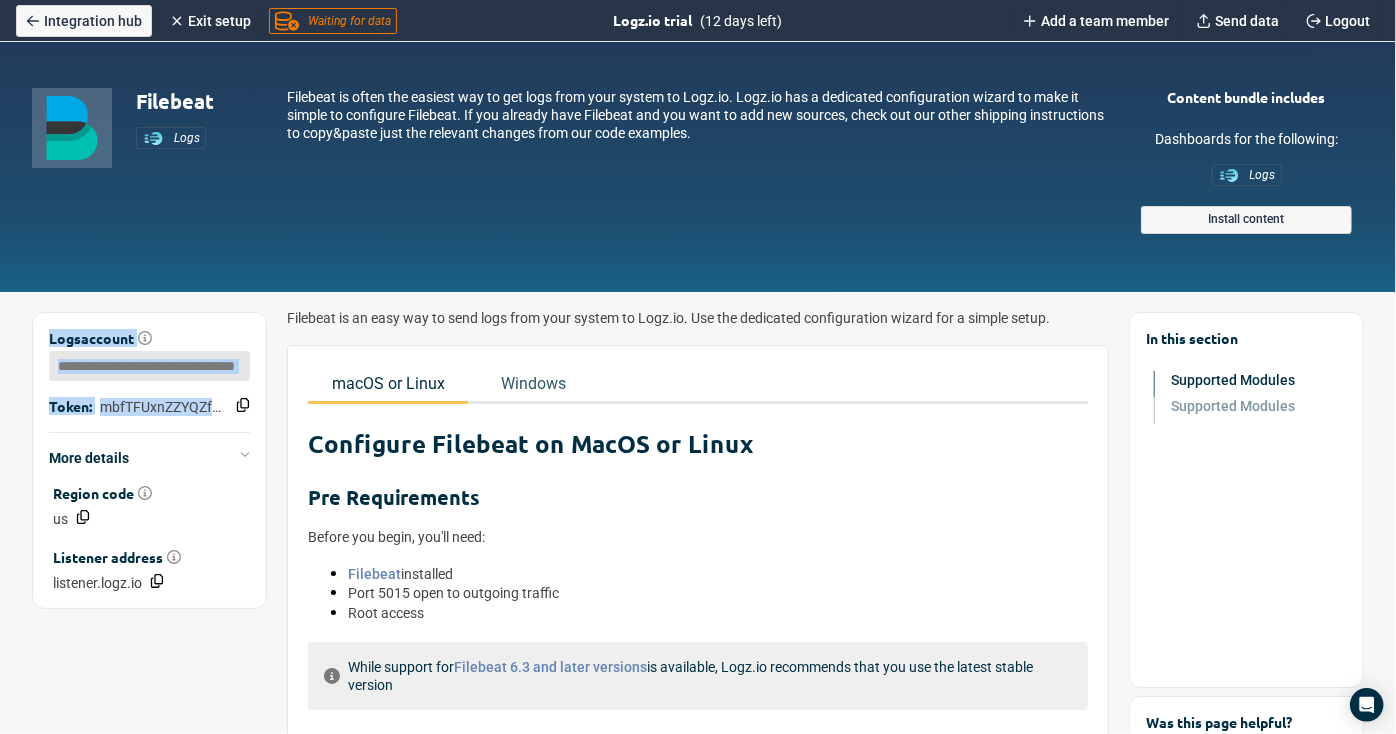 click 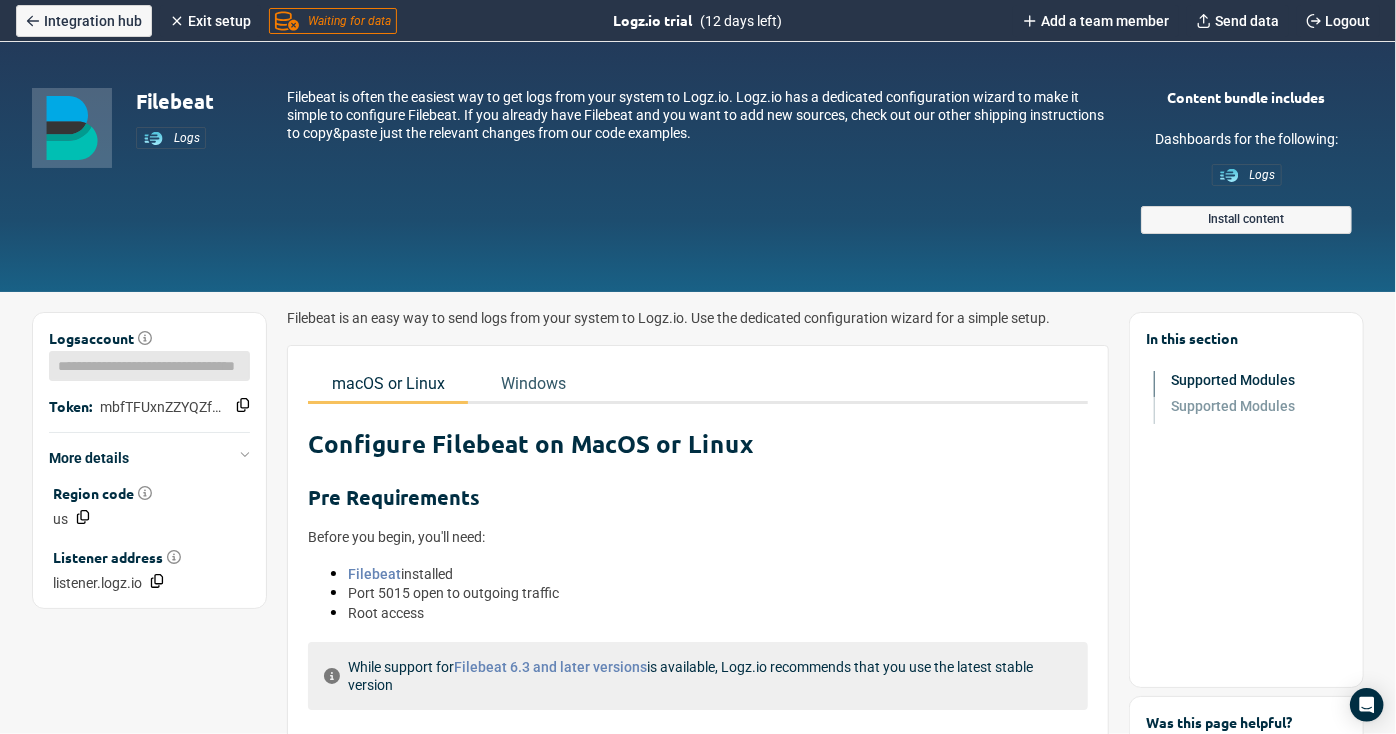 click on "Filebeat Logs Filebeat is often the easiest way to get logs from your system to Logz.io. Logz.io has a dedicated configuration wizard to make it simple to configure Filebeat. If you already have Filebeat and you want to add new sources, check out our other shipping instructions to copy&paste just the relevant changes from our code examples. Content bundle includes Dashboards for the following: Logs Install content" at bounding box center [698, 167] 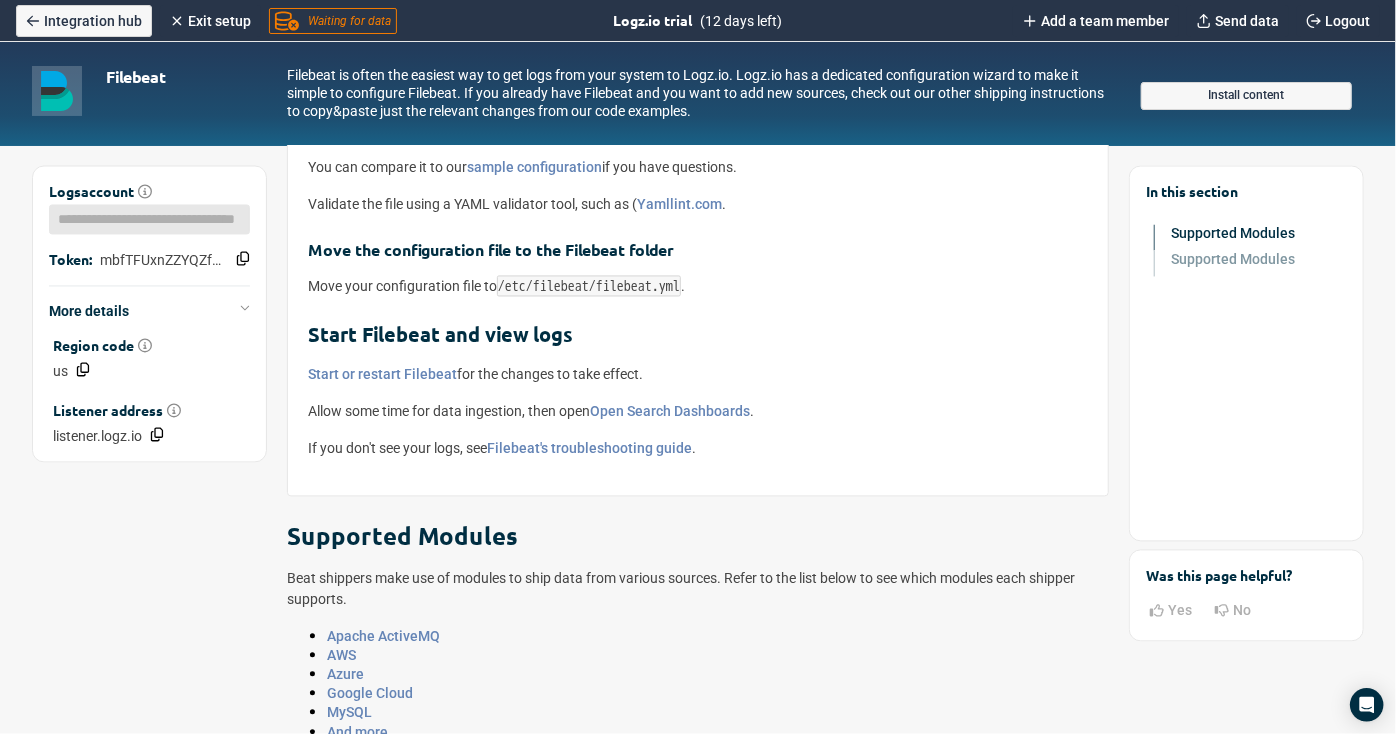 scroll, scrollTop: 0, scrollLeft: 0, axis: both 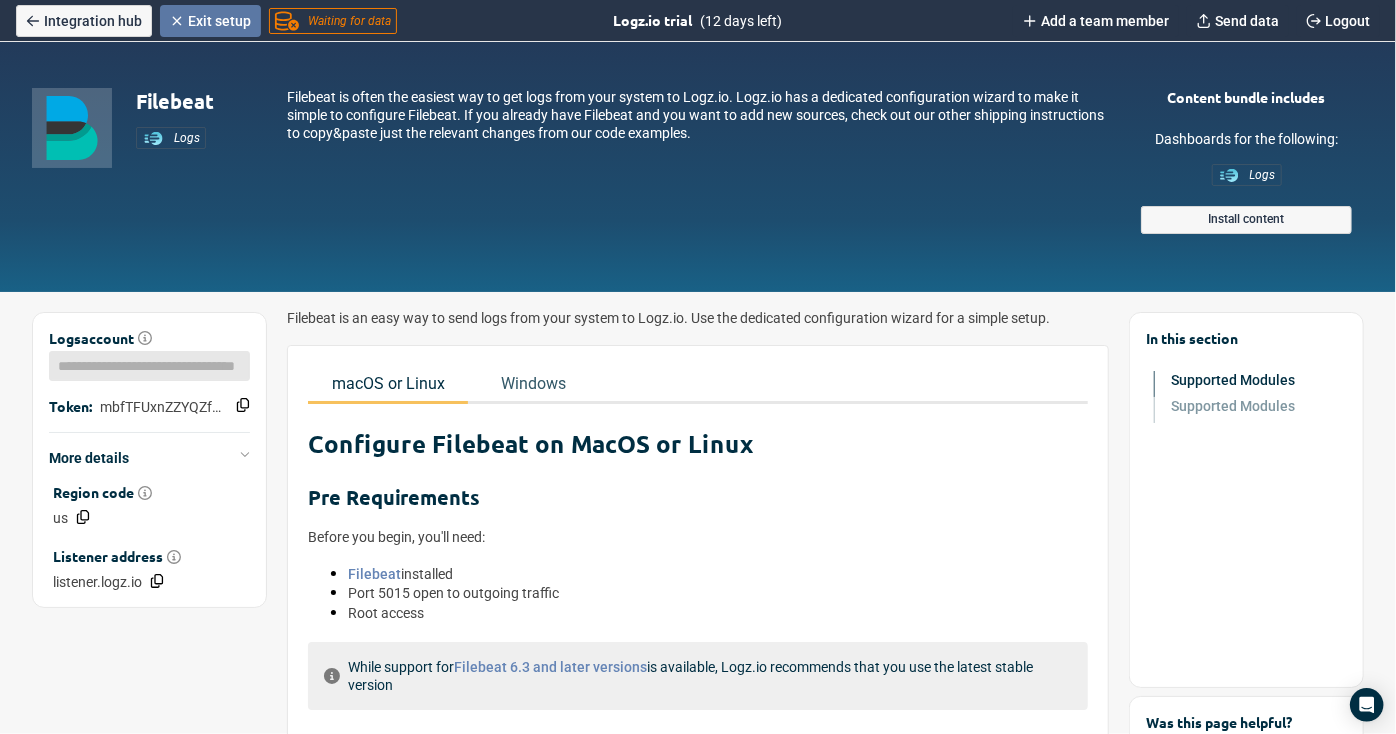 click 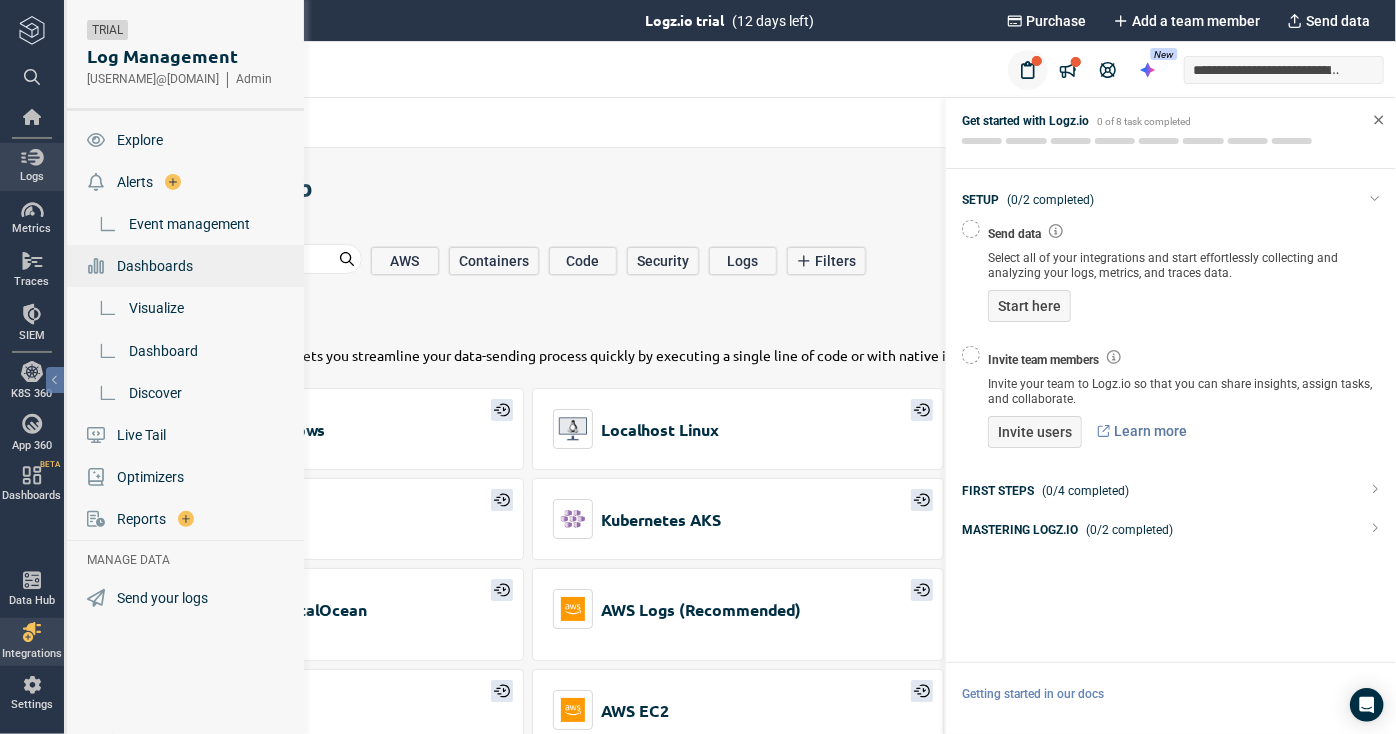 click on "Dashboards" at bounding box center (155, 266) 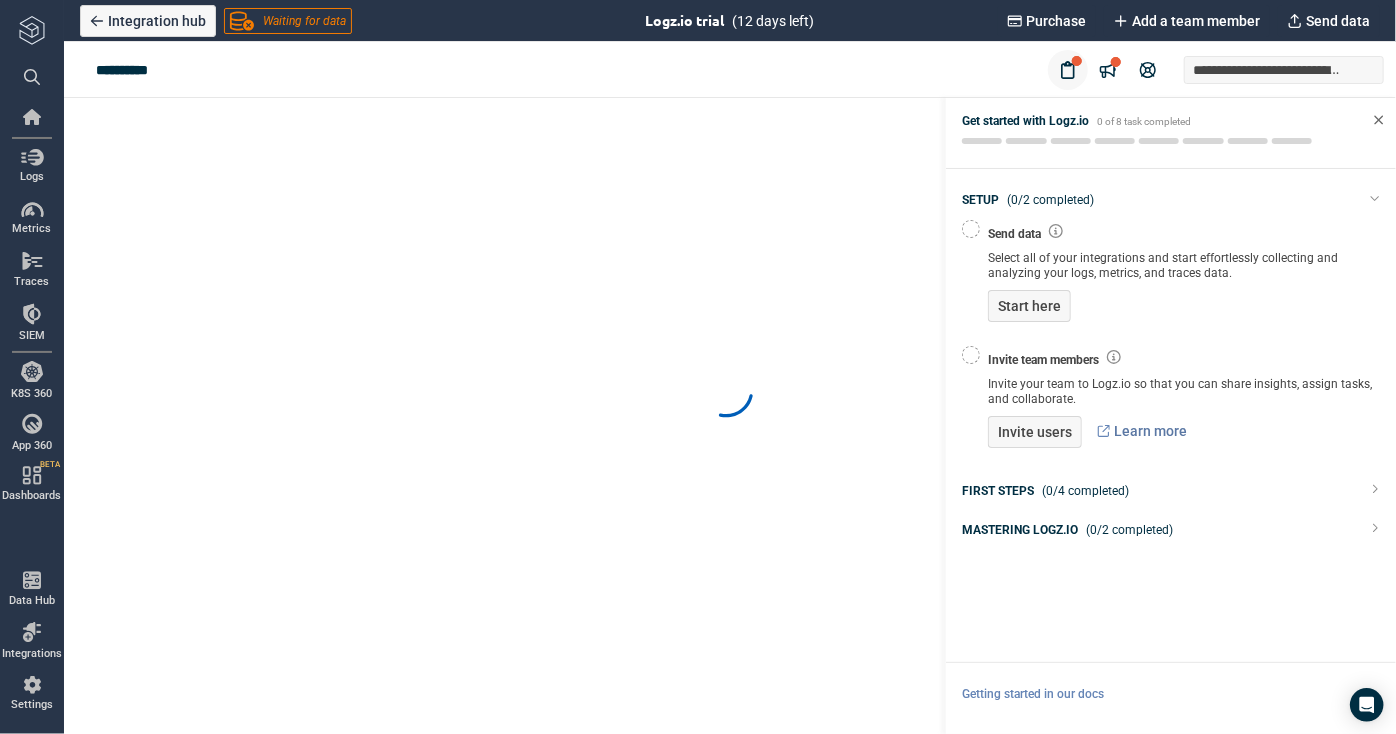 scroll, scrollTop: 0, scrollLeft: 0, axis: both 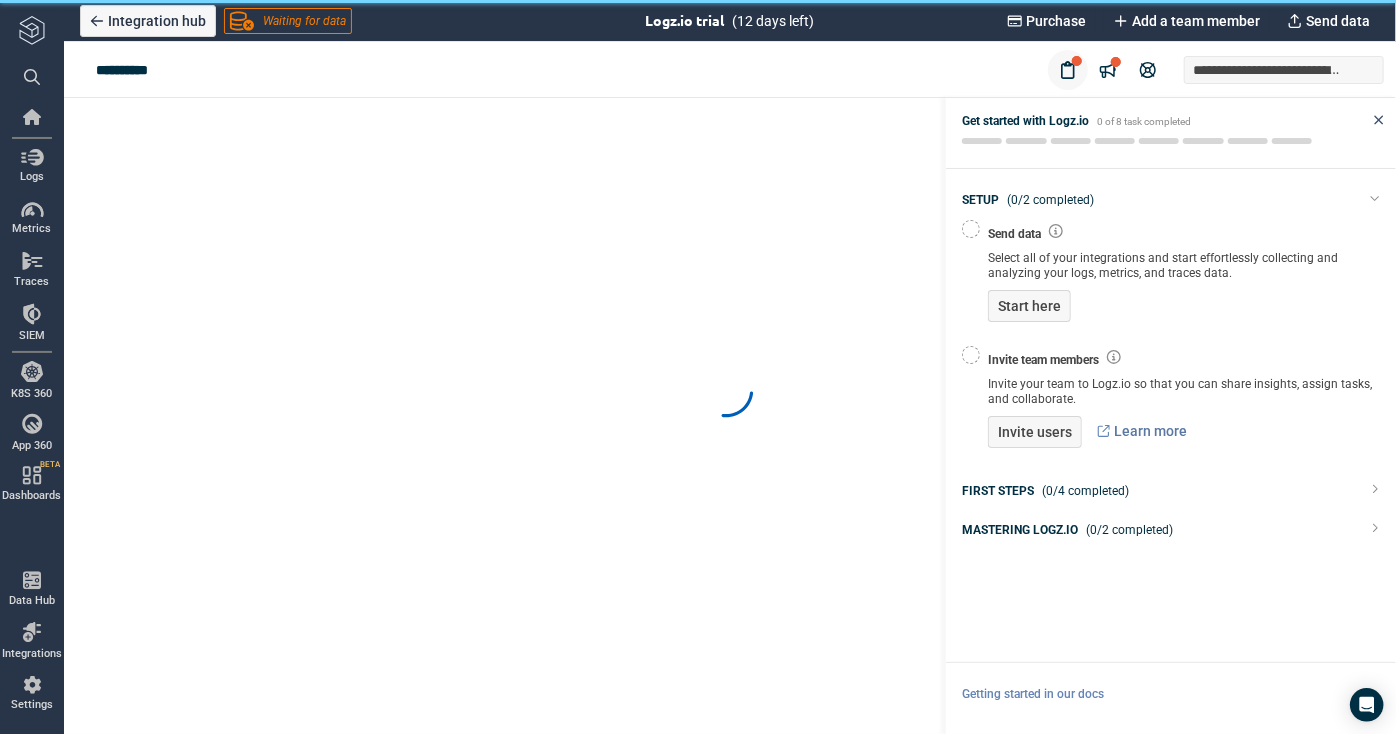 click 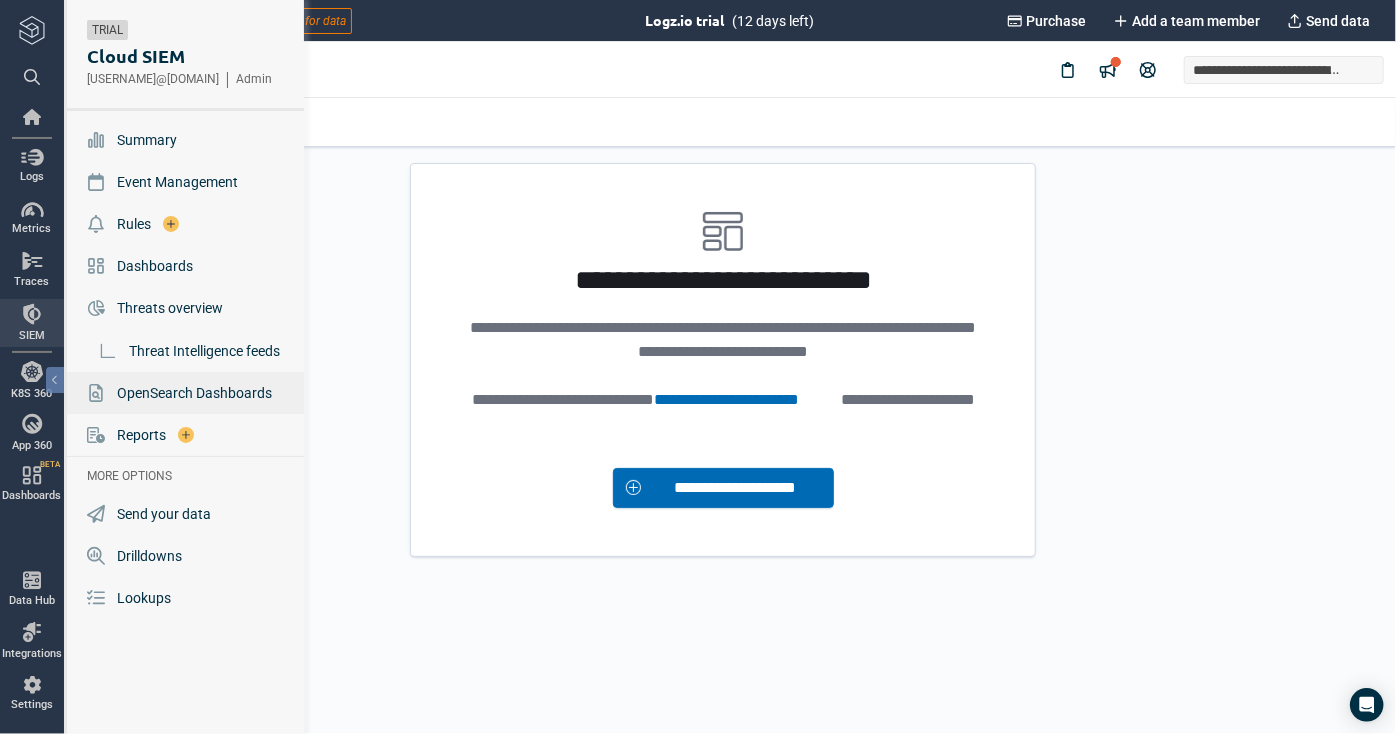 click on "OpenSearch Dashboards" at bounding box center [194, 393] 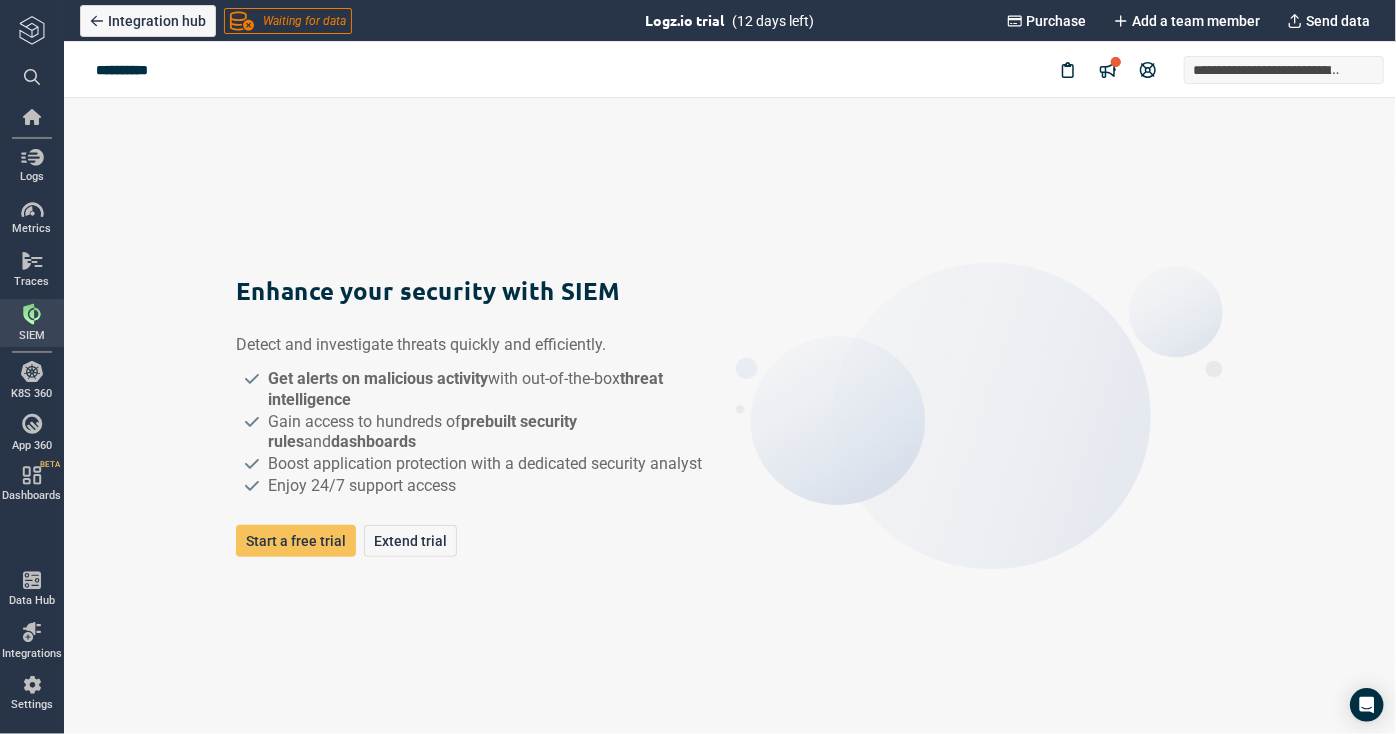 click on "Enhance your security with SIEM Detect and investigate threats quickly and efficiently. Get alerts on malicious activity  with out-of-the-box  threat intelligence Gain access to hundreds of  prebuilt security rules  and  dashboards Boost application protection with a dedicated security analyst Enjoy 24/7 support access Start a free trial Extend trial" at bounding box center (730, 416) 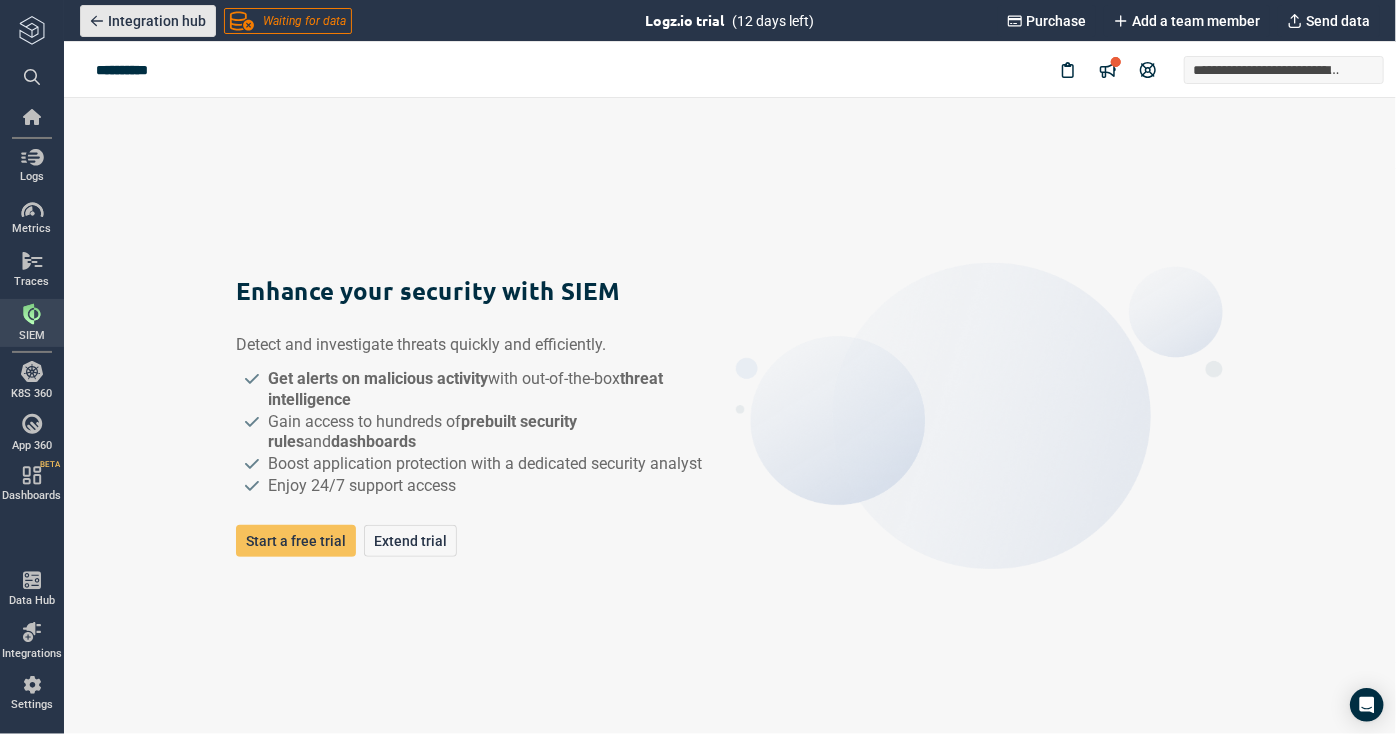 click on "Integration hub" at bounding box center (148, 21) 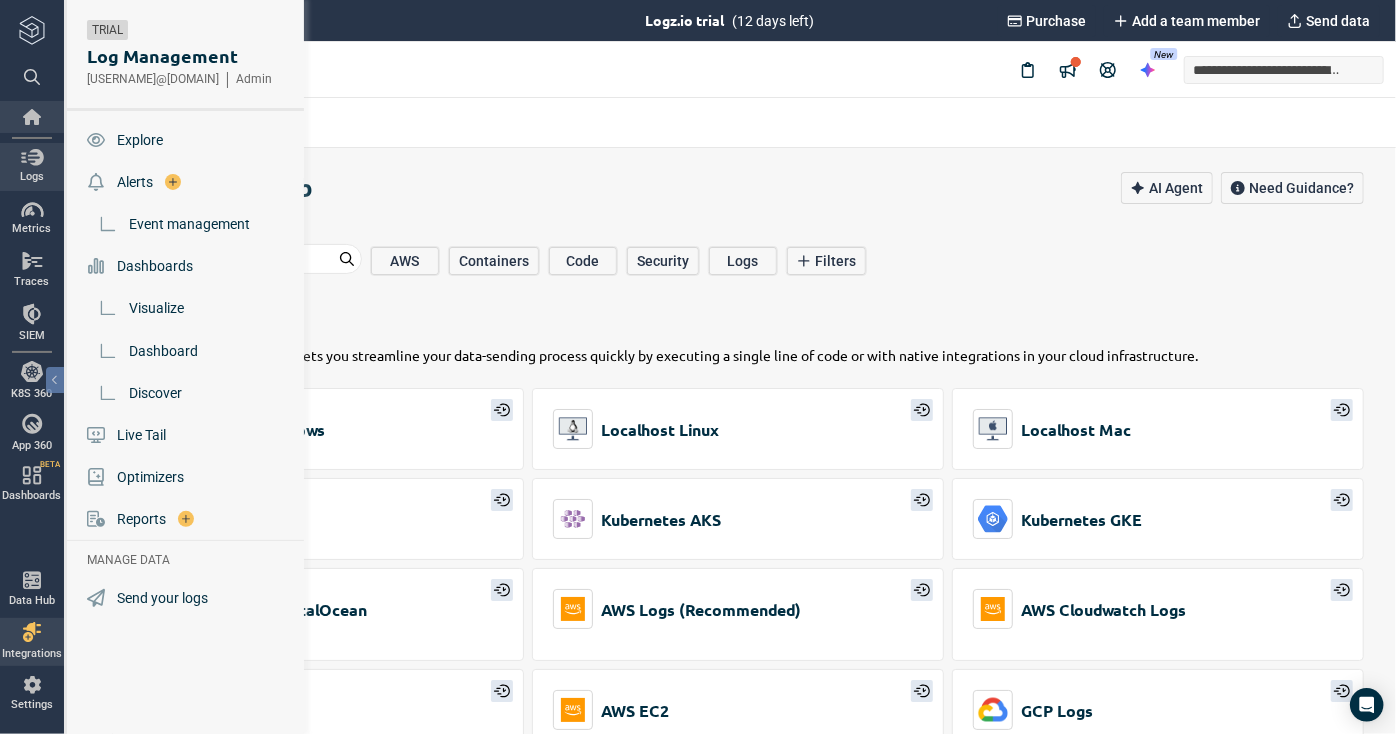 click at bounding box center (32, 117) 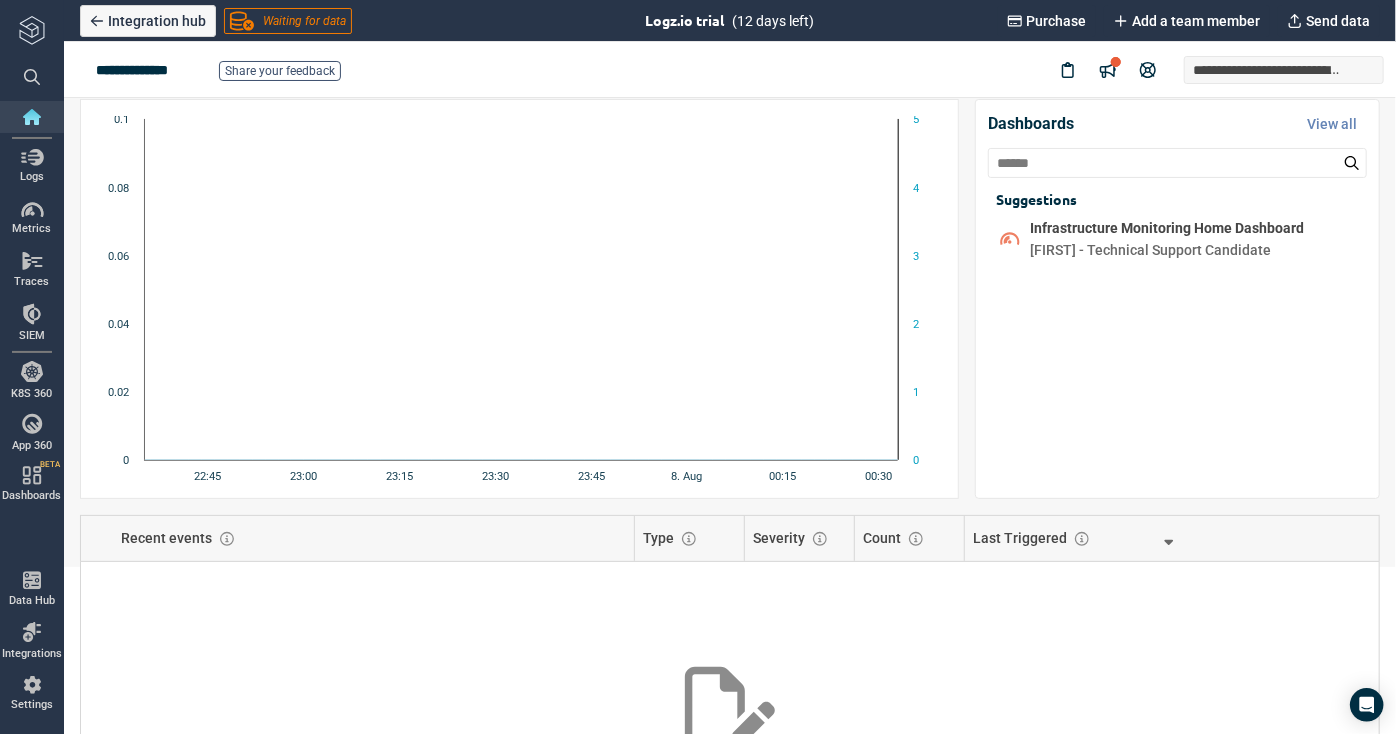 scroll, scrollTop: 0, scrollLeft: 0, axis: both 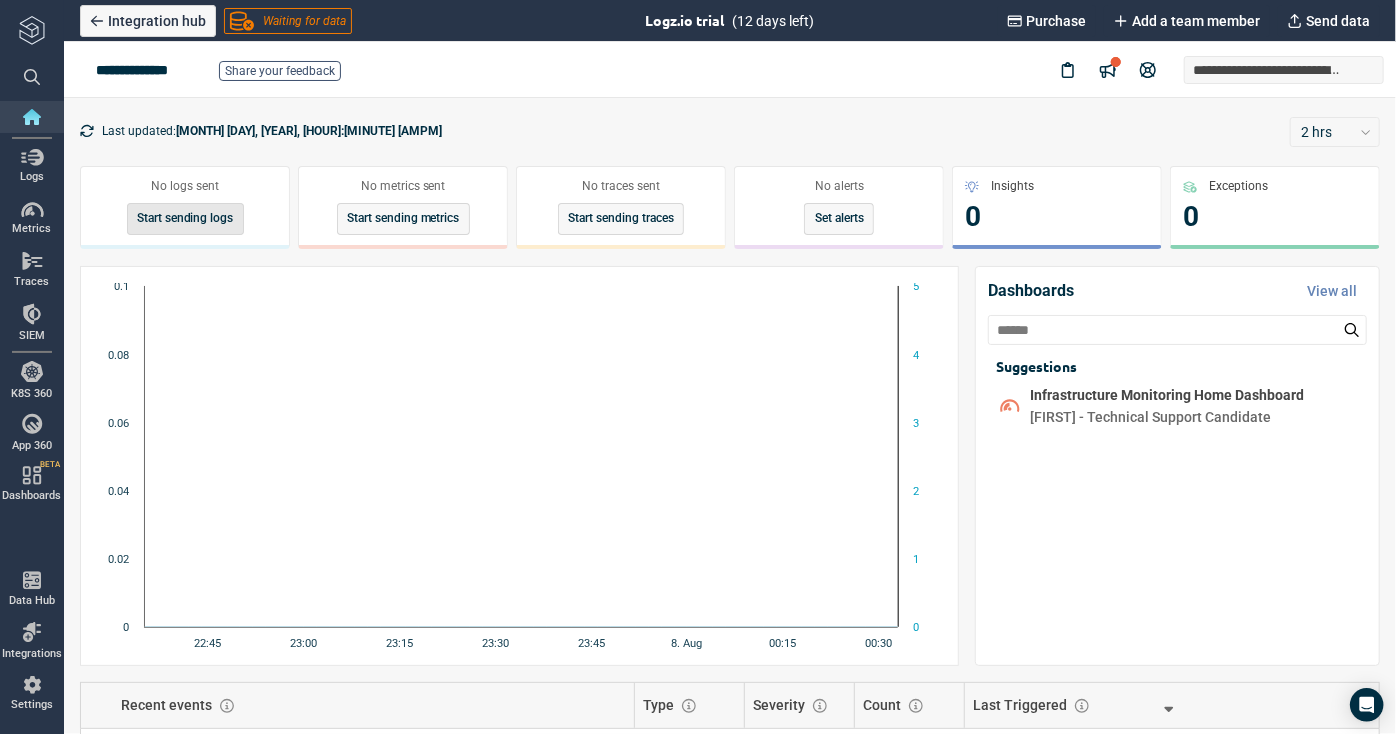 click on "Start sending logs" at bounding box center [185, 219] 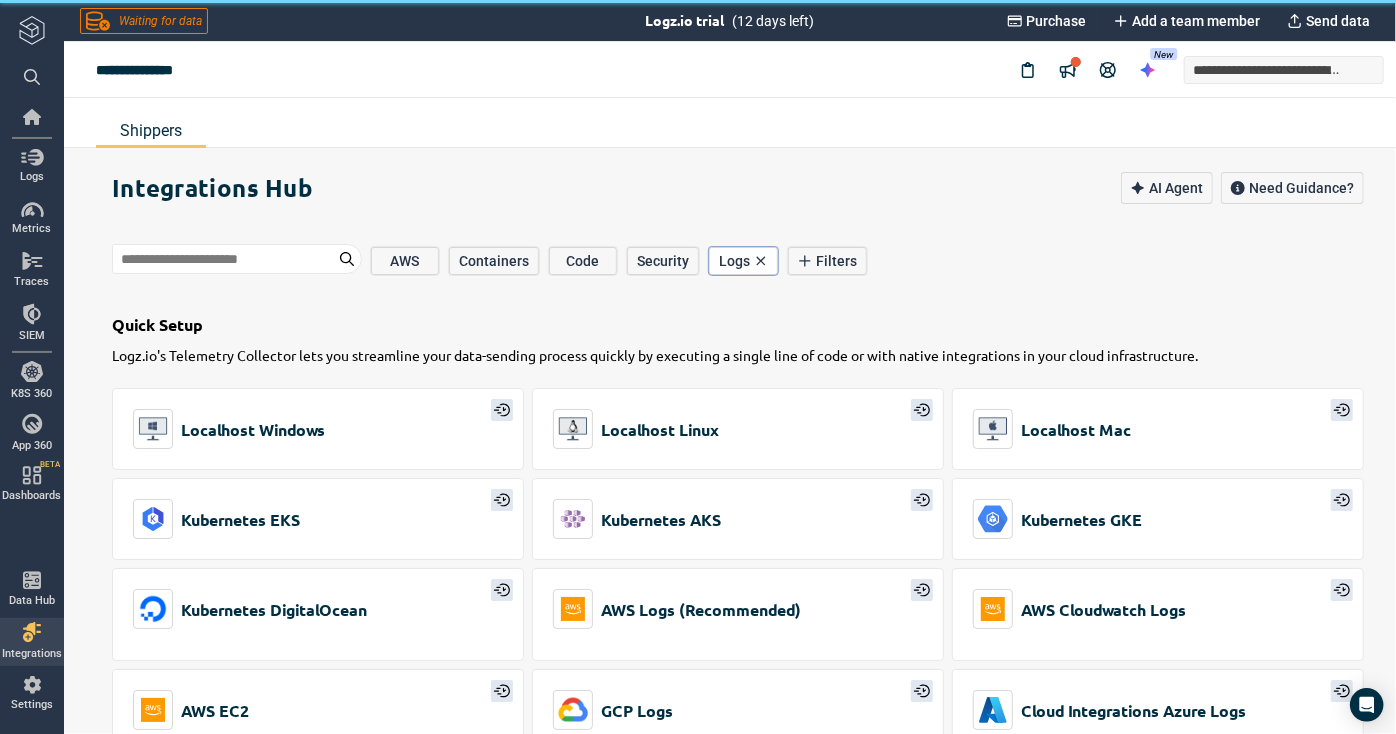 click on "Integrations Hub AI Agent Need Guidance?" at bounding box center [754, 188] 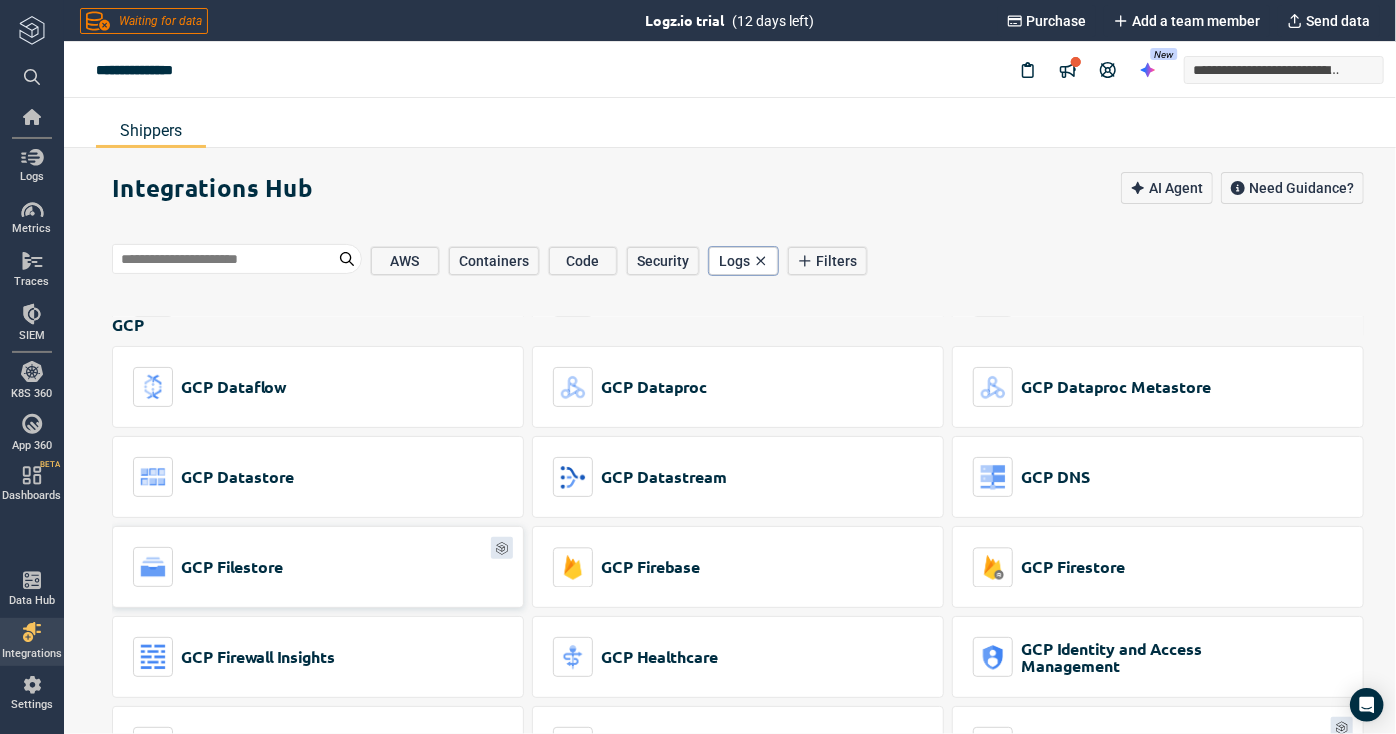 scroll, scrollTop: 9476, scrollLeft: 0, axis: vertical 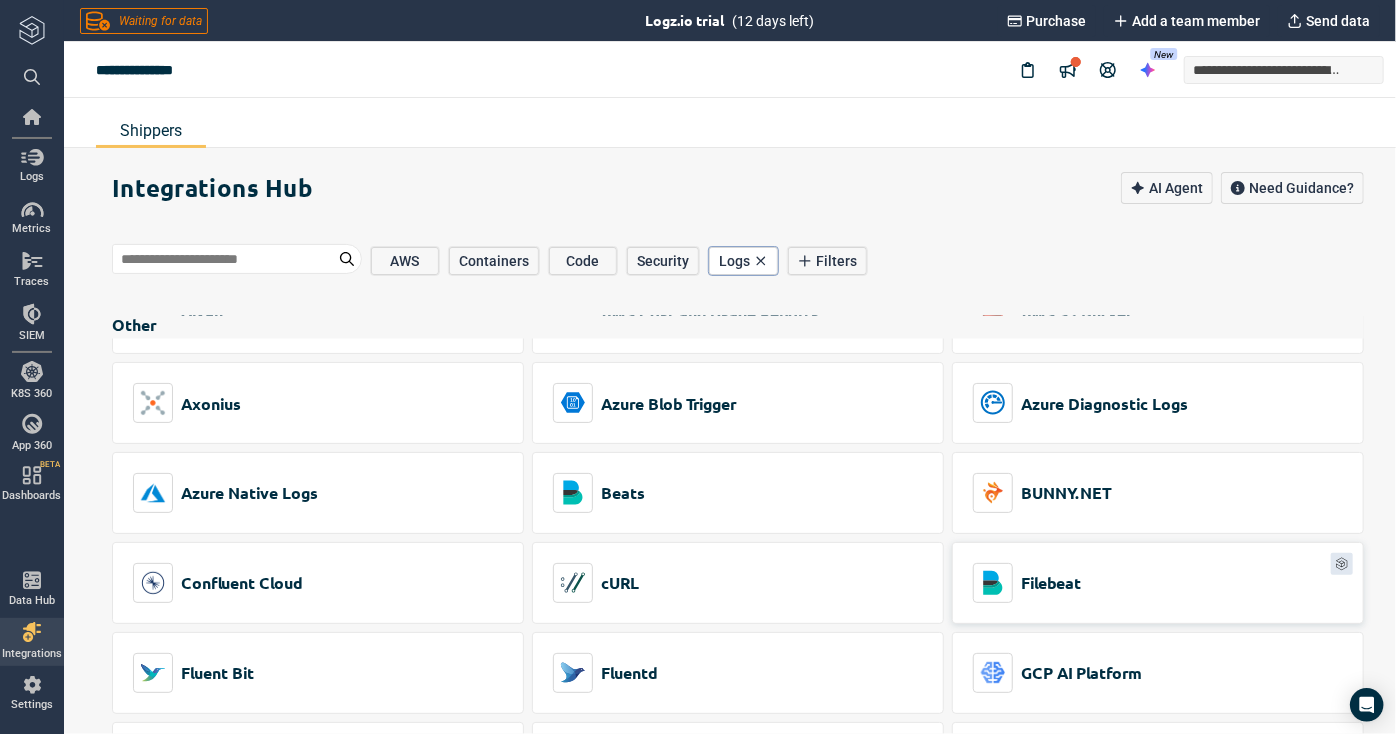 click on "Filebeat" at bounding box center [1158, 583] 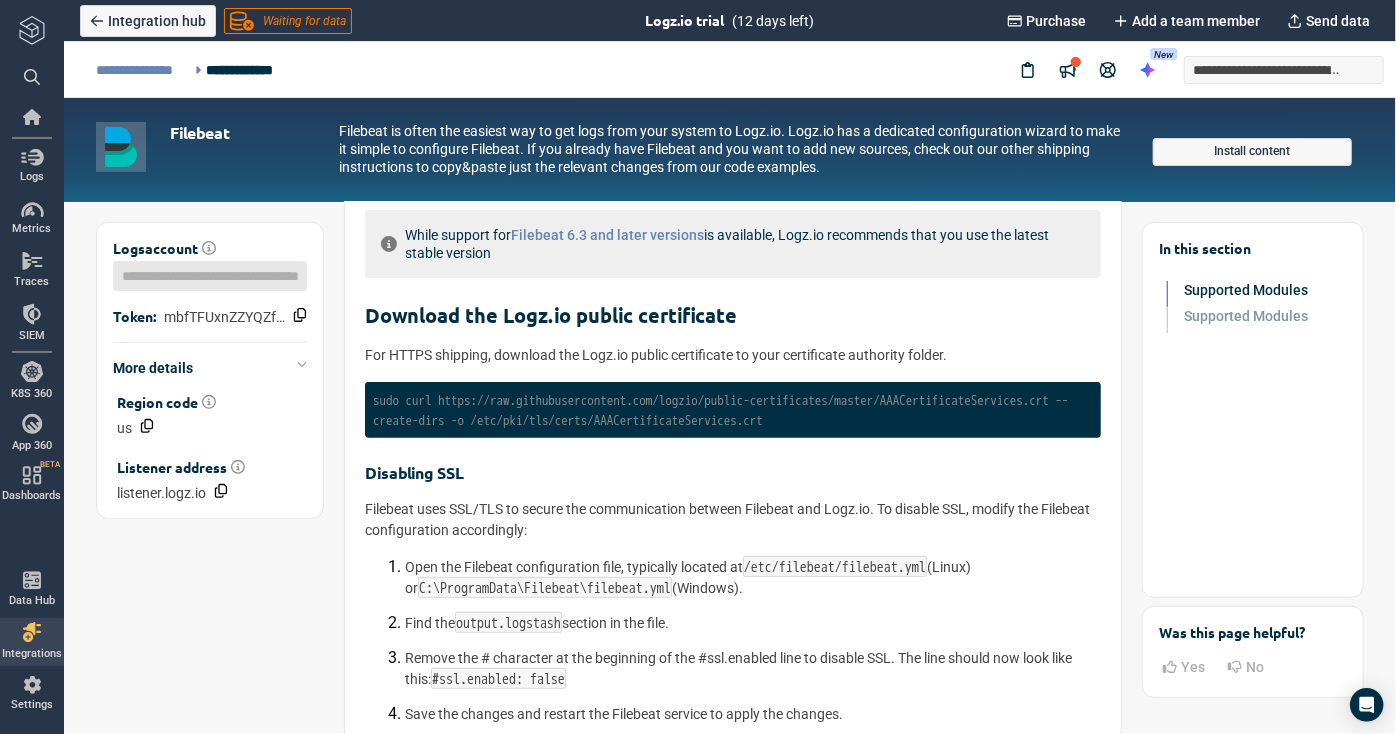 scroll, scrollTop: 352, scrollLeft: 0, axis: vertical 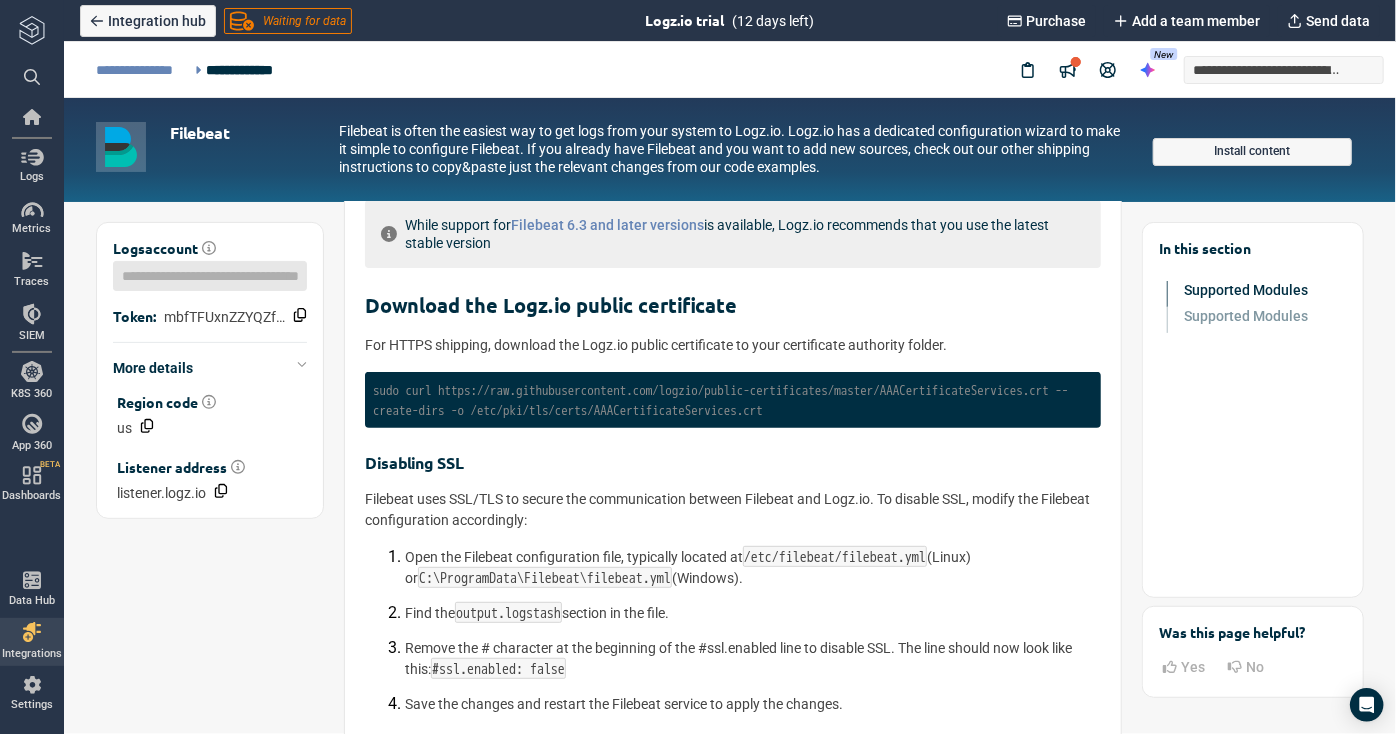 click on "Logs  account Token: mbfTFUxnZZYQZfyjcuYylwYFtEHyFEpj More details Region code us Listener address listener.logz.io Filebeat is an easy way to send logs from your system to Logz.io. Use the dedicated configuration wizard for a simple setup. macOS or Linux Windows Configure Filebeat on MacOS or Linux Pre Requirements Before you begin, you'll need: Filebeat  installed Port 5015 open to outgoing traffic Root access
While support for  Filebeat 6.3 and later versions  is available, Logz.io recommends that you use the latest stable version
Download the Logz.io public certificate For HTTPS shipping, download the Logz.io public certificate to your certificate authority folder. sudo curl https://raw.githubusercontent.com/logzio/public-certificates/master/AAACertificateServices.crt --create-dirs -o /etc/pki/tls/certs/AAACertificateServices.crt  Click to expand (NaN lines) Disabling SSL Open the Filebeat configuration file, typically located at  /etc/filebeat/filebeat.yml  (Linux) or   (Windows). Find the  . Linux . ." at bounding box center [730, 1180] 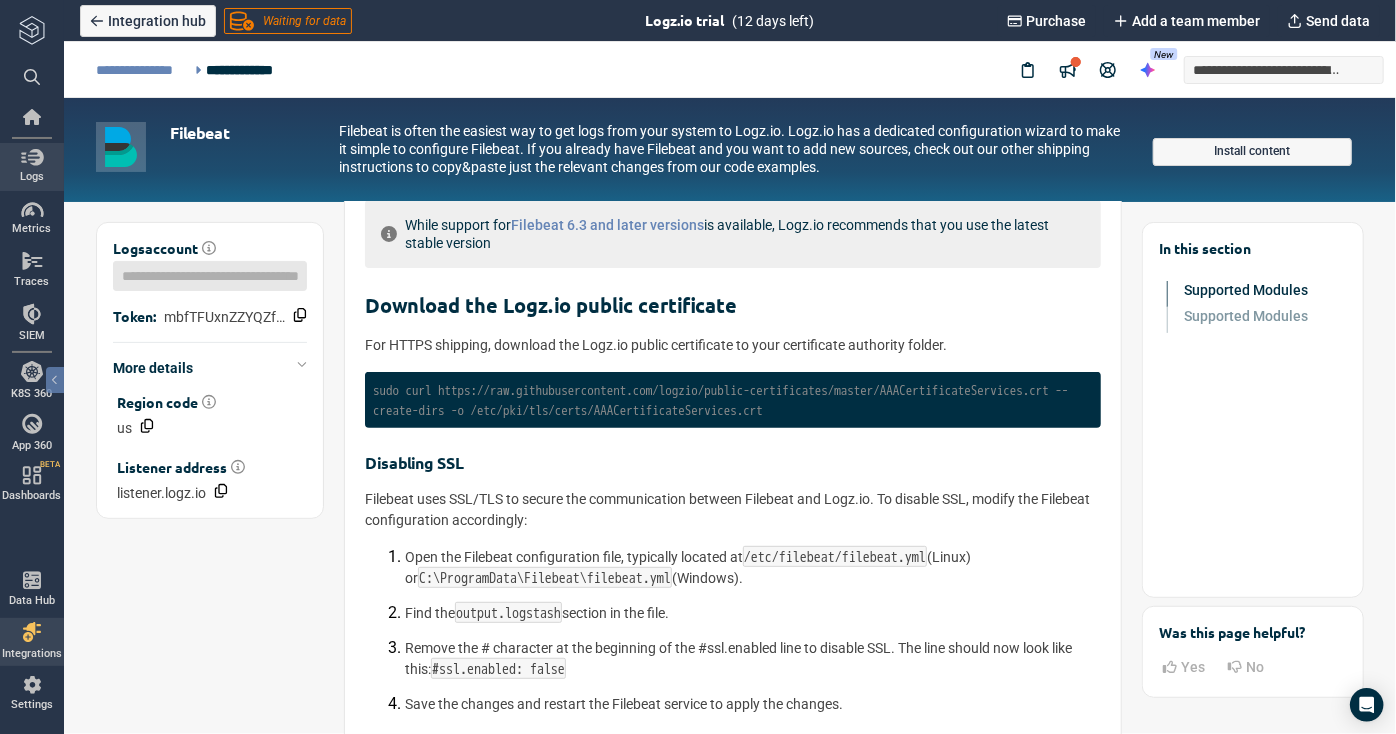 click at bounding box center (32, 157) 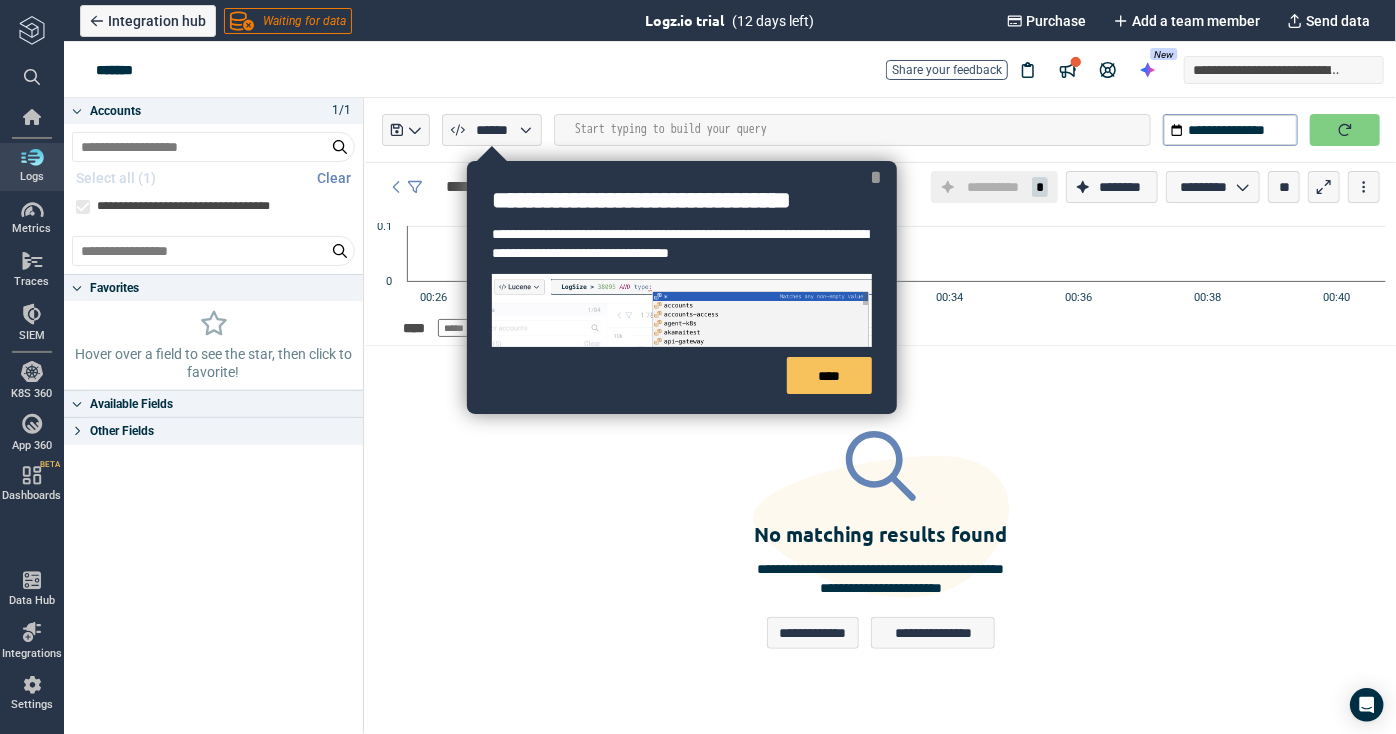 click on "*" at bounding box center (876, 177) 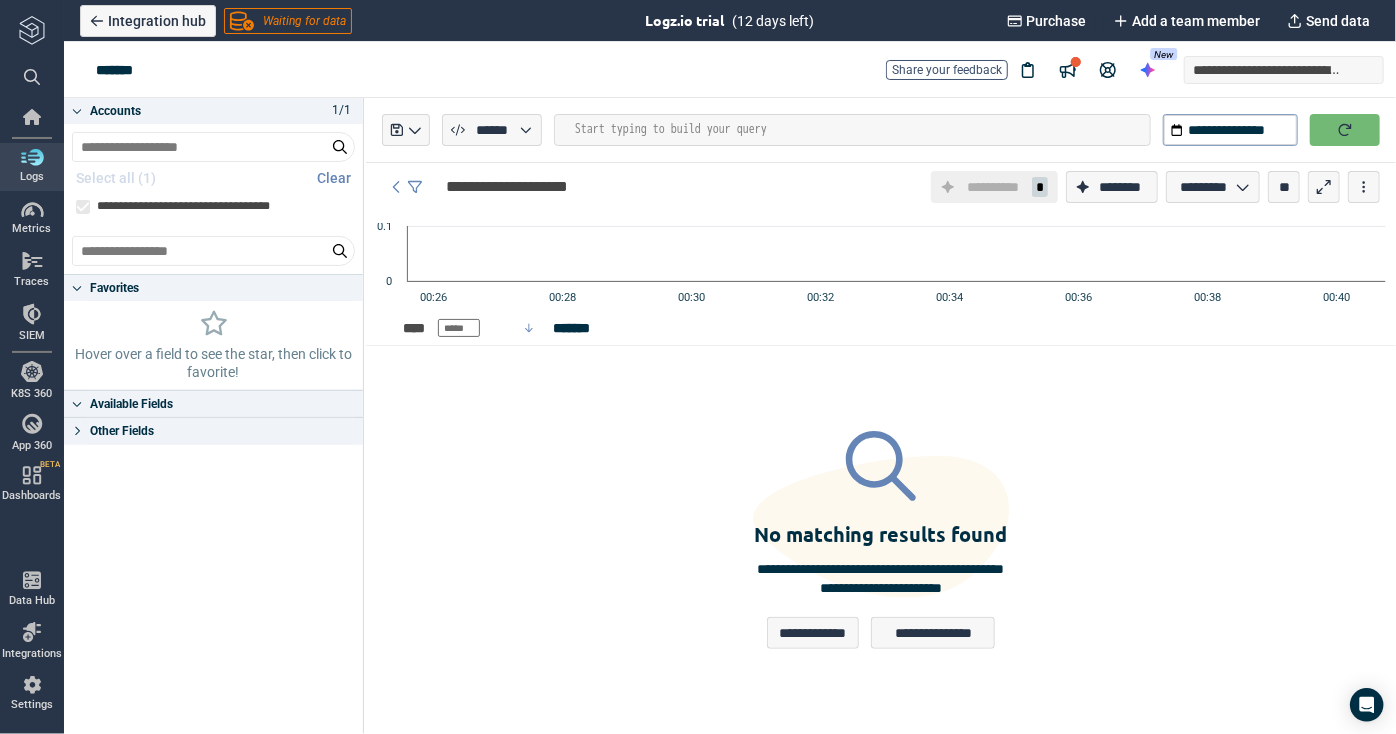 click at bounding box center (1345, 130) 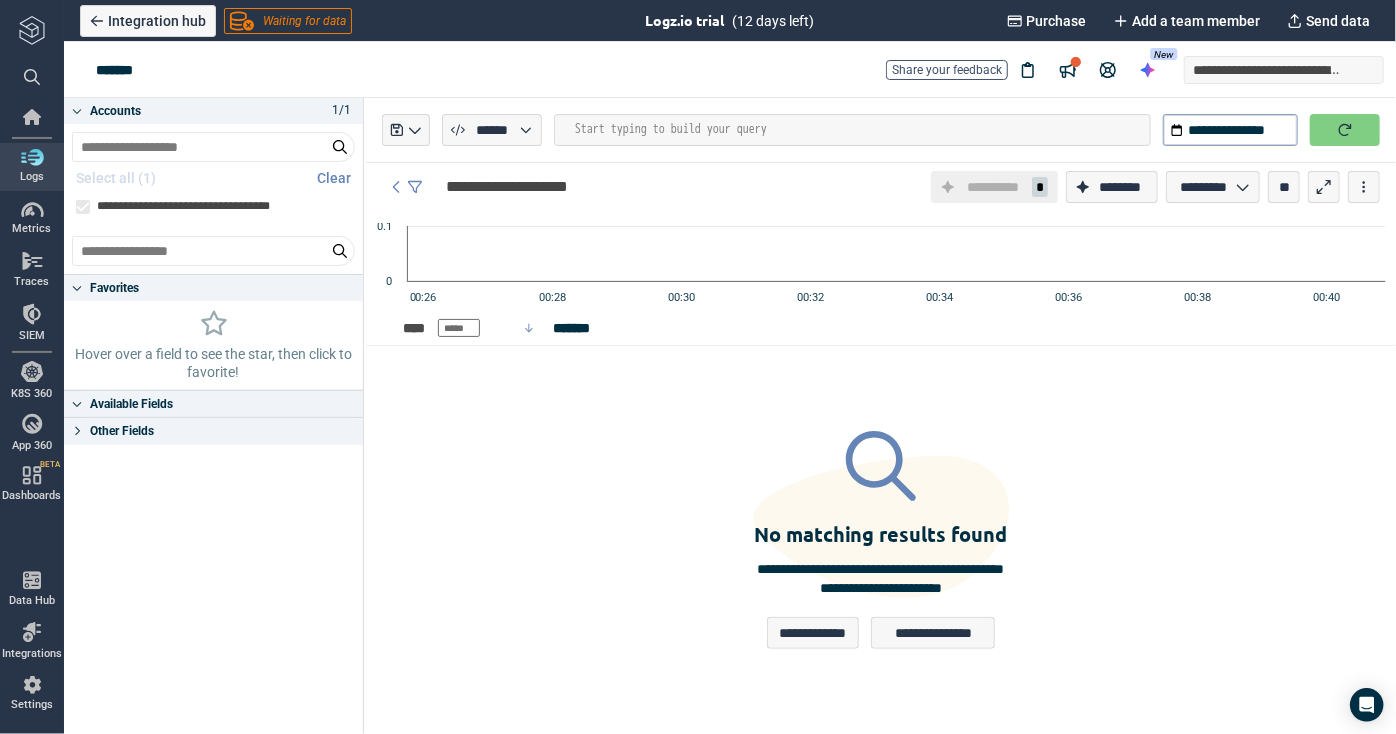 click on "*******" at bounding box center (119, 70) 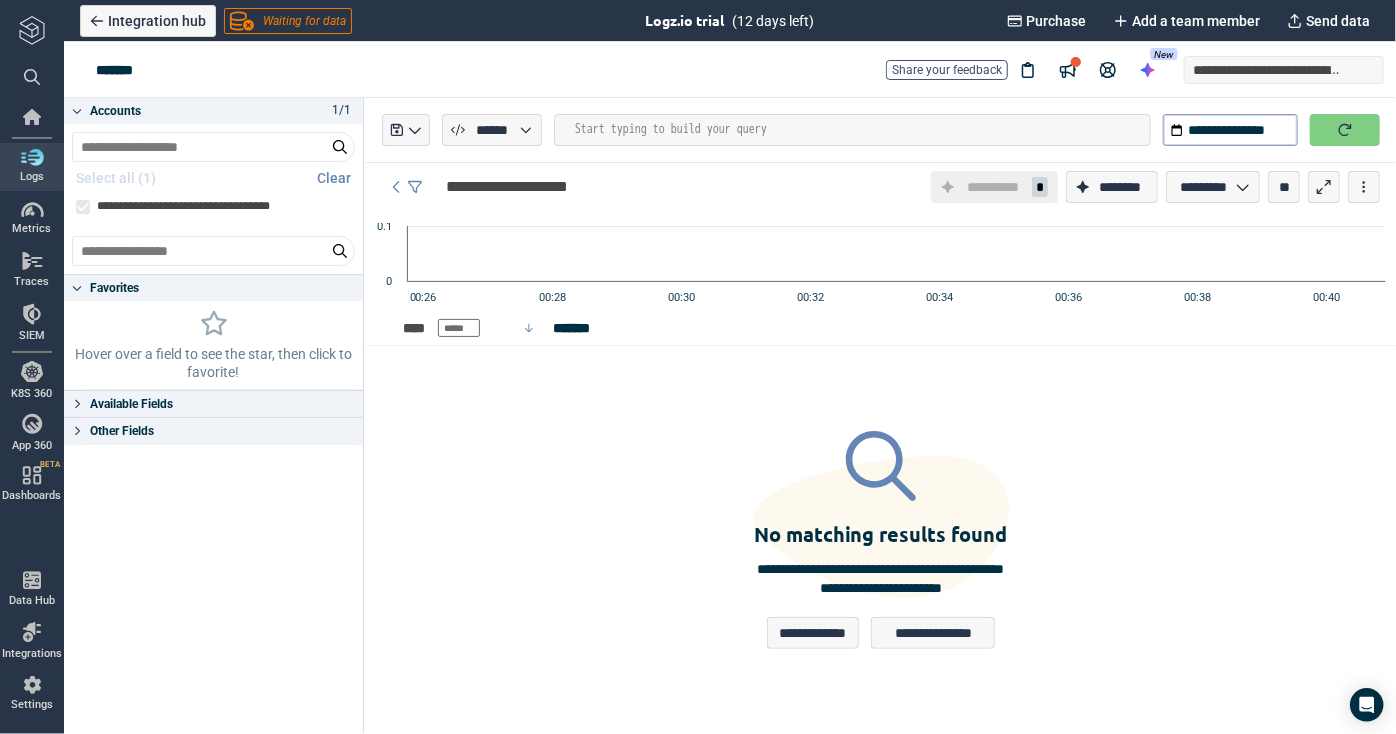 click on "Other Fields" at bounding box center (122, 431) 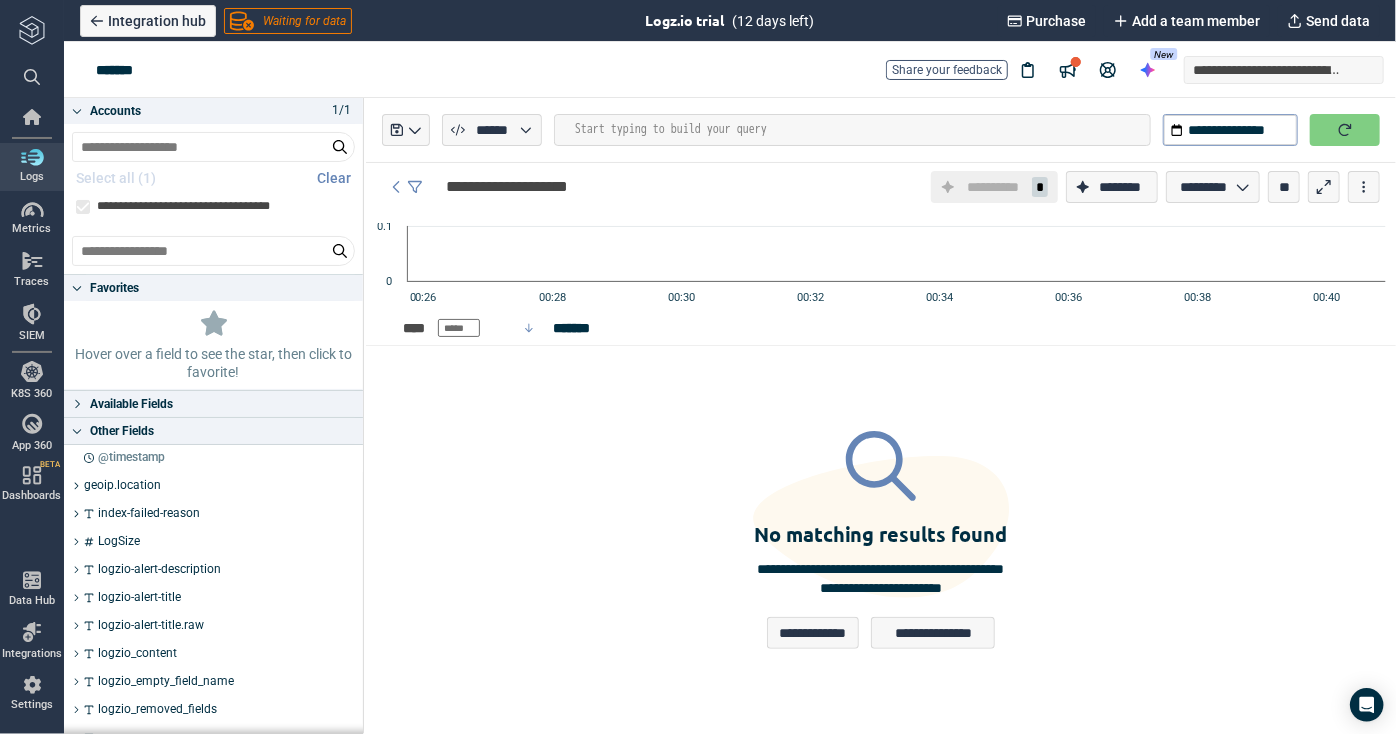 click on "Available Fields" at bounding box center [213, 404] 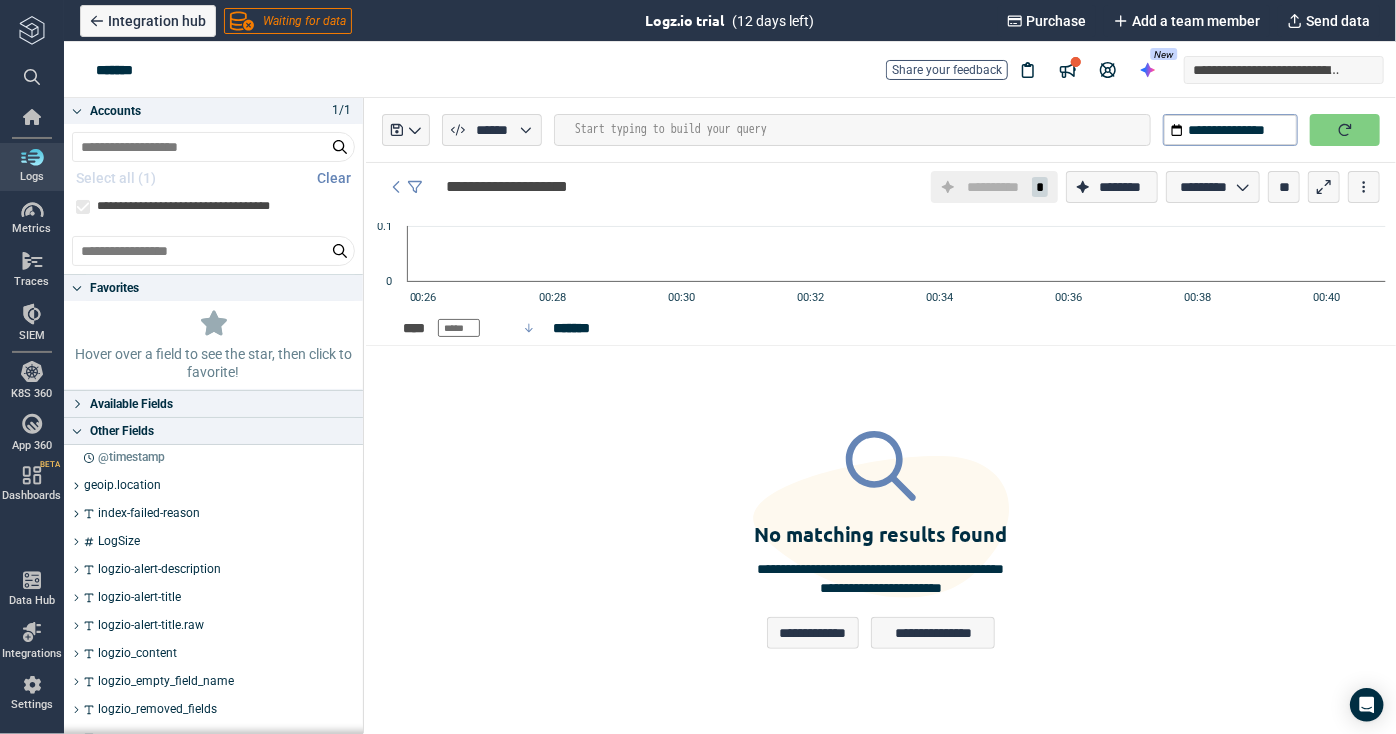 click on "Available Fields" at bounding box center [213, 404] 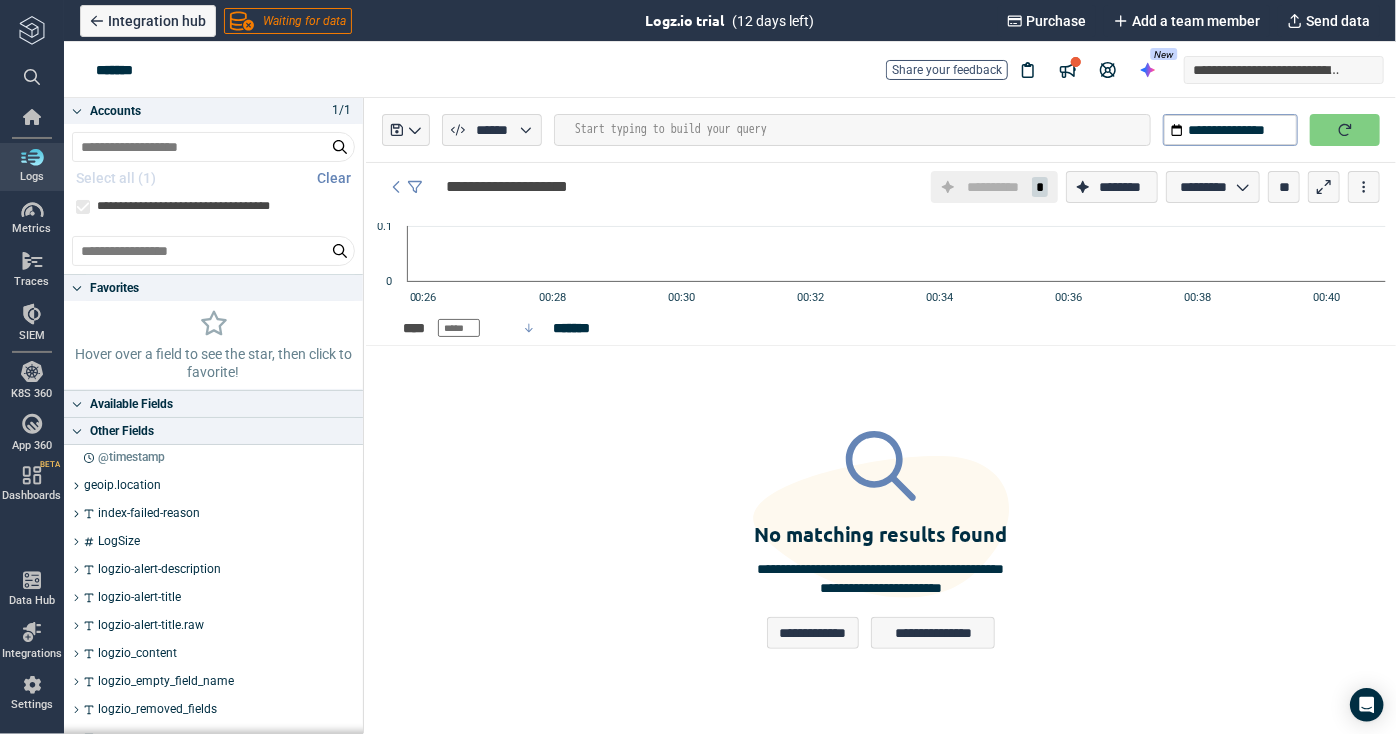click on "**********" at bounding box center [740, 70] 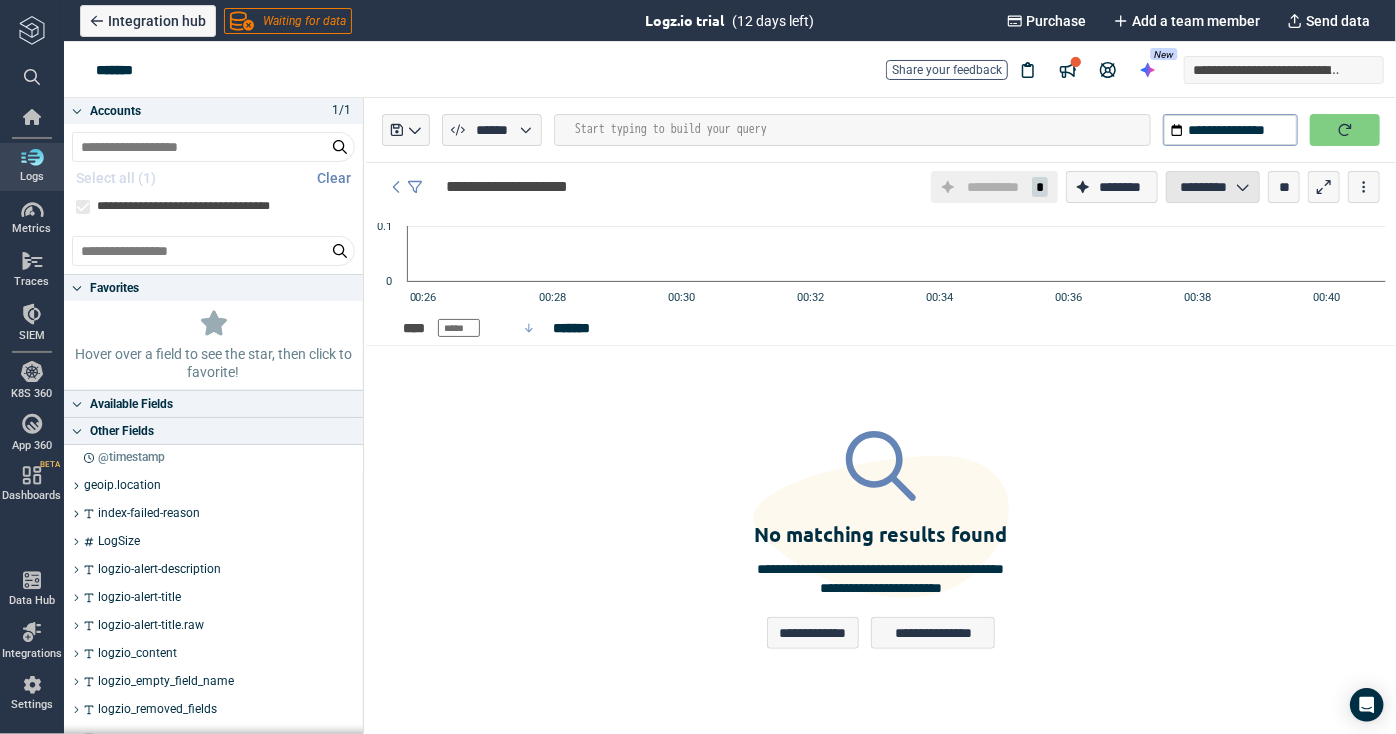 click on "*********" at bounding box center (1213, 187) 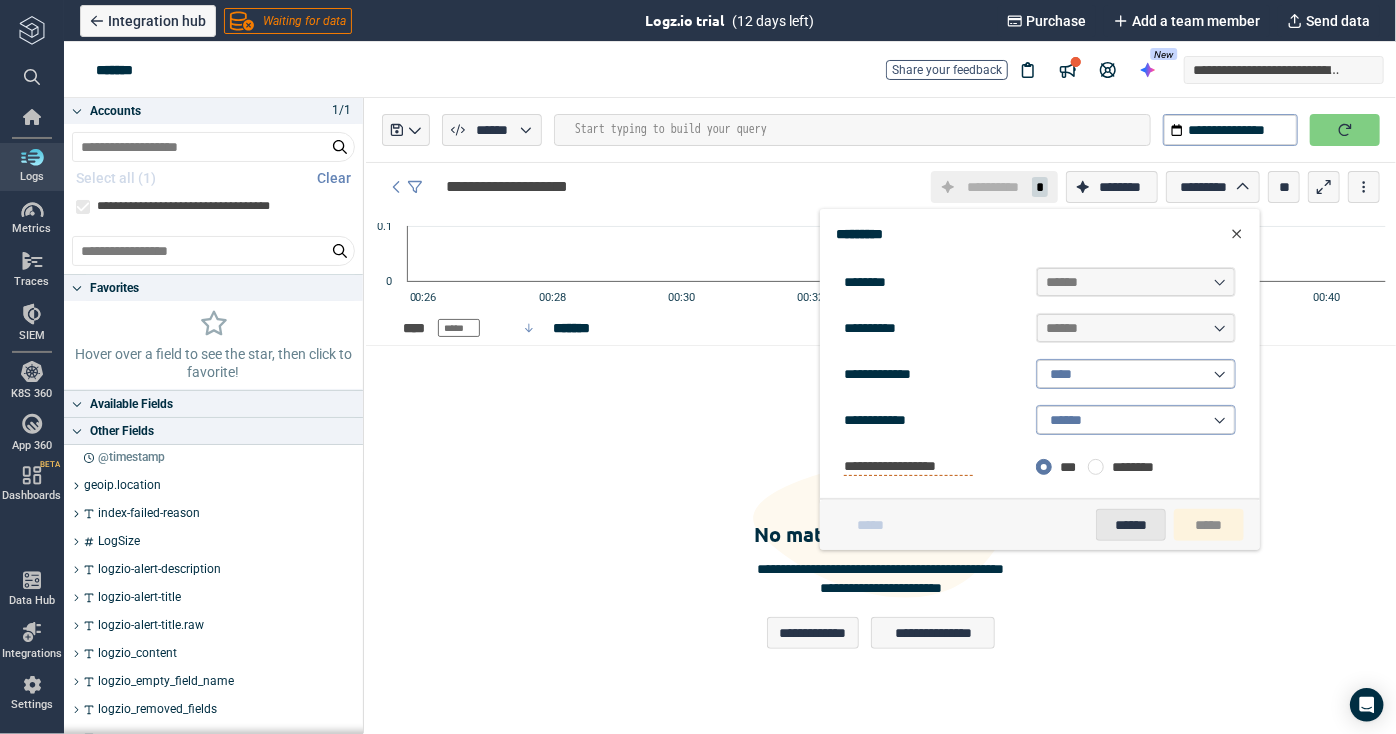 click on "******" at bounding box center (1131, 525) 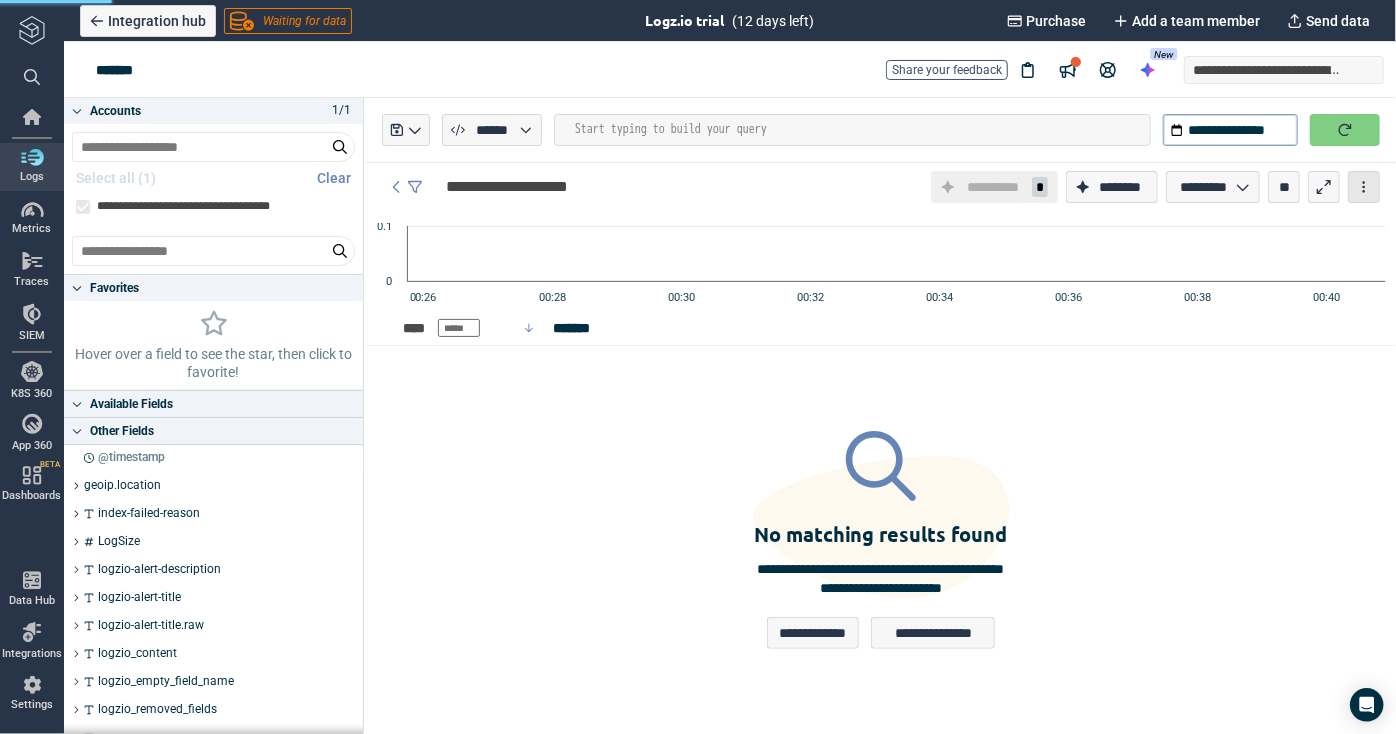click 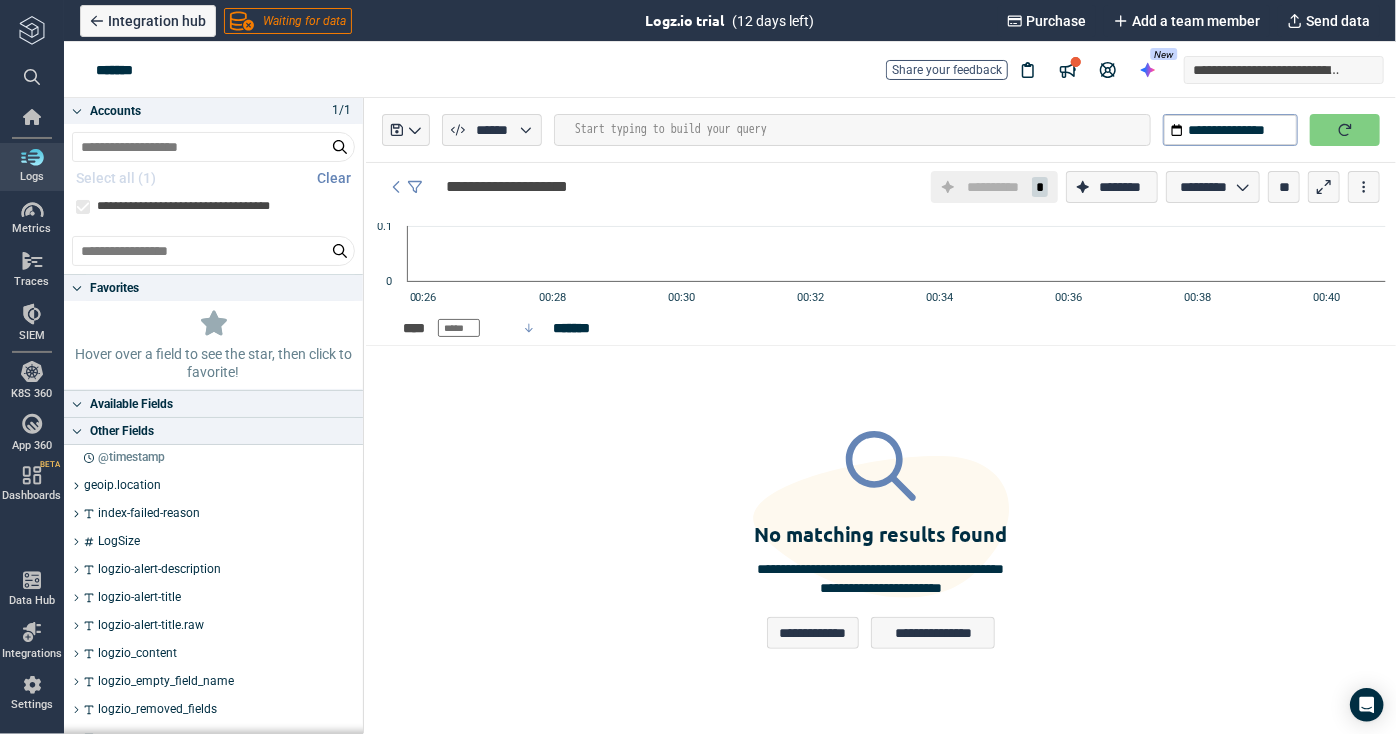 click on "**********" at bounding box center [881, 540] 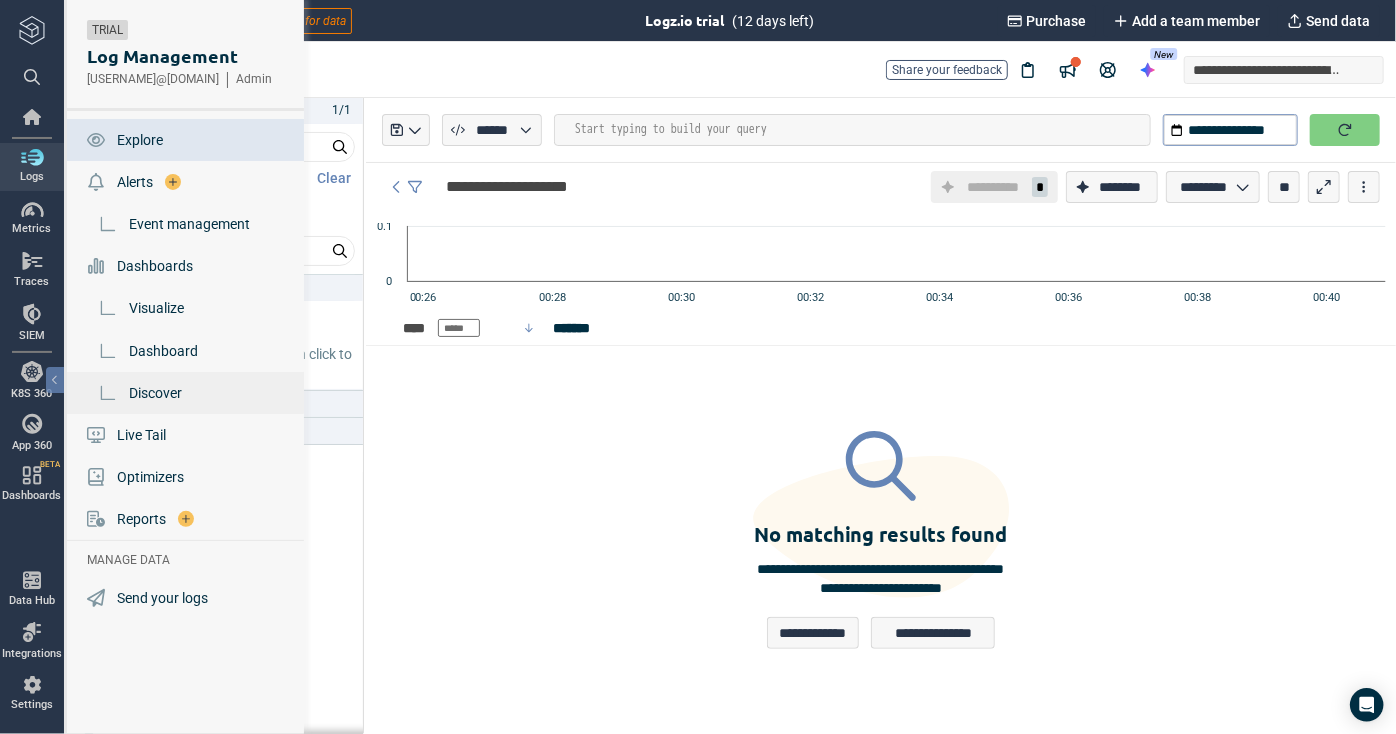 click on "Discover" at bounding box center (155, 393) 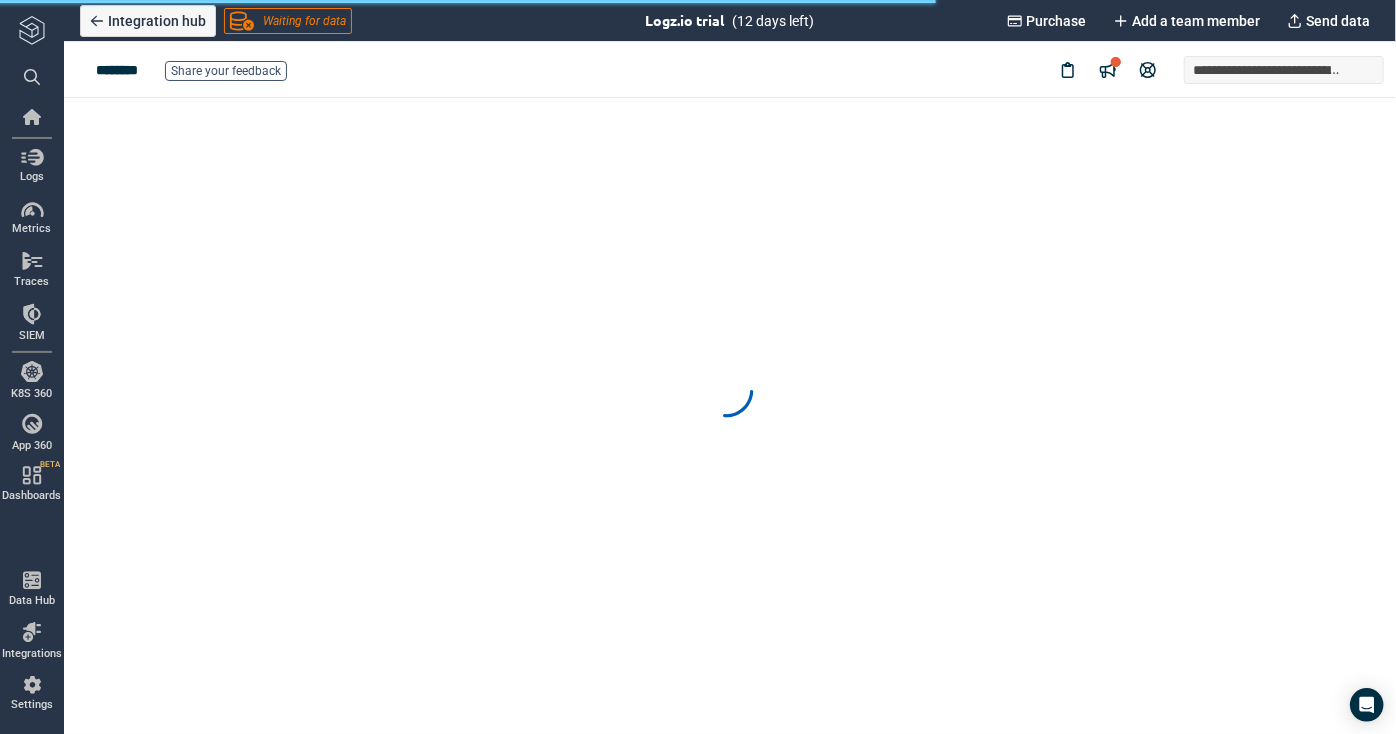 scroll, scrollTop: 0, scrollLeft: 0, axis: both 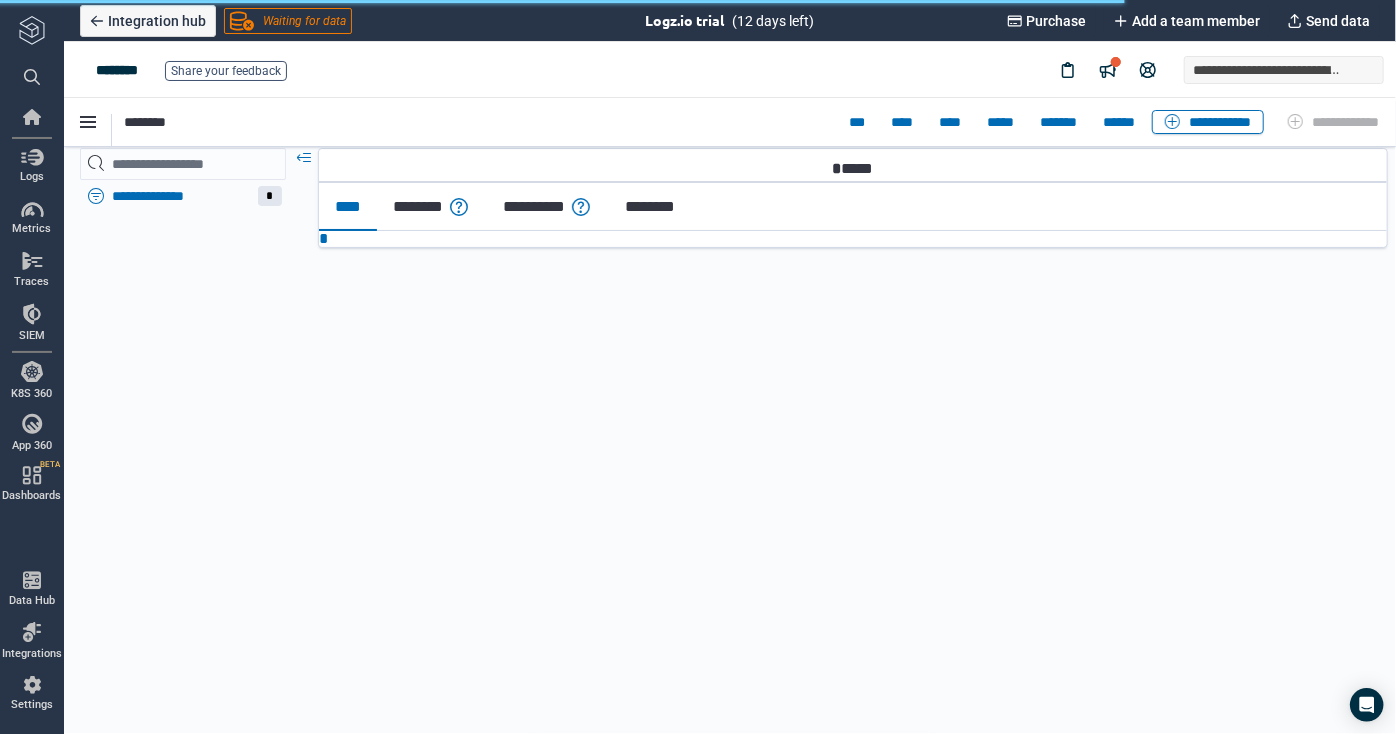 type on "*" 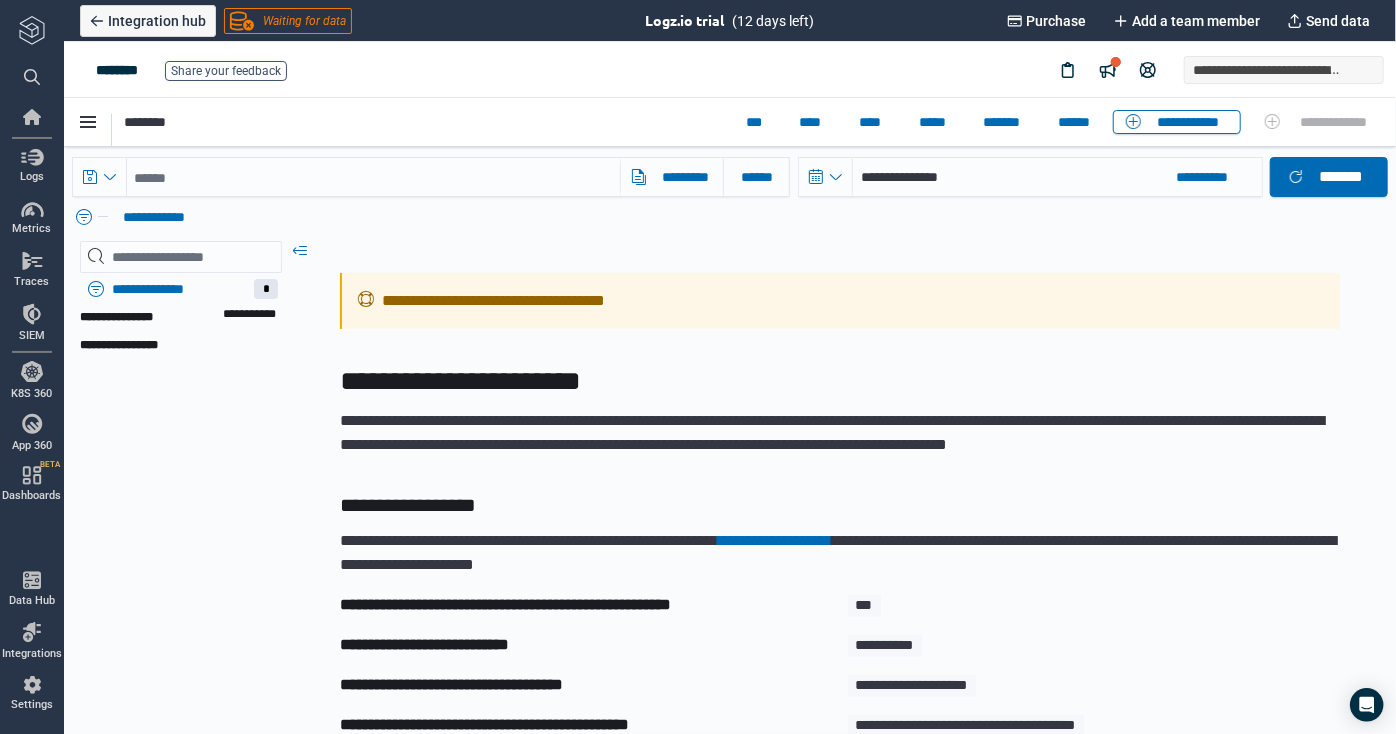 scroll, scrollTop: 95, scrollLeft: 0, axis: vertical 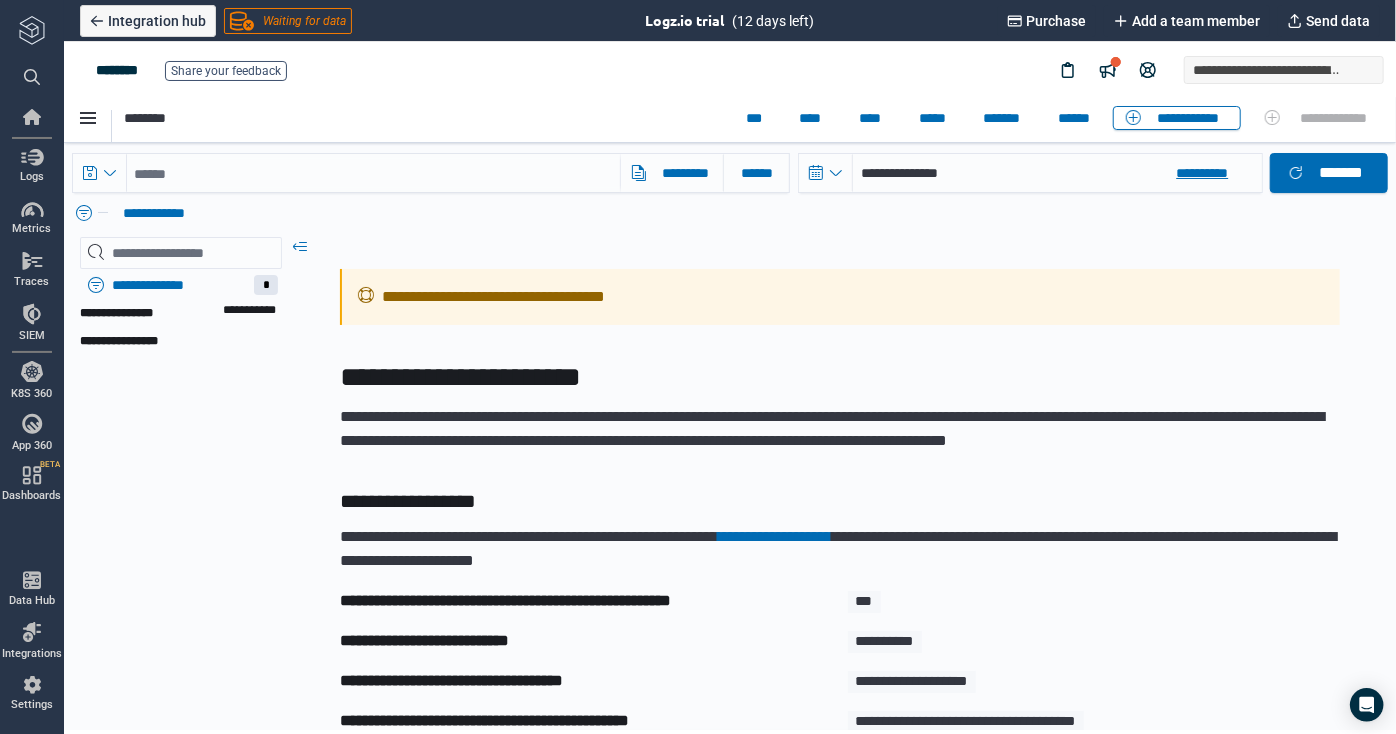 click on "**********" at bounding box center [1056, 172] 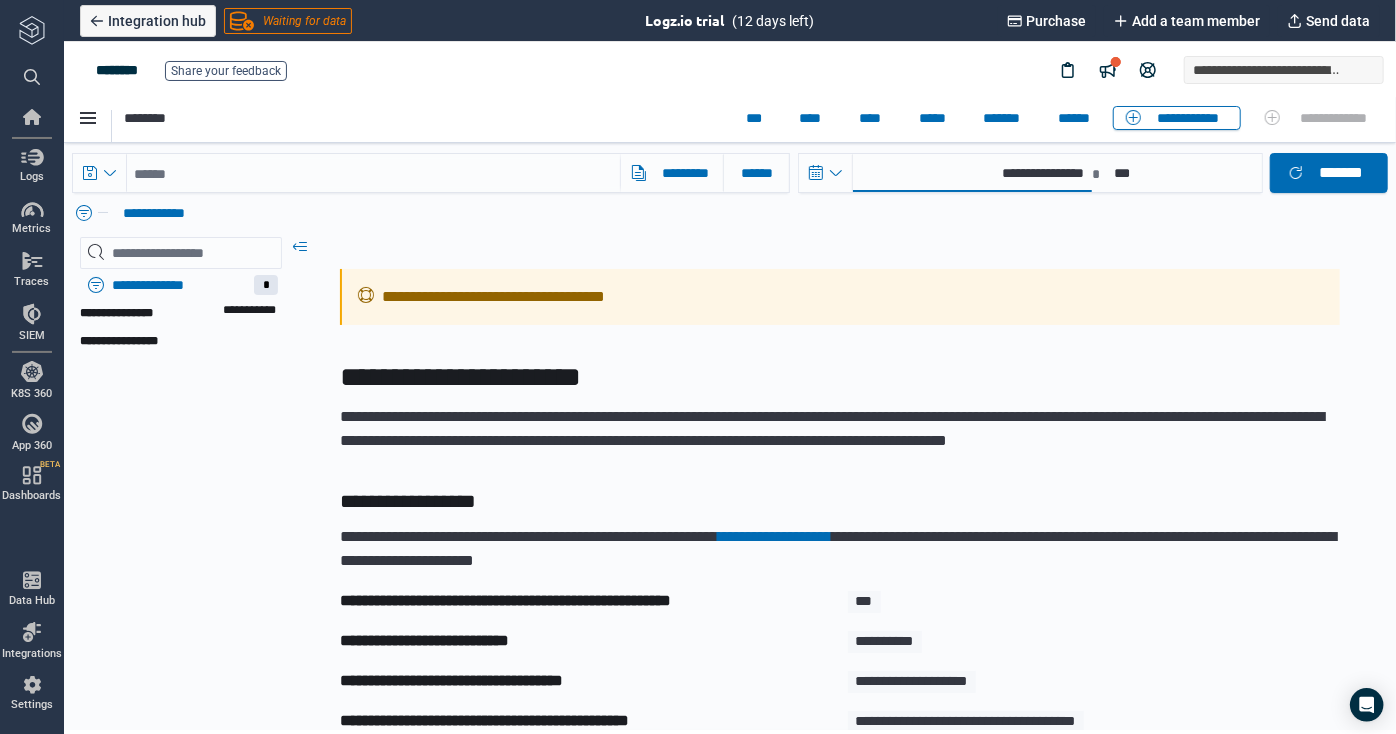 click on "**********" at bounding box center [971, 172] 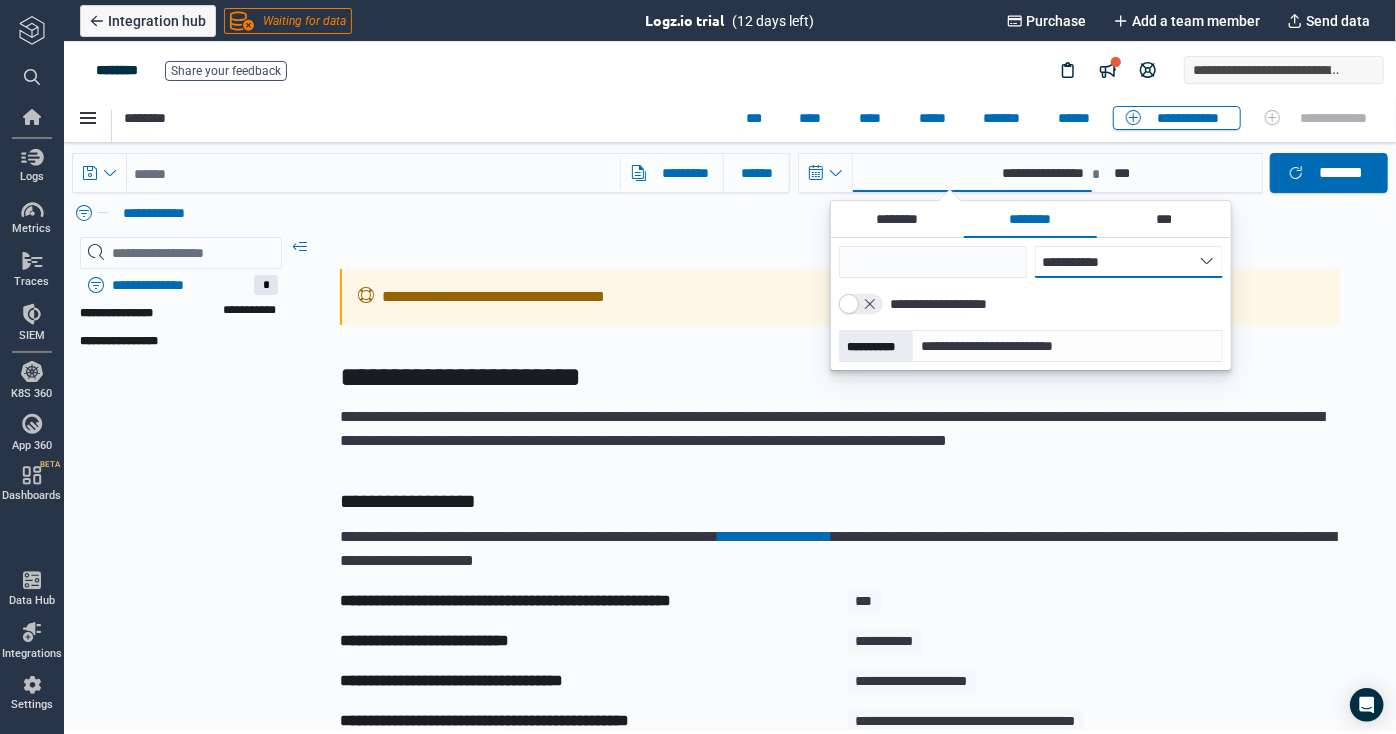 select on "*" 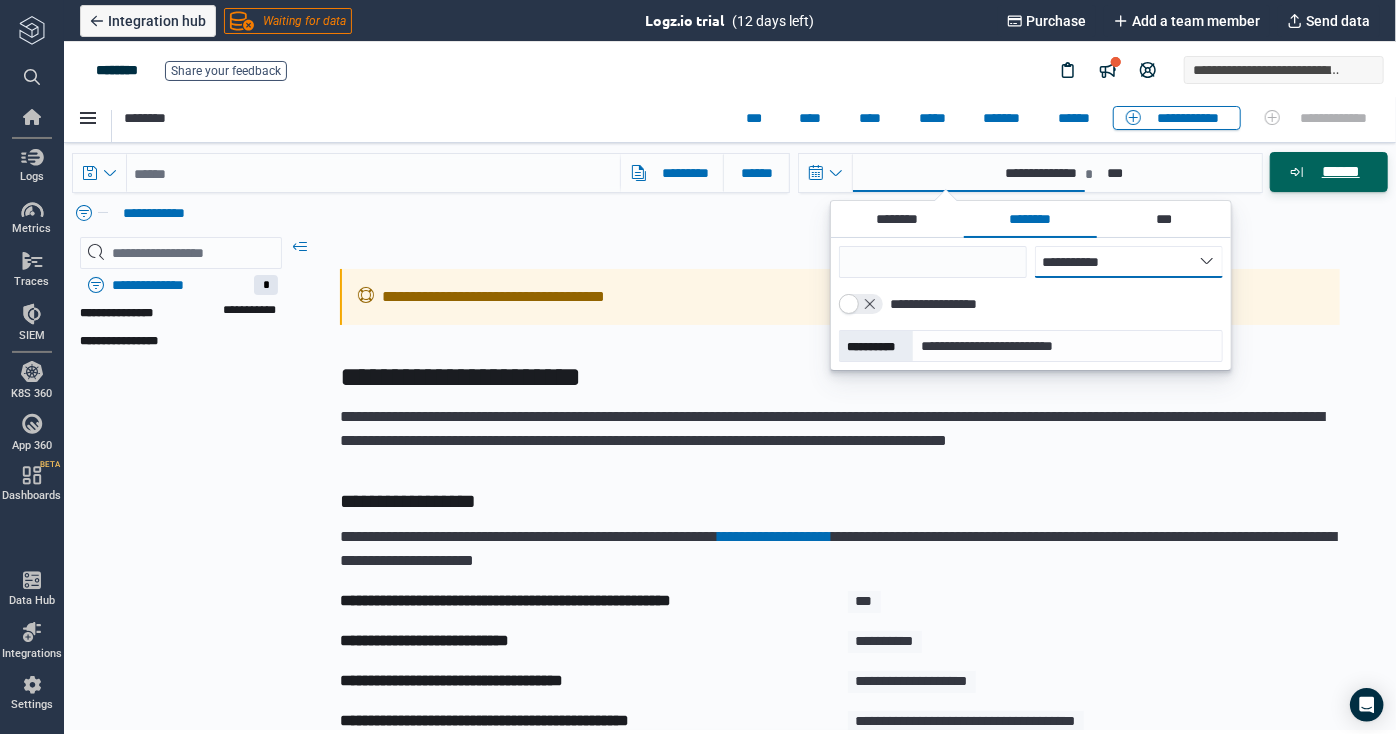 click on "******" at bounding box center [1328, 171] 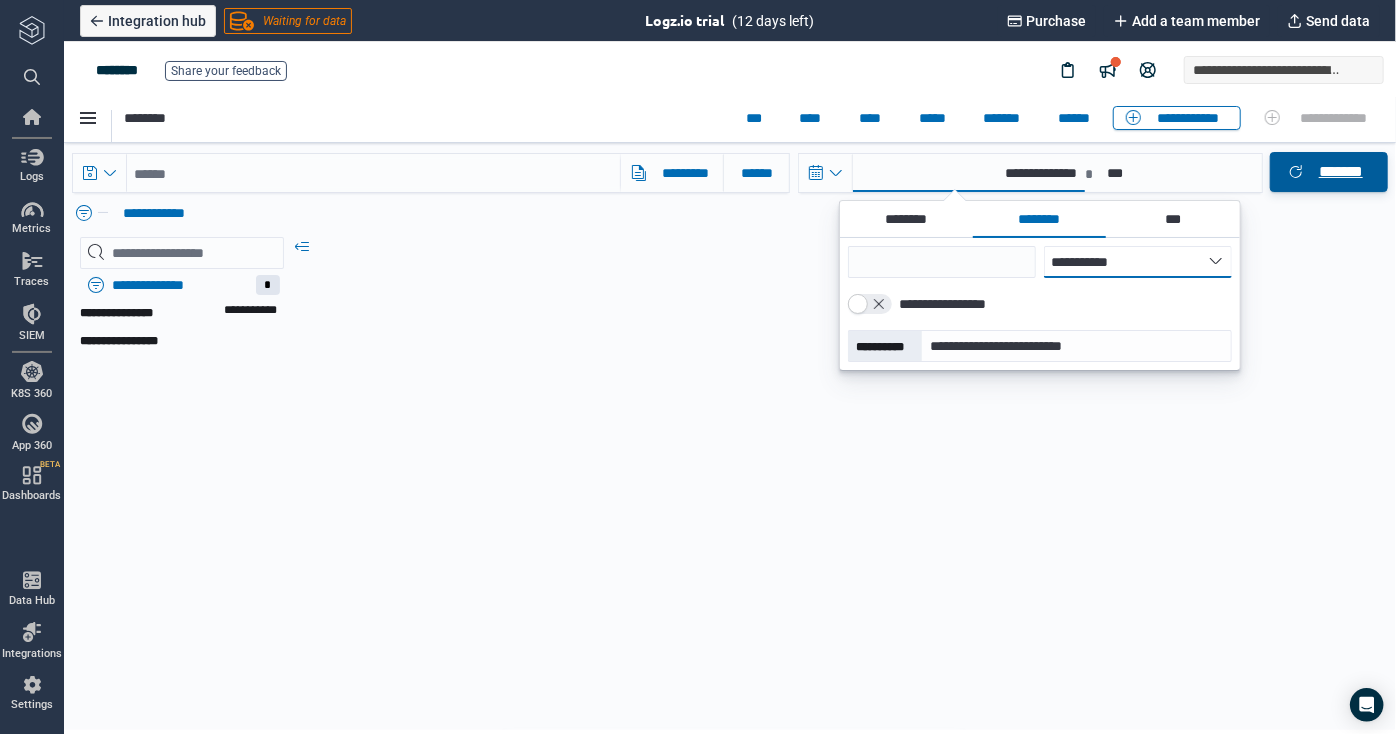 type on "**********" 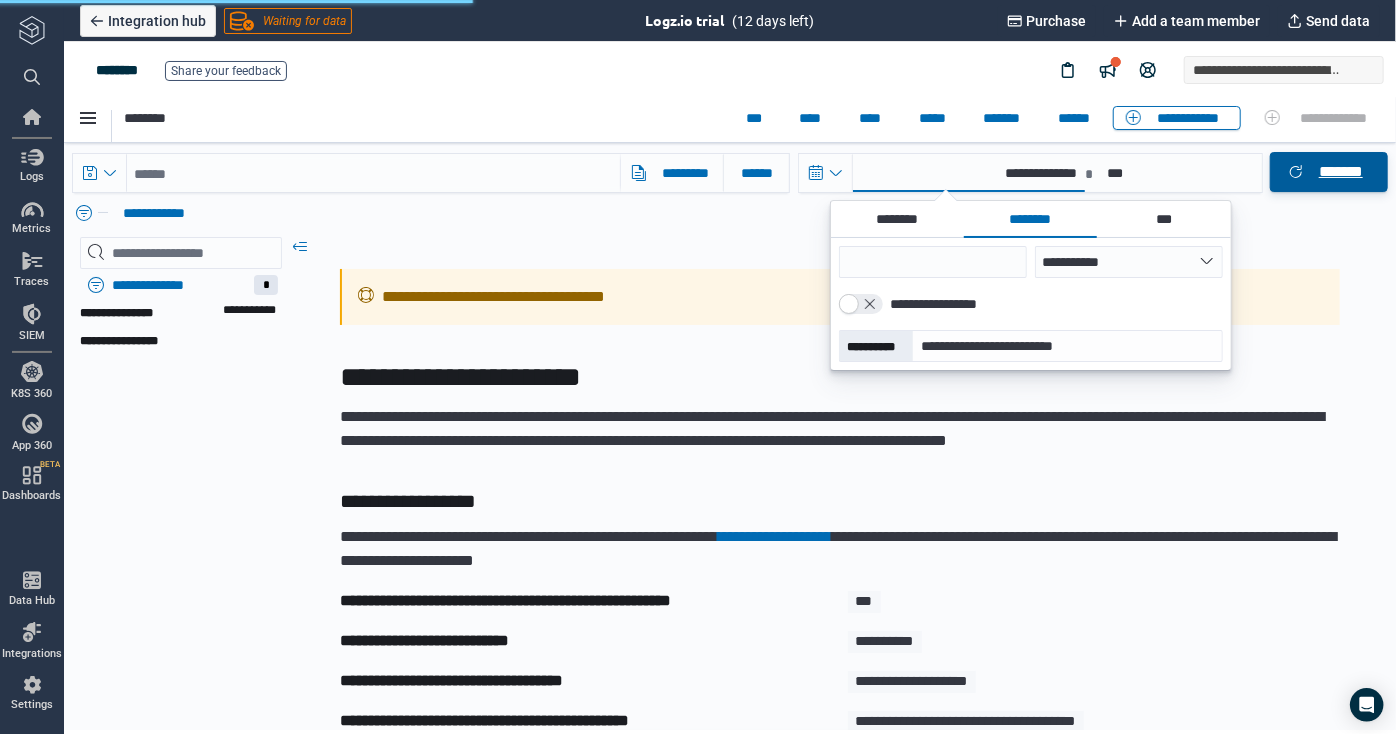 click on "*******" at bounding box center (1328, 171) 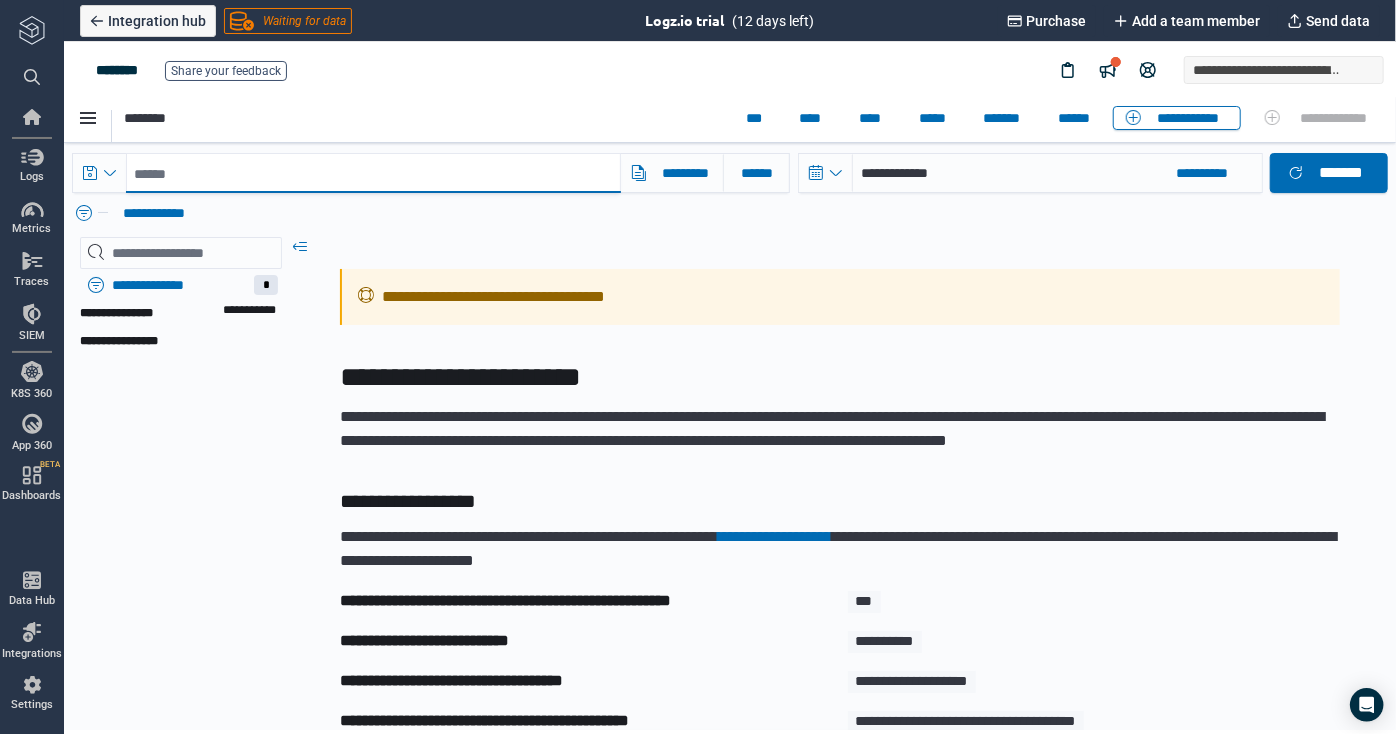 click at bounding box center (372, 172) 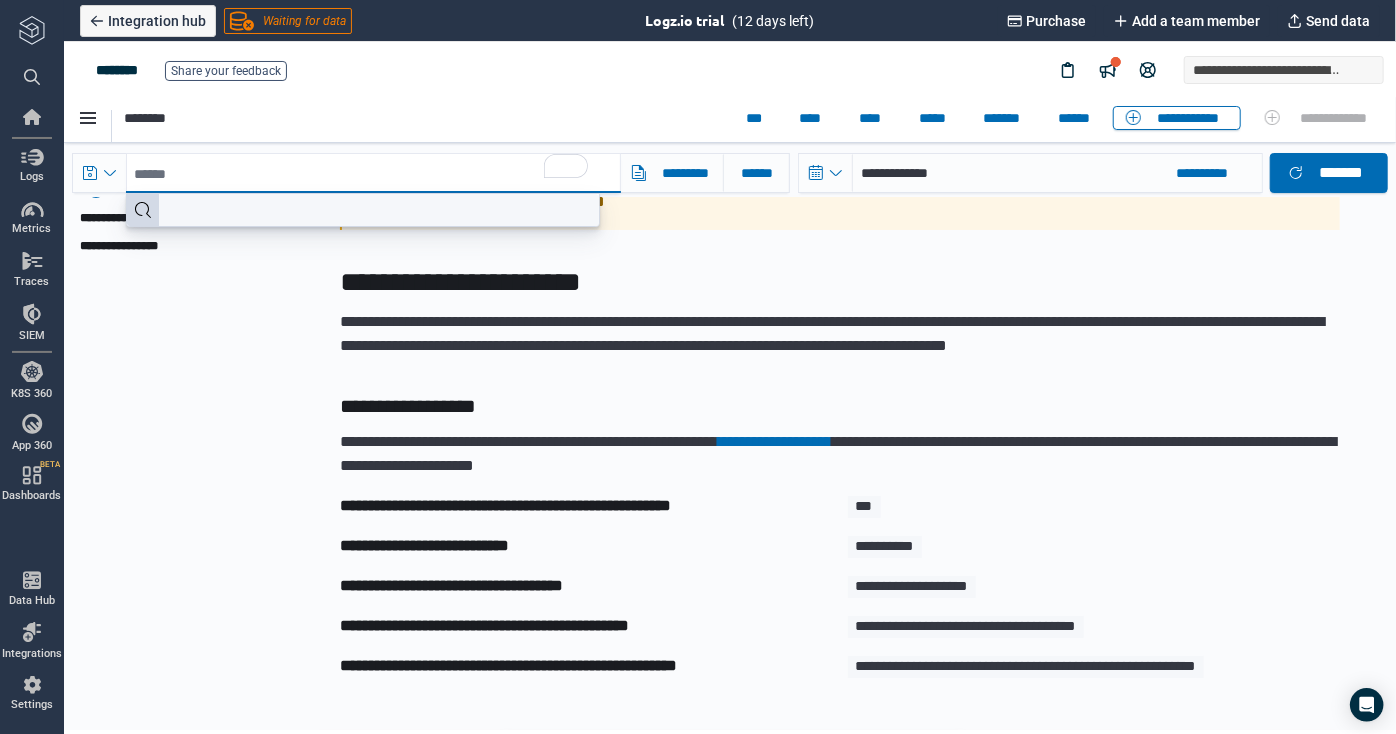 scroll, scrollTop: 0, scrollLeft: 0, axis: both 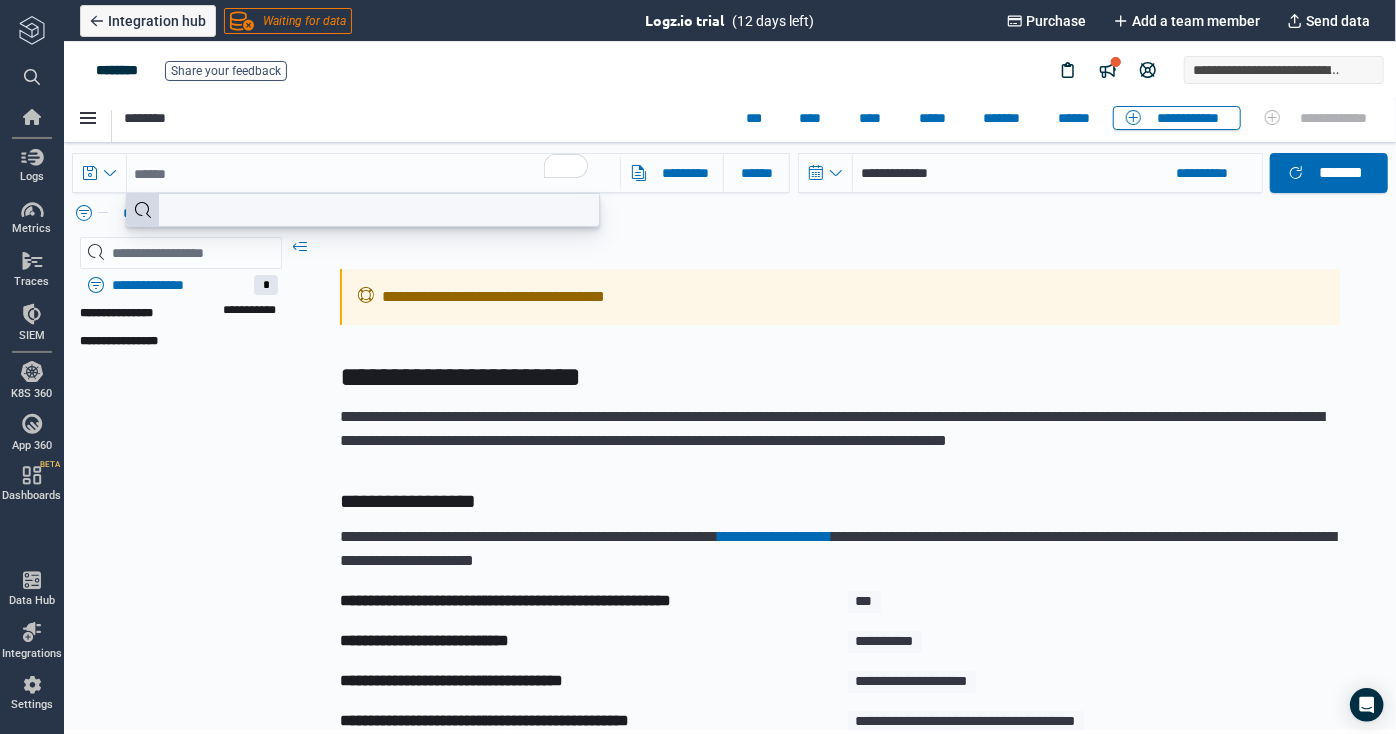 click on "**********" at bounding box center [839, 296] 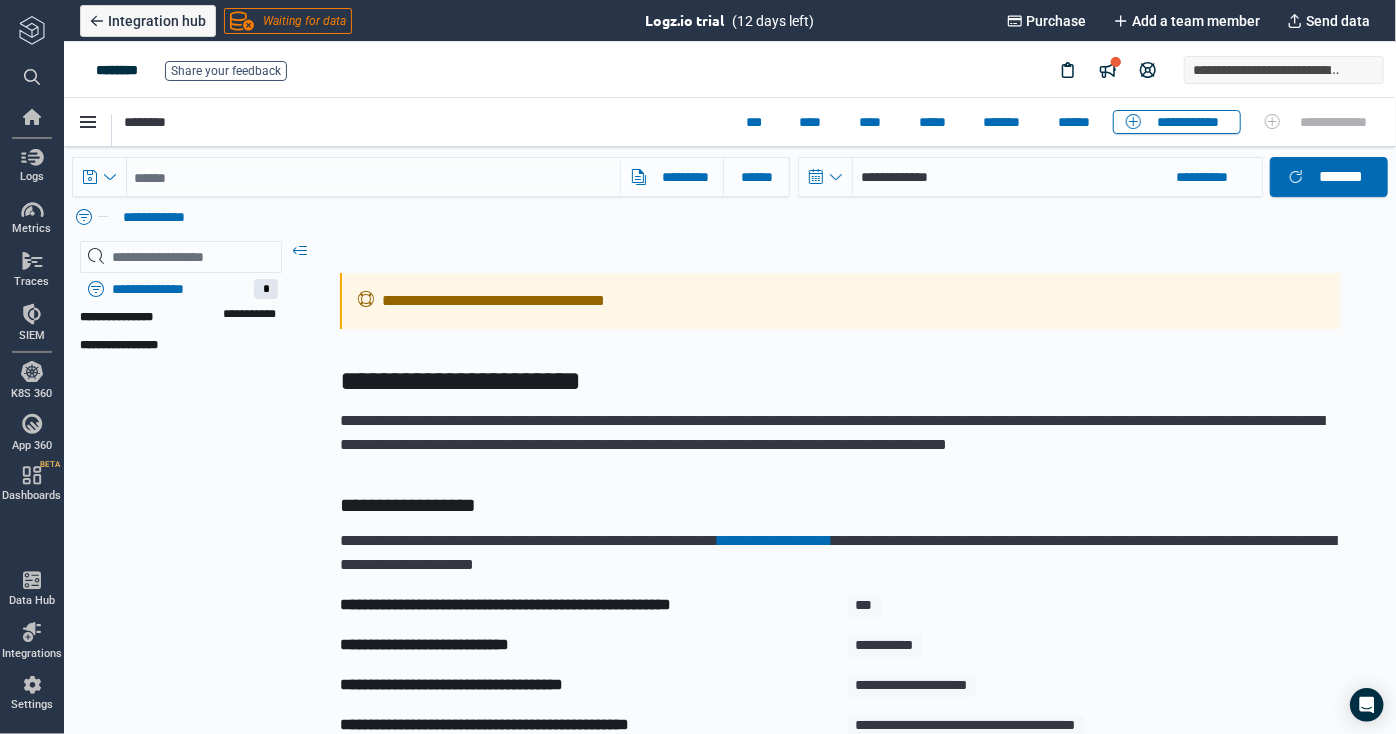 scroll, scrollTop: 0, scrollLeft: 0, axis: both 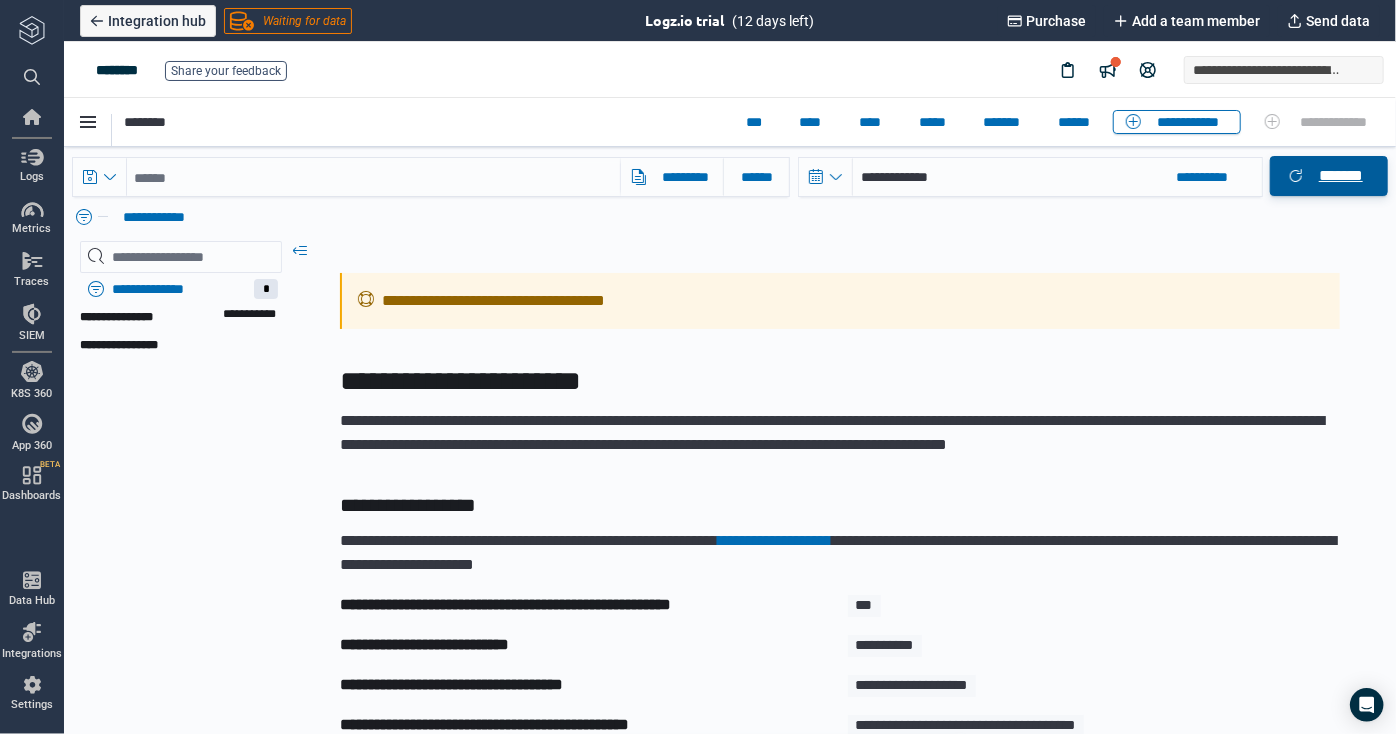 click on "*******" at bounding box center [1328, 175] 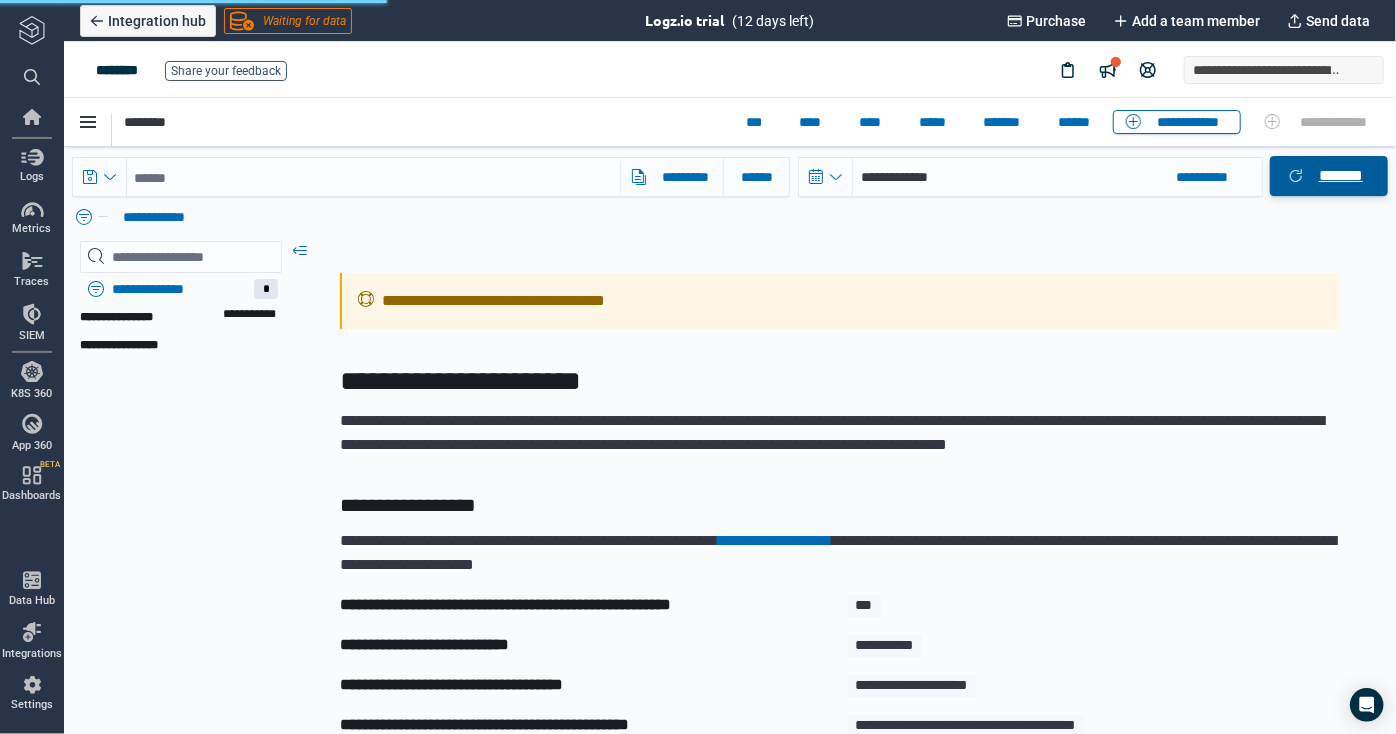 click on "*******" at bounding box center (1328, 175) 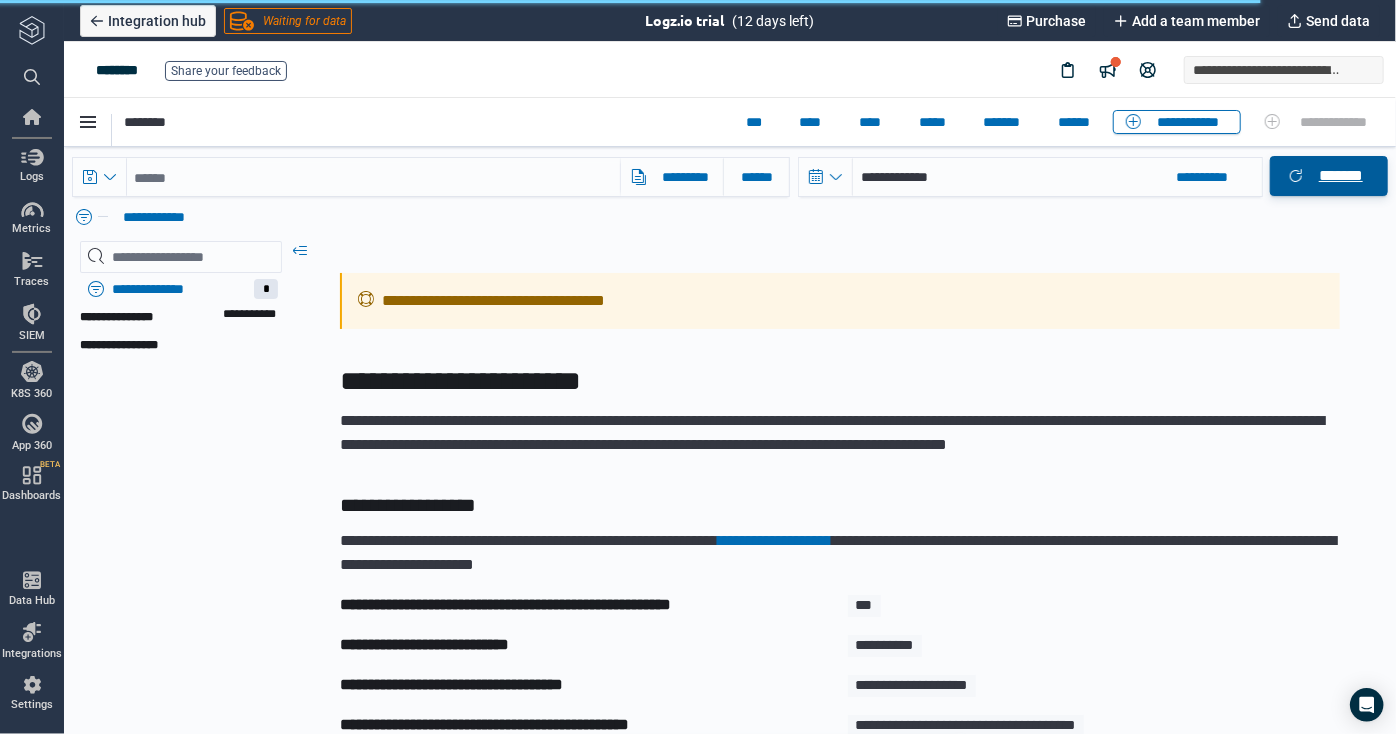 click on "*******" at bounding box center [1328, 175] 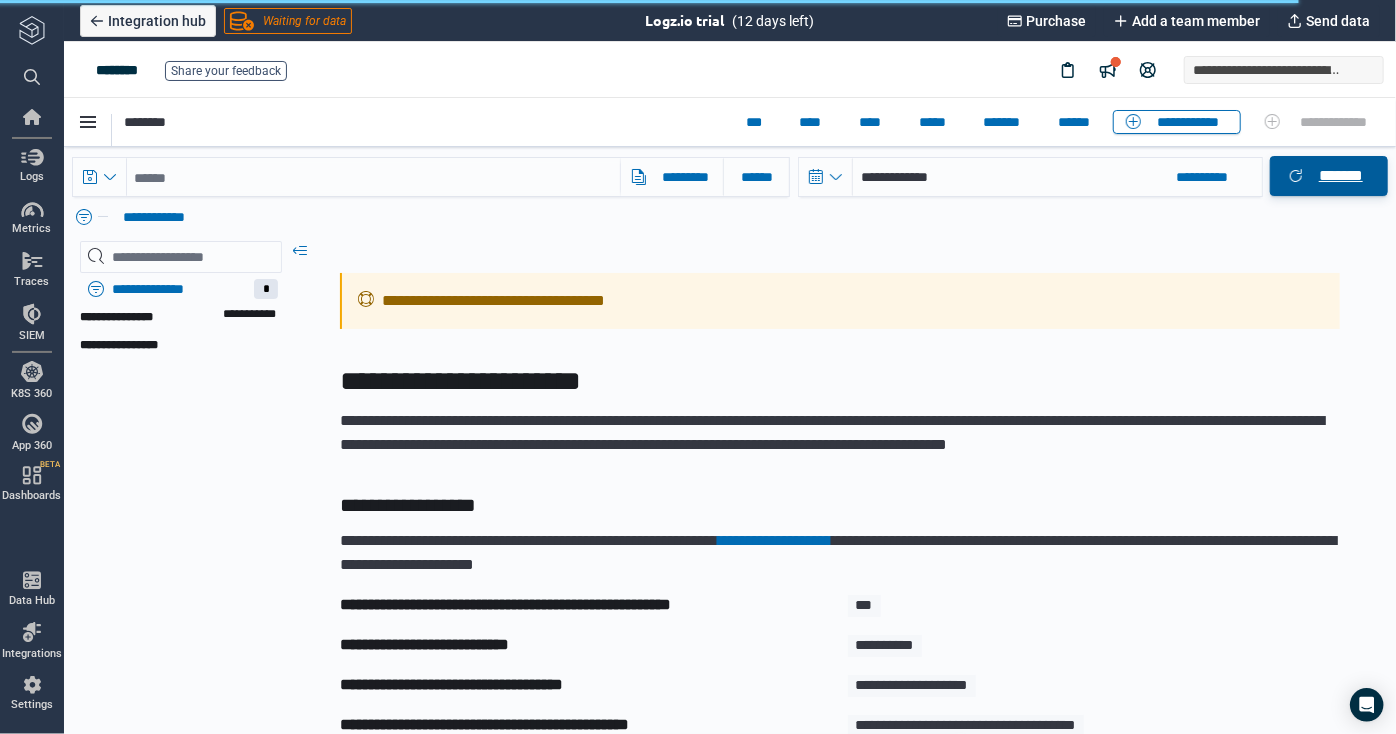 click on "*******" at bounding box center [1328, 175] 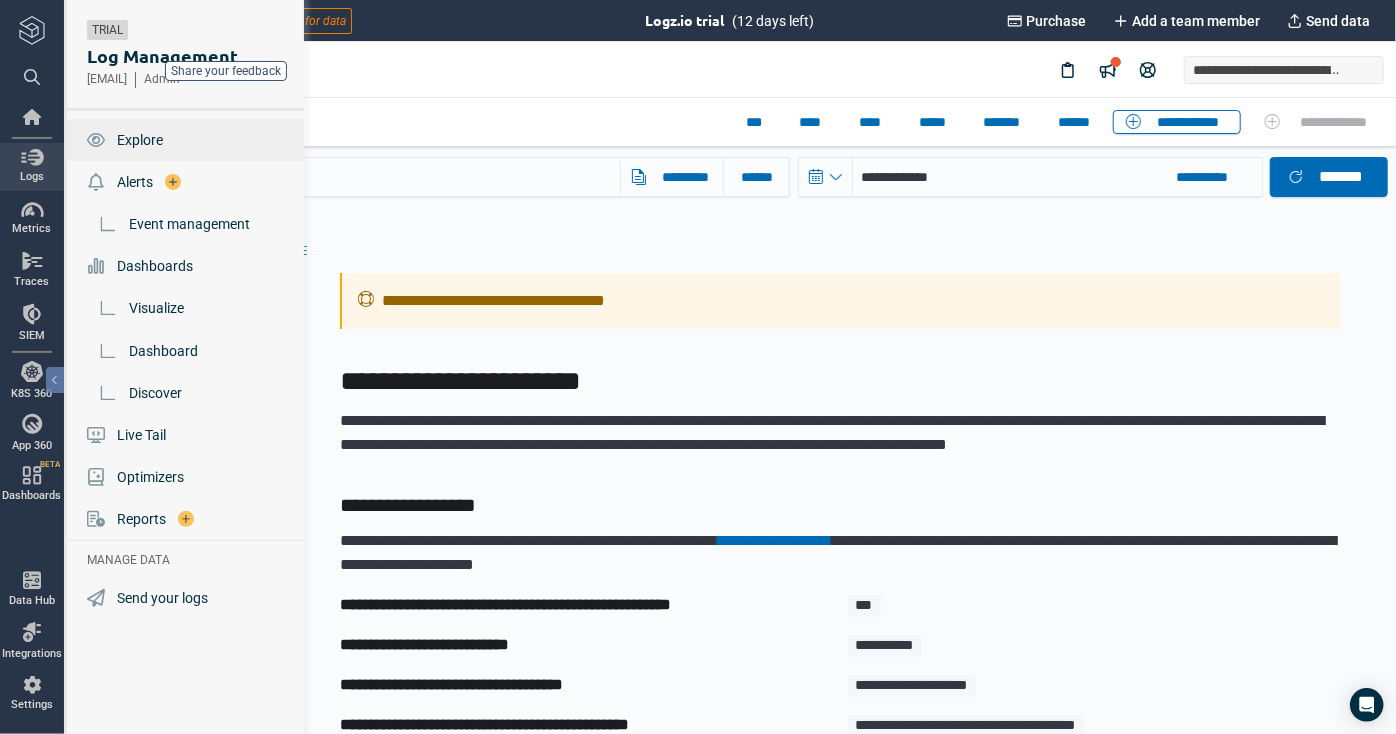 click on "Explore" at bounding box center [140, 140] 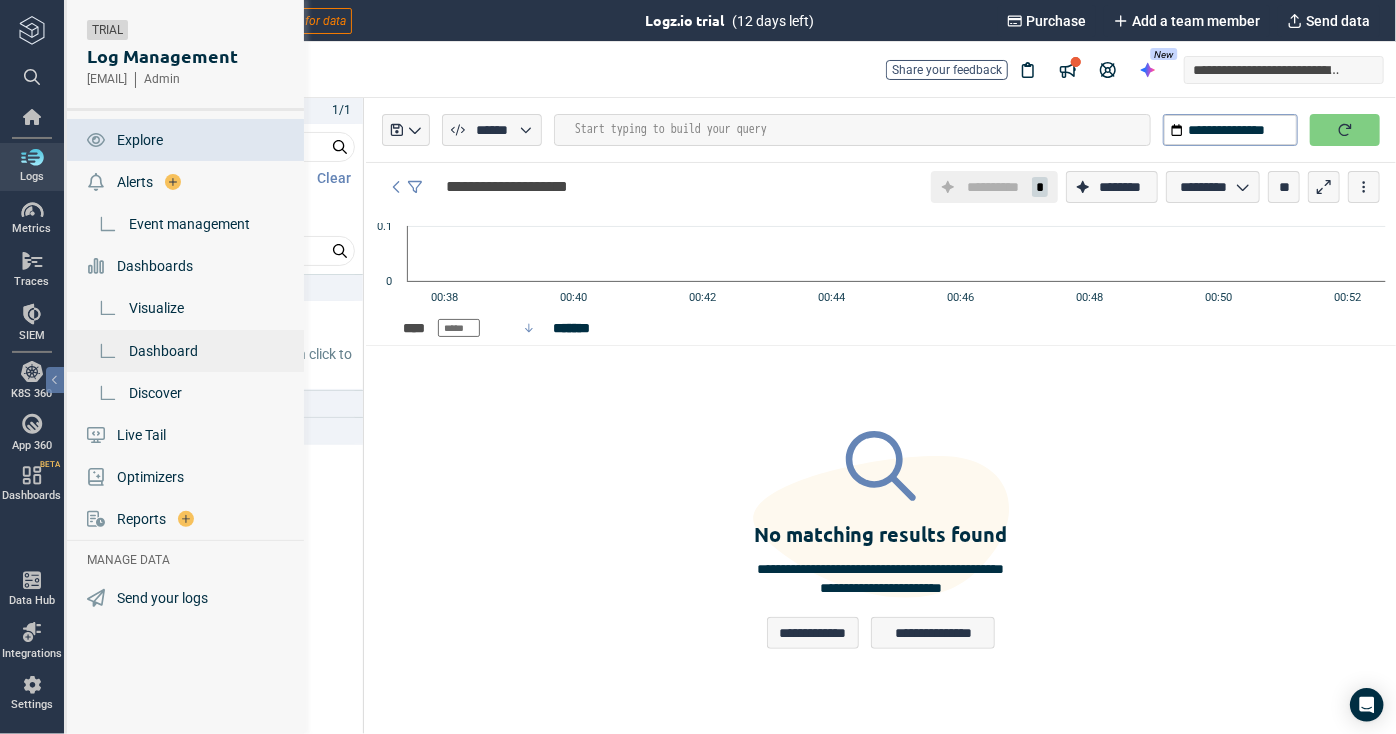 click on "Dashboard" at bounding box center (187, 351) 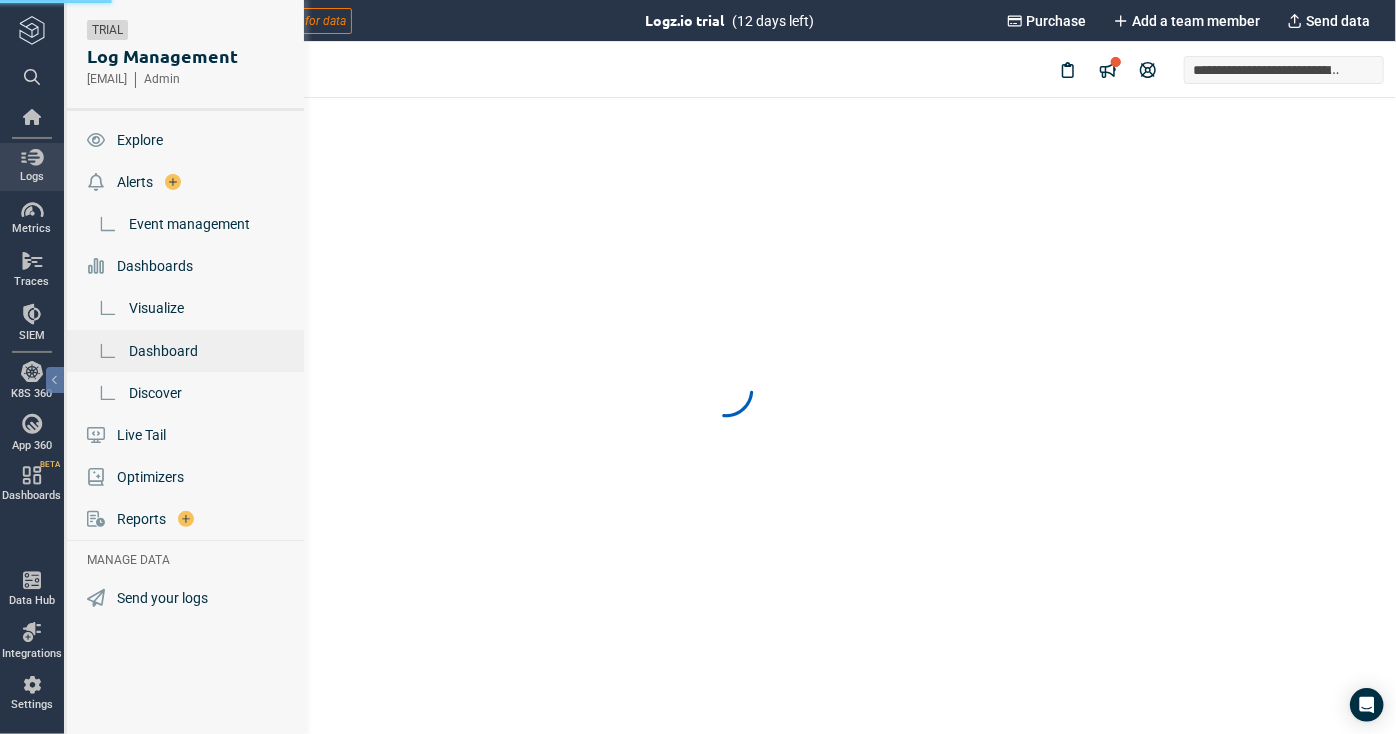 scroll, scrollTop: 0, scrollLeft: 0, axis: both 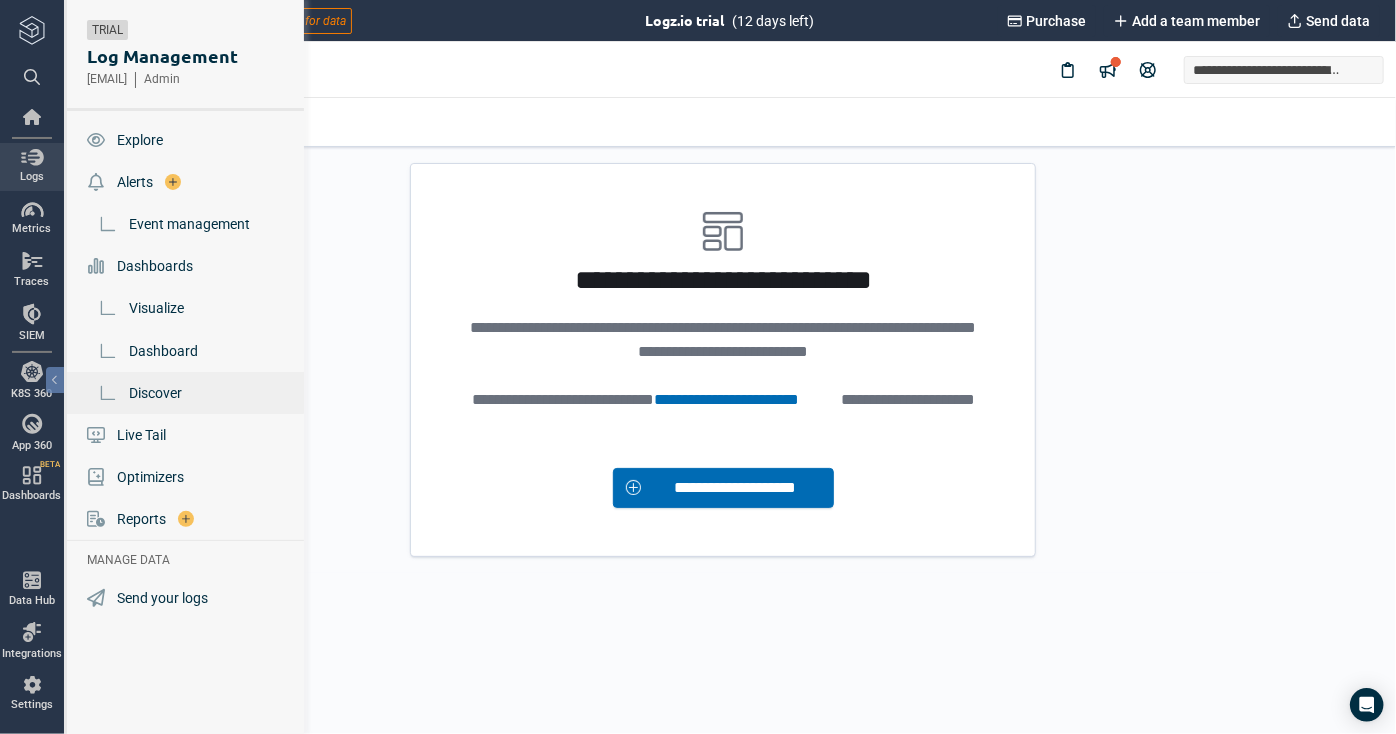 click on "Discover" at bounding box center (155, 393) 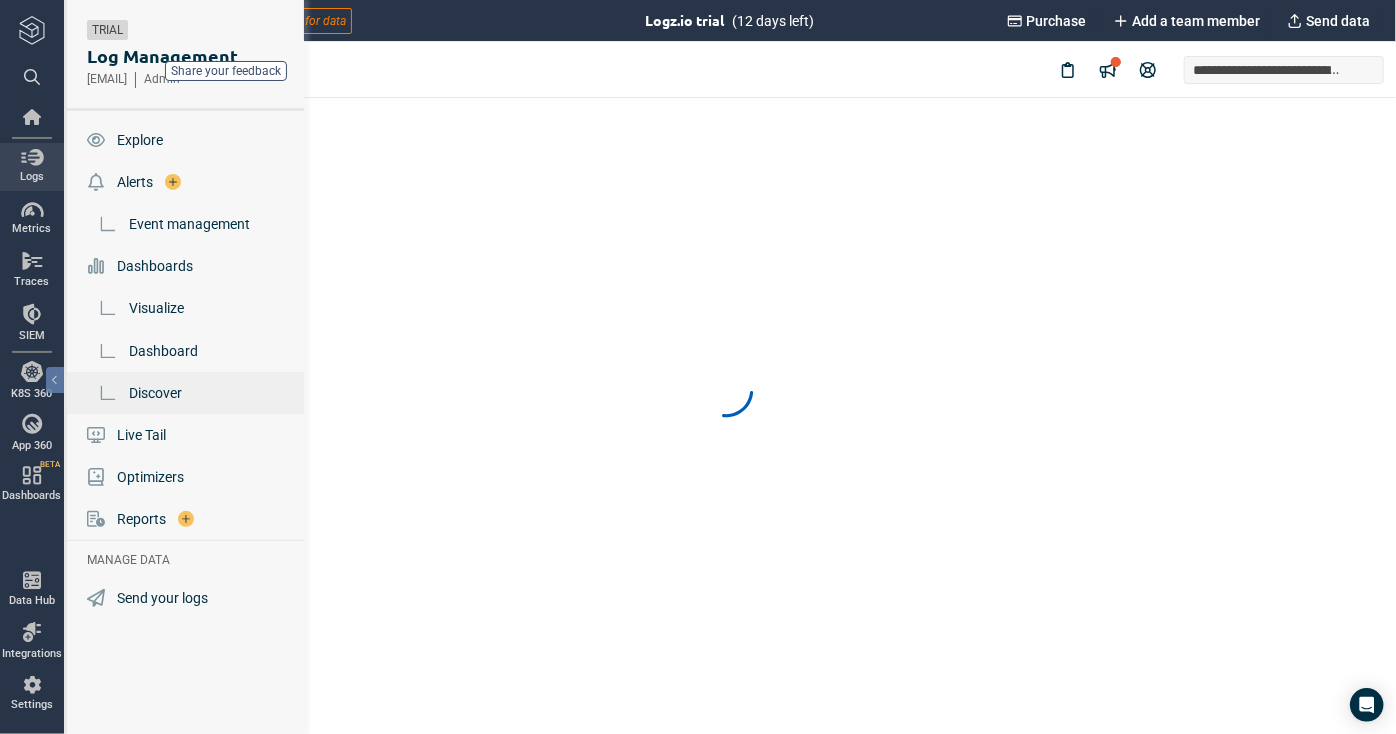scroll, scrollTop: 0, scrollLeft: 0, axis: both 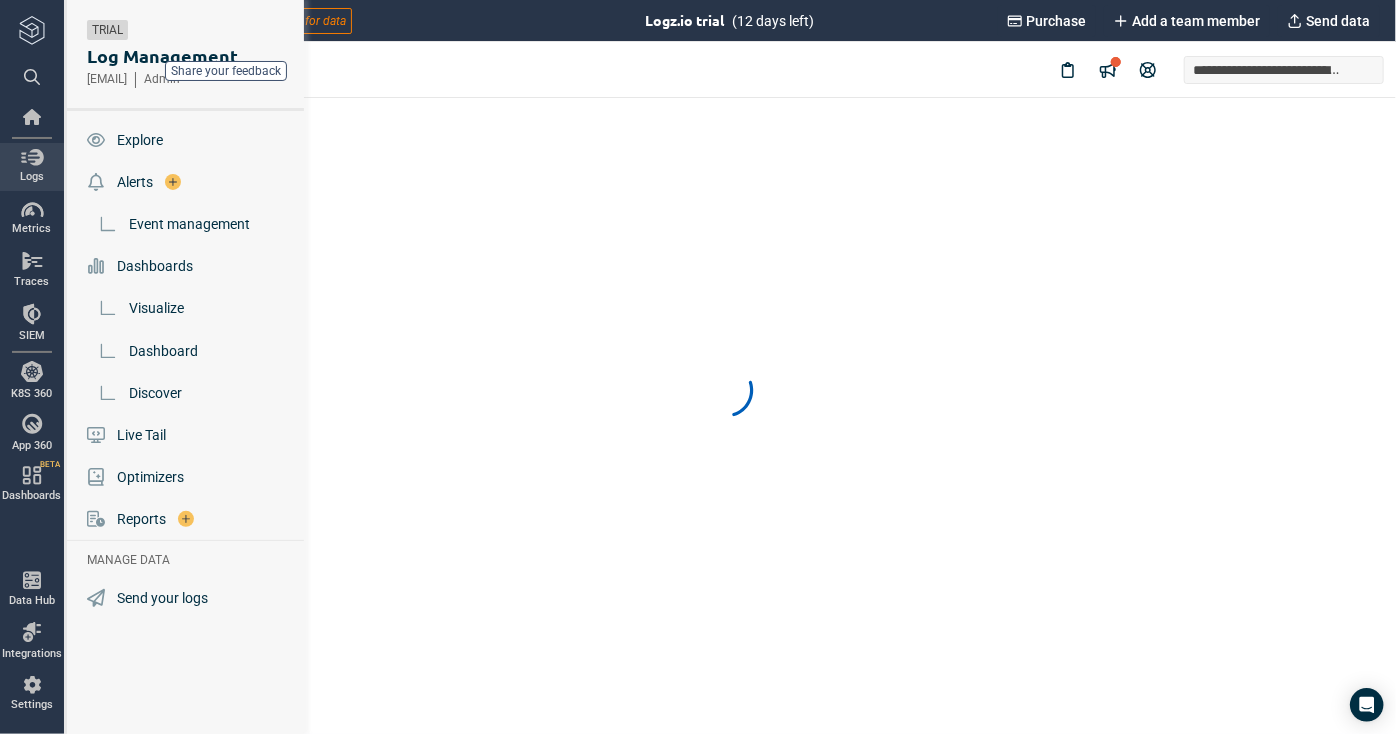type on "*" 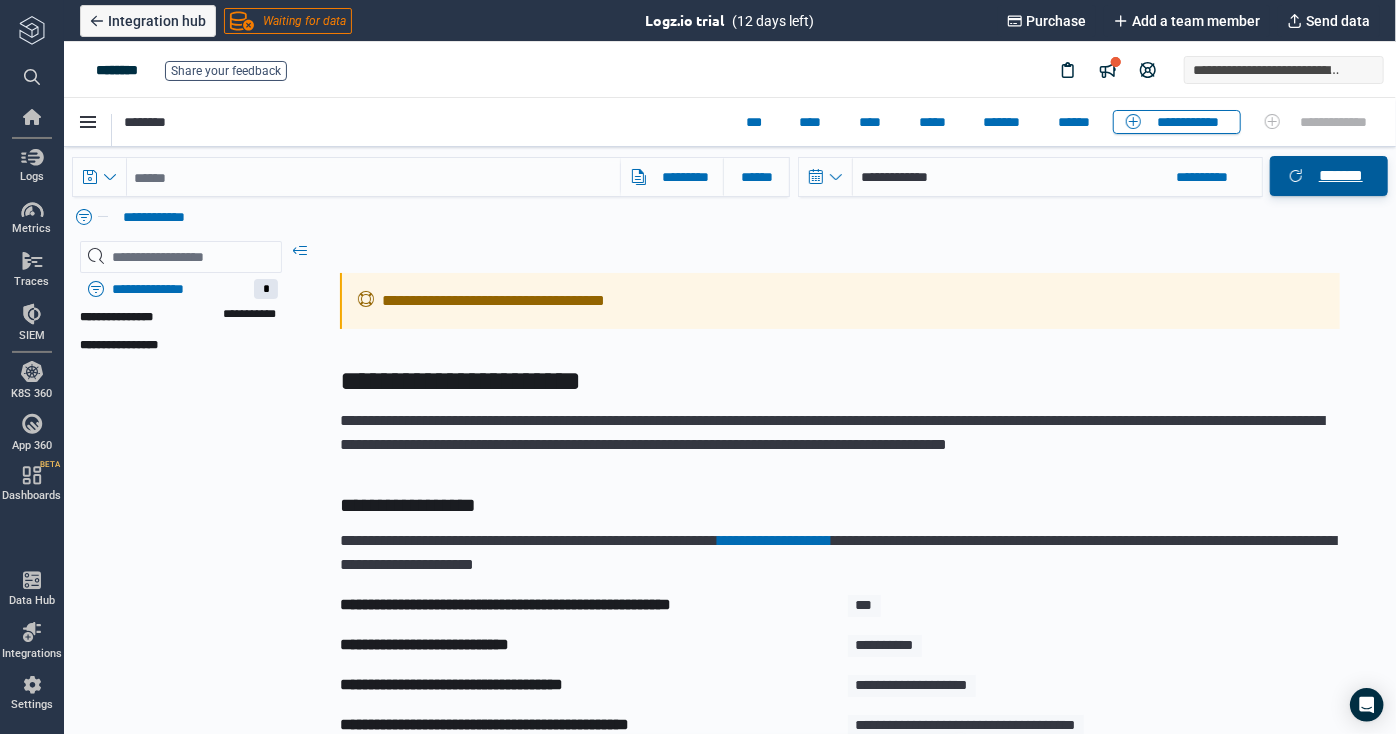 click on "*******" at bounding box center (1328, 175) 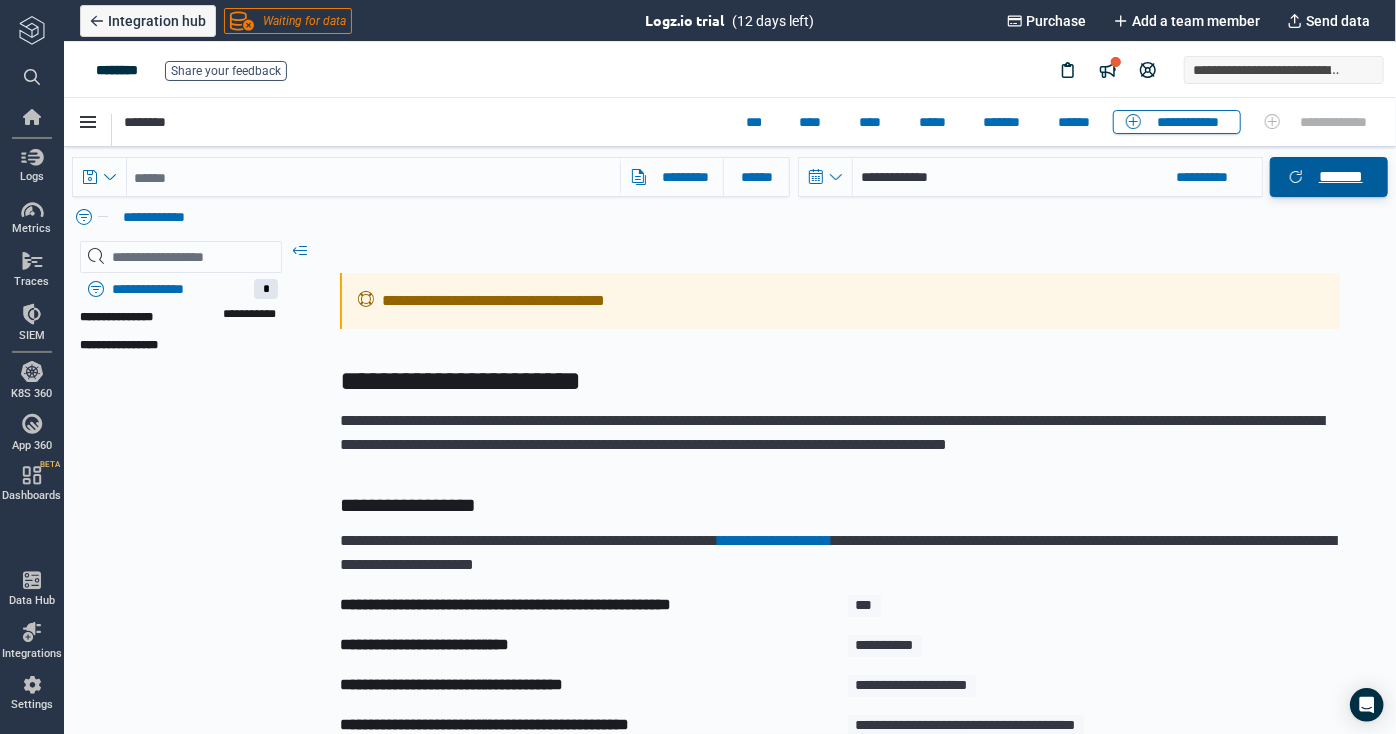 scroll, scrollTop: 95, scrollLeft: 0, axis: vertical 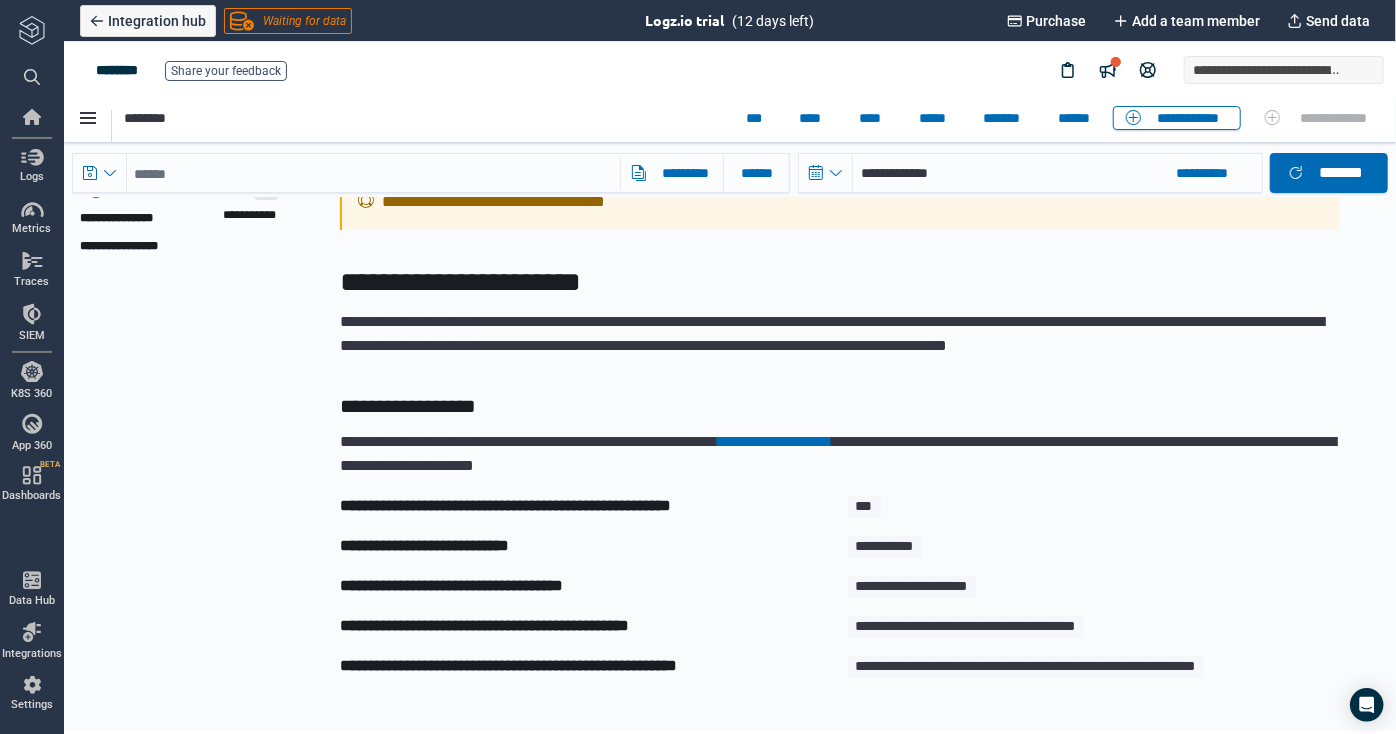 drag, startPoint x: 303, startPoint y: 193, endPoint x: 275, endPoint y: 155, distance: 47.201694 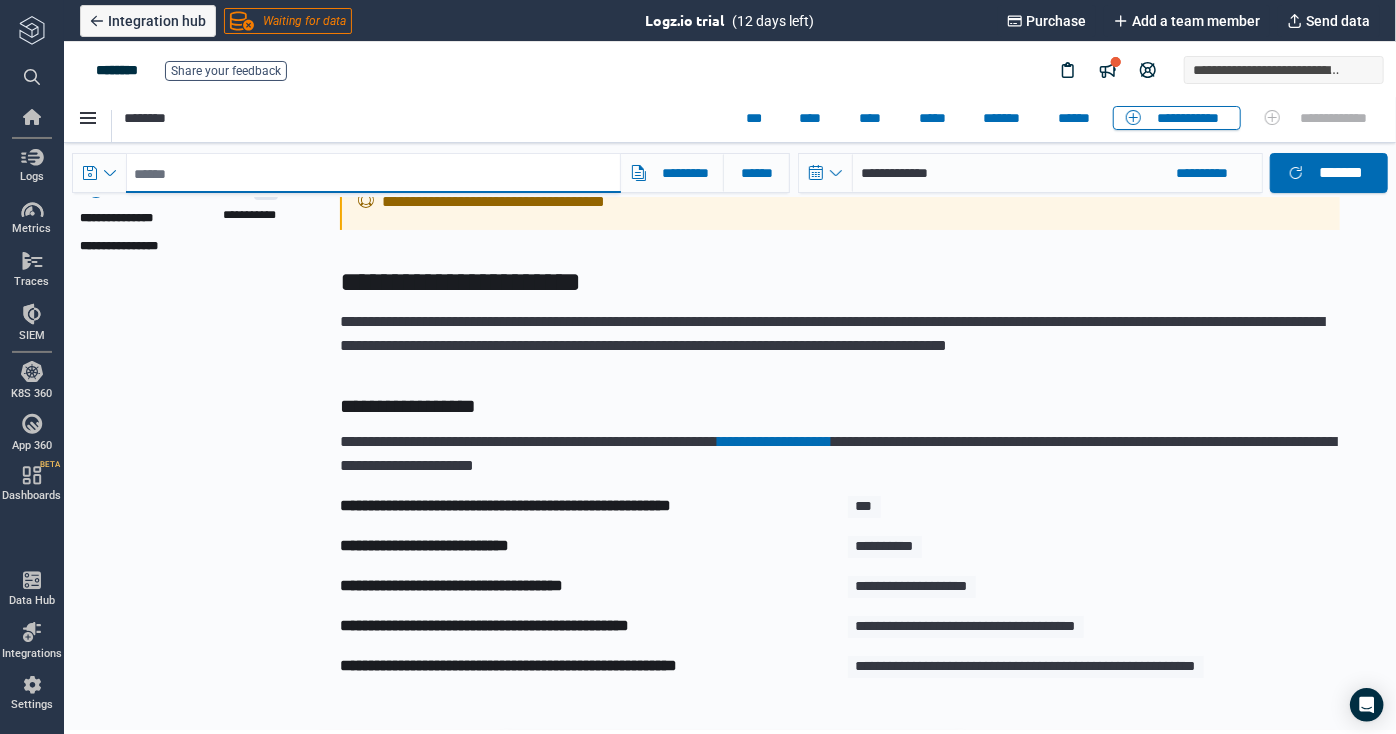 click at bounding box center [372, 172] 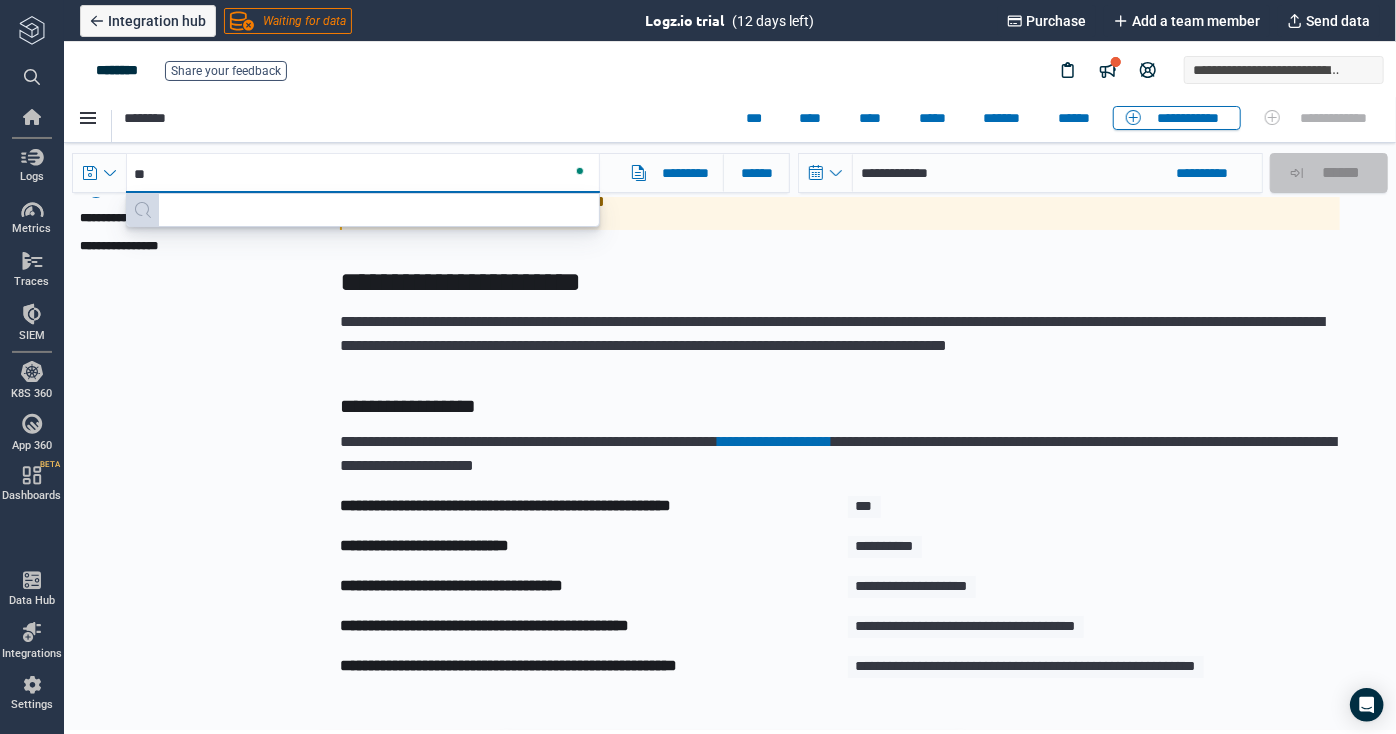 type on "***" 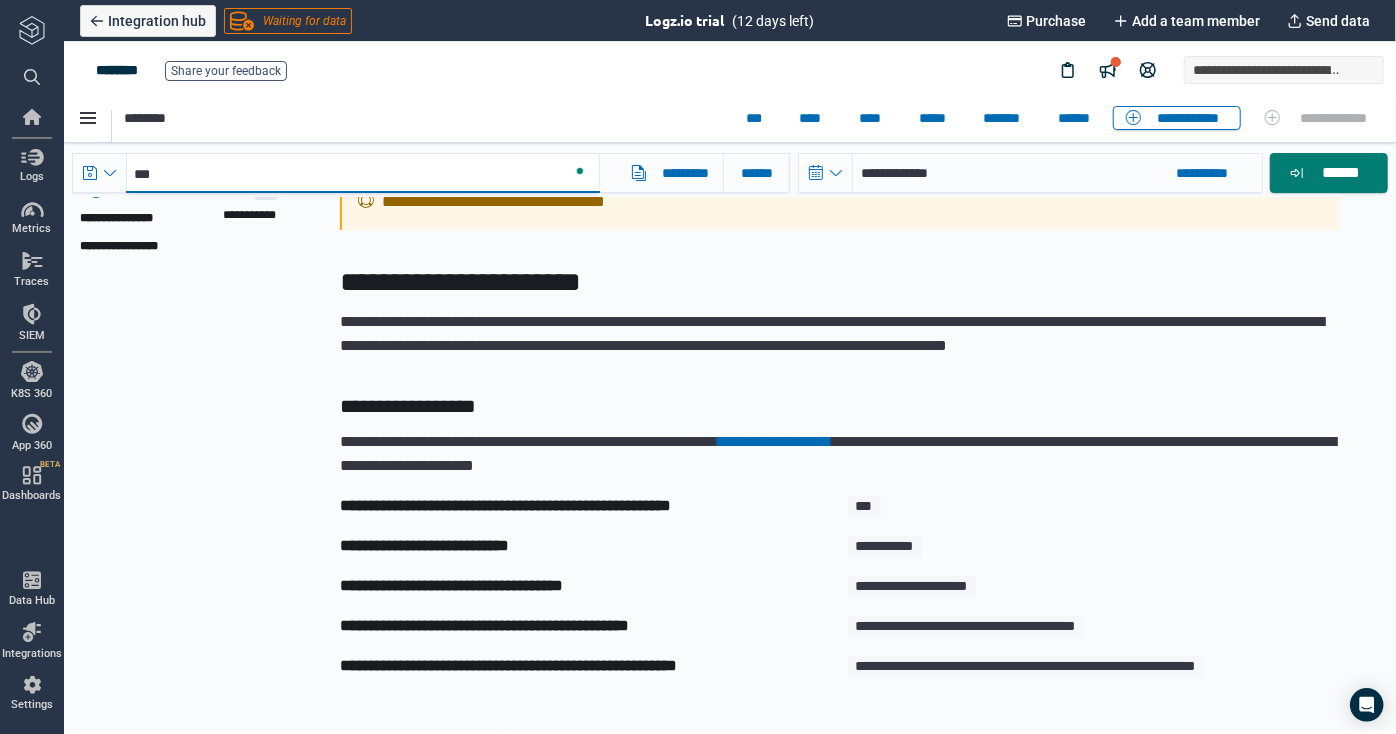 type on "*" 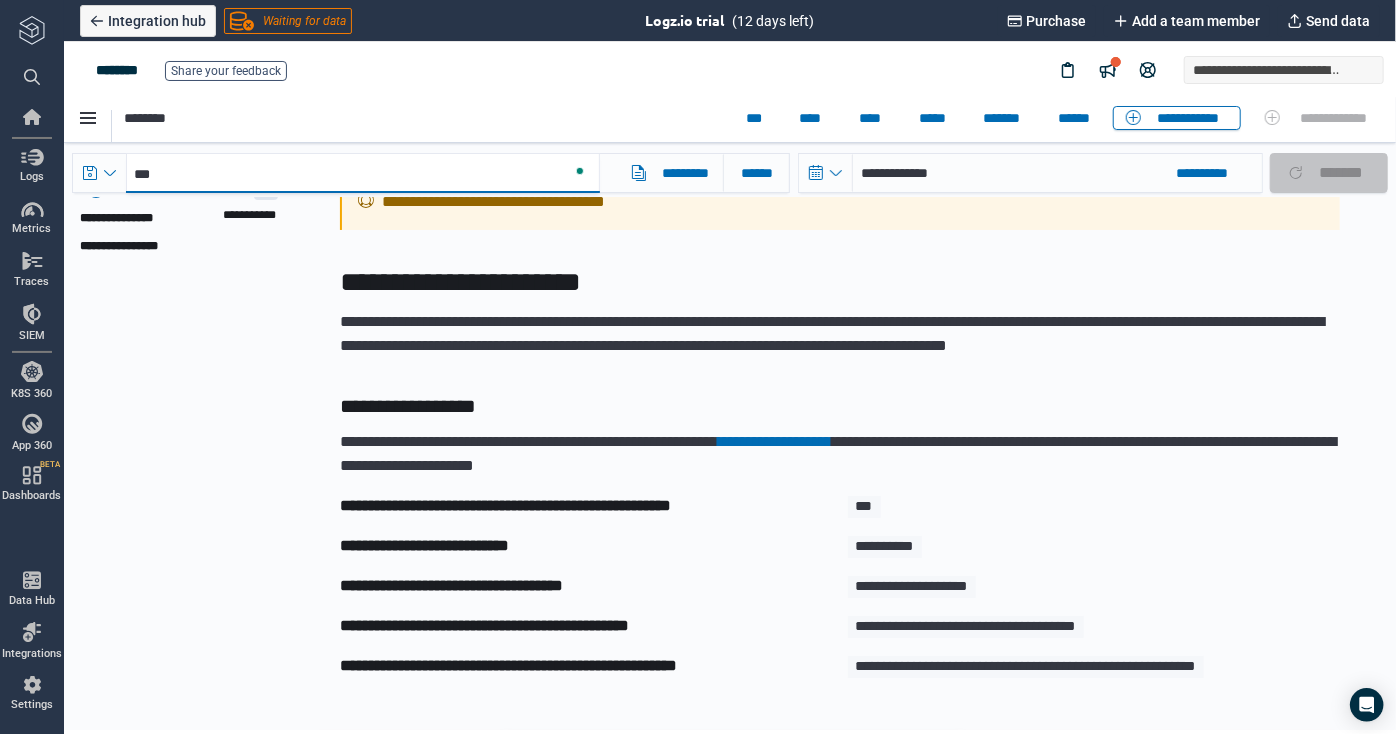 scroll, scrollTop: 0, scrollLeft: 0, axis: both 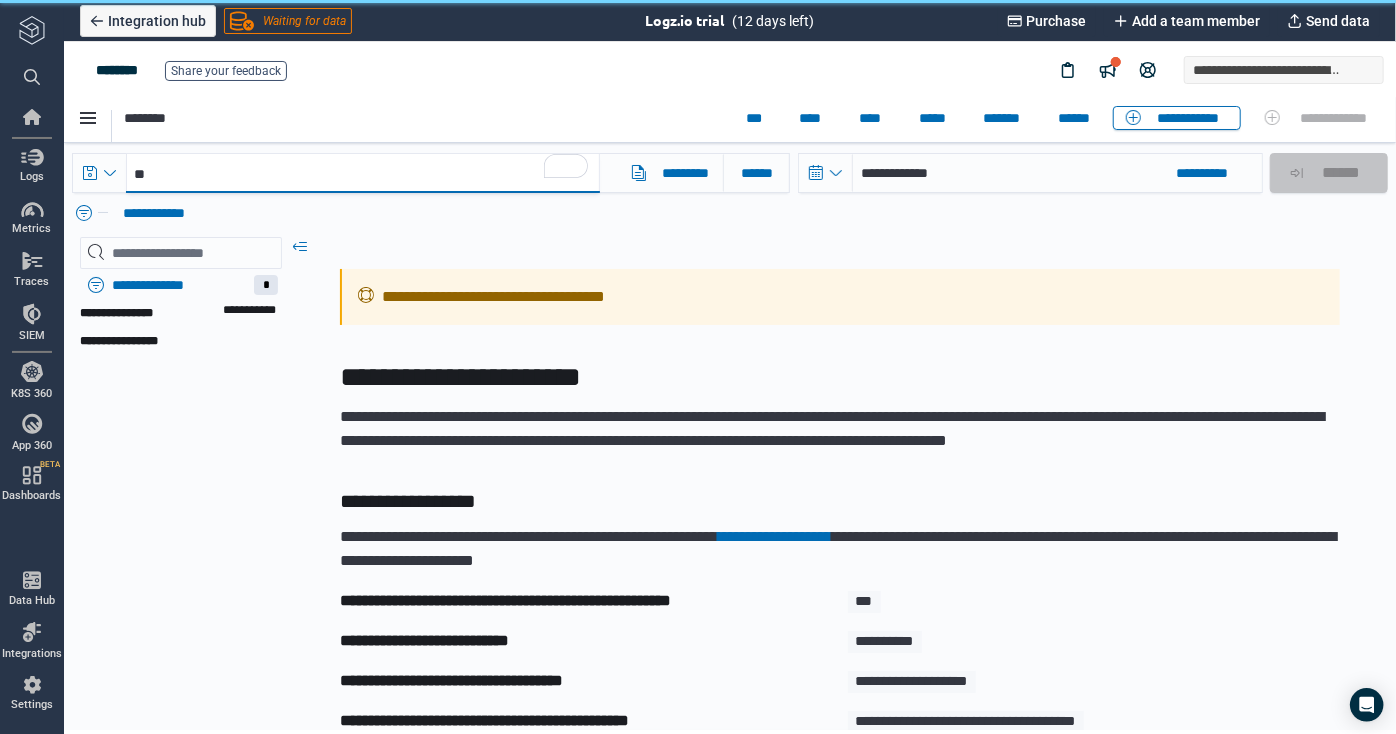 type on "*" 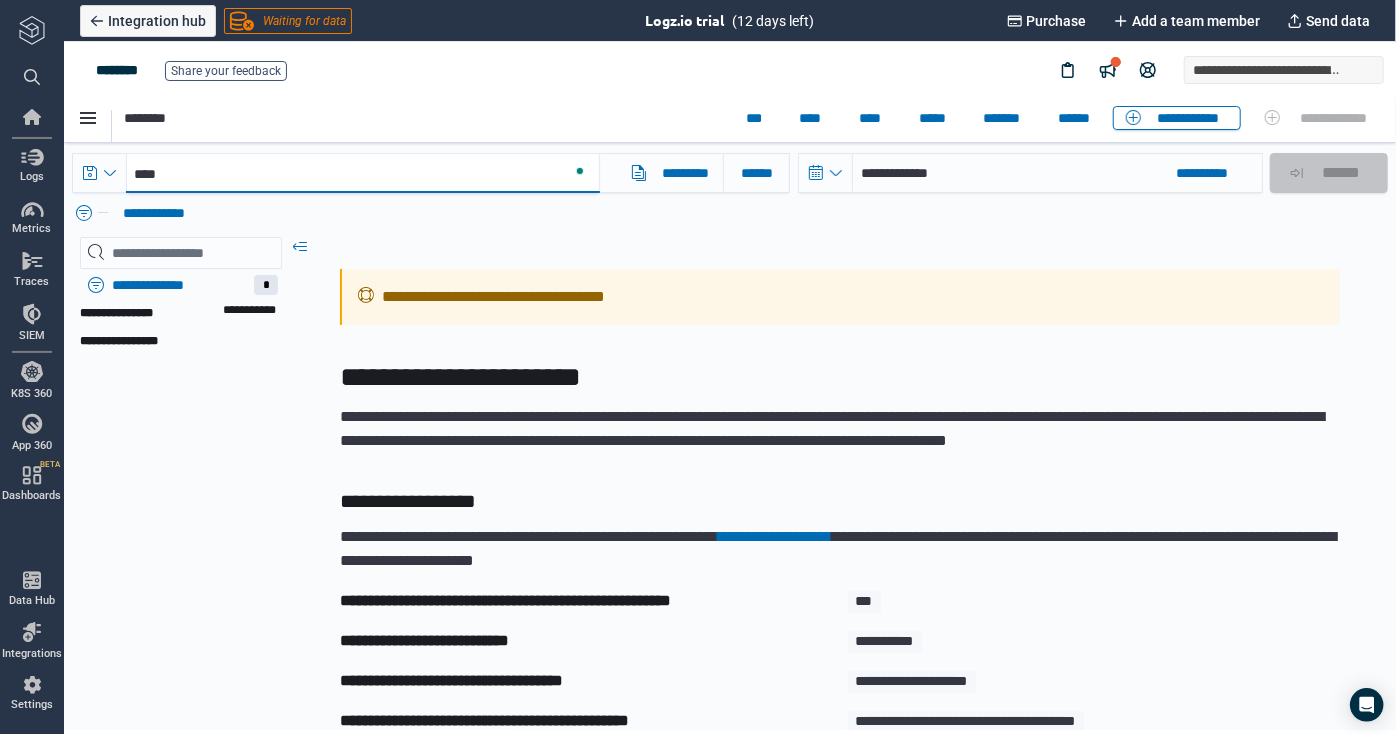 type on "*****" 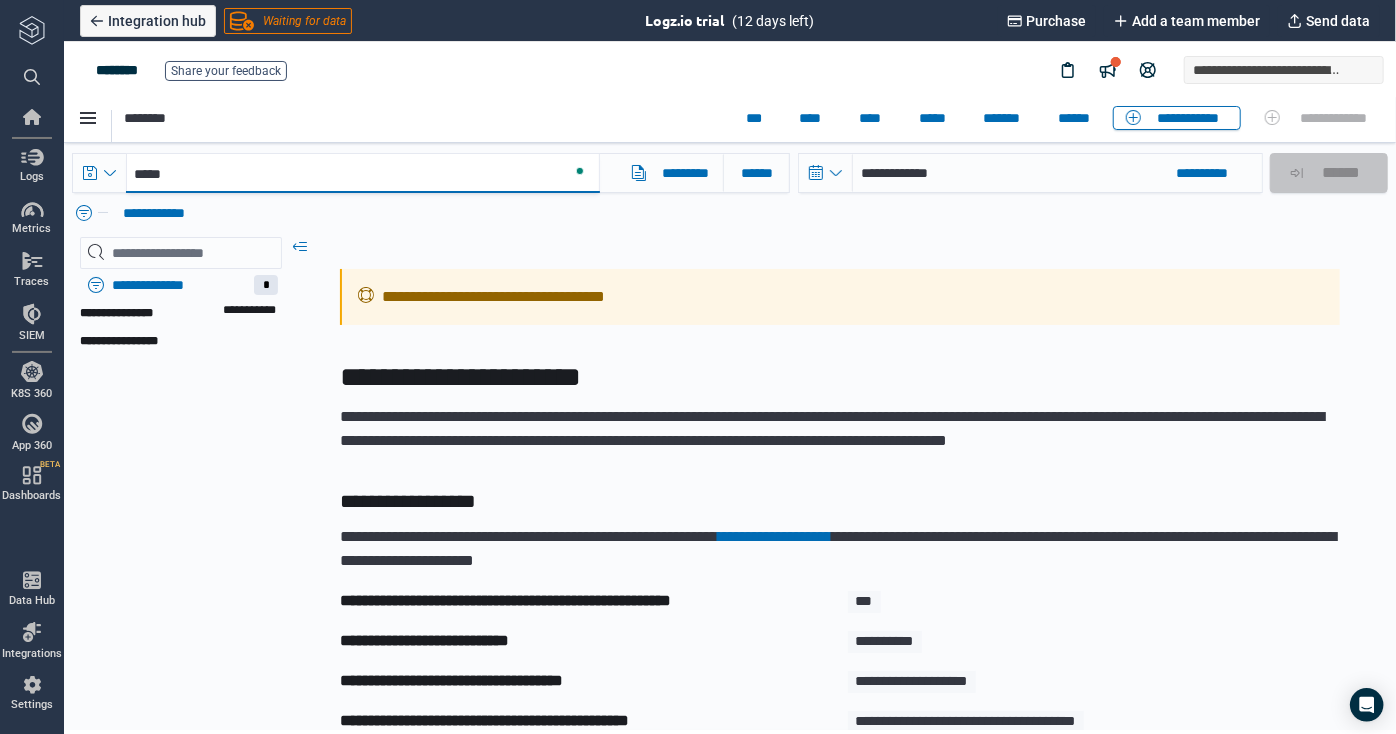 type on "*" 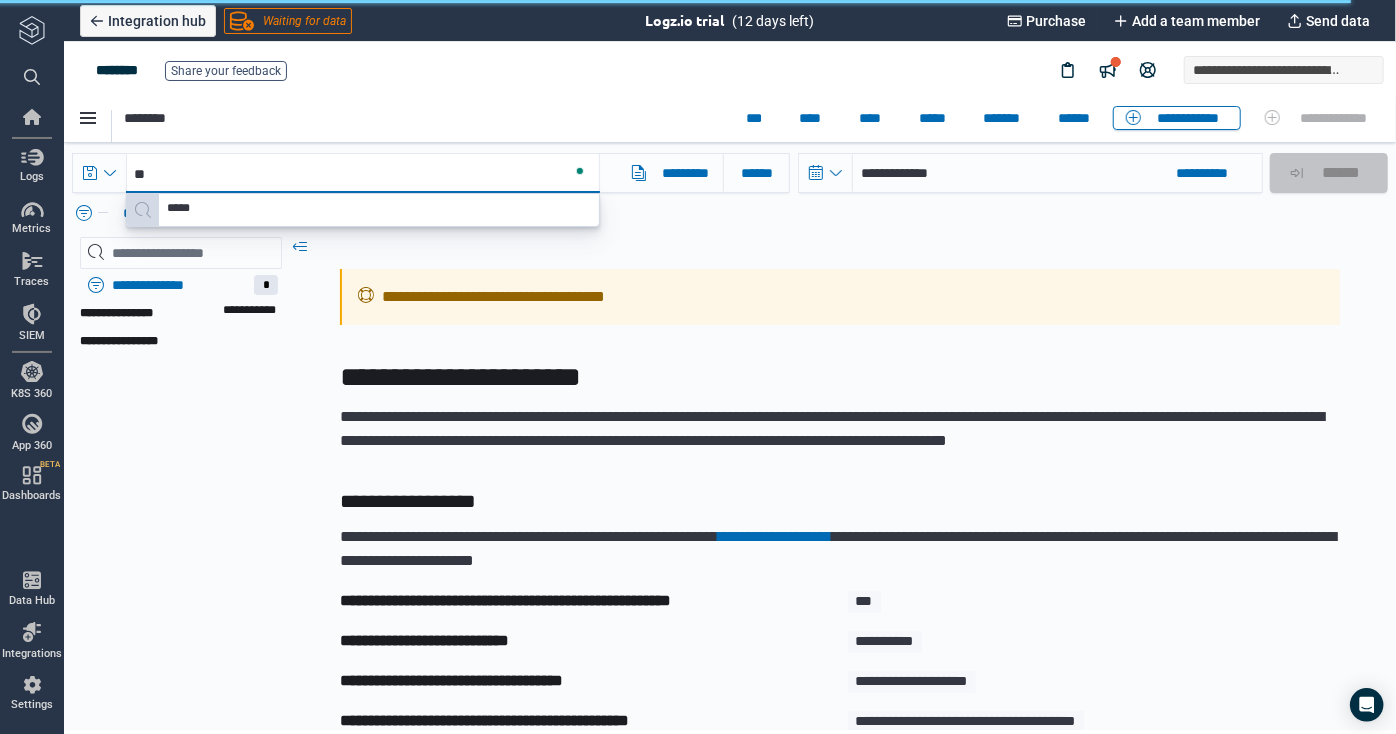 type on "*" 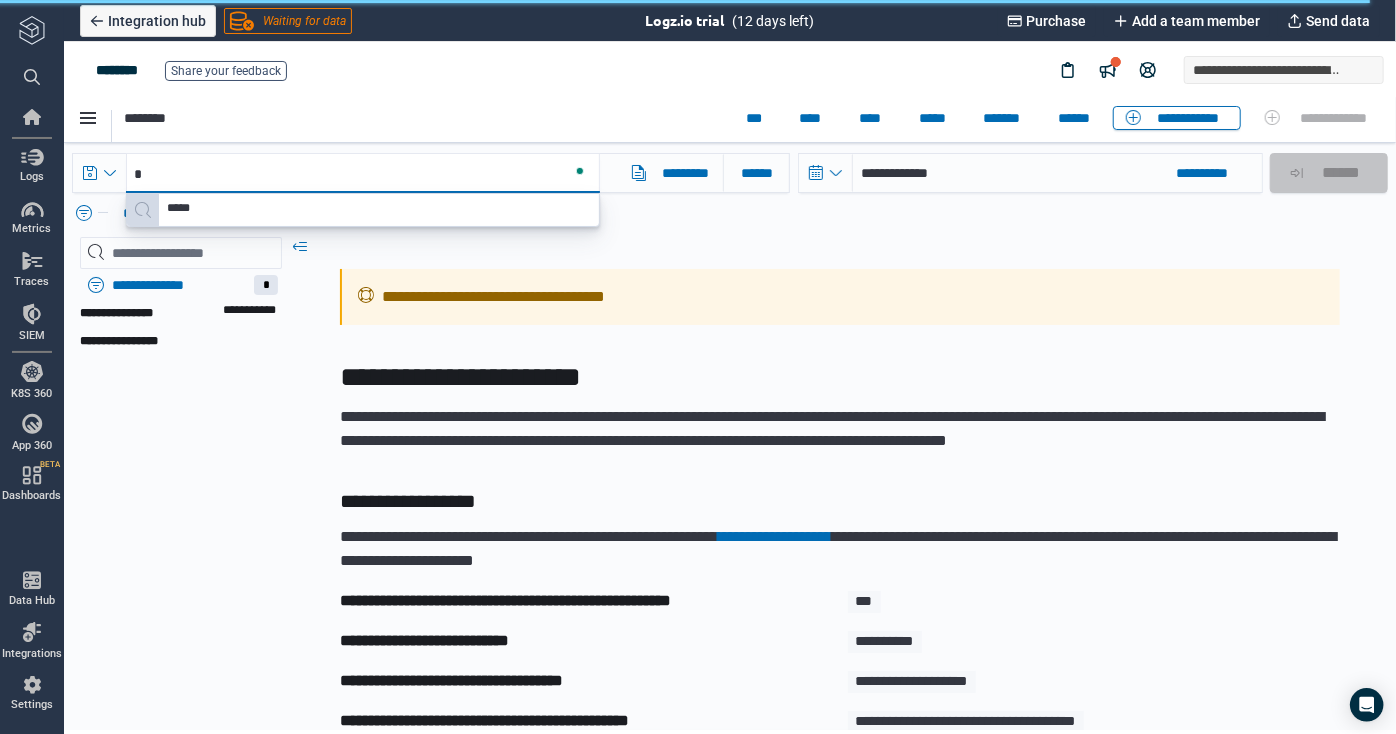 type 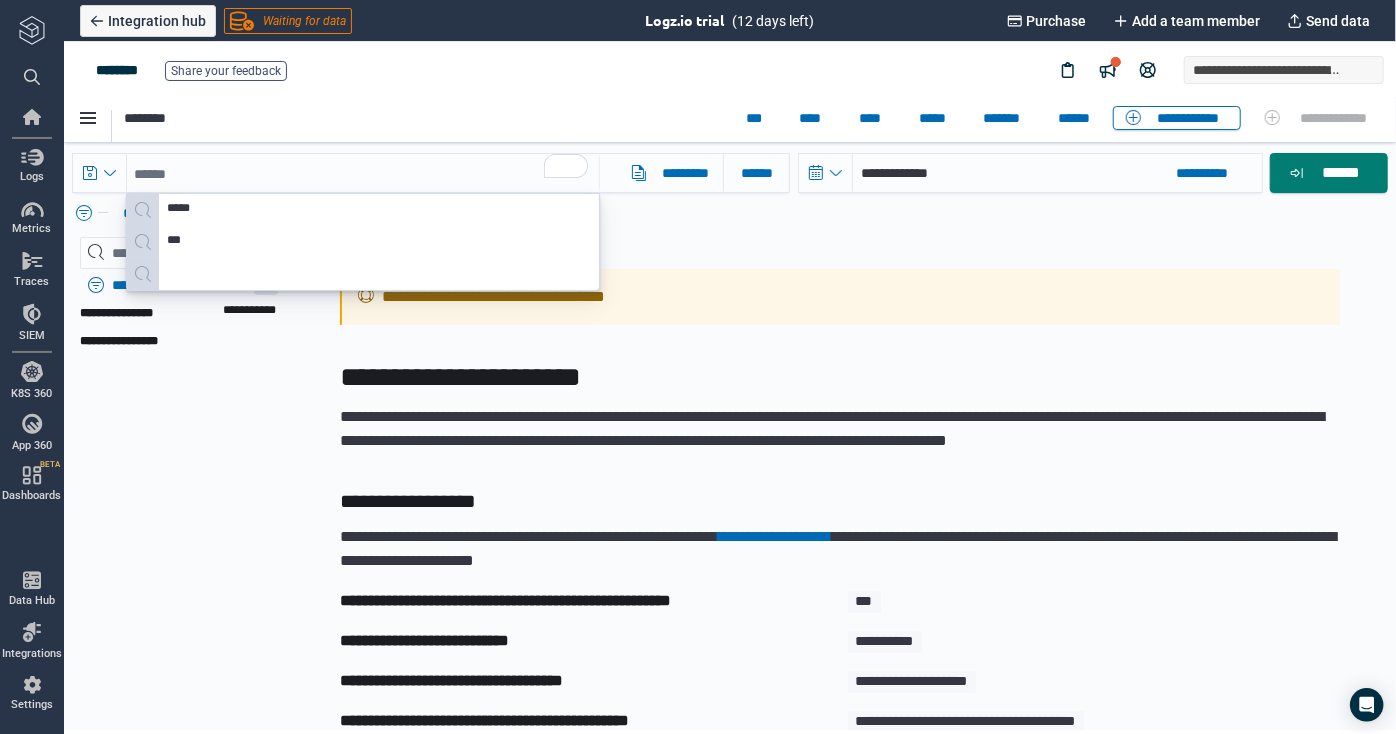 click on "********" at bounding box center (418, 119) 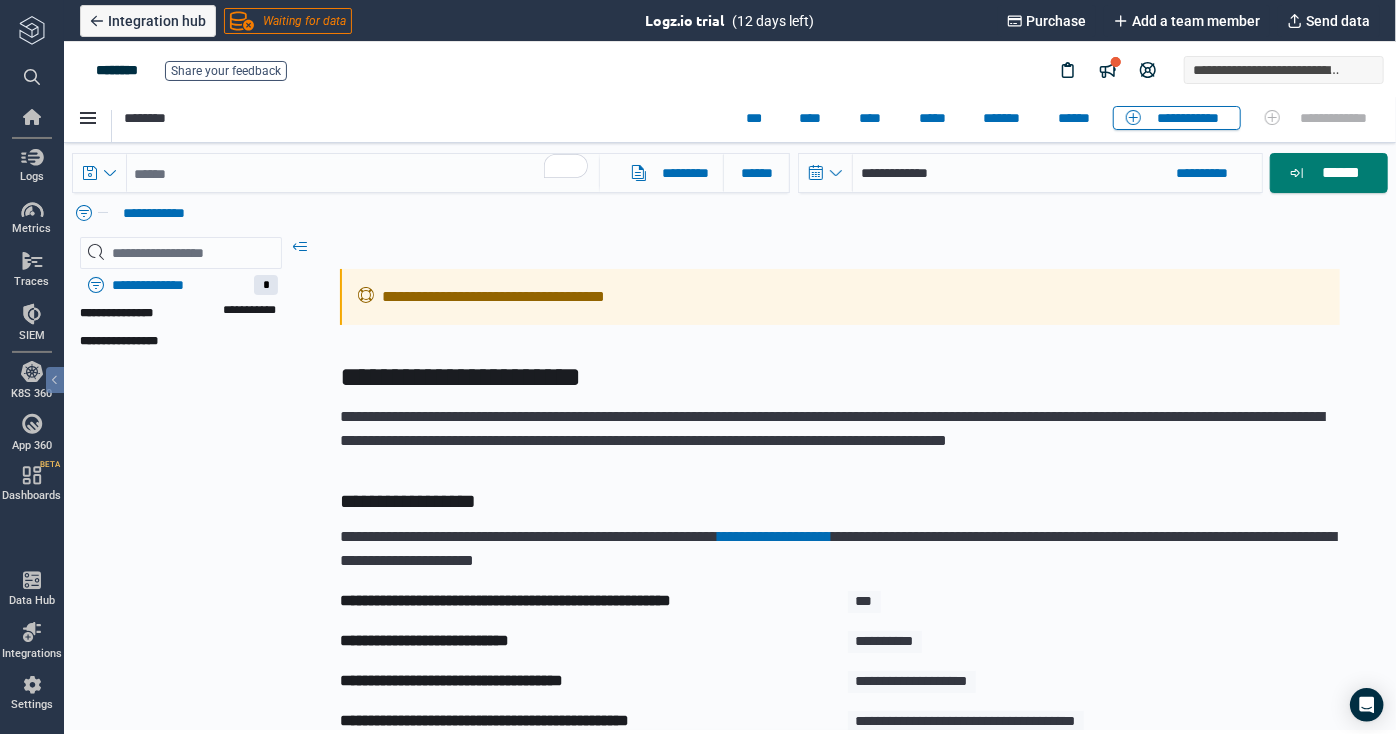 click 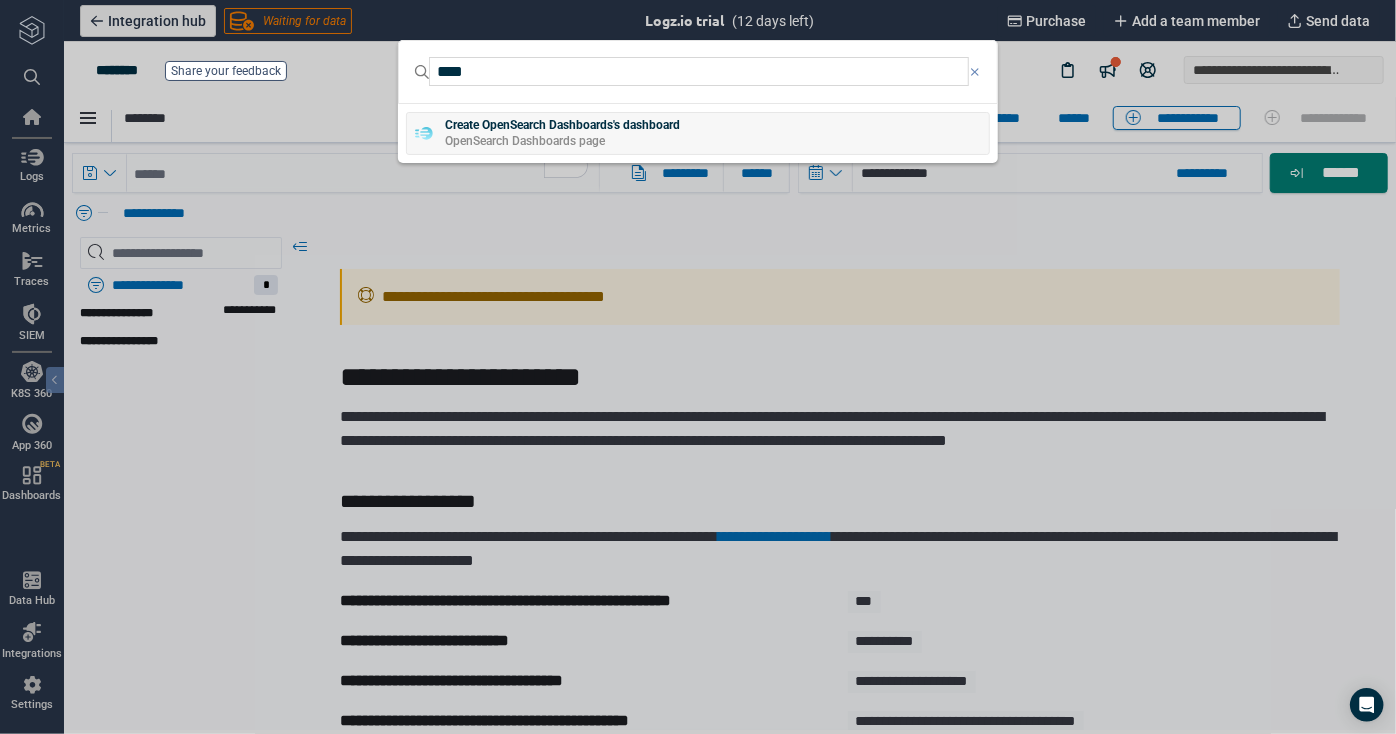 type on "****" 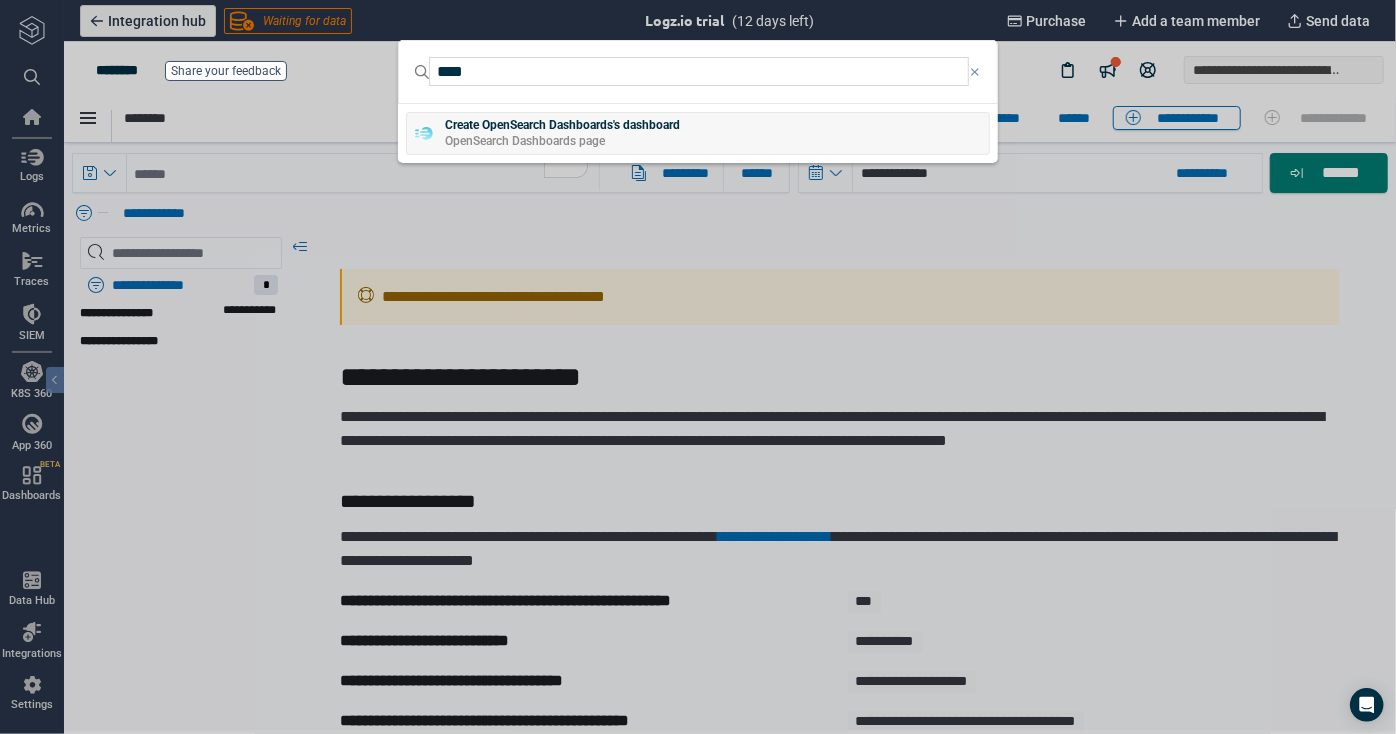 click on "Create OpenSearch Dashboards's dashboard" at bounding box center (562, 126) 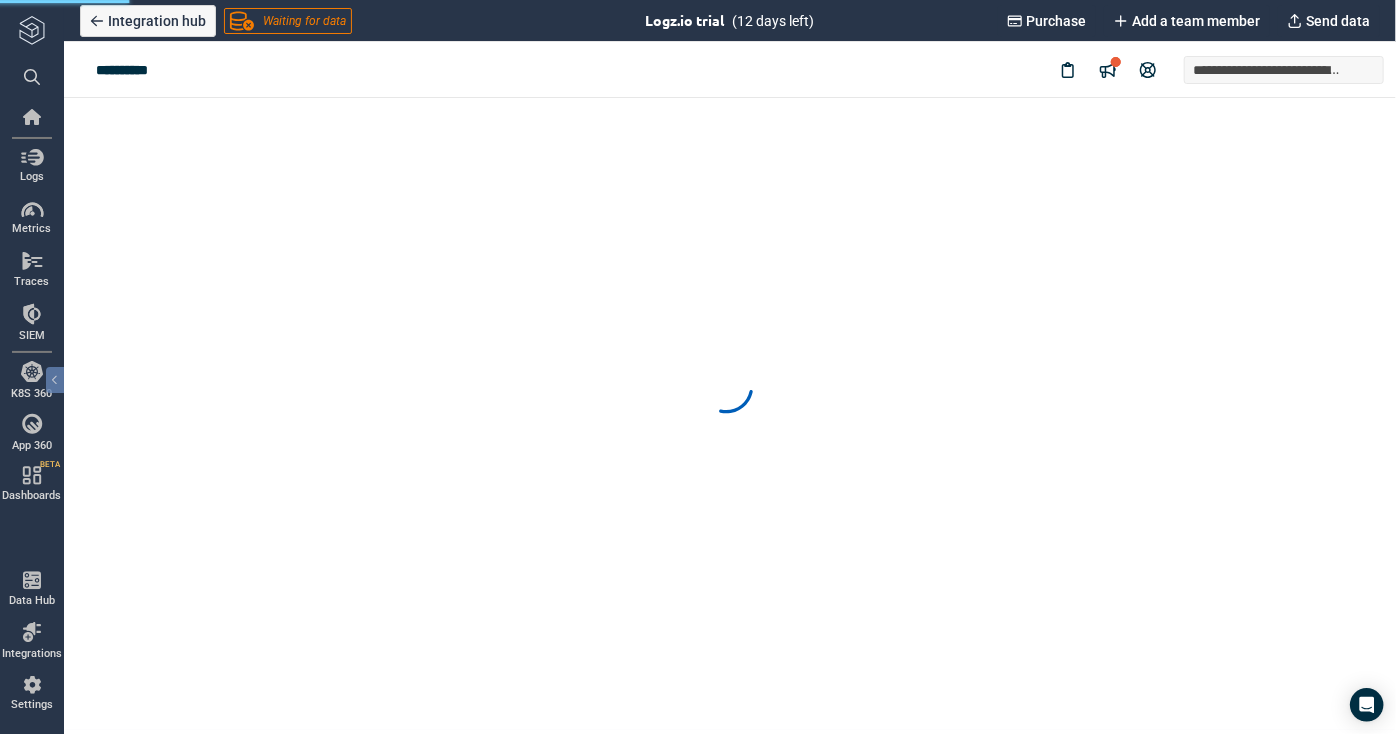 scroll, scrollTop: 0, scrollLeft: 0, axis: both 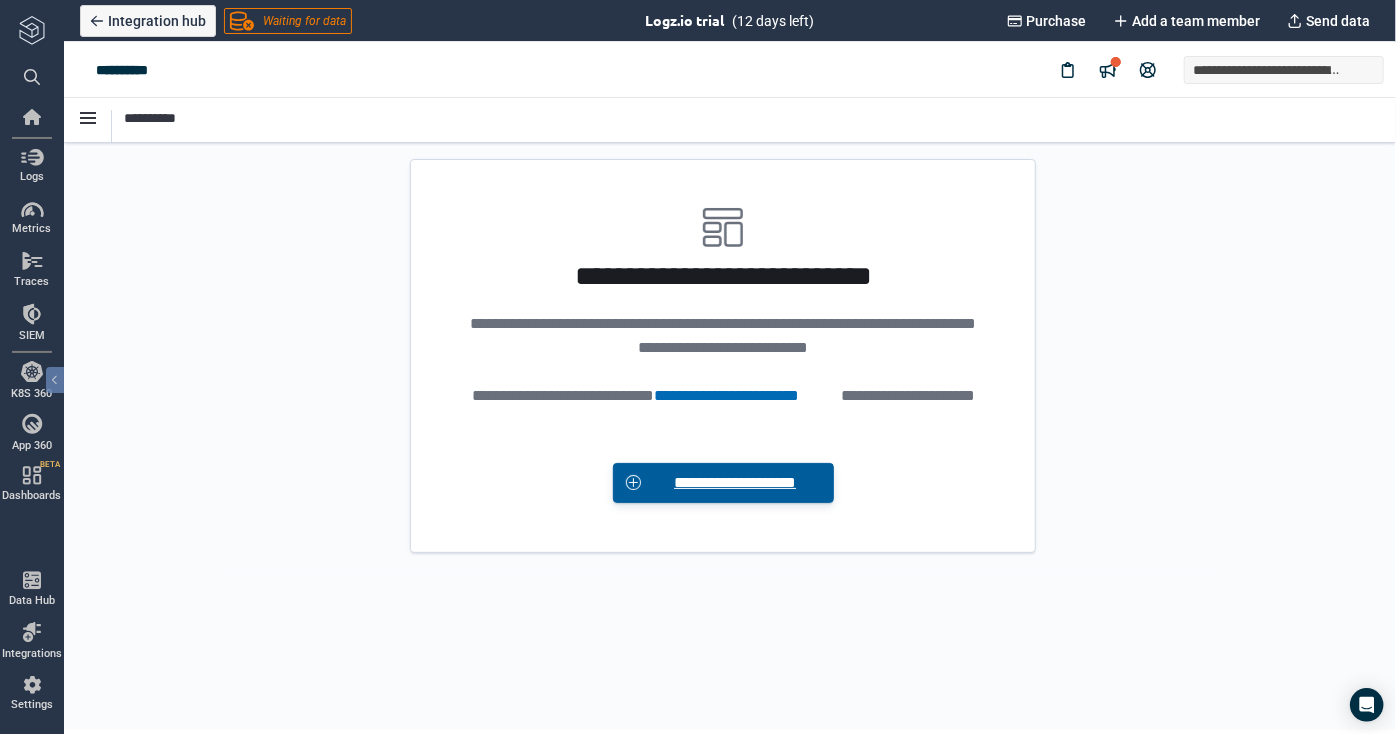 click on "**********" at bounding box center [734, 482] 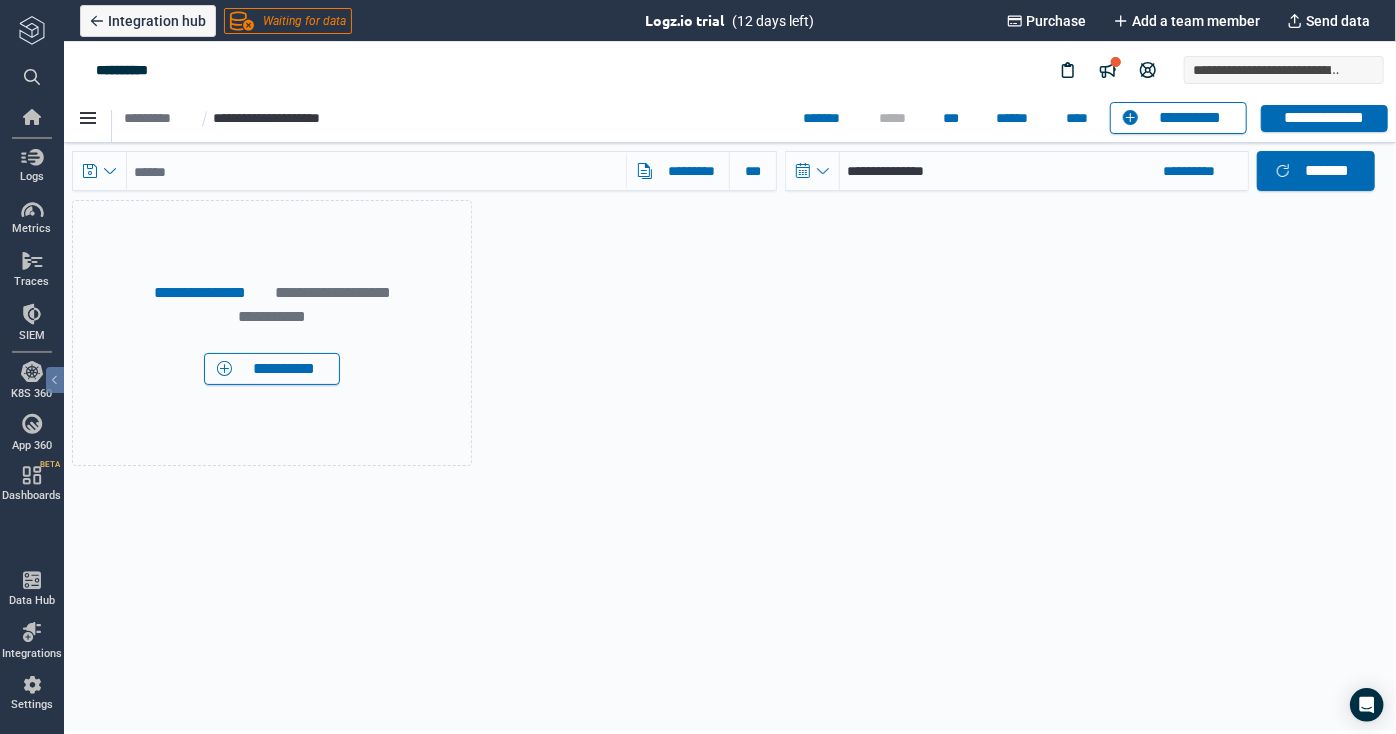 scroll, scrollTop: 24, scrollLeft: 24, axis: both 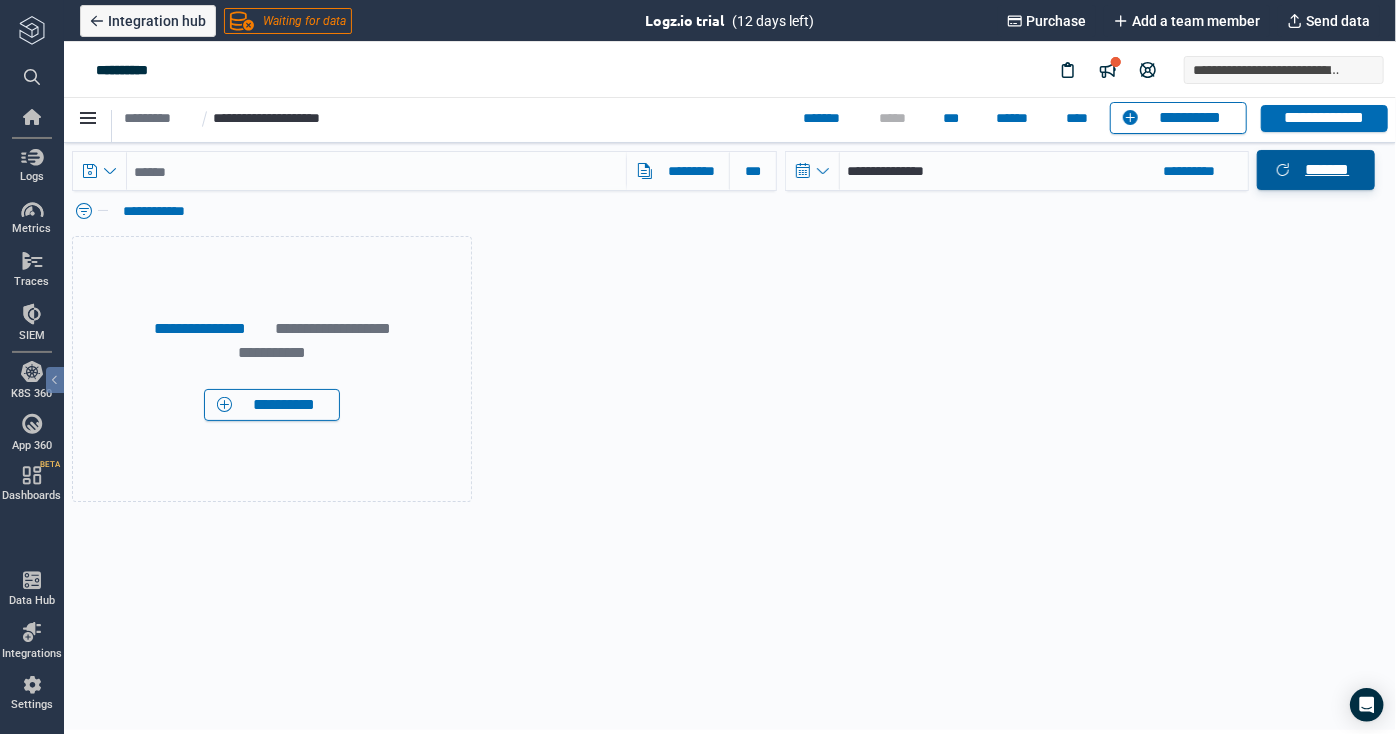click on "*******" at bounding box center (1327, 169) 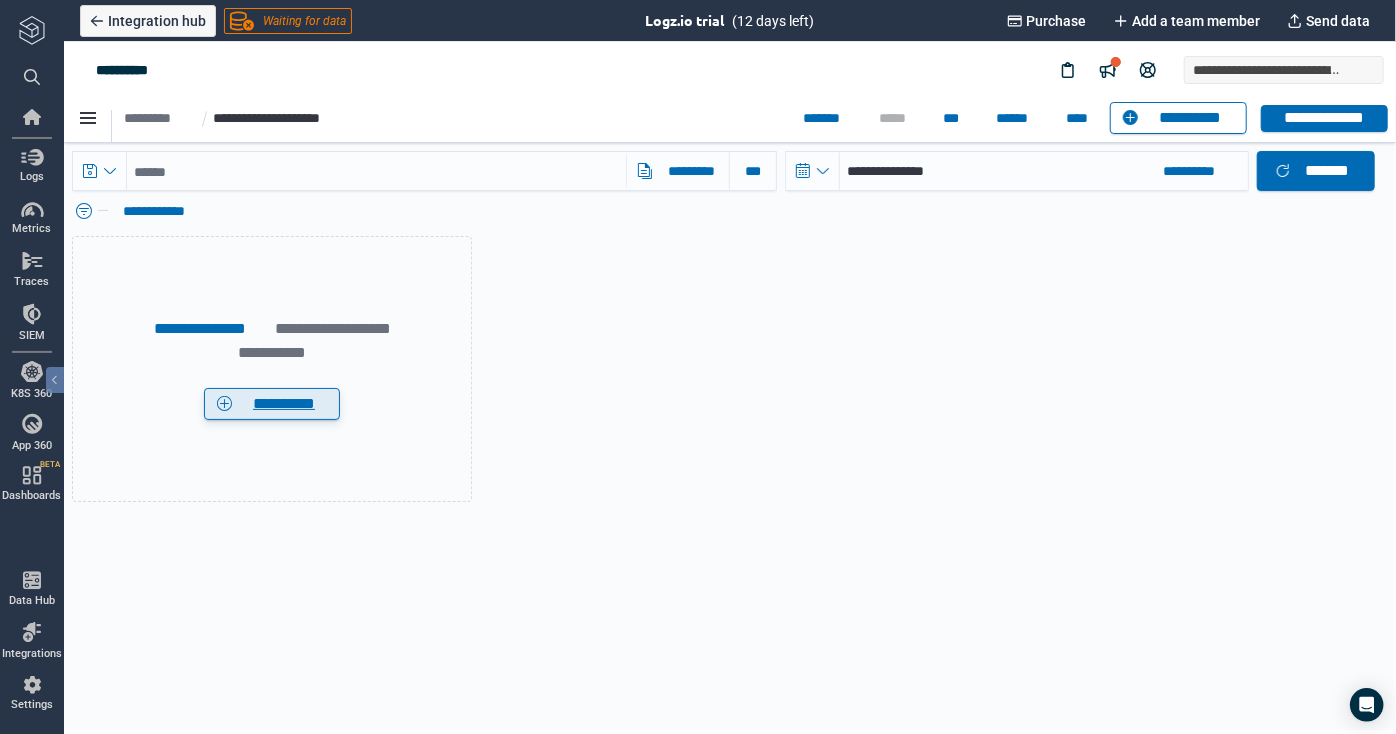 click on "**********" at bounding box center (283, 403) 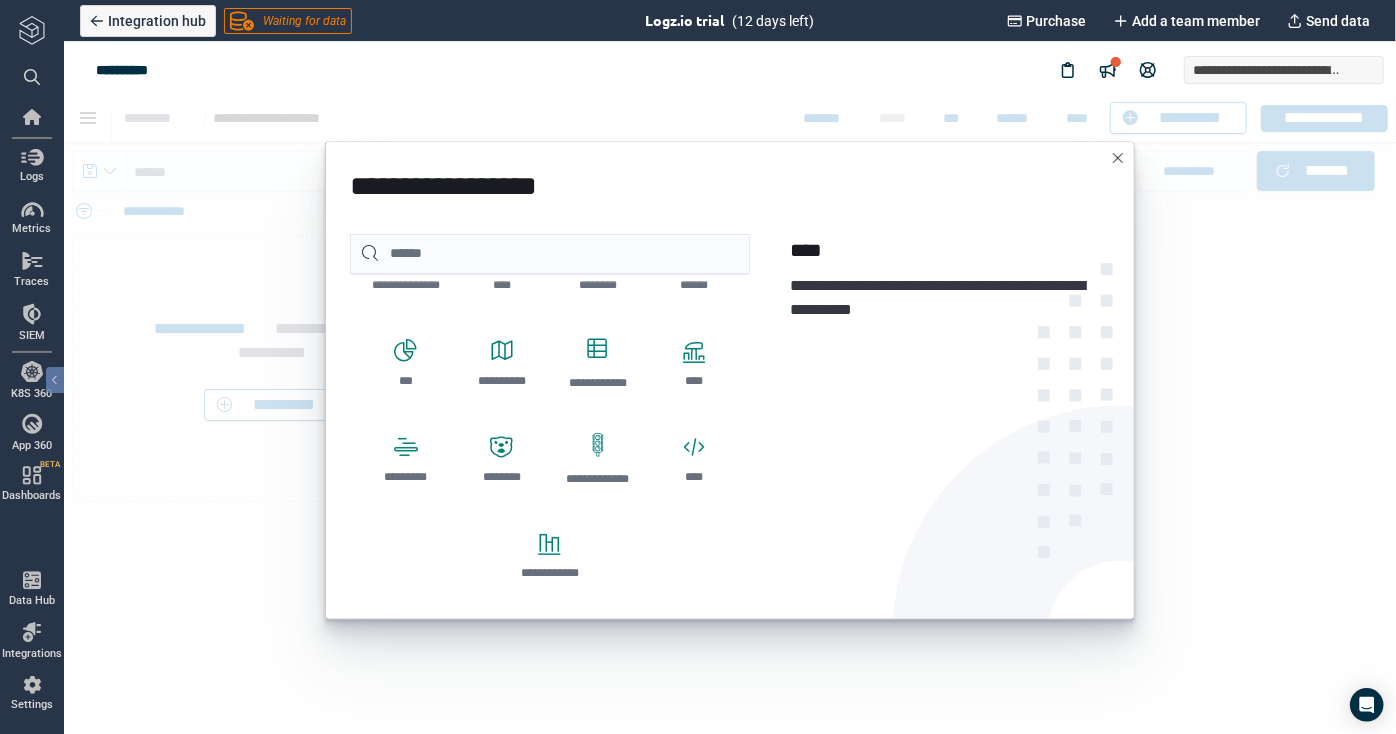 scroll, scrollTop: 0, scrollLeft: 0, axis: both 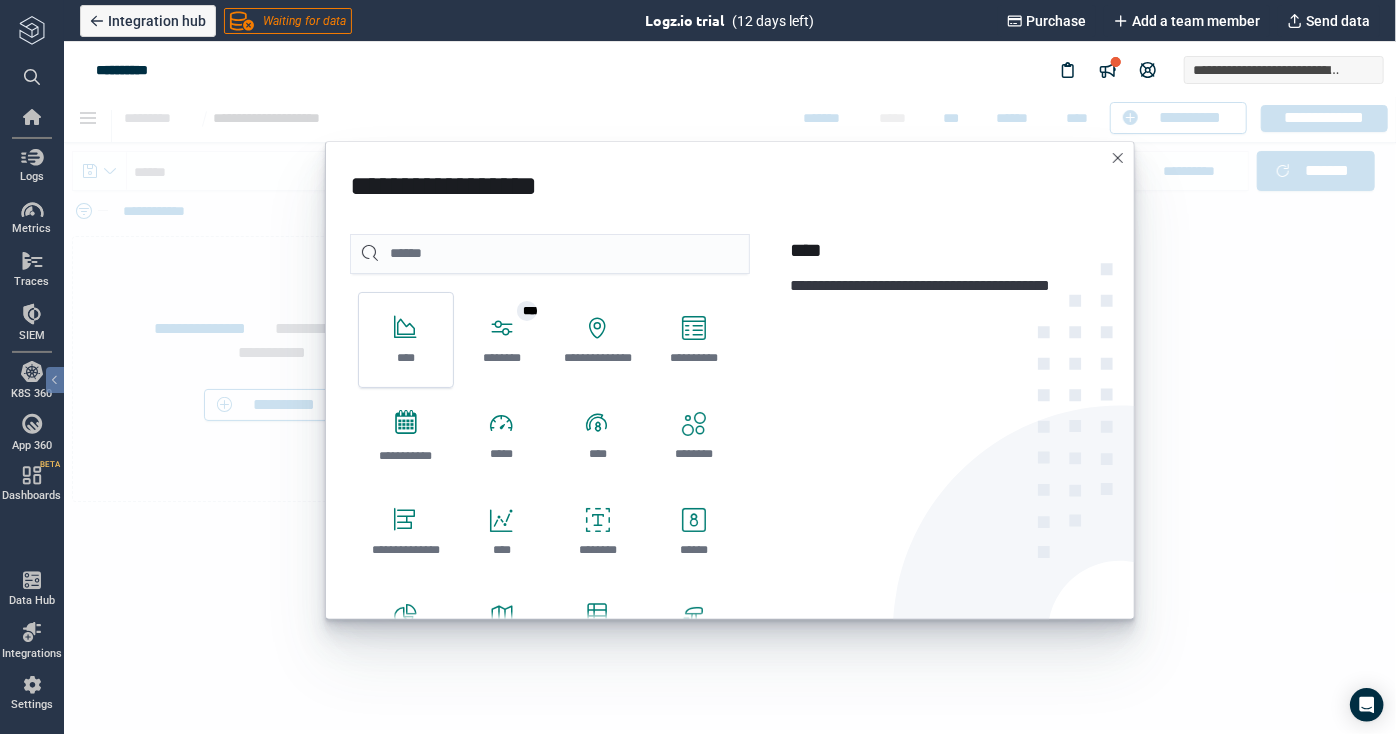 click on "****" at bounding box center [405, 357] 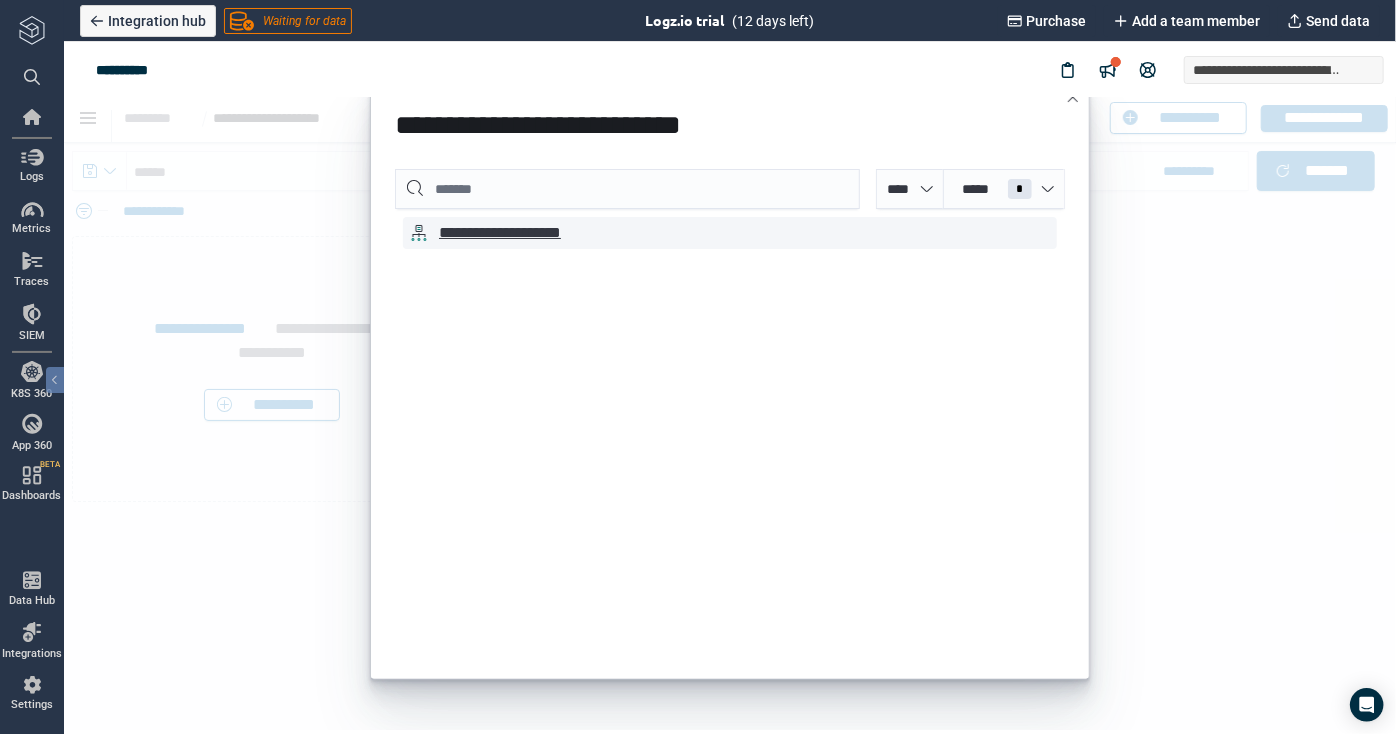 click on "**********" at bounding box center (729, 232) 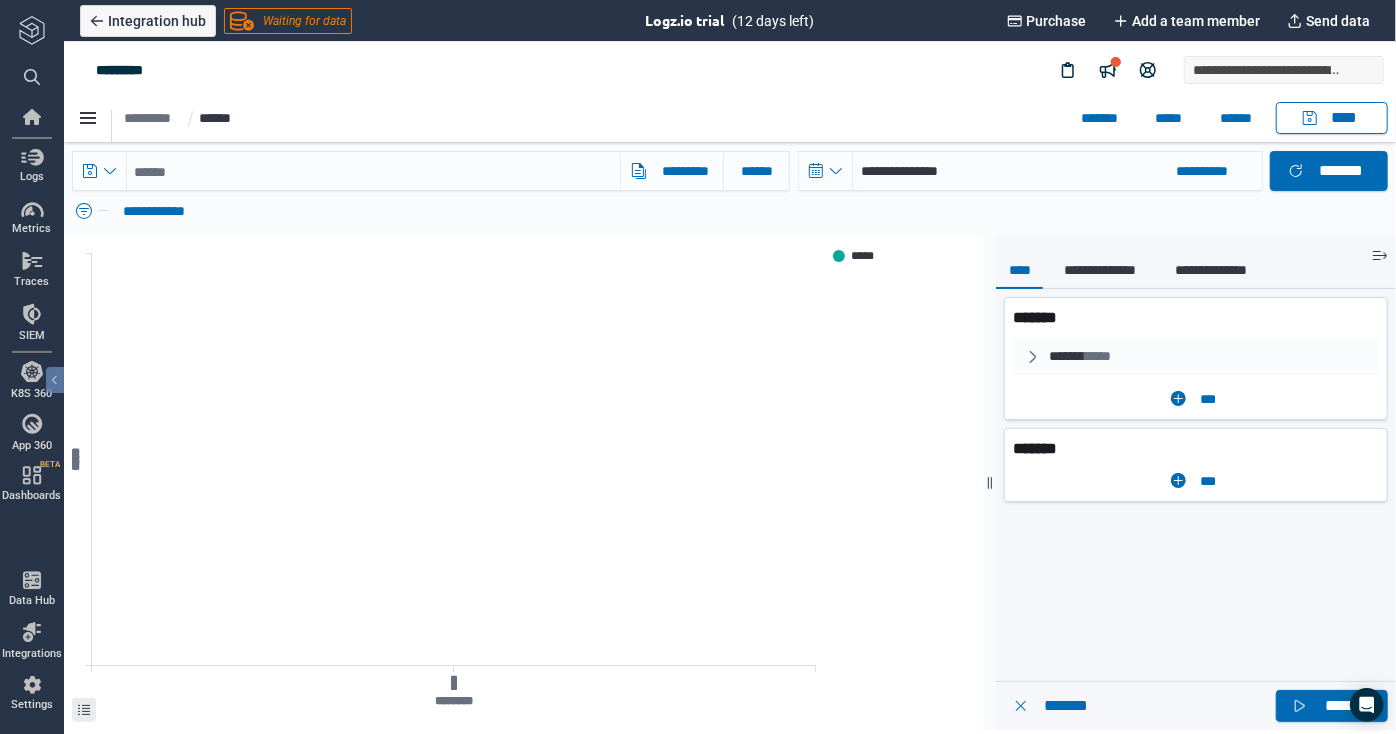 click on "**********" at bounding box center (747, 210) 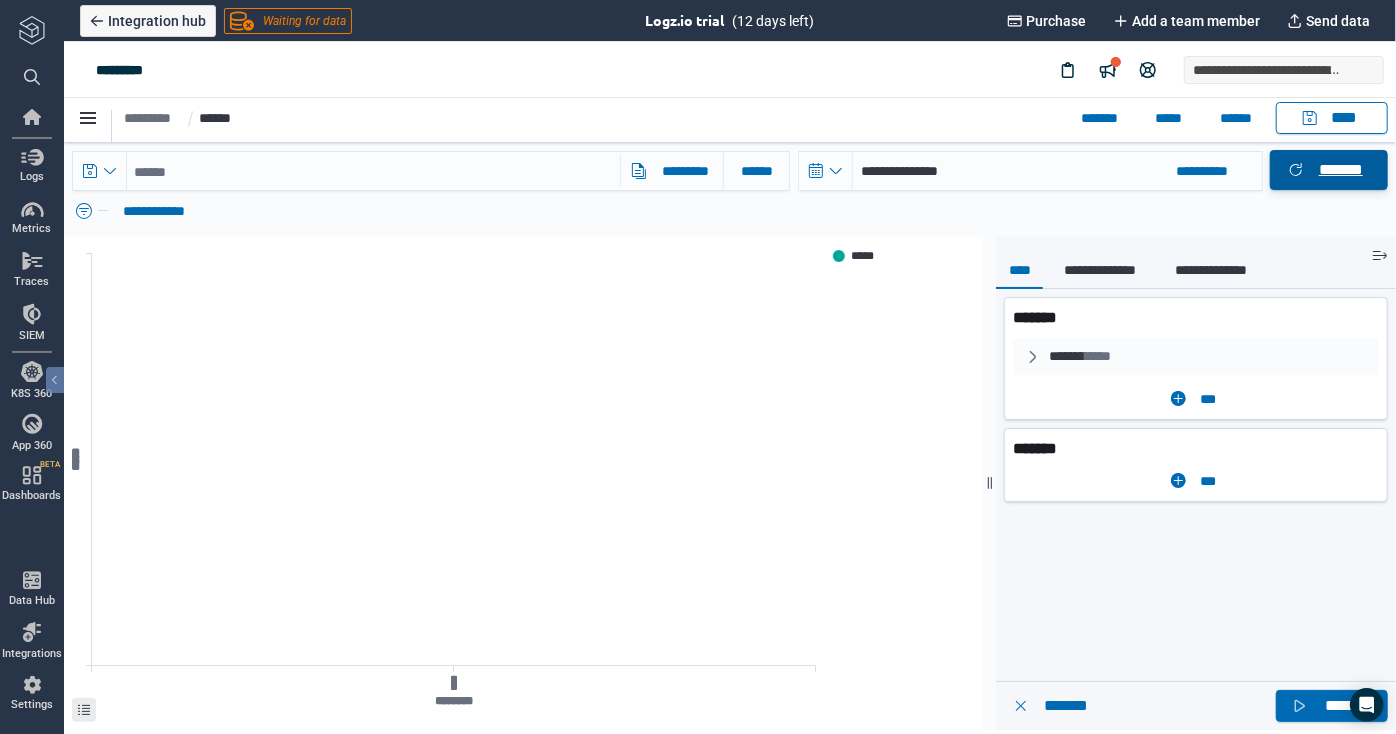 click on "*******" at bounding box center [1340, 169] 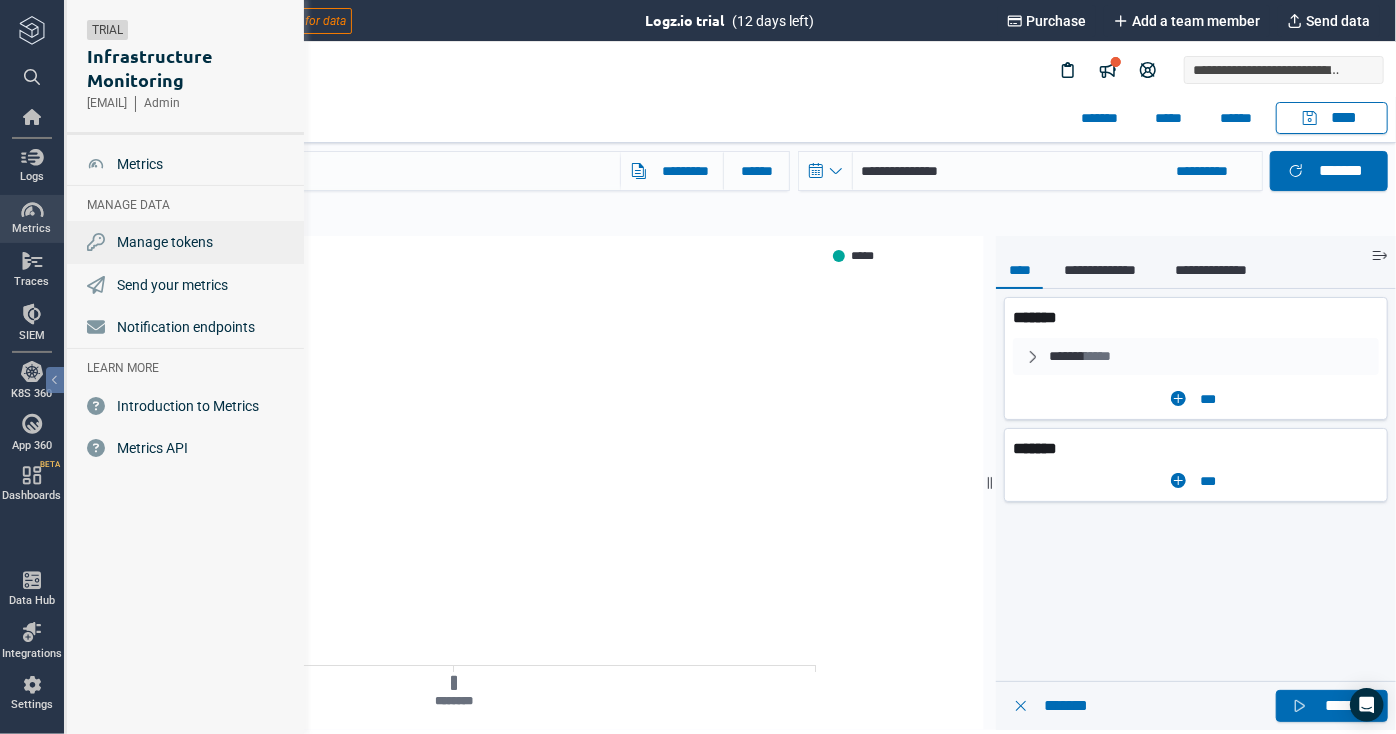 click on "Manage tokens" at bounding box center [165, 242] 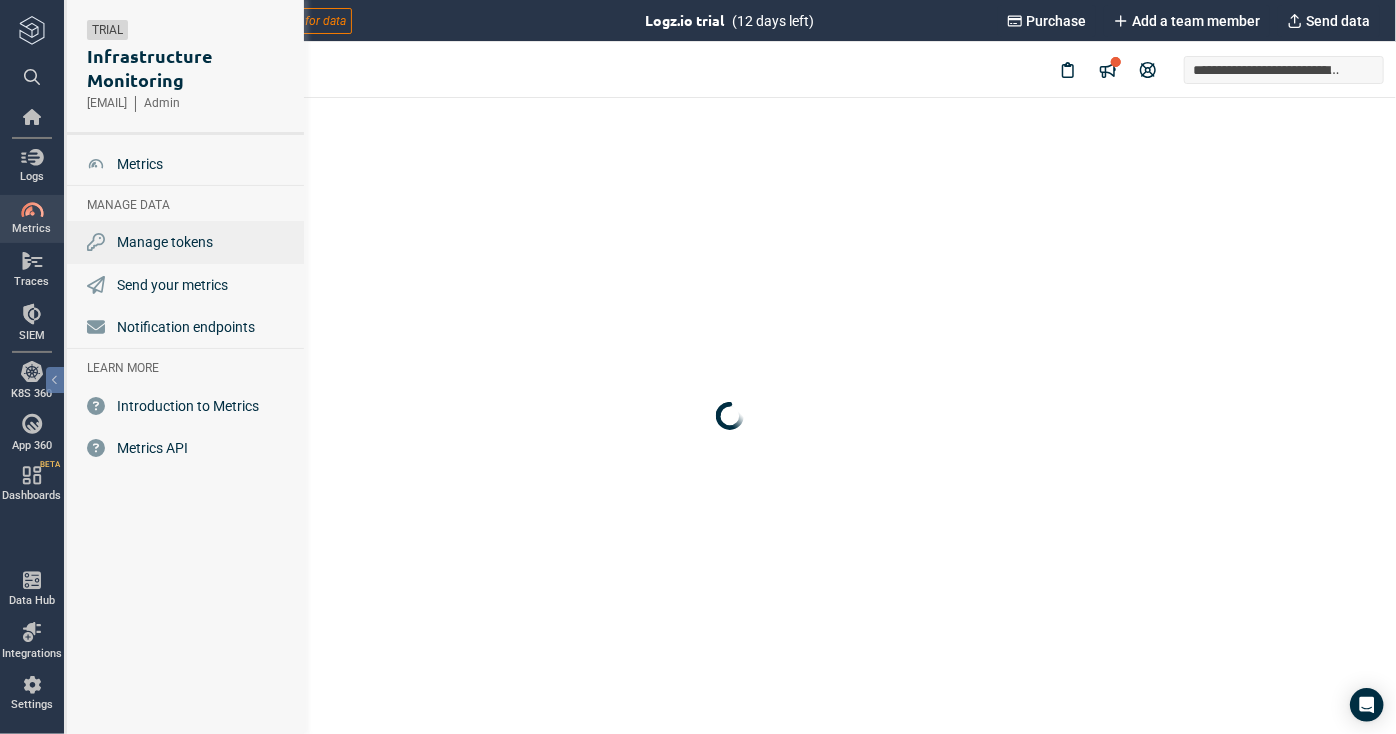 scroll, scrollTop: 0, scrollLeft: 0, axis: both 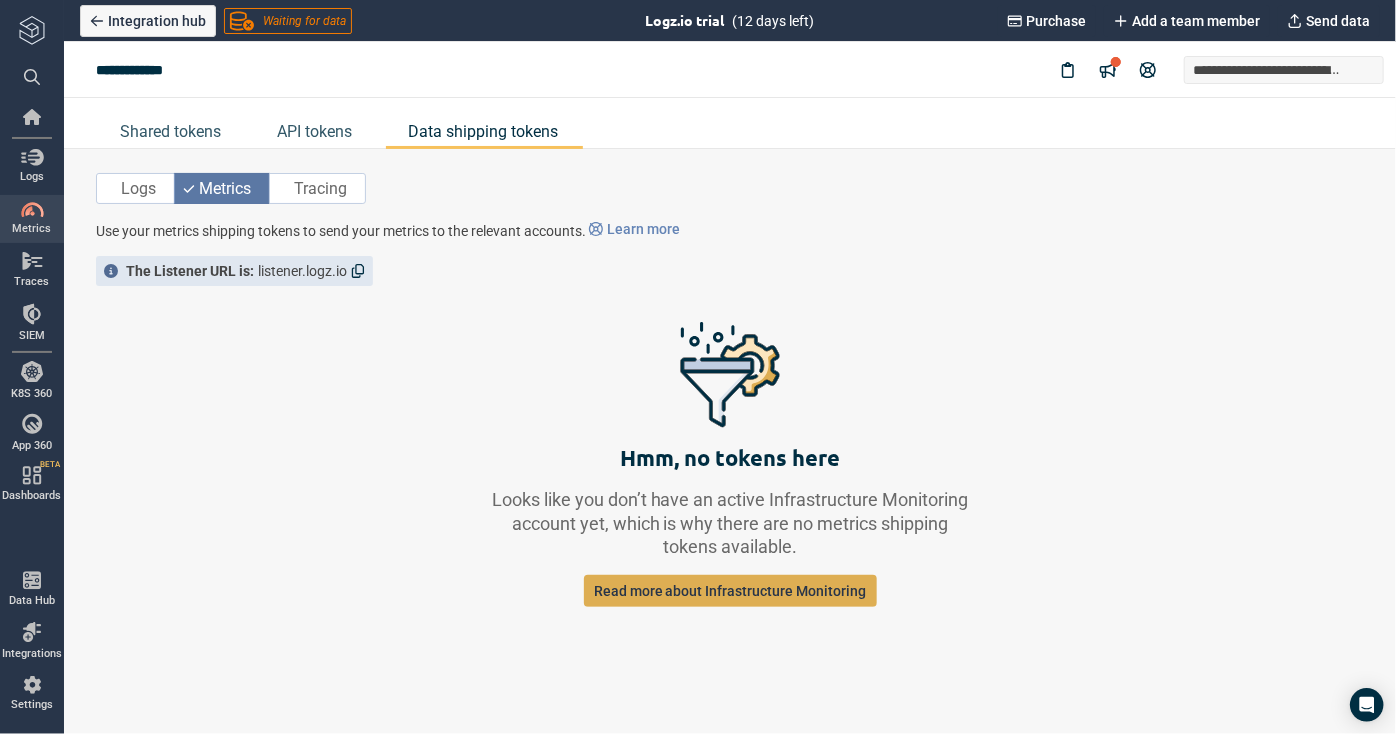 click on "Read more about Infrastructure Monitoring" at bounding box center (730, 591) 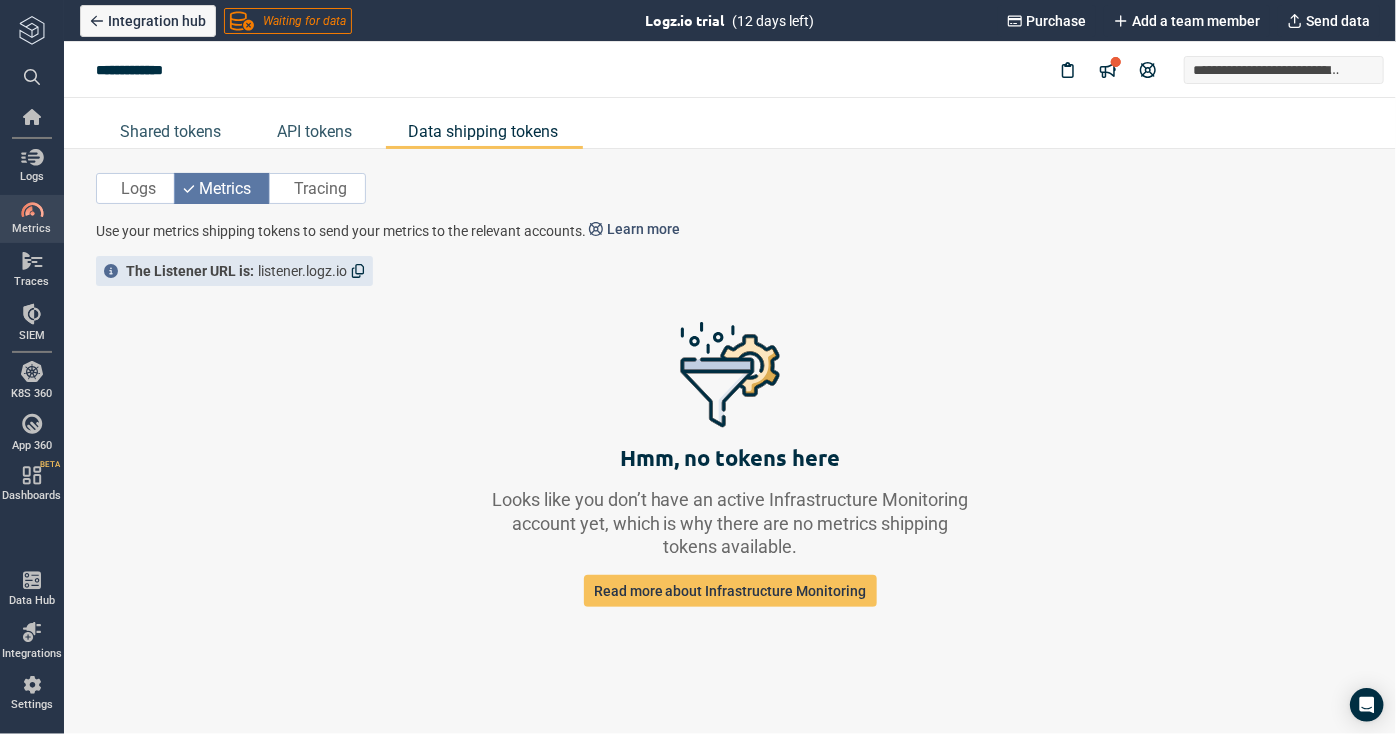 click on "Learn more" at bounding box center [634, 229] 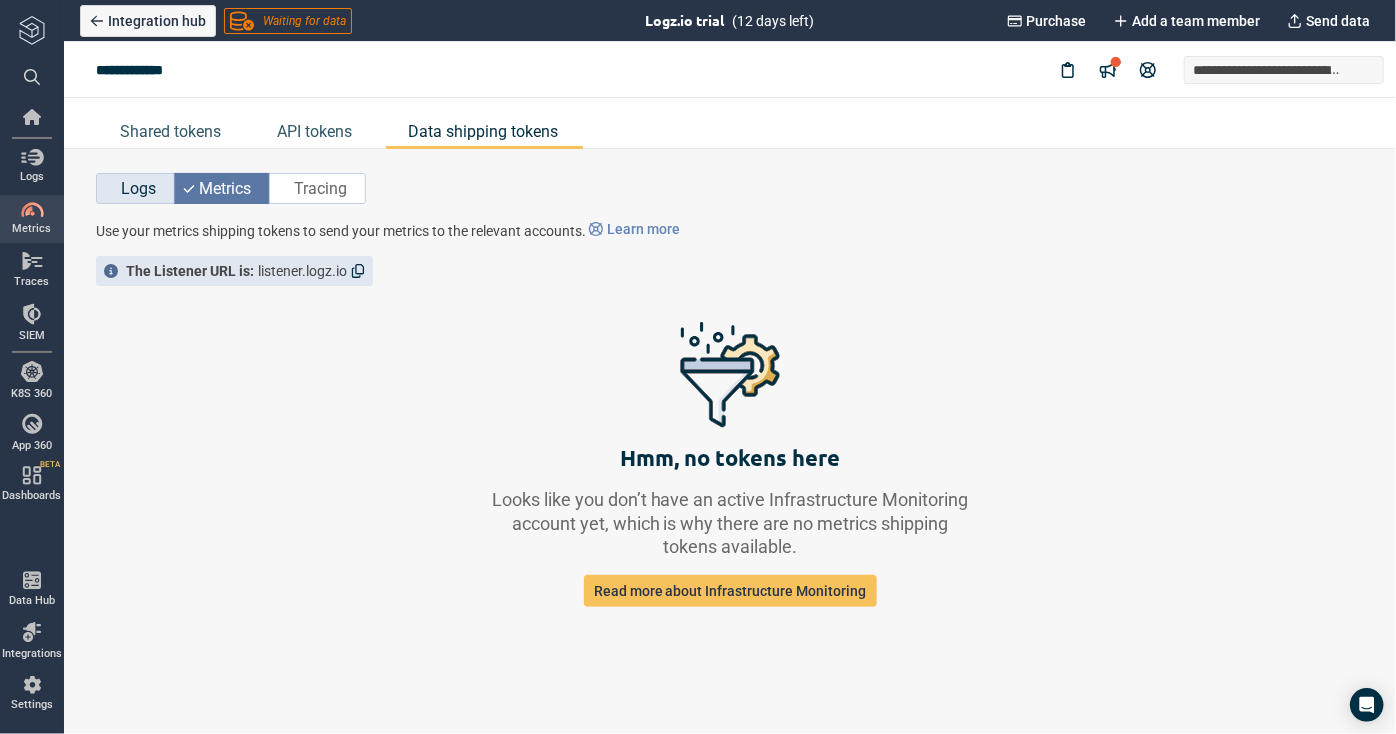 click on "Logs" at bounding box center [138, 188] 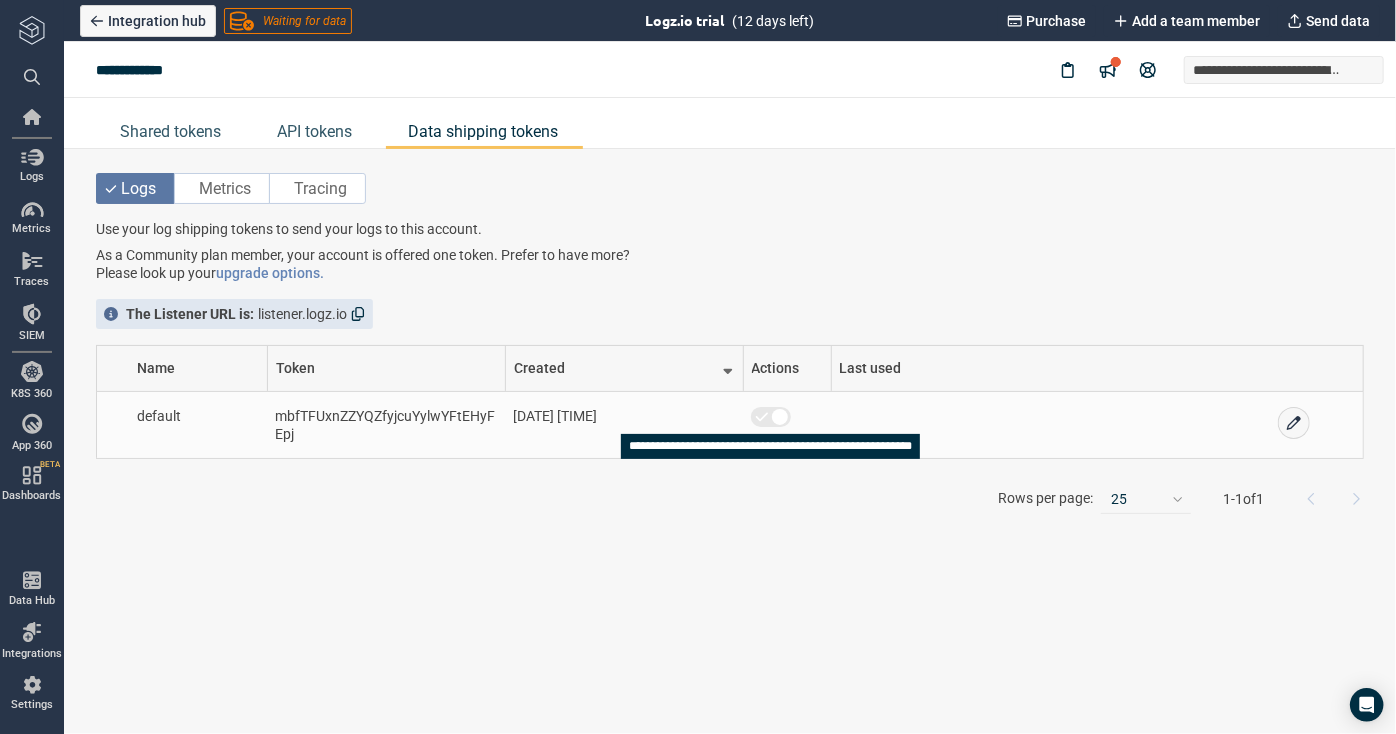 click at bounding box center (780, 417) 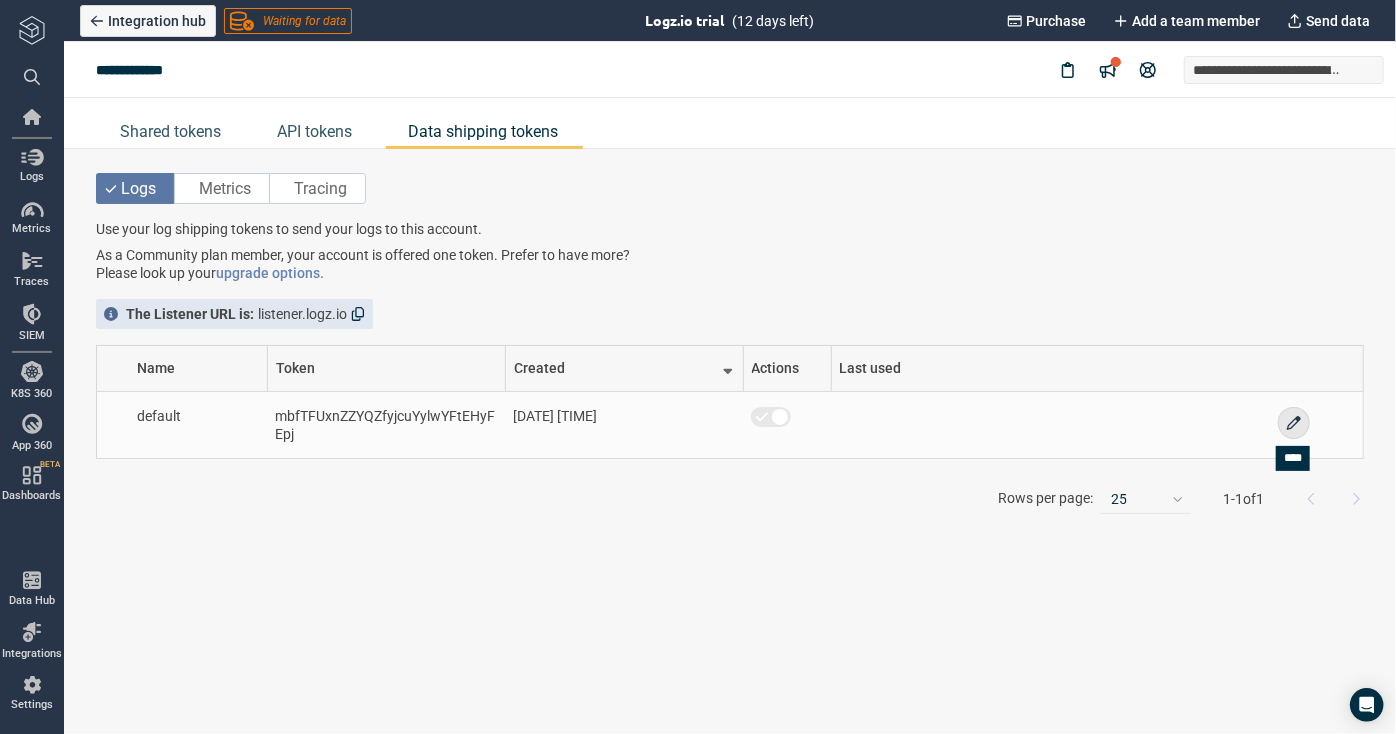 click 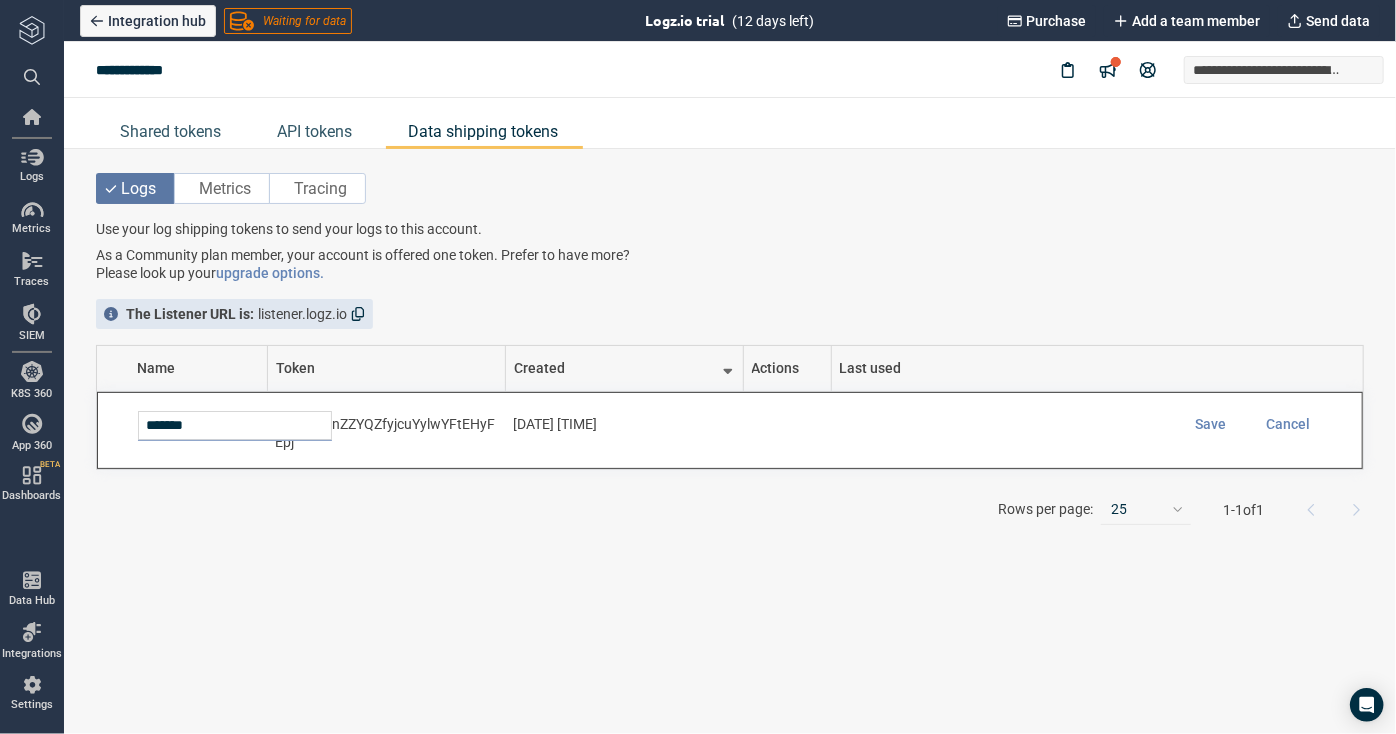 click on "Rows per page: 25" at bounding box center [1094, 510] 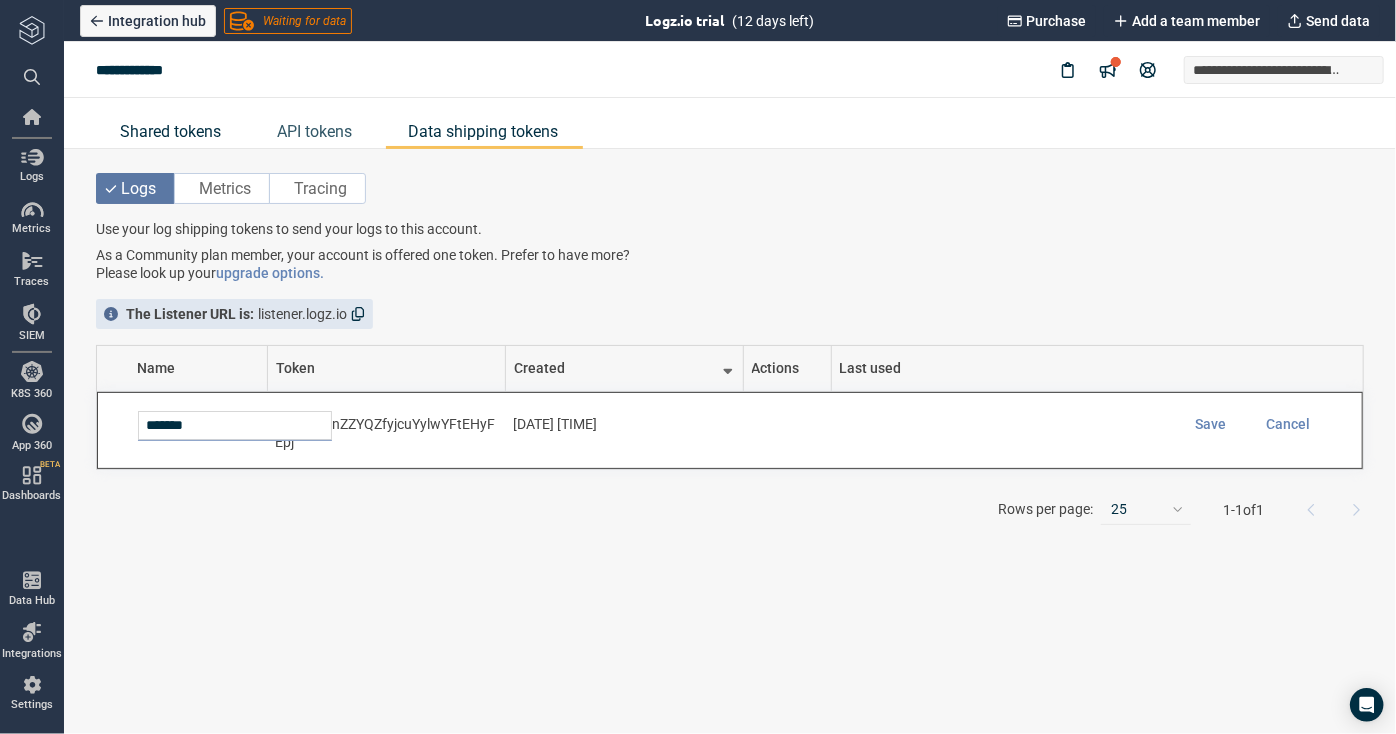 click on "Shared tokens" at bounding box center [170, 131] 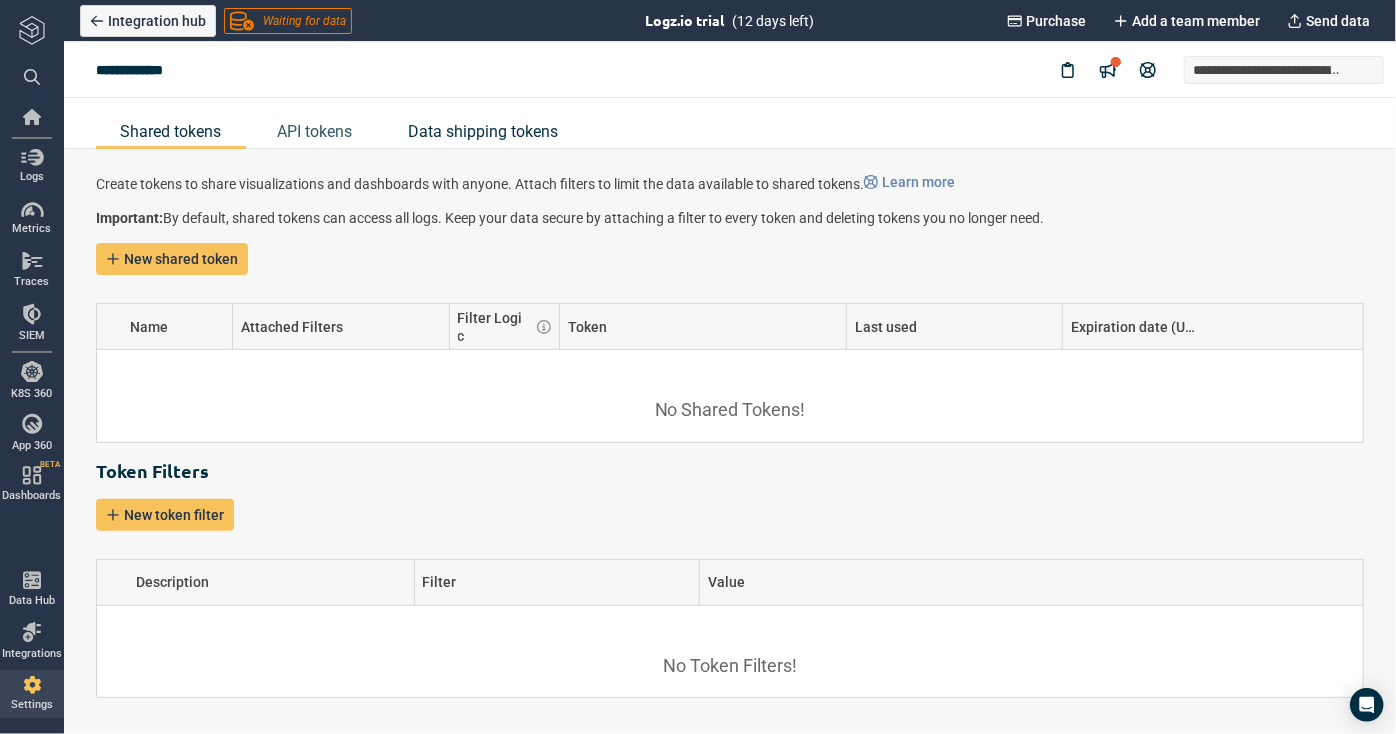 click on "Data shipping tokens" at bounding box center [483, 131] 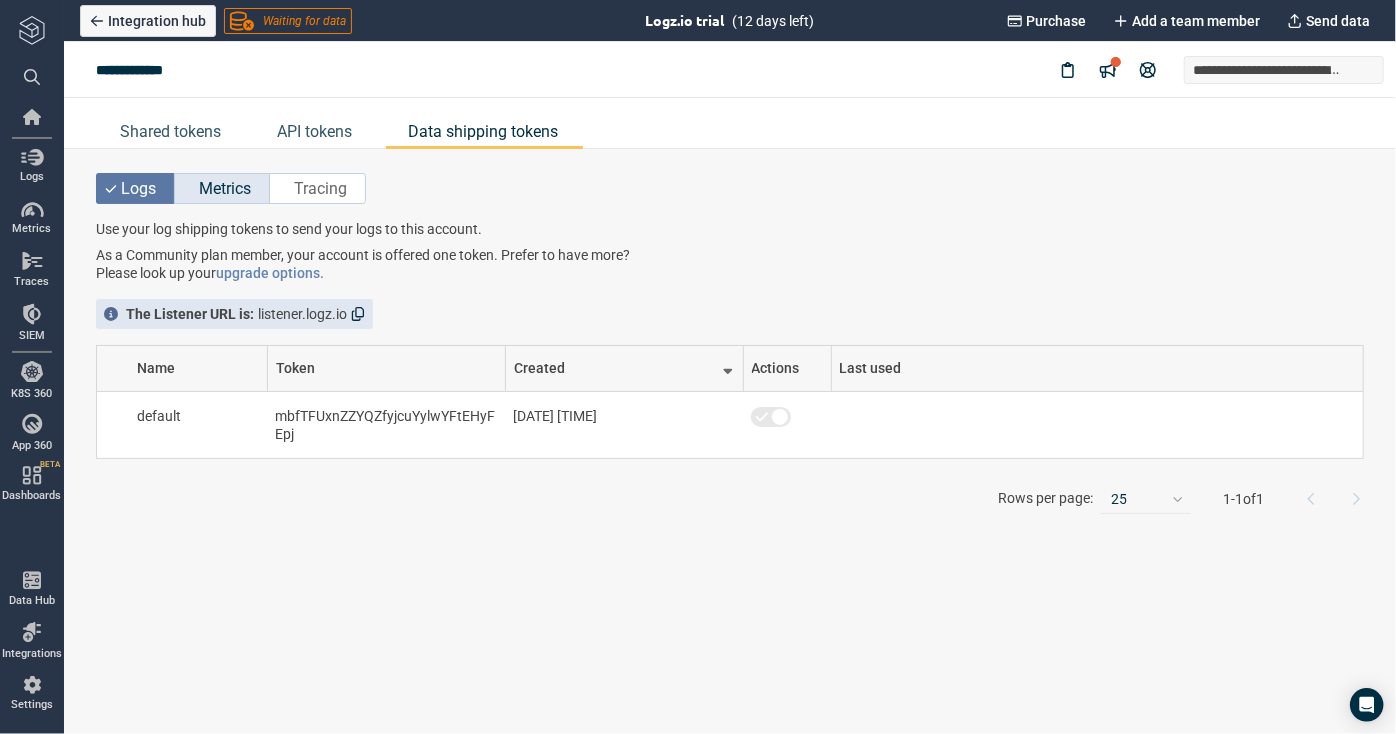 click on "Metrics" at bounding box center (225, 188) 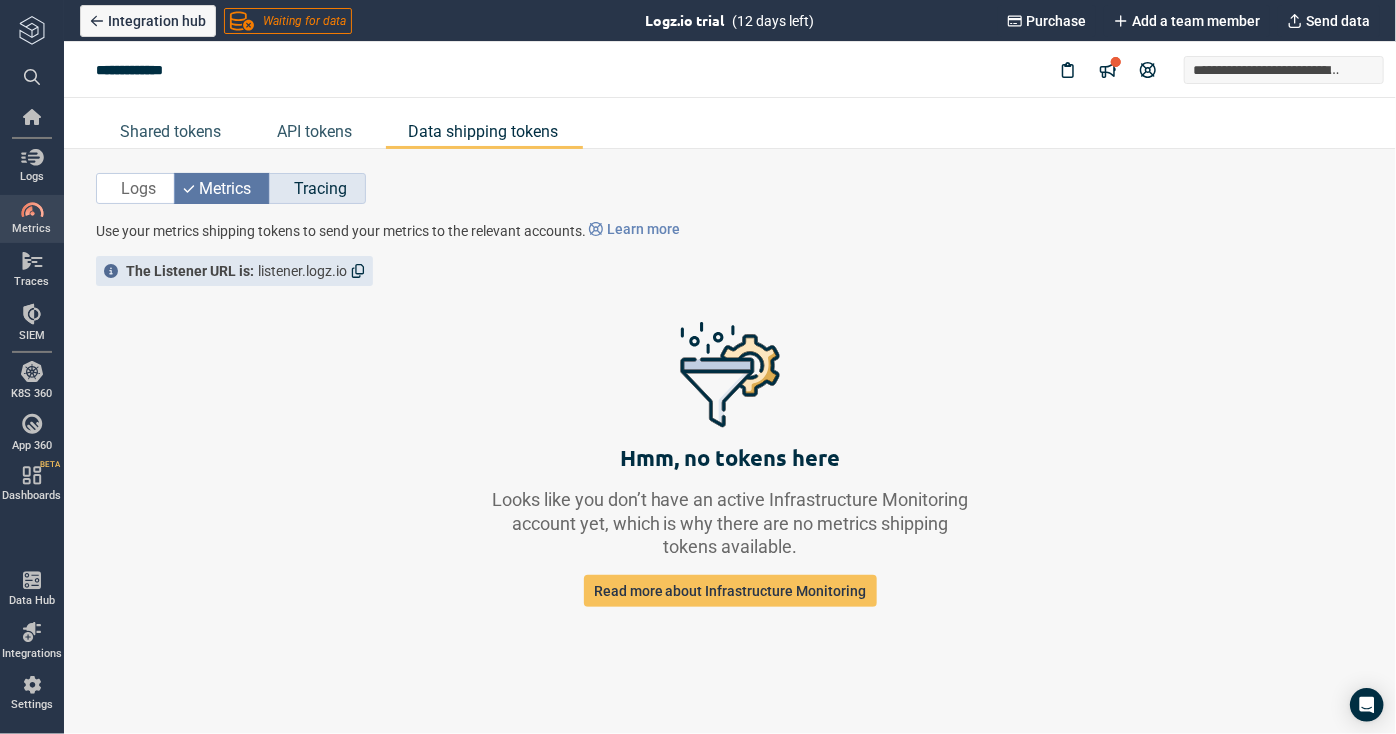 click on "Tracing" at bounding box center [317, 188] 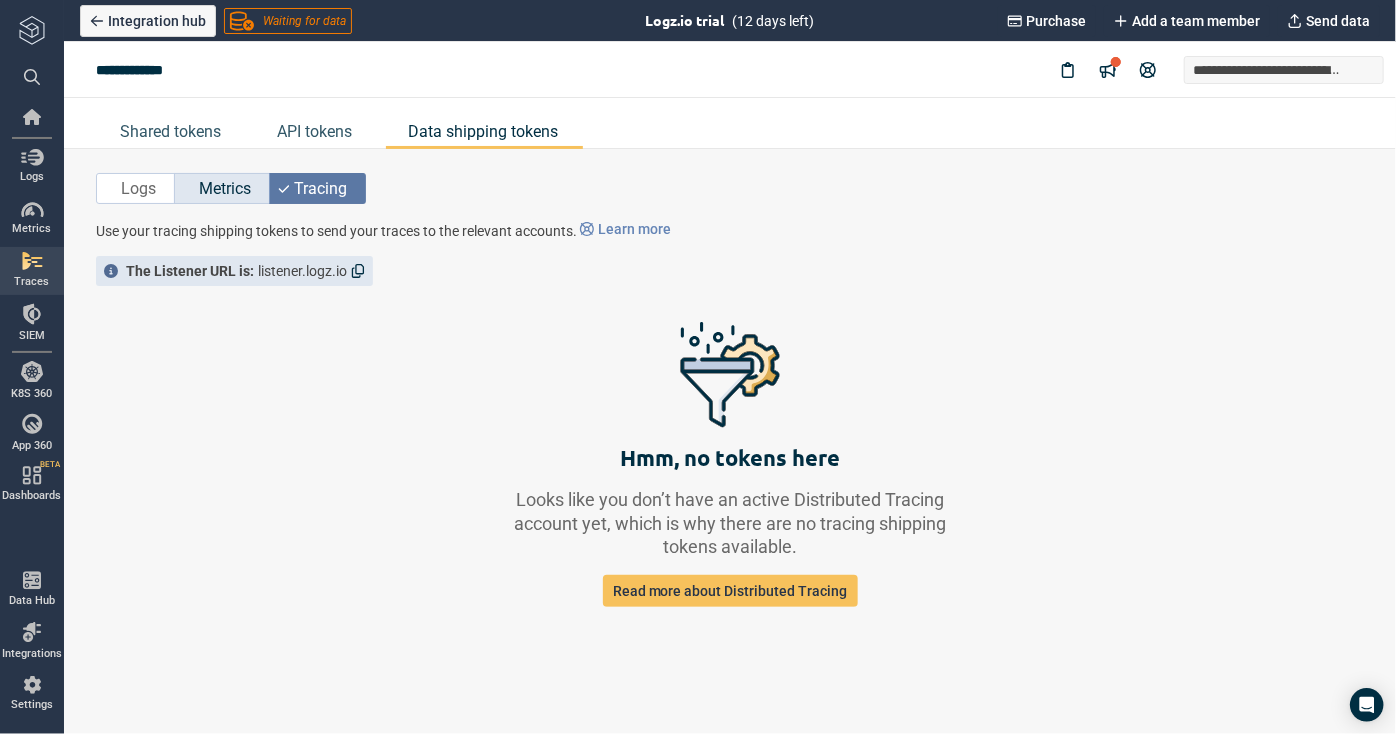 click on "Metrics" at bounding box center (225, 188) 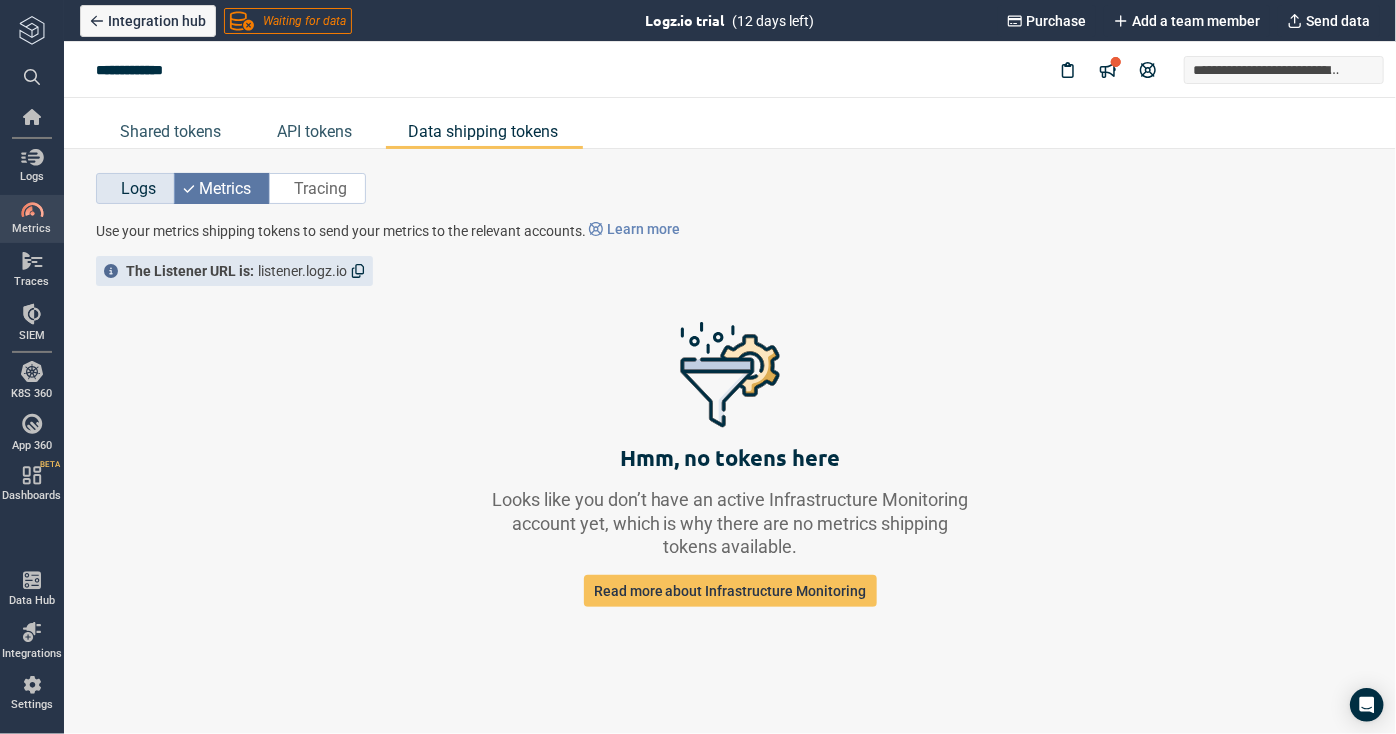 click on "Logs" at bounding box center [138, 188] 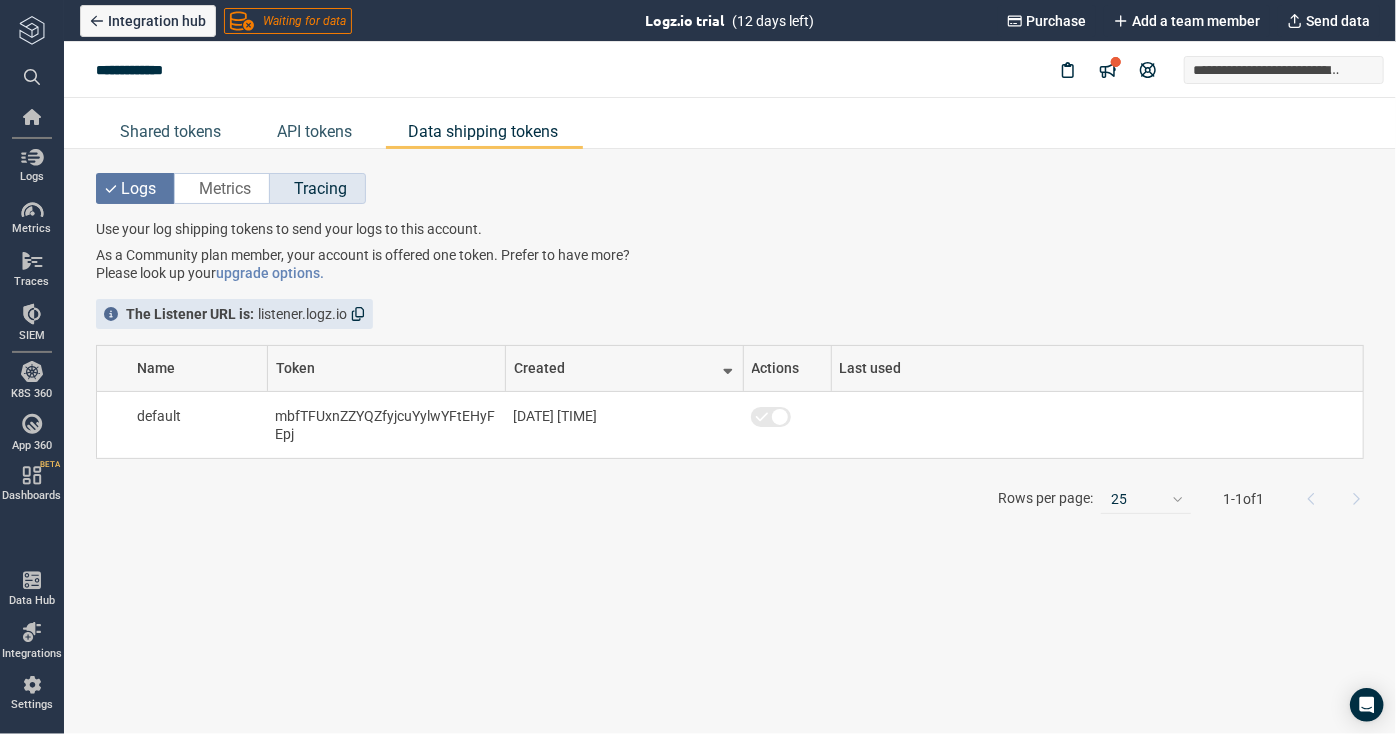 click on "Tracing" at bounding box center (320, 188) 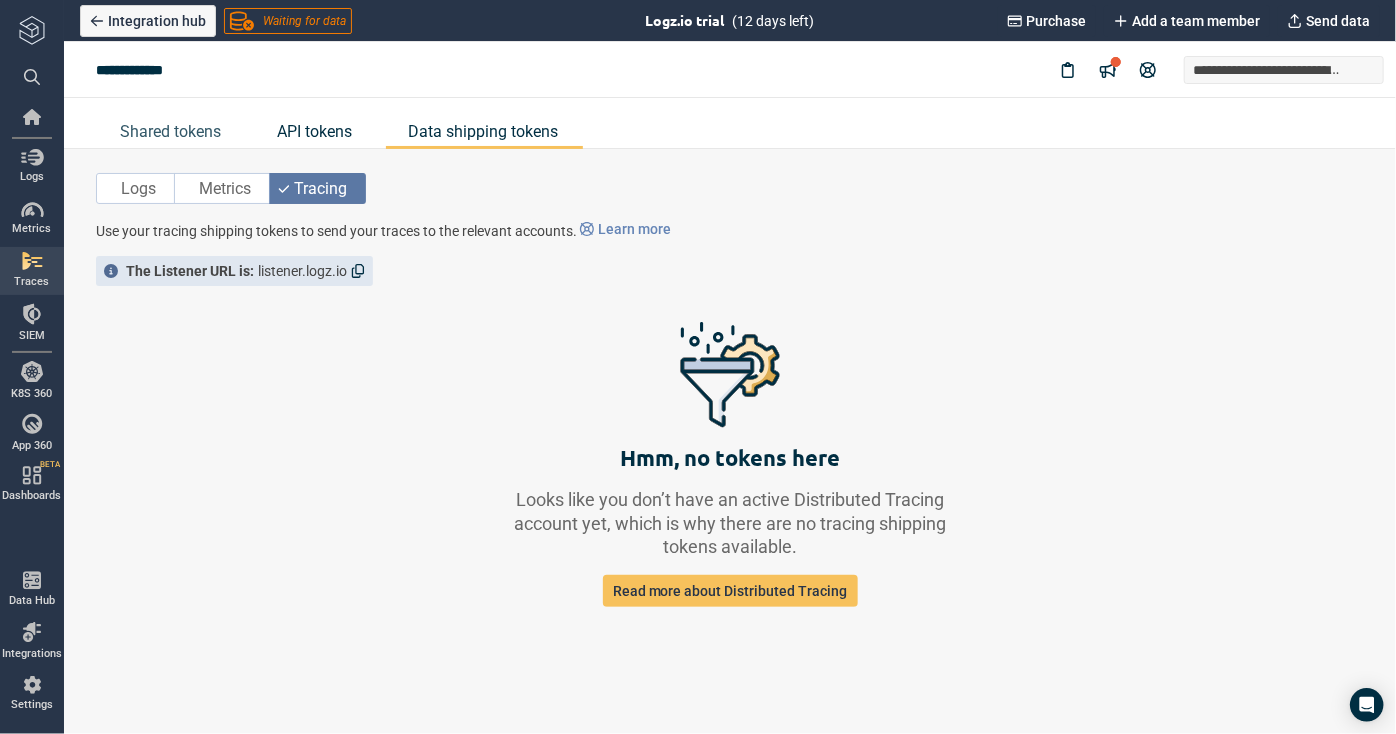 click on "API tokens" at bounding box center [314, 131] 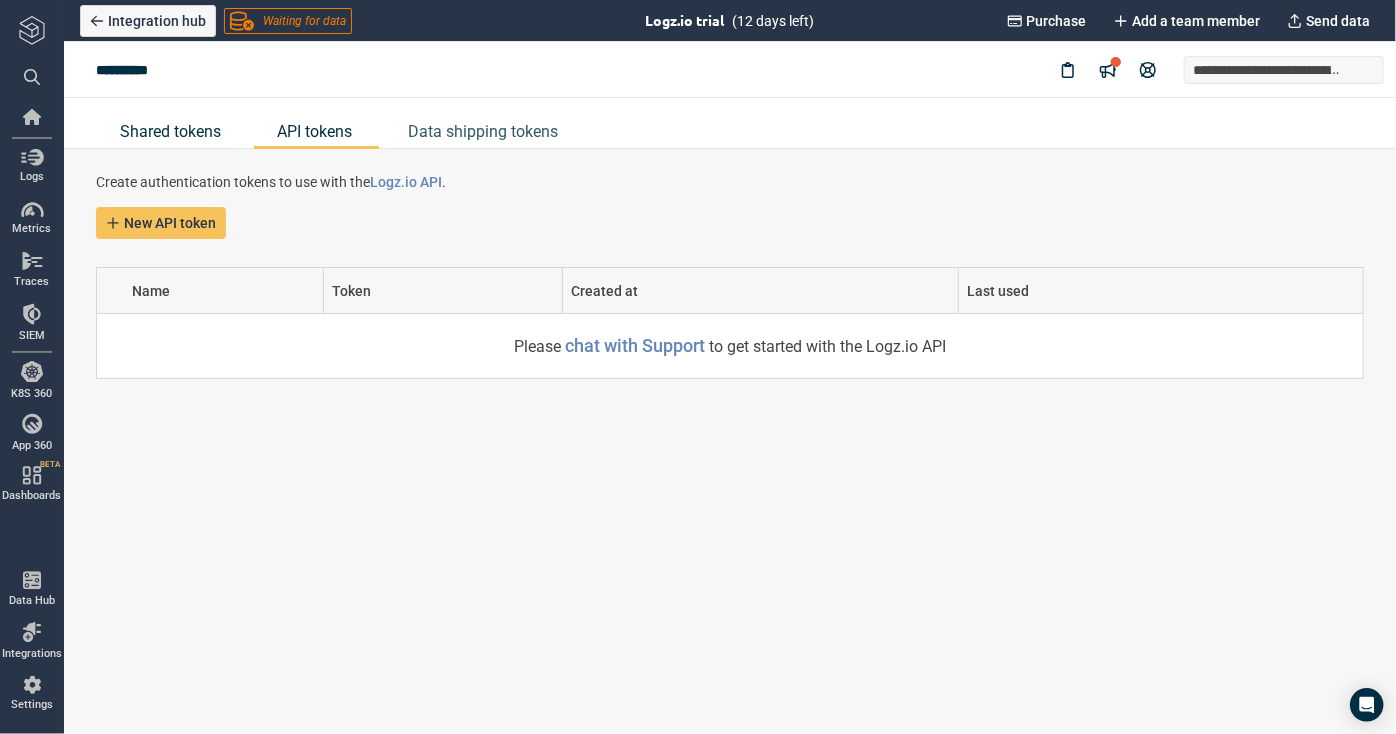 click on "Shared tokens" at bounding box center (170, 131) 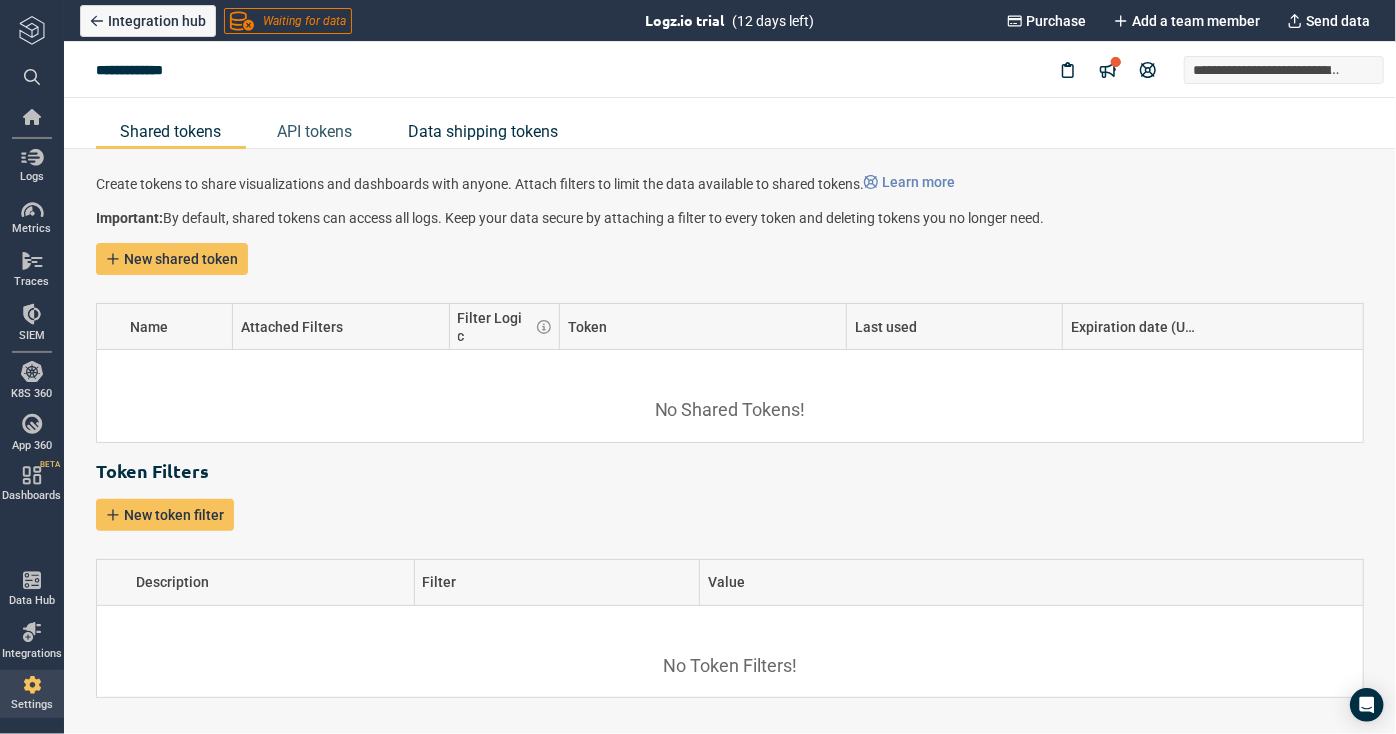 click on "Data shipping tokens" at bounding box center [483, 131] 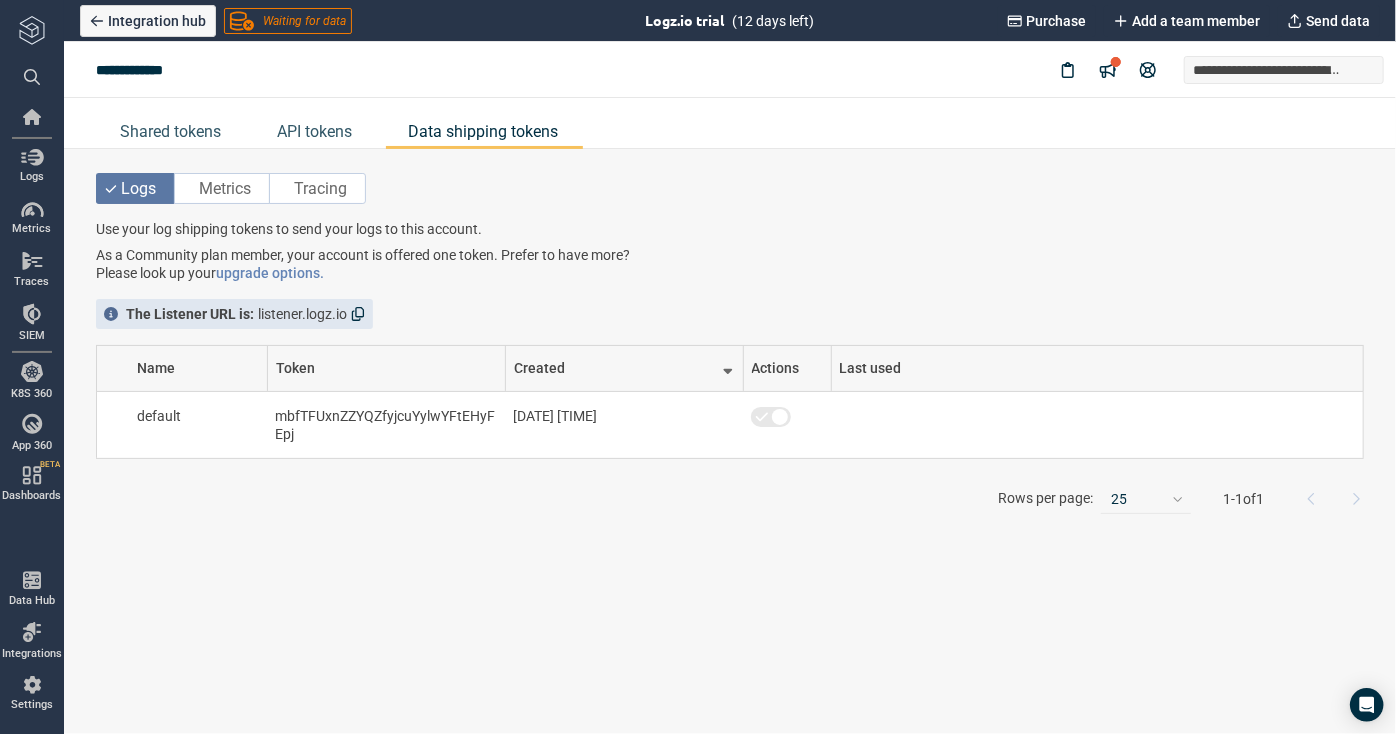 click on "Use your log shipping tokens to send your logs to this account. As a Community plan member, your account is offered one token. Prefer to have more? Please look up your  upgrade options. The Listener URL is: listener.logz.io Name Token Created Actions Last used default mbfTFUxnZZYQZfyjcuYylwYFtEHyFEpj Wed, Aug 6, 2025 1:53 PM Rows per page: 25 1 - 1  of  1" at bounding box center [730, 371] 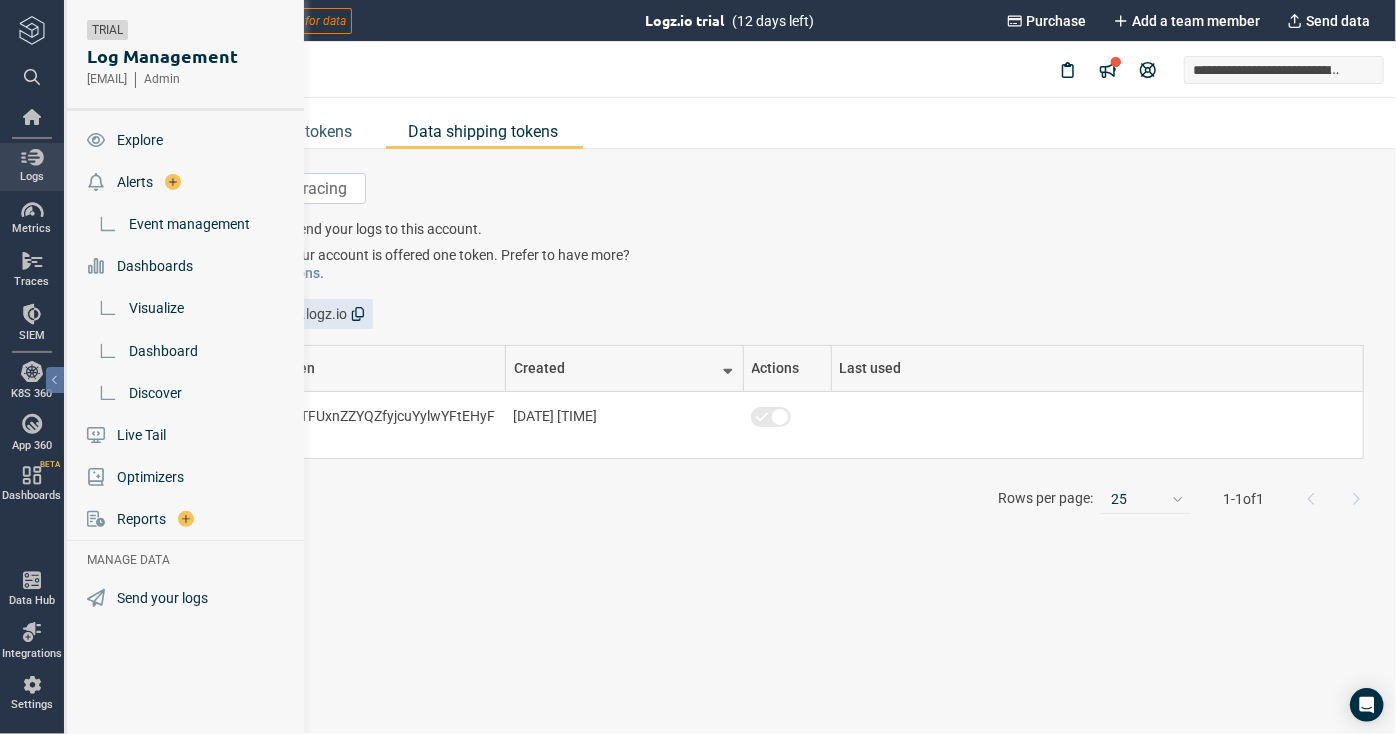 click at bounding box center [32, 157] 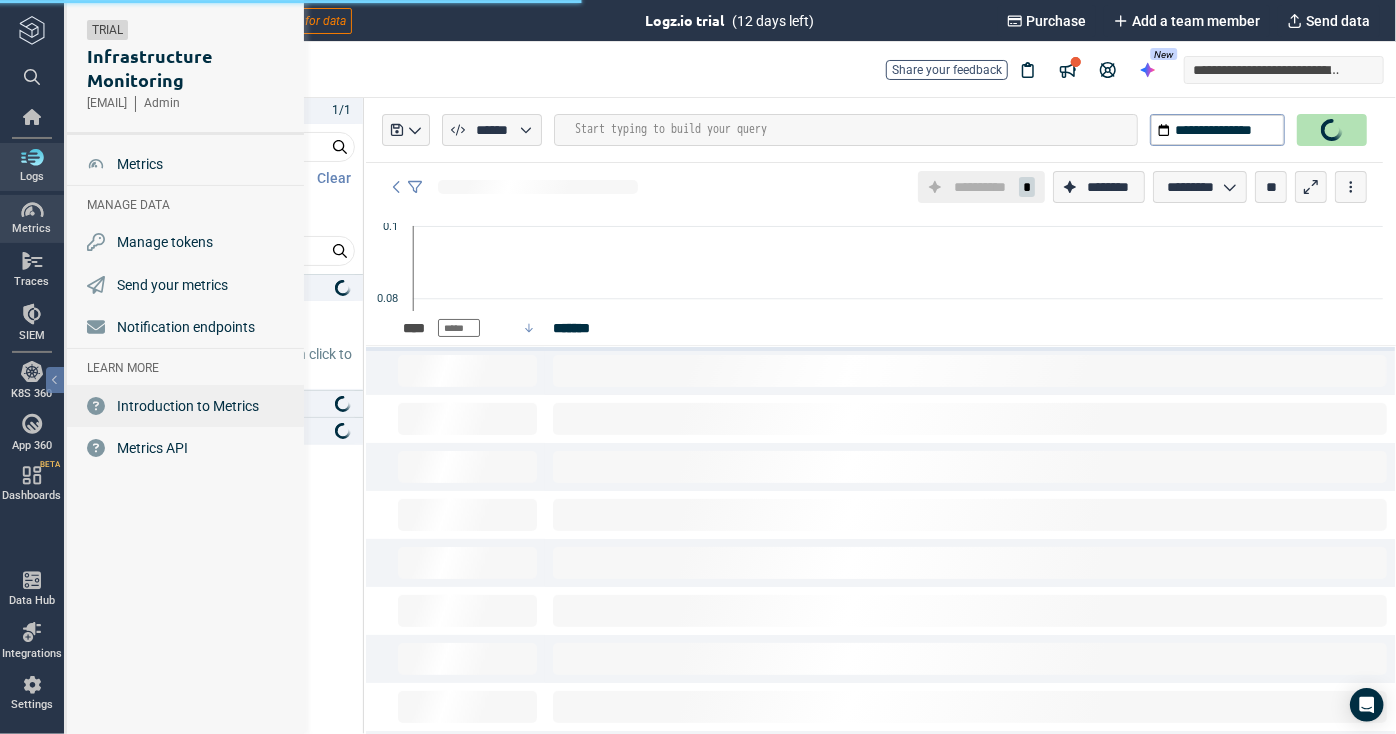 click on "Introduction to Metrics" at bounding box center [188, 406] 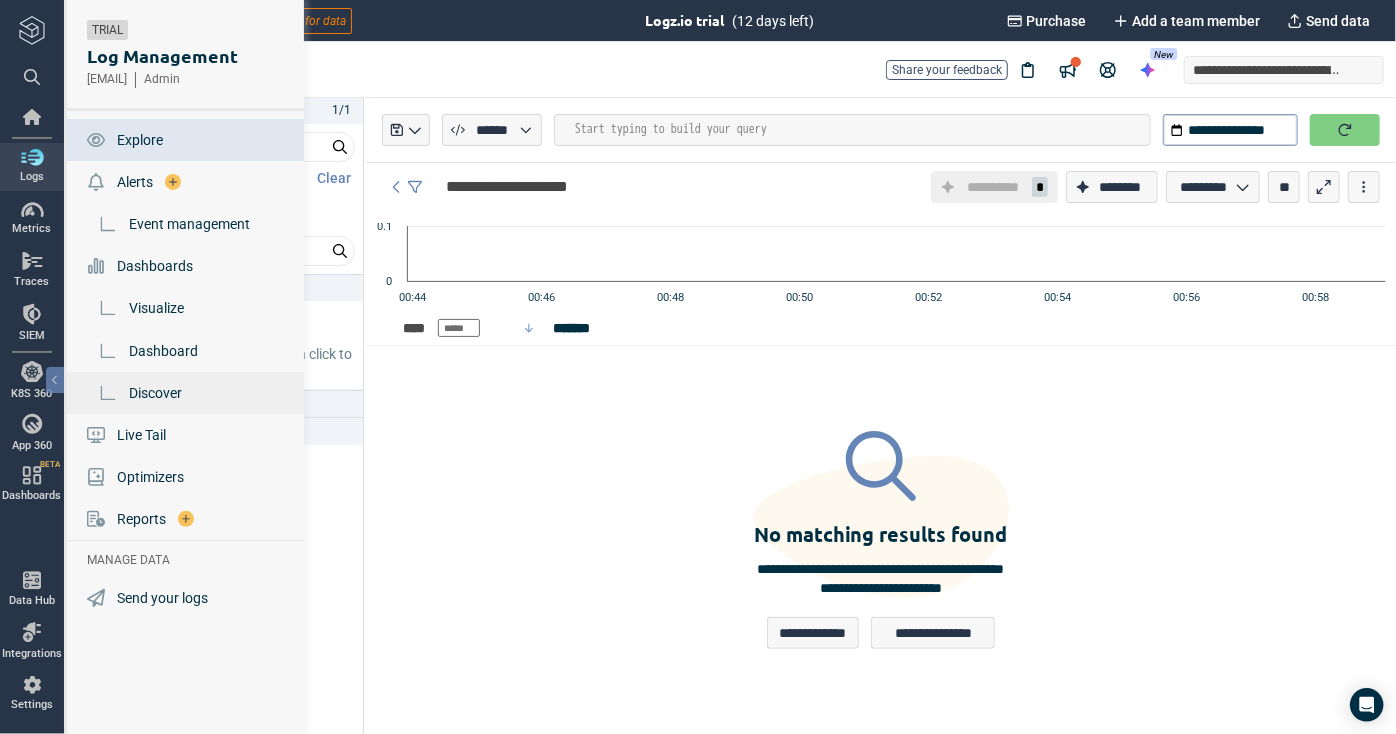 click on "Discover" at bounding box center [155, 393] 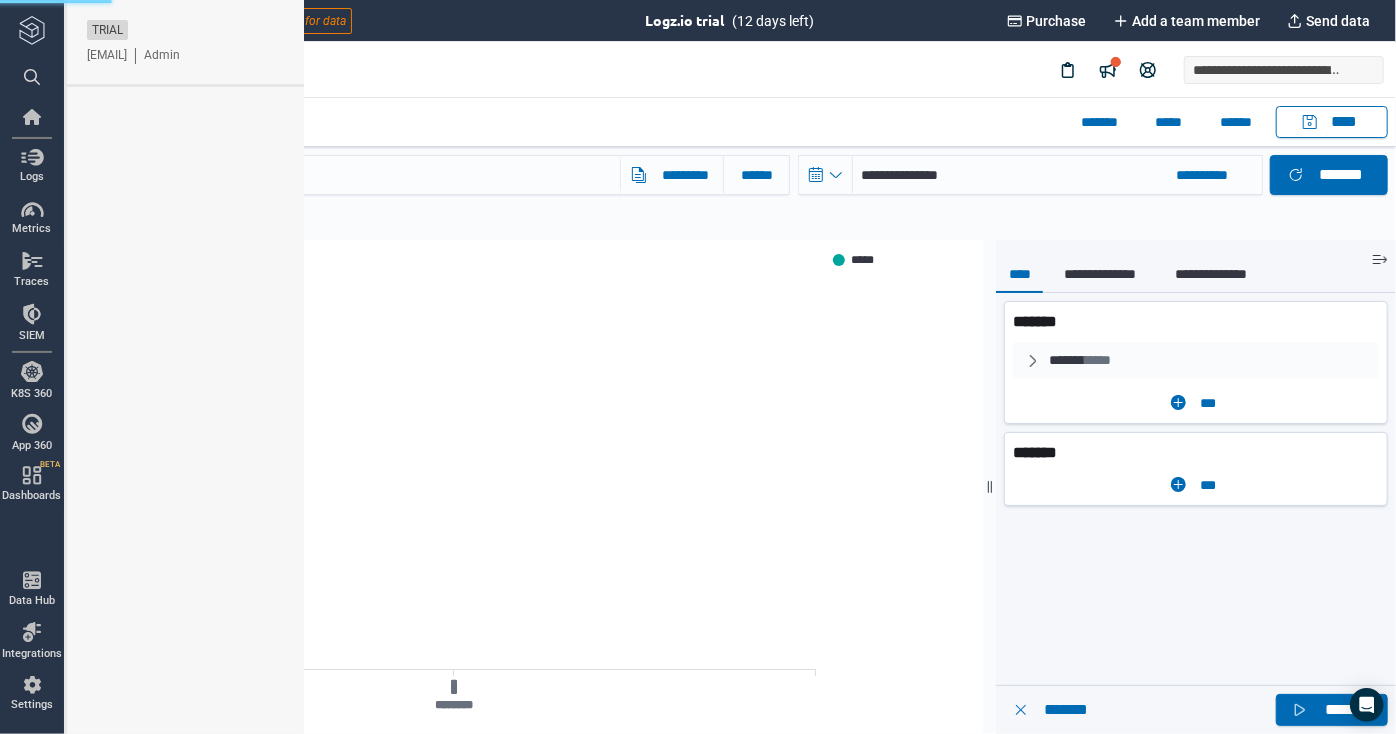 type on "*" 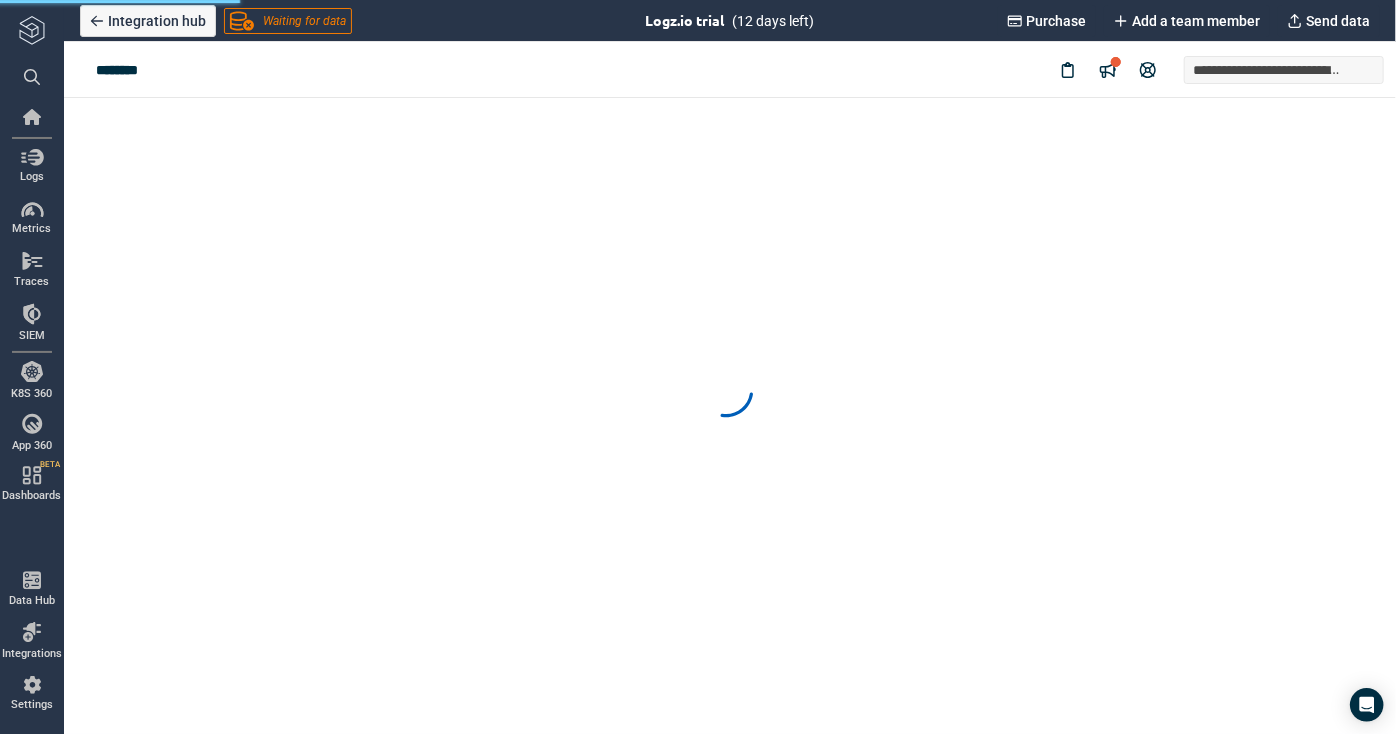 scroll, scrollTop: 0, scrollLeft: 0, axis: both 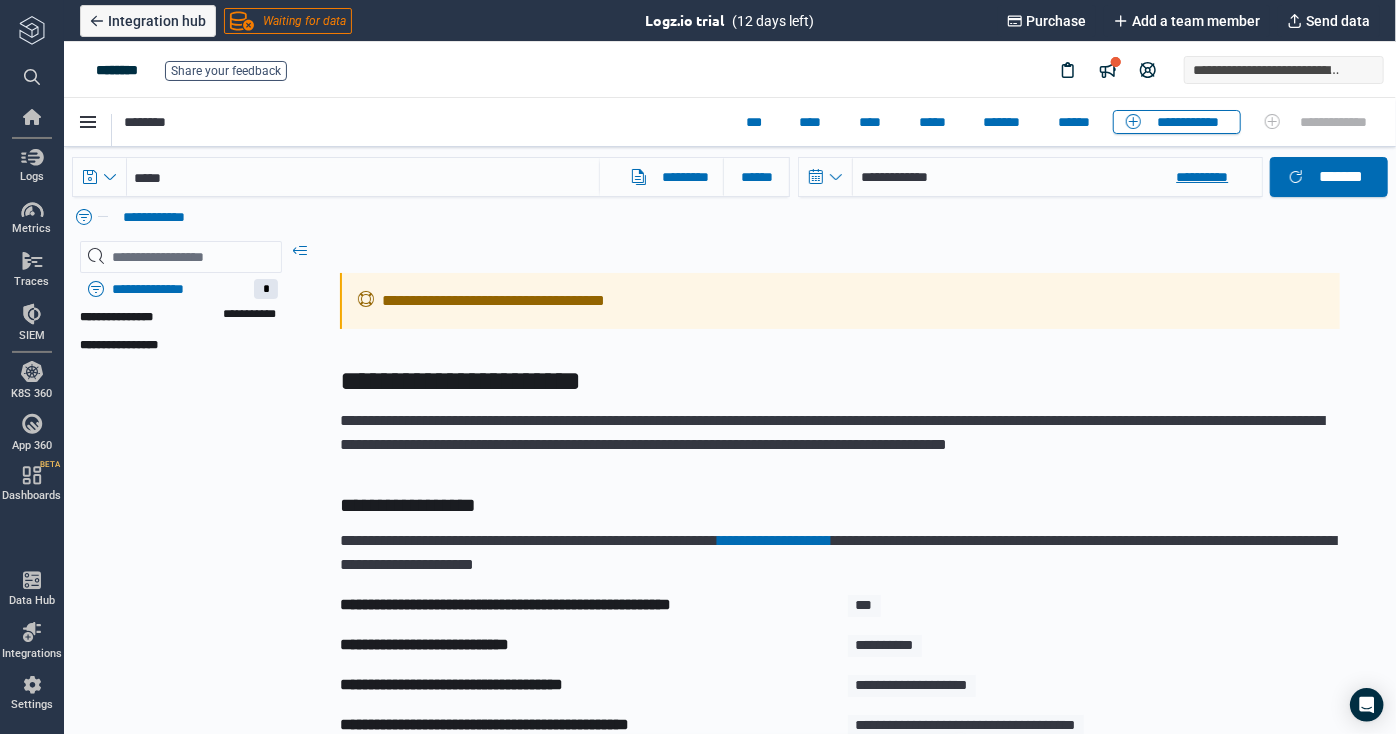 click on "**********" at bounding box center (1211, 176) 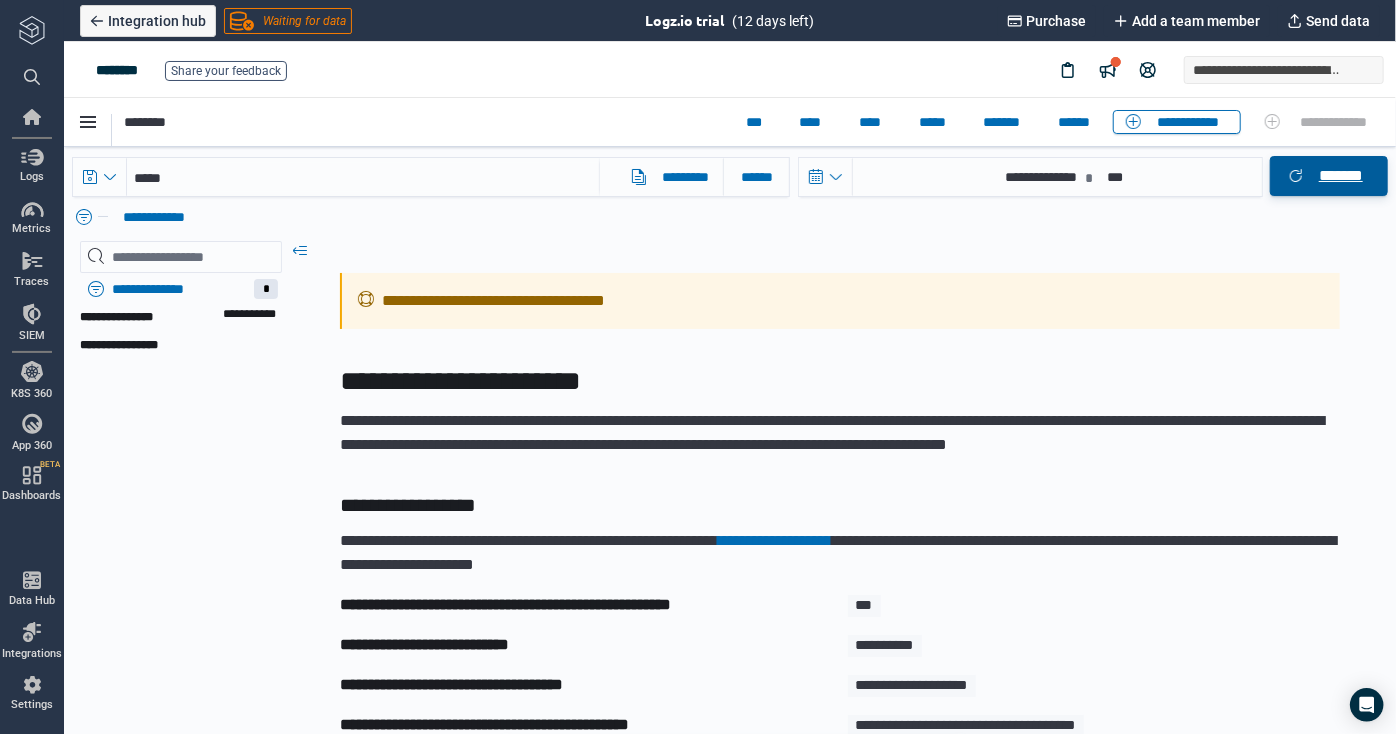 click on "*******" at bounding box center [1328, 175] 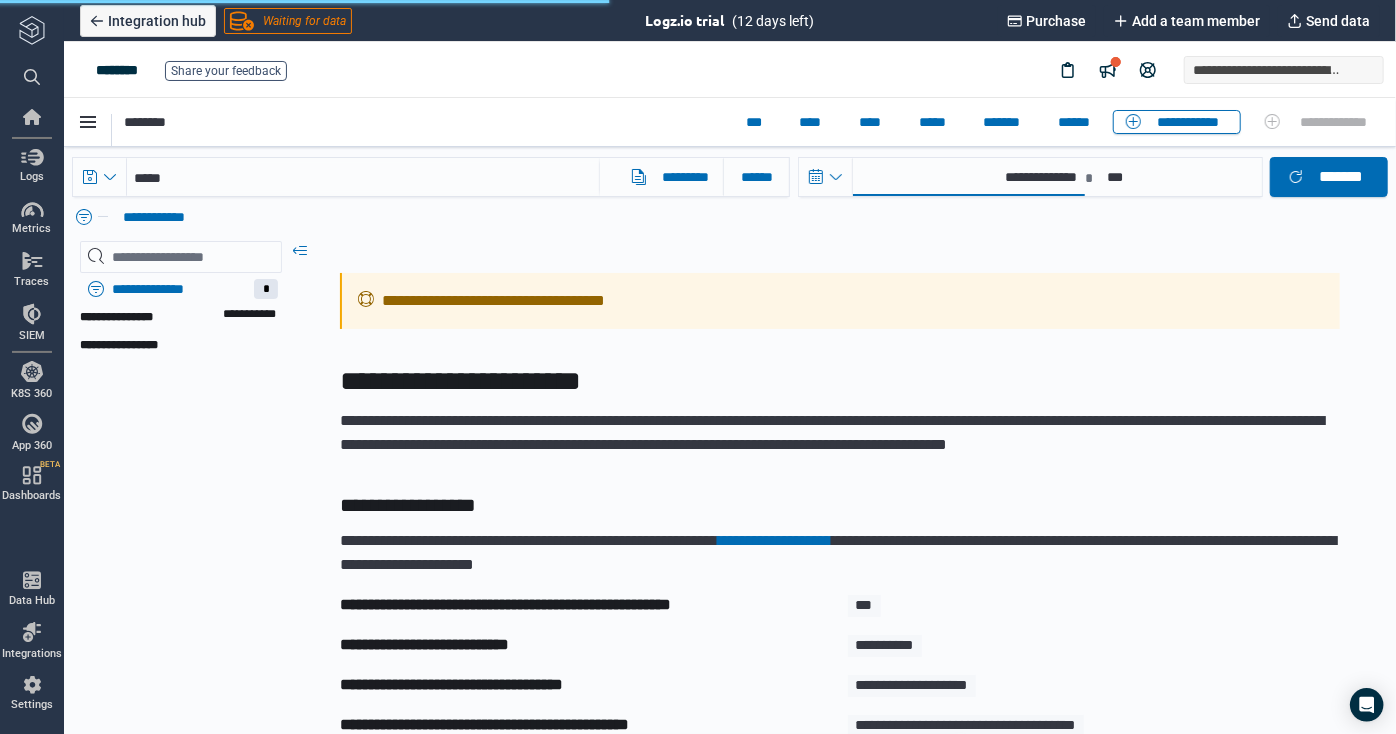 click on "**********" at bounding box center [968, 176] 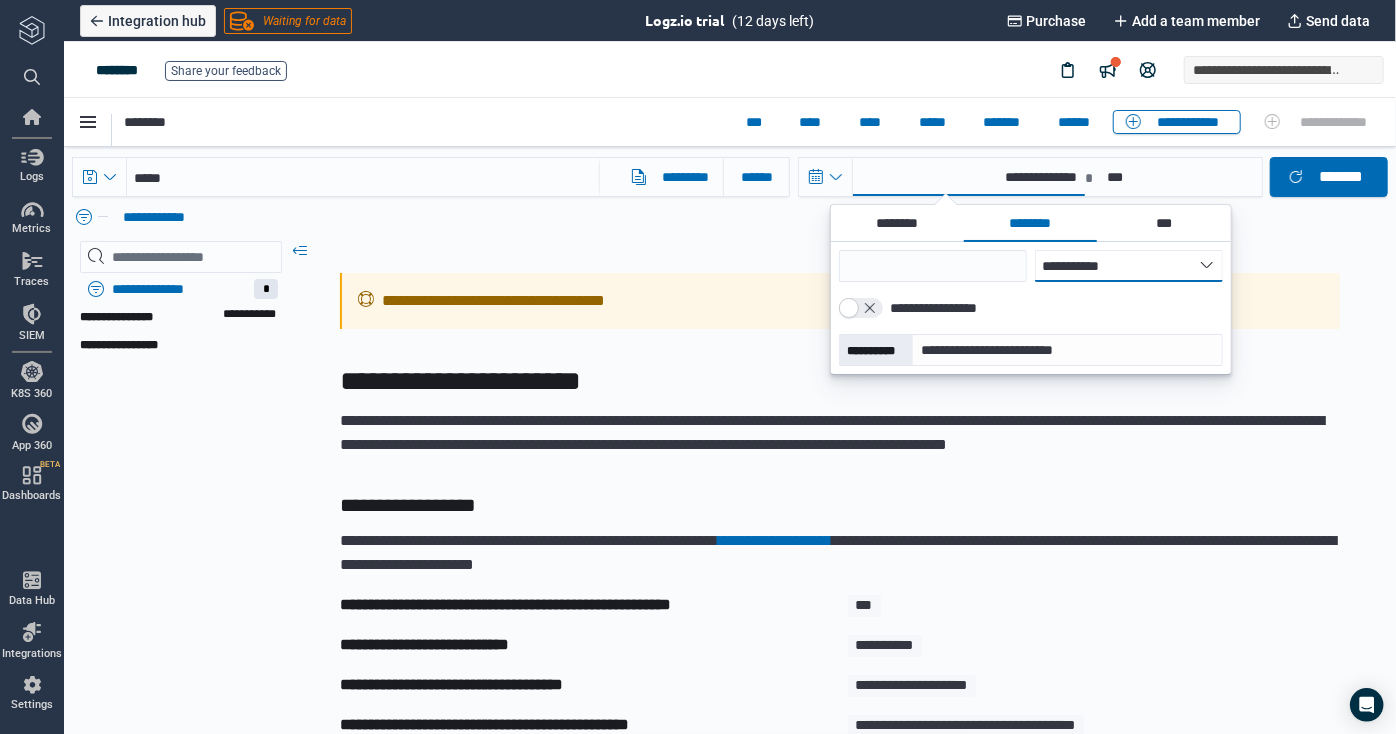select on "*" 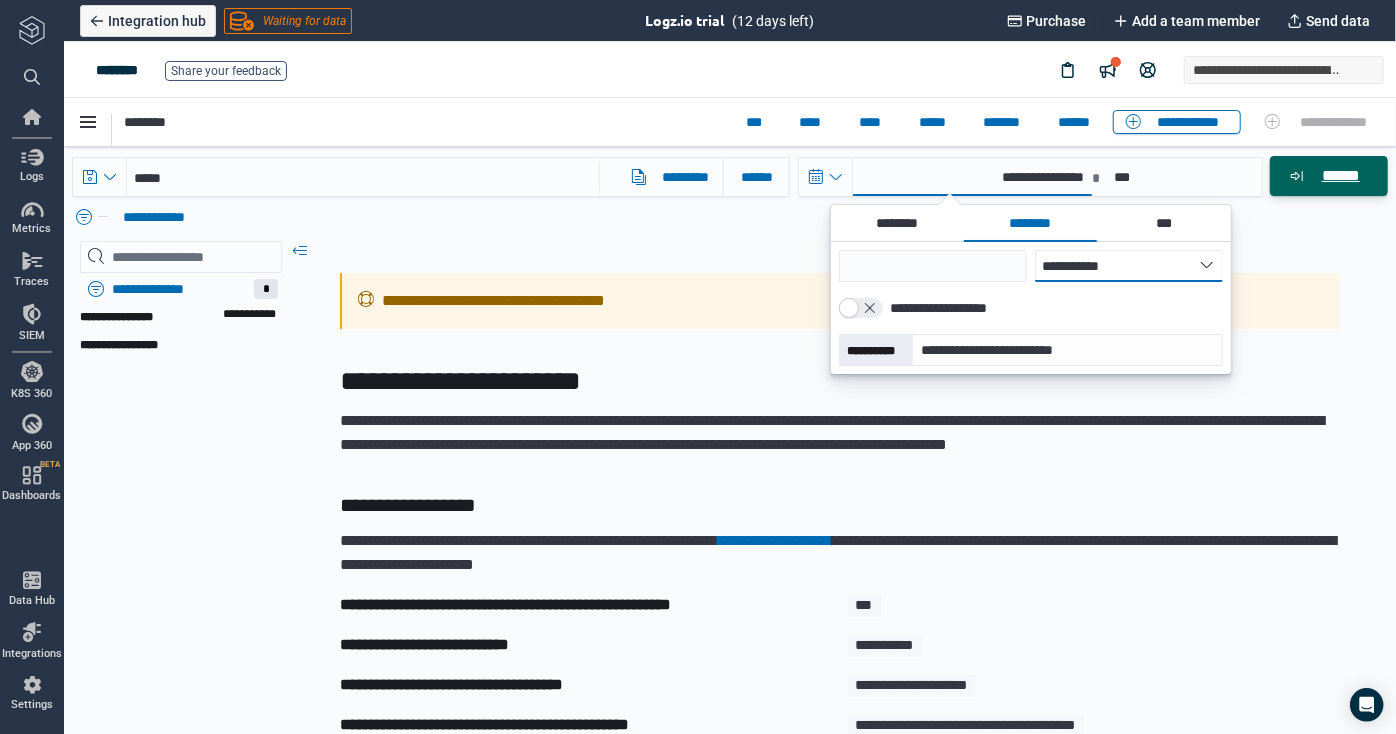 click on "******" at bounding box center [1328, 175] 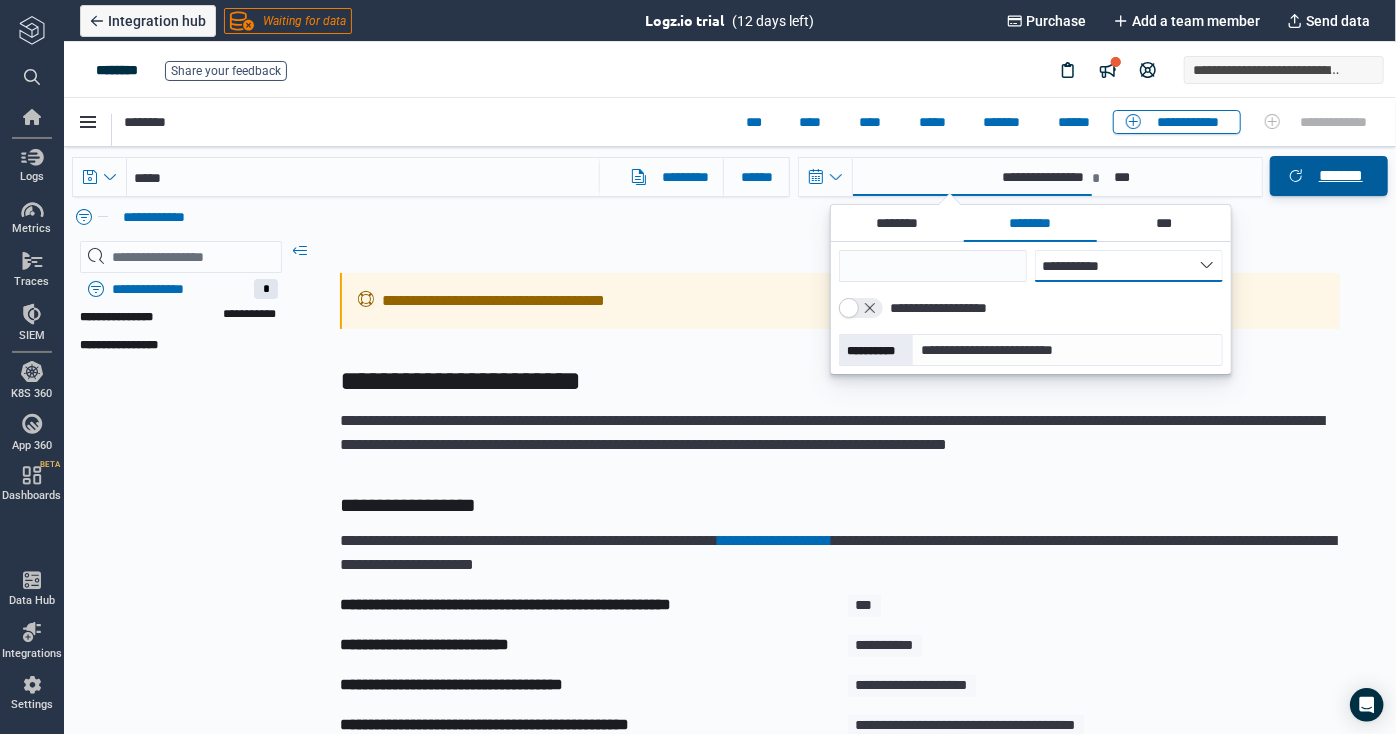 type on "*" 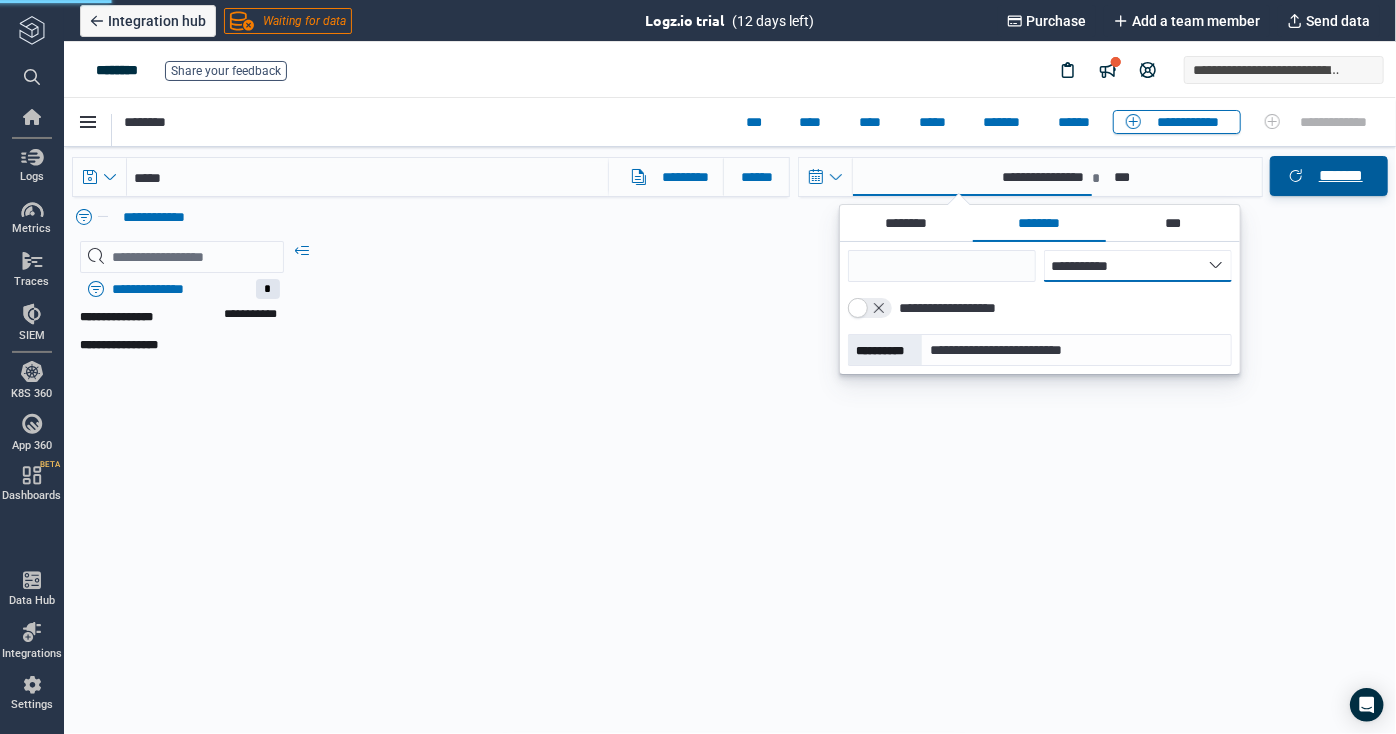 type on "**********" 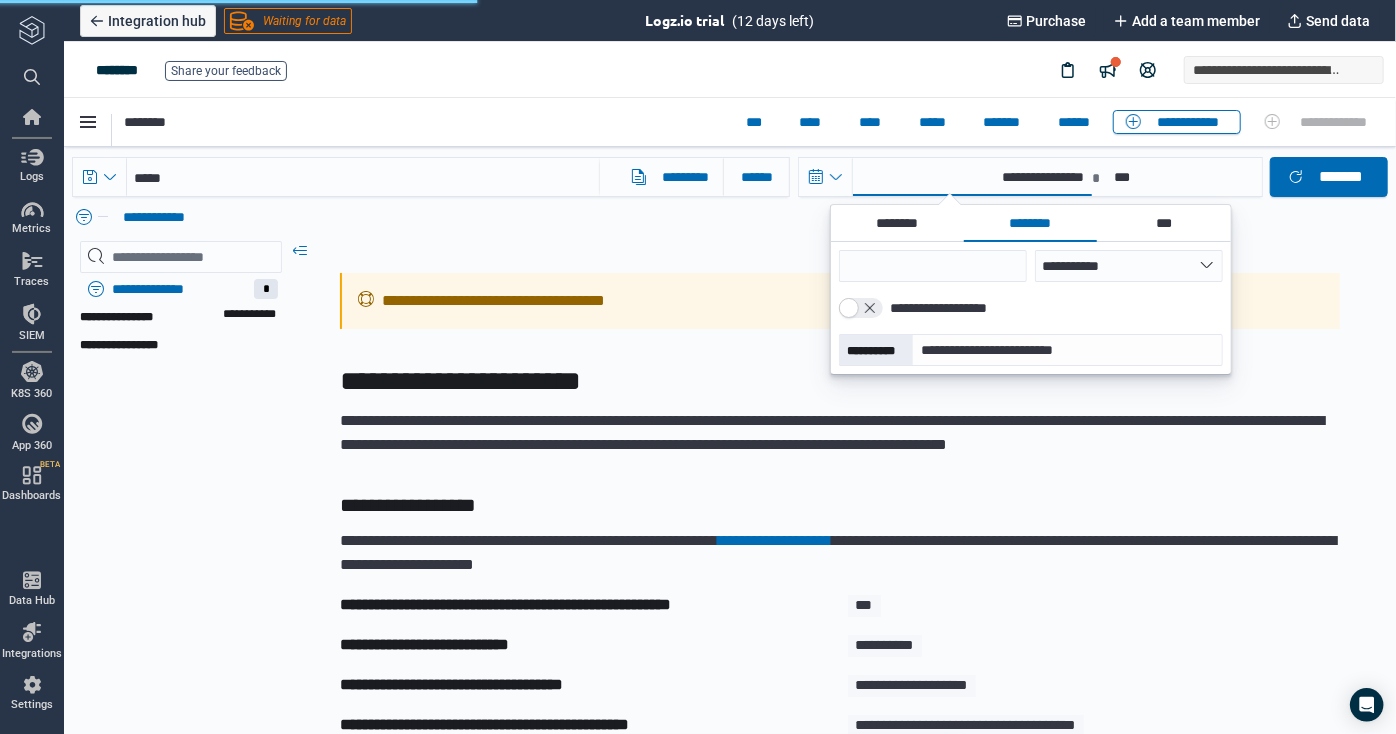 click on "**********" at bounding box center (717, 193) 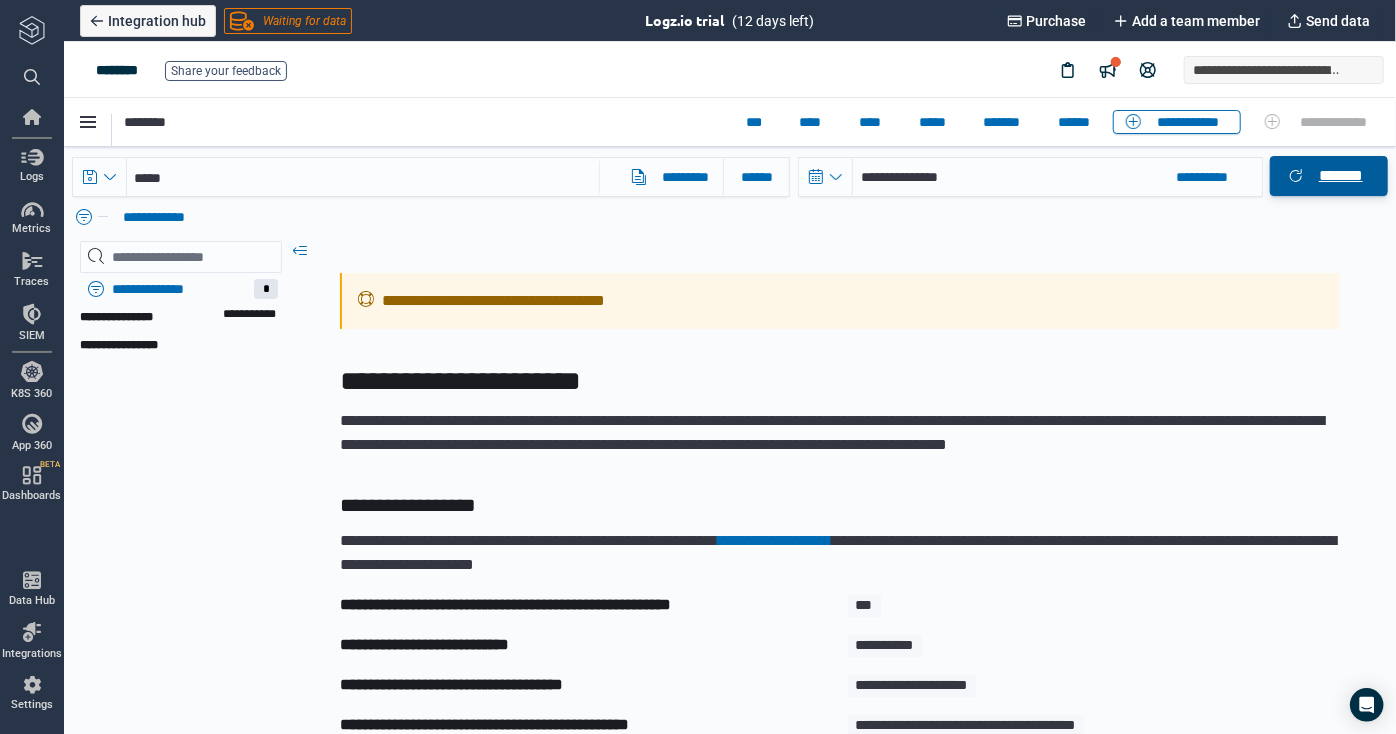 click 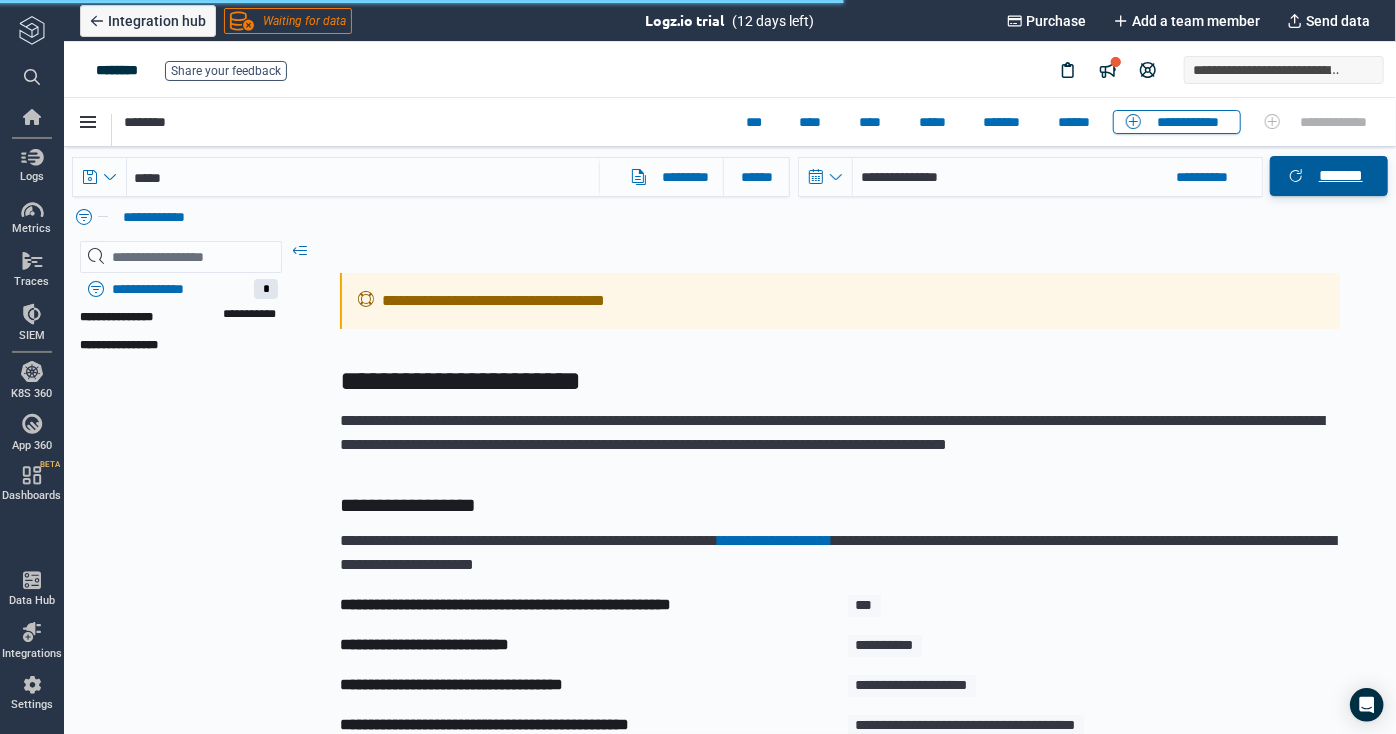 click 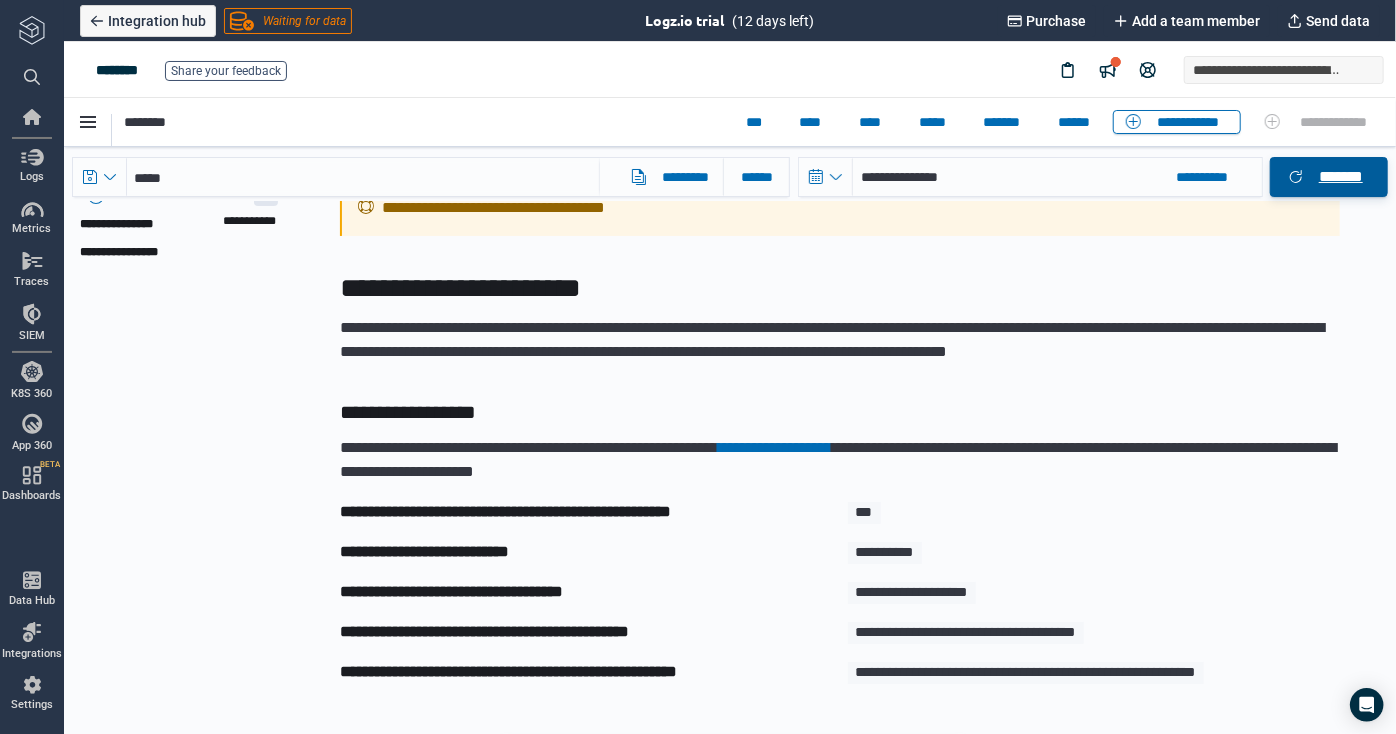 scroll, scrollTop: 95, scrollLeft: 0, axis: vertical 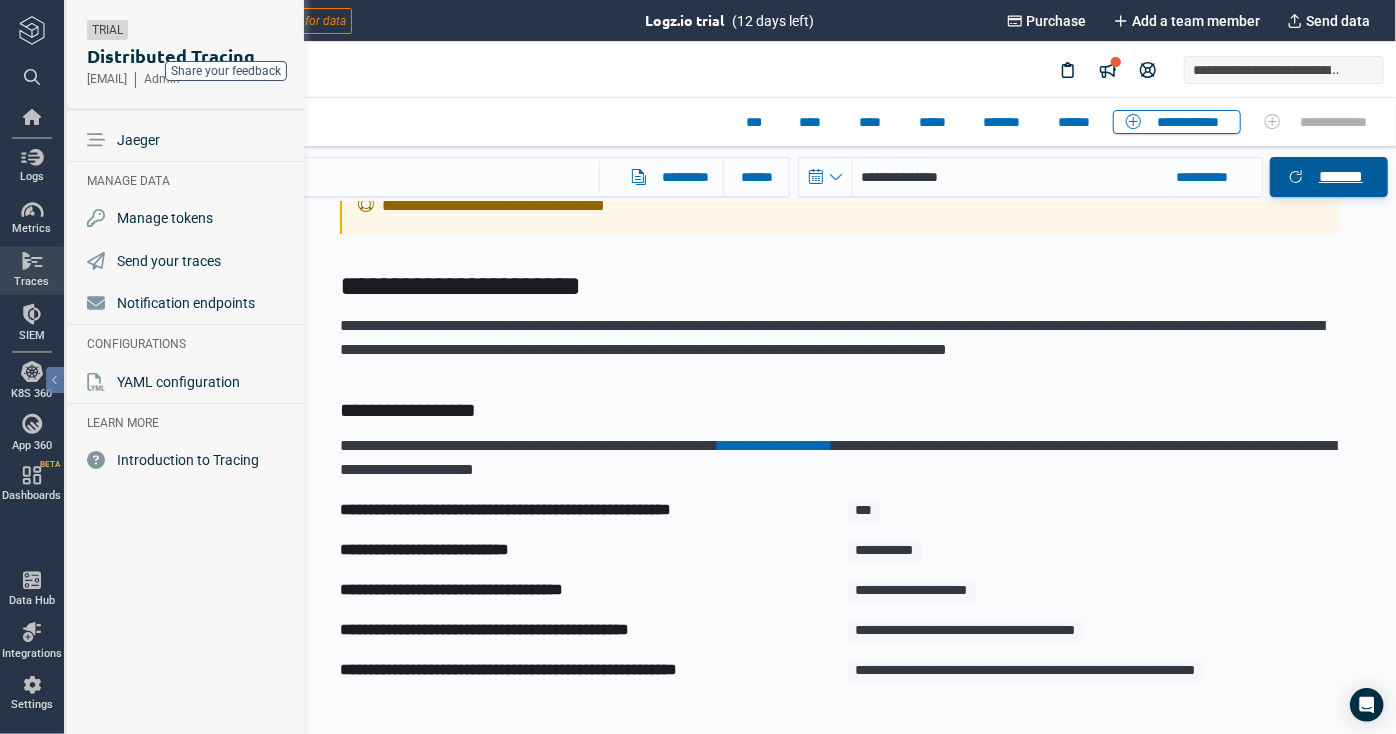 type on "*" 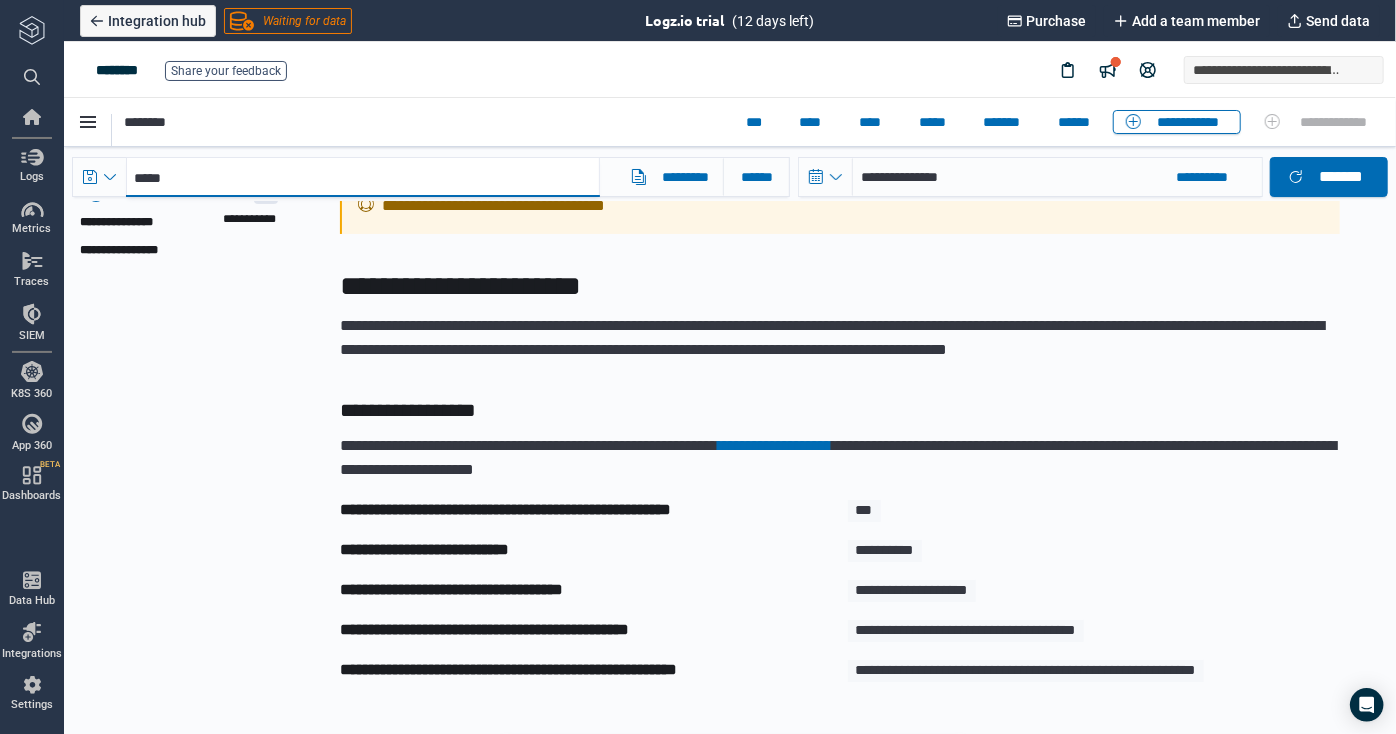 click on "*****" at bounding box center (362, 176) 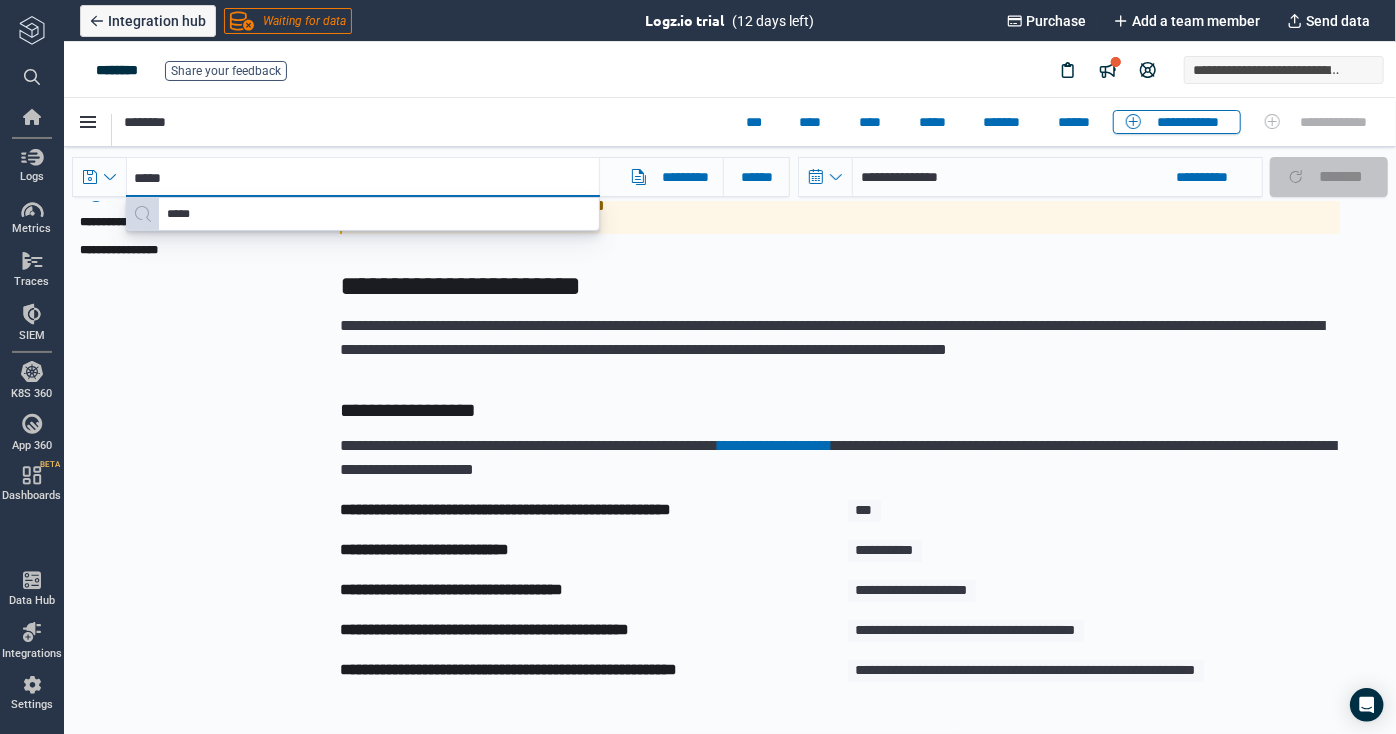 click on "*****" at bounding box center (362, 176) 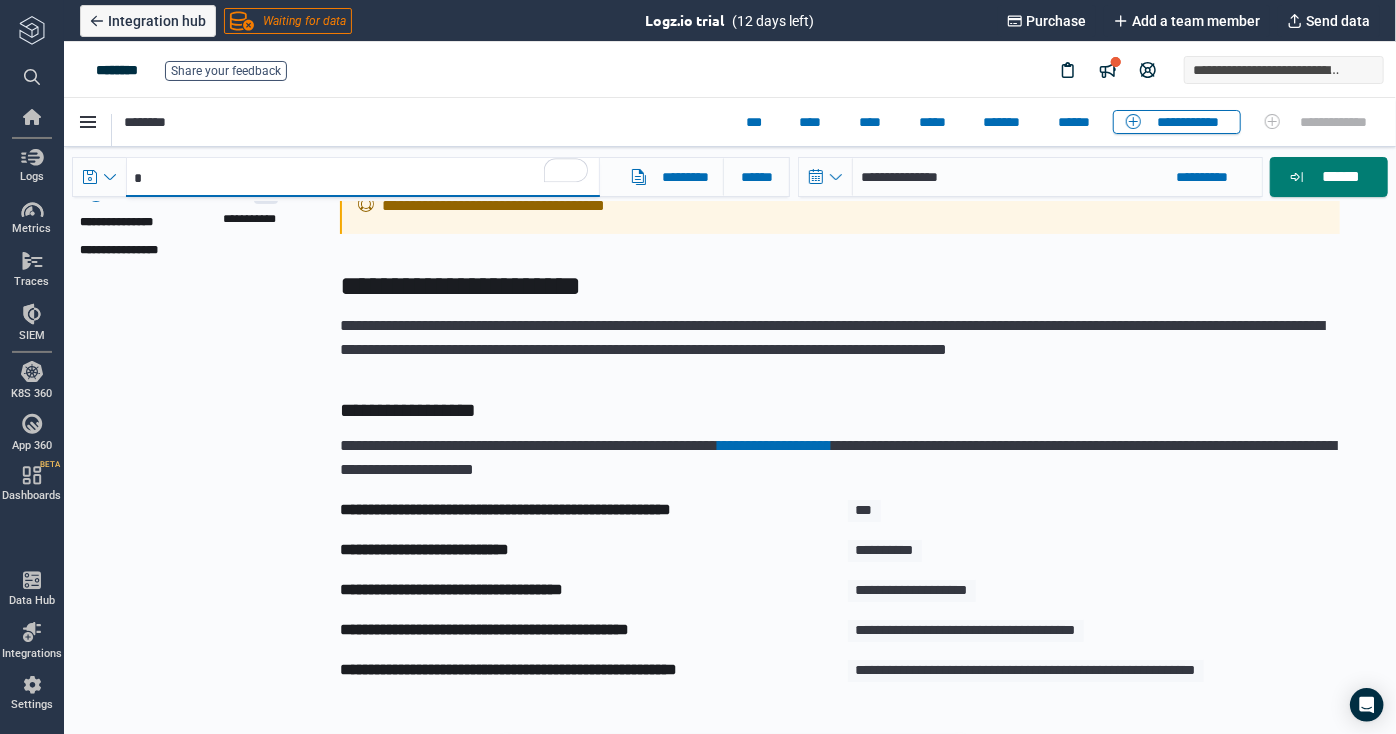 type on "*" 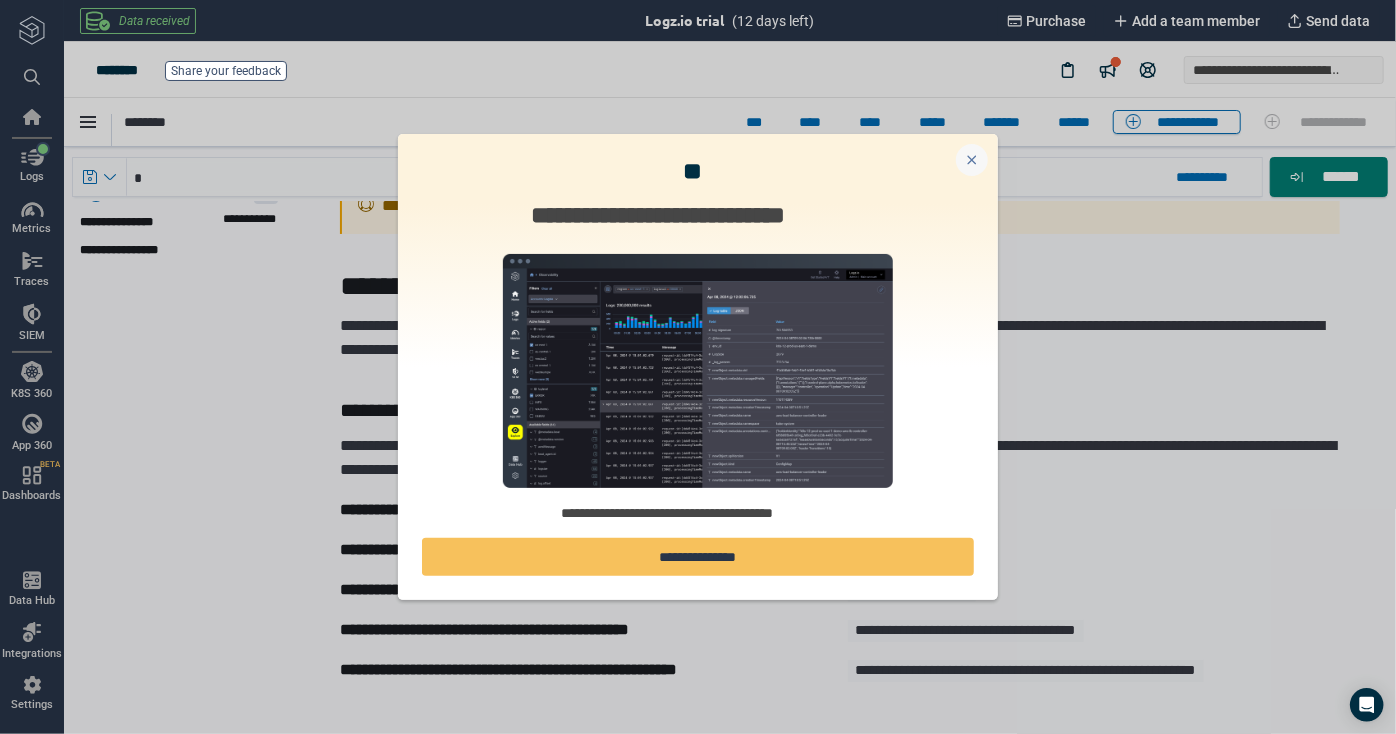 click at bounding box center (972, 160) 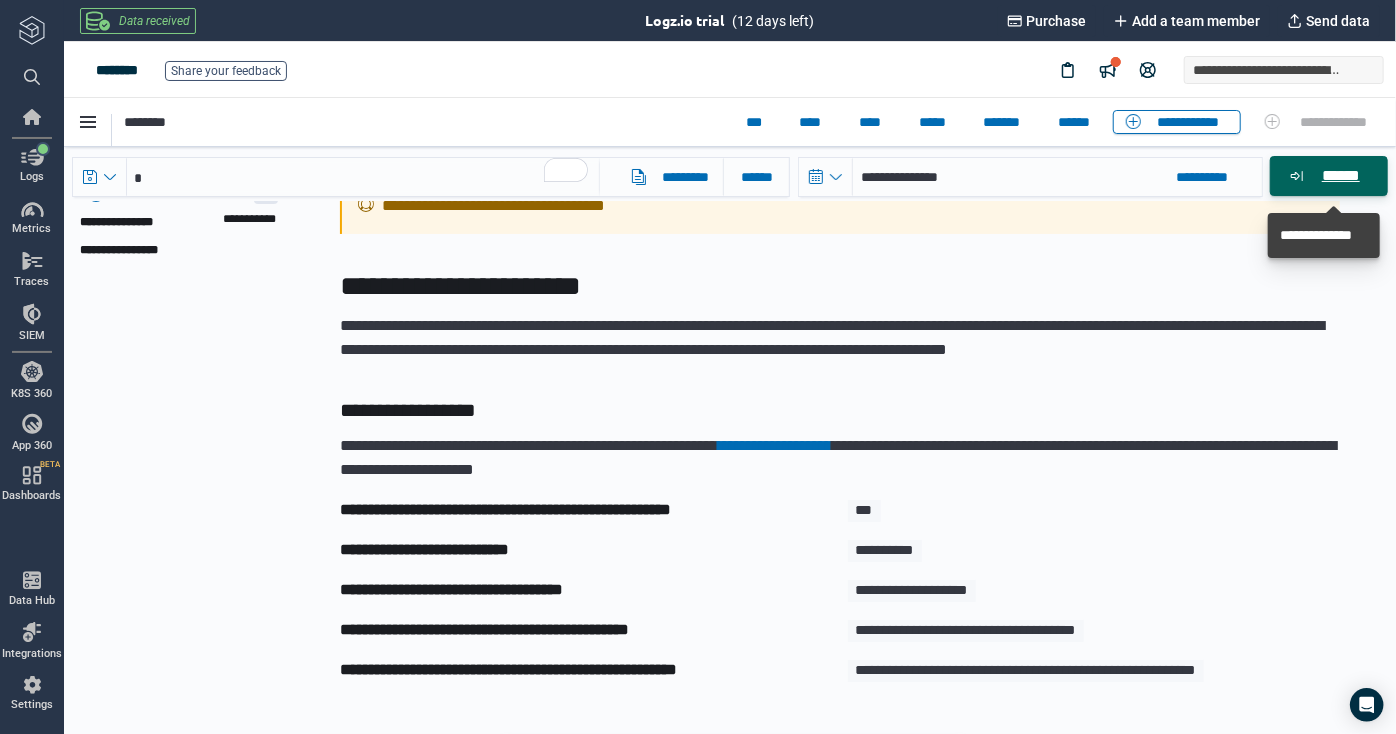 click on "******" at bounding box center [1339, 175] 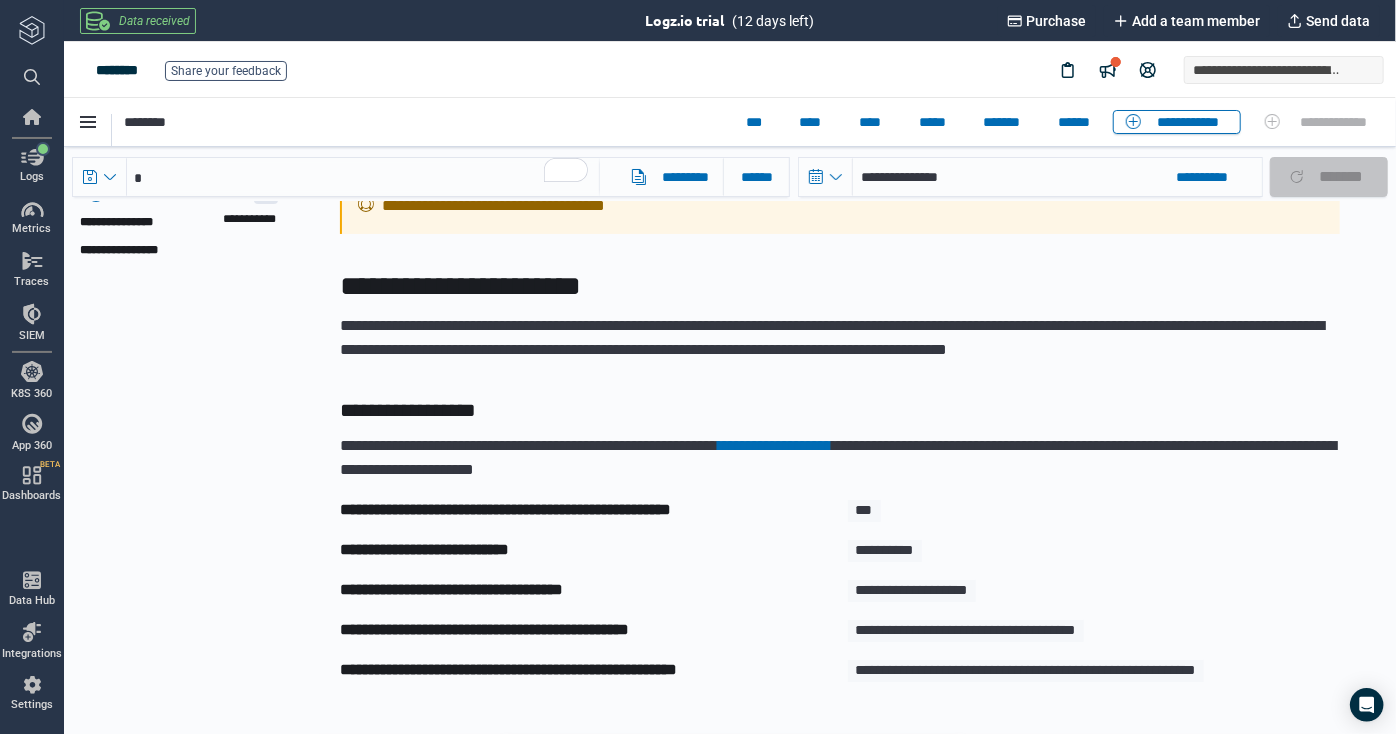 type on "*" 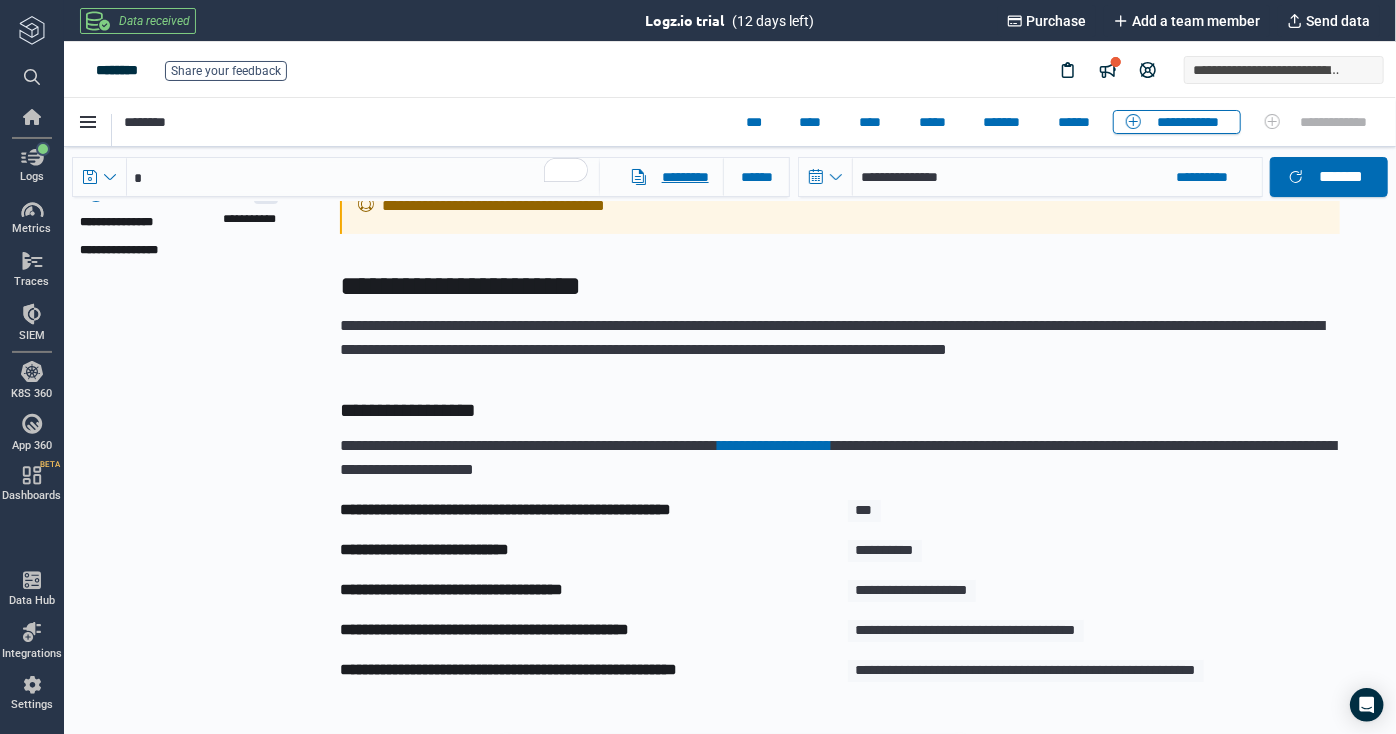 scroll, scrollTop: 0, scrollLeft: 0, axis: both 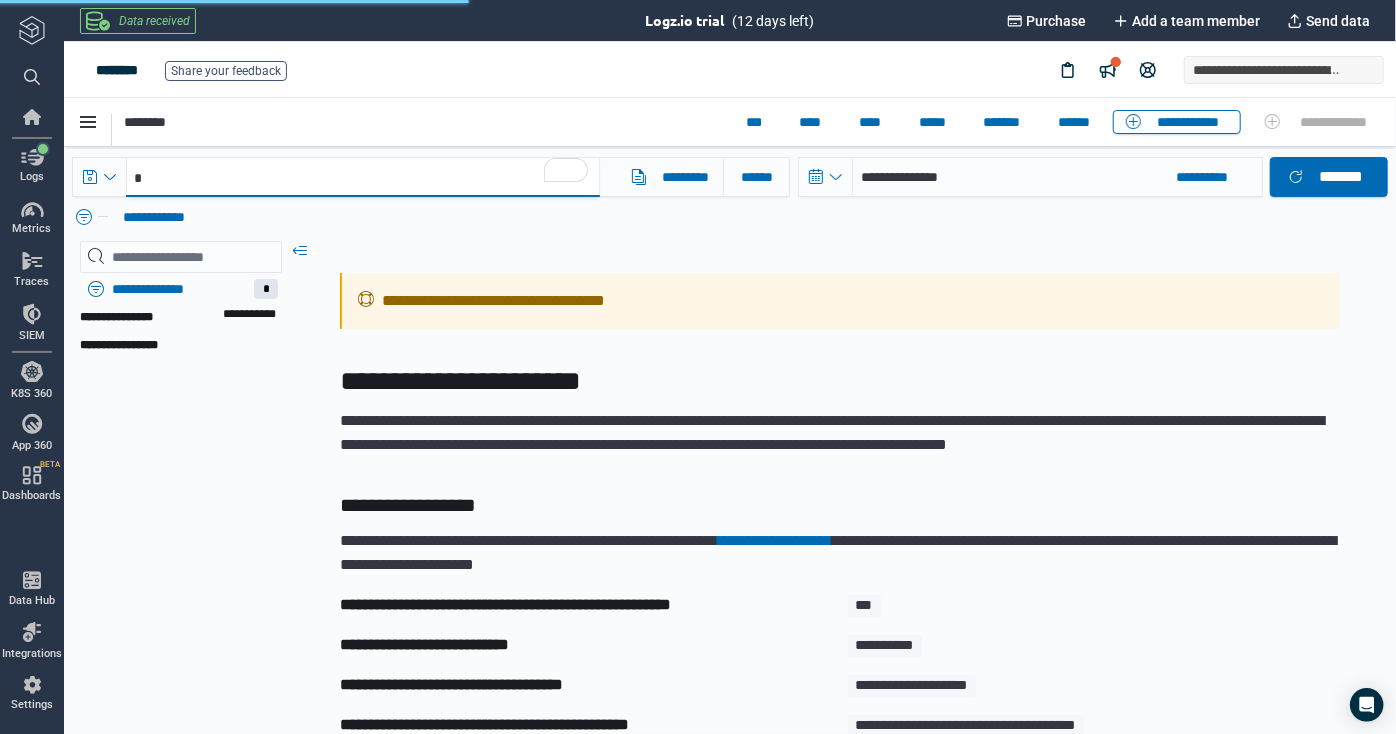click on "*" at bounding box center (362, 176) 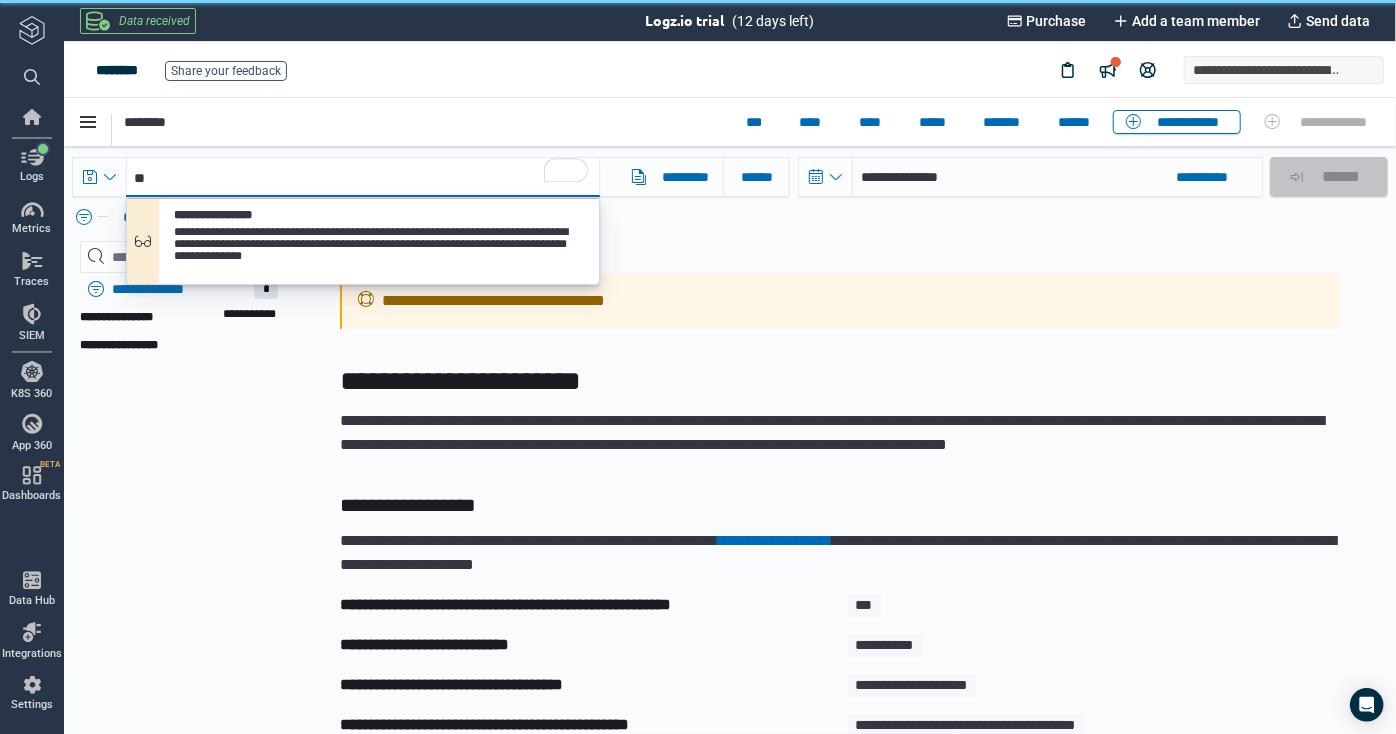 type on "*" 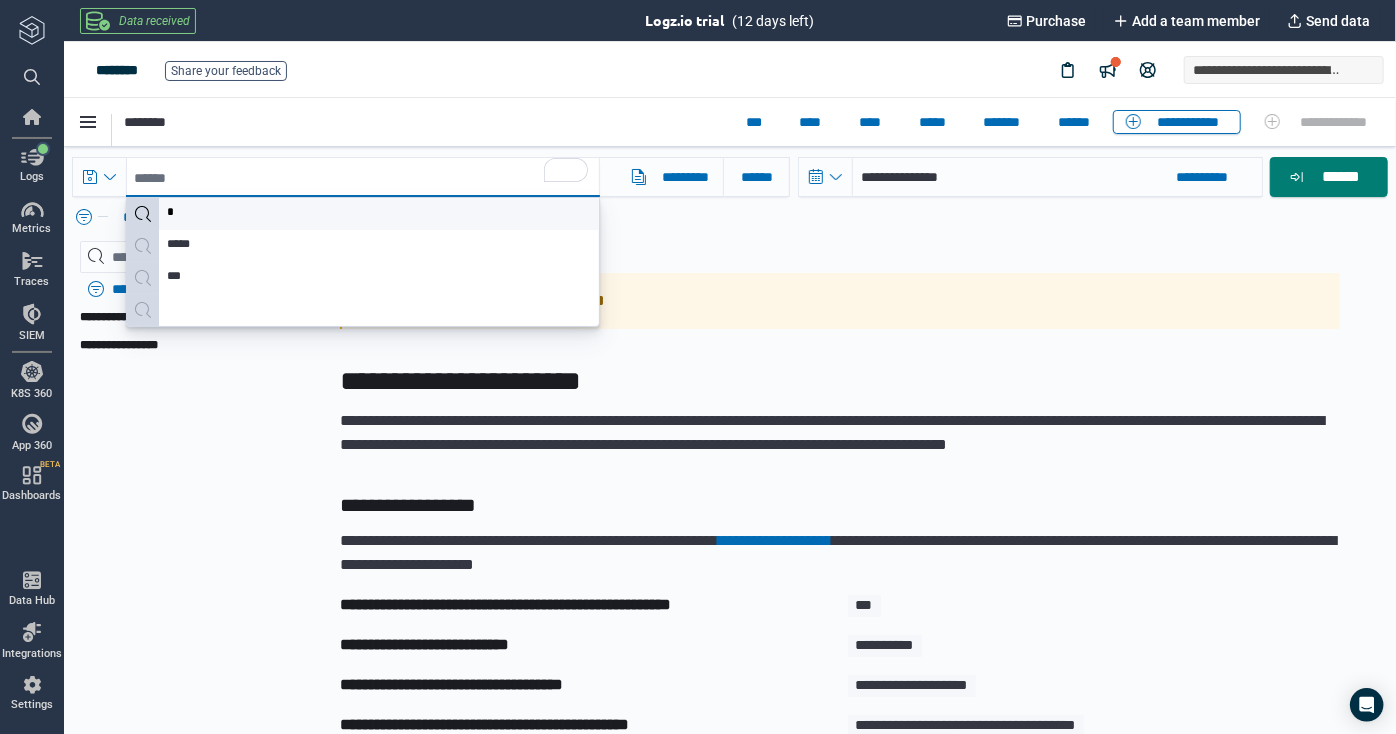 type 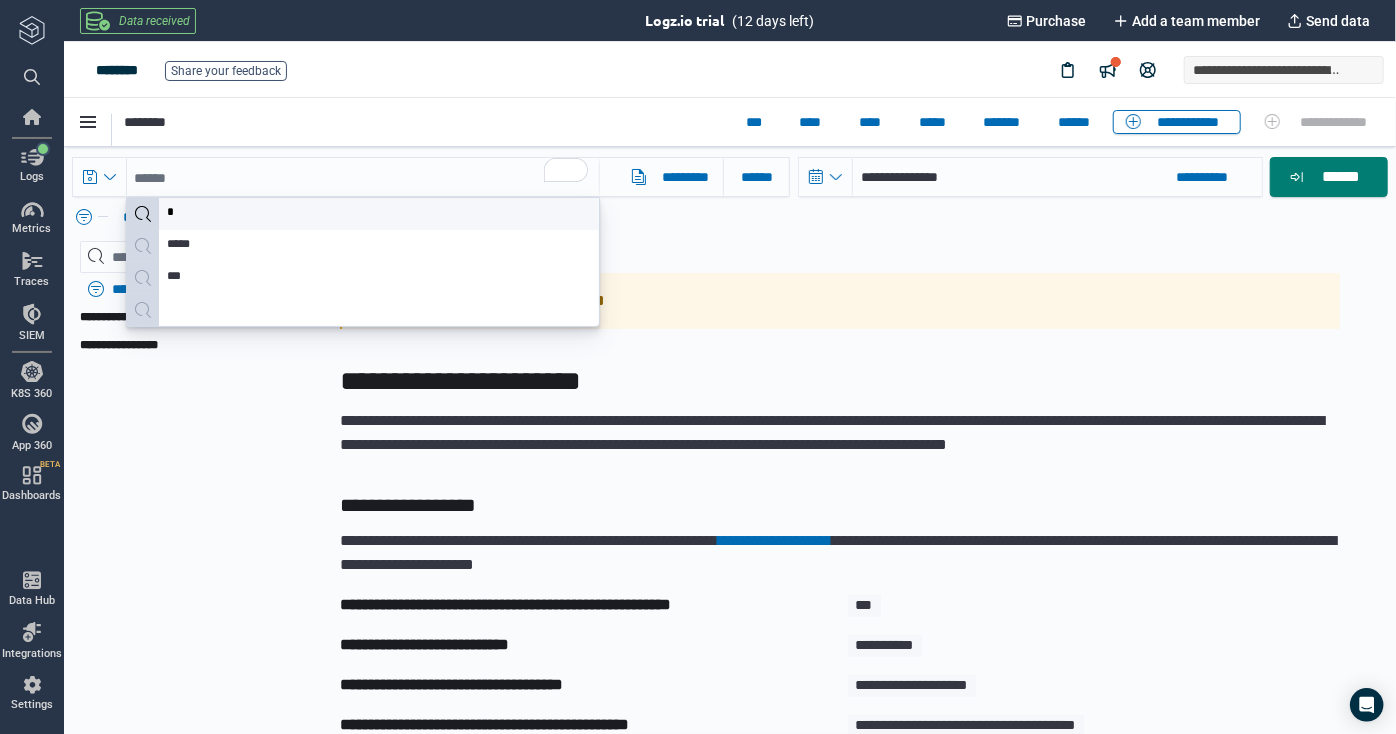 click at bounding box center (838, 256) 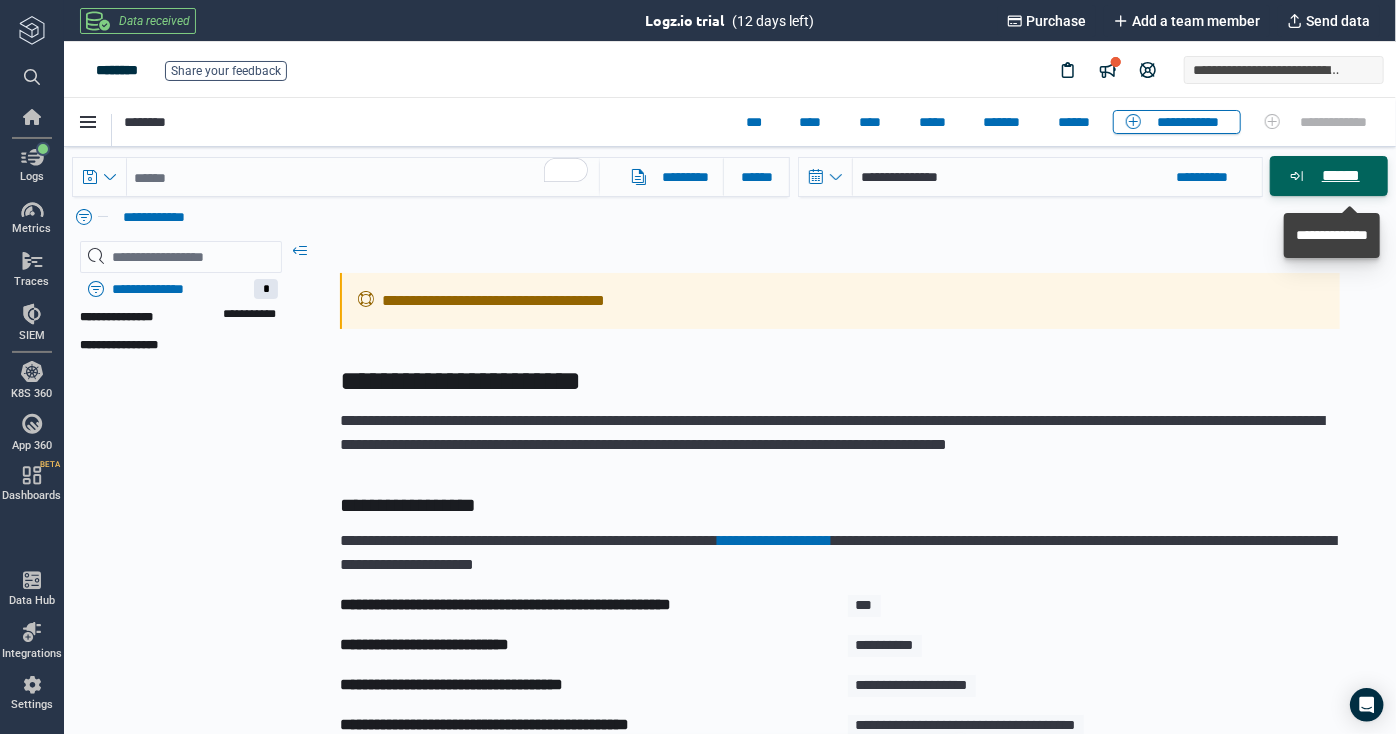 click on "******" at bounding box center [1328, 175] 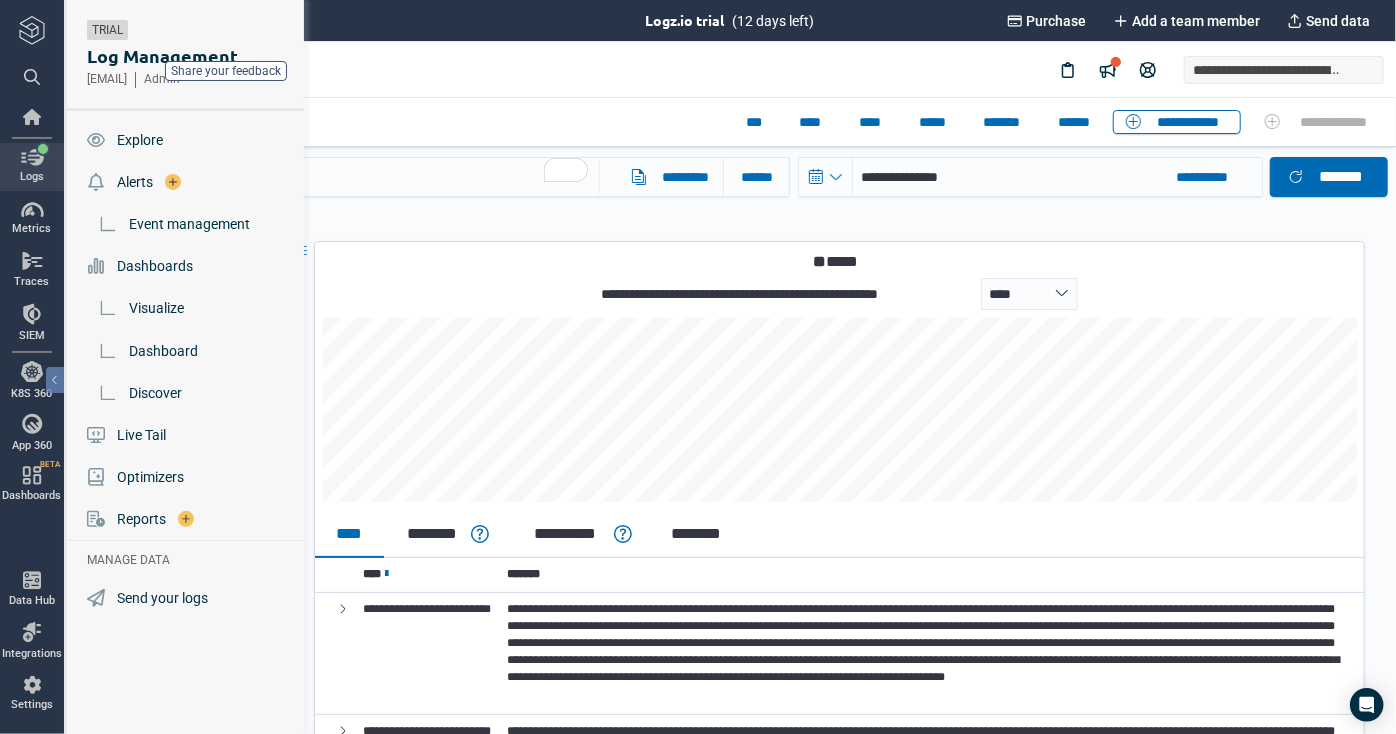 click at bounding box center (32, 157) 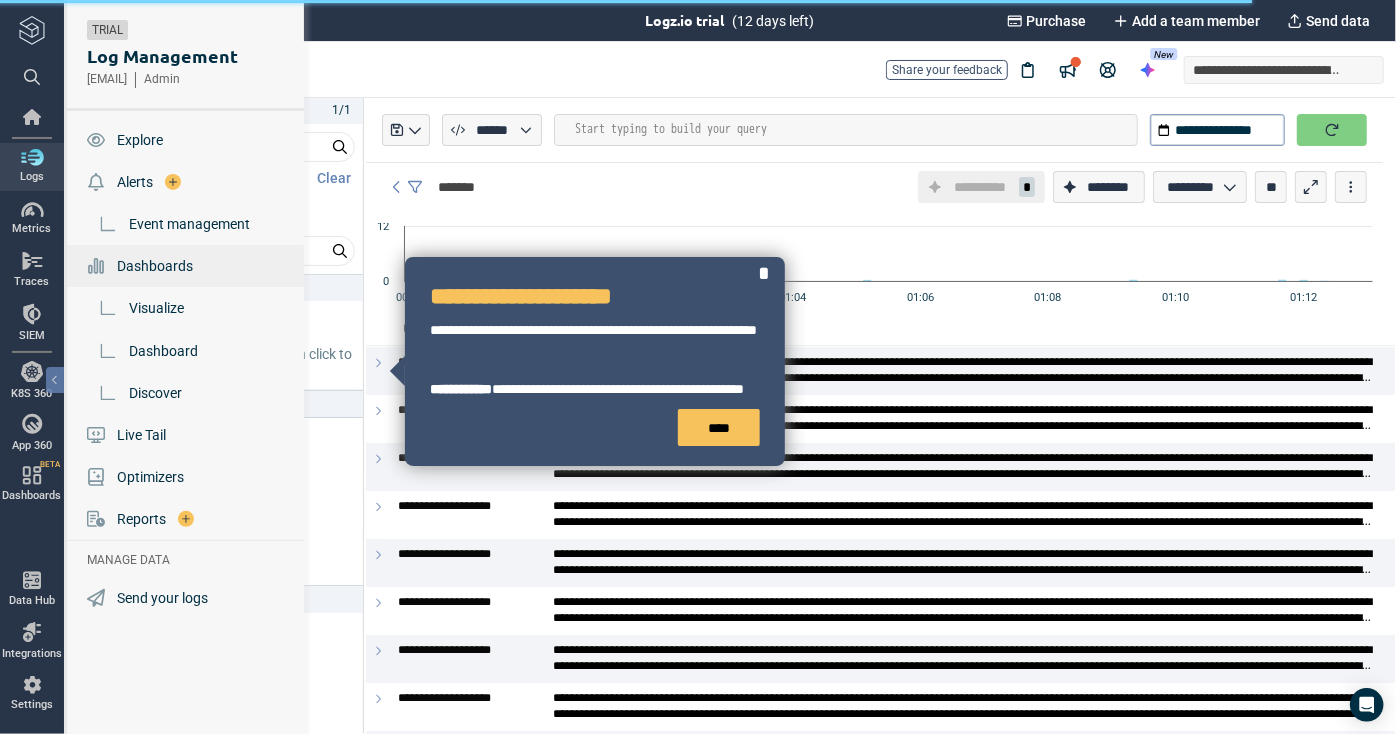 click on "Dashboards" at bounding box center (155, 266) 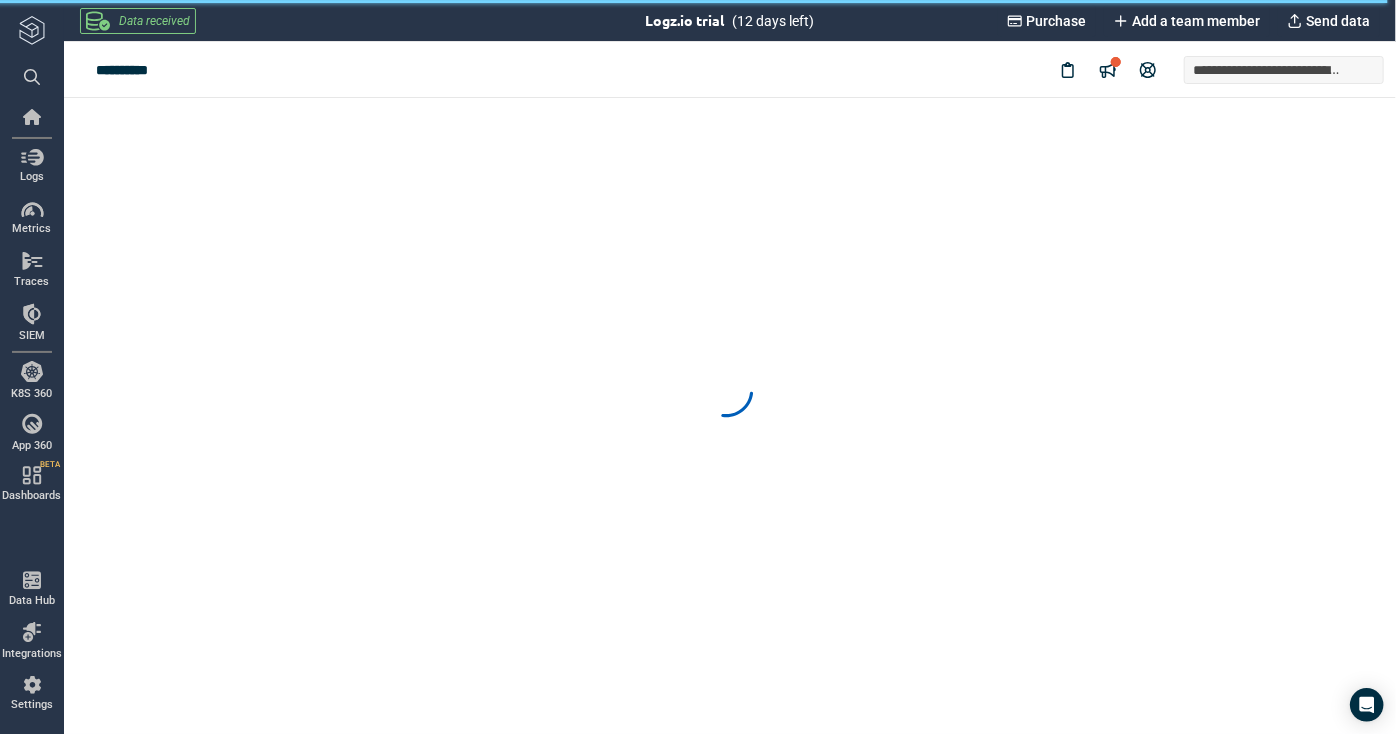 scroll, scrollTop: 0, scrollLeft: 0, axis: both 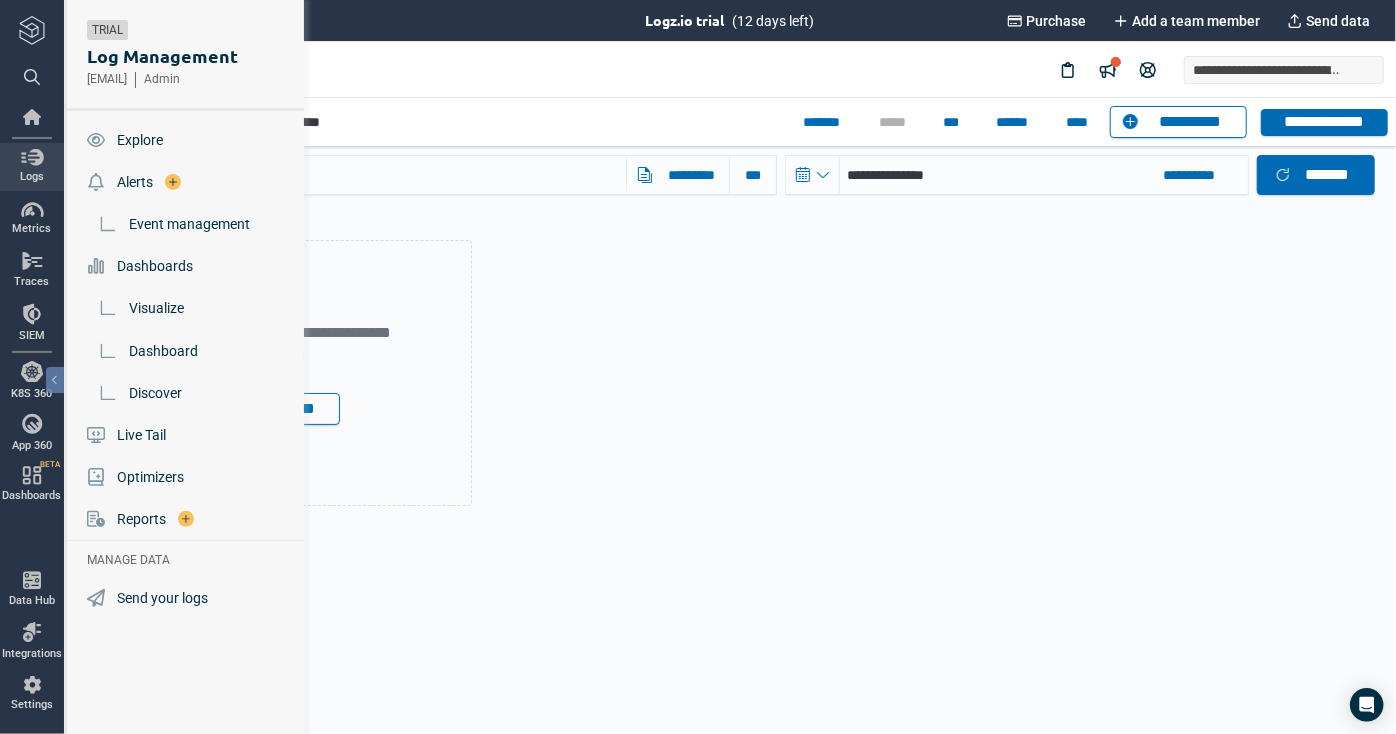 click at bounding box center [32, 157] 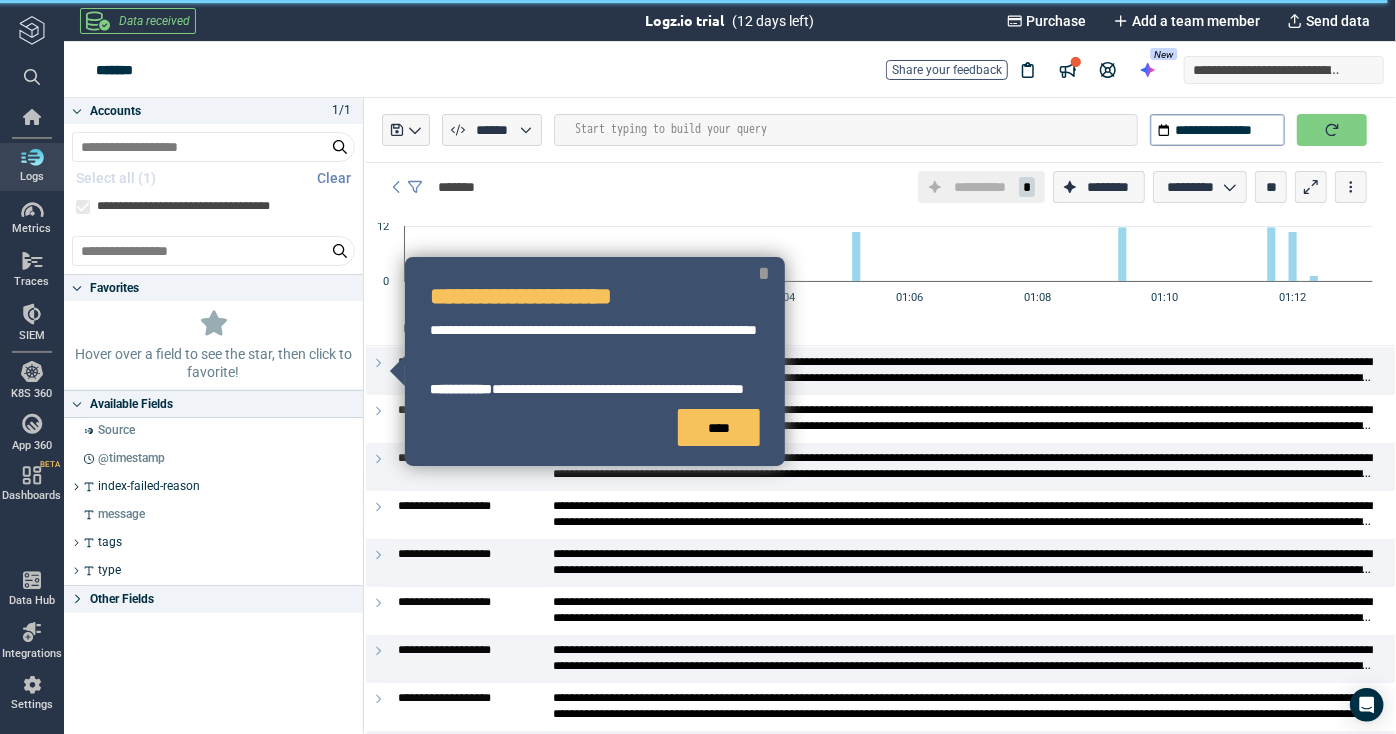 click on "*" at bounding box center [764, 273] 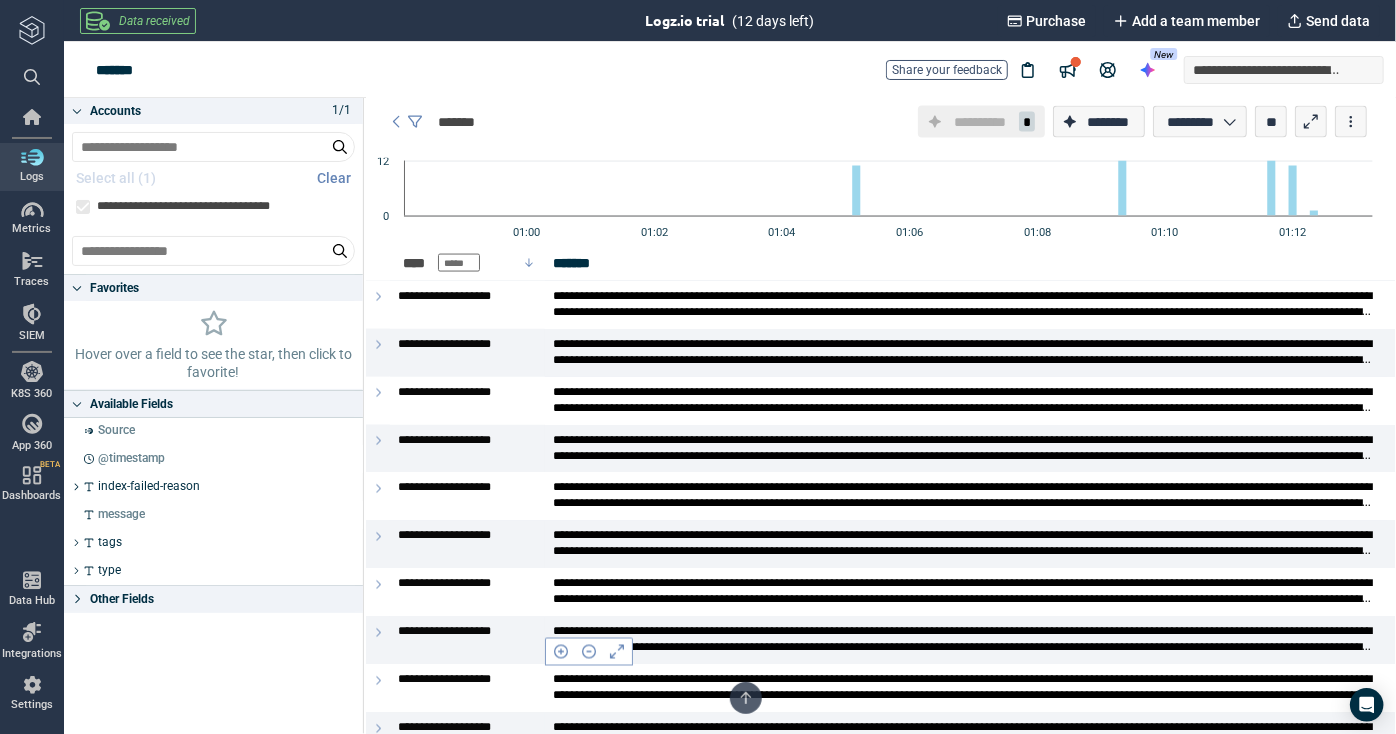 scroll, scrollTop: 0, scrollLeft: 0, axis: both 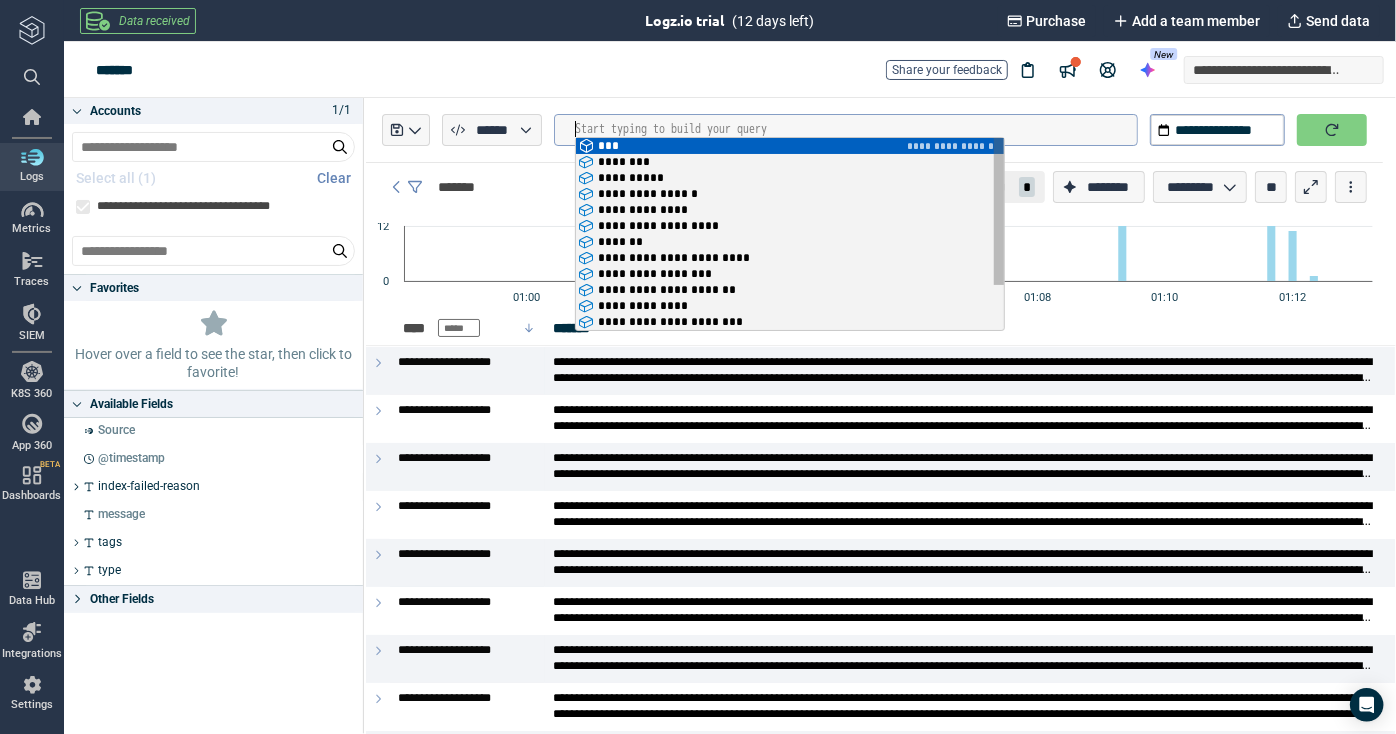 click at bounding box center [856, 129] 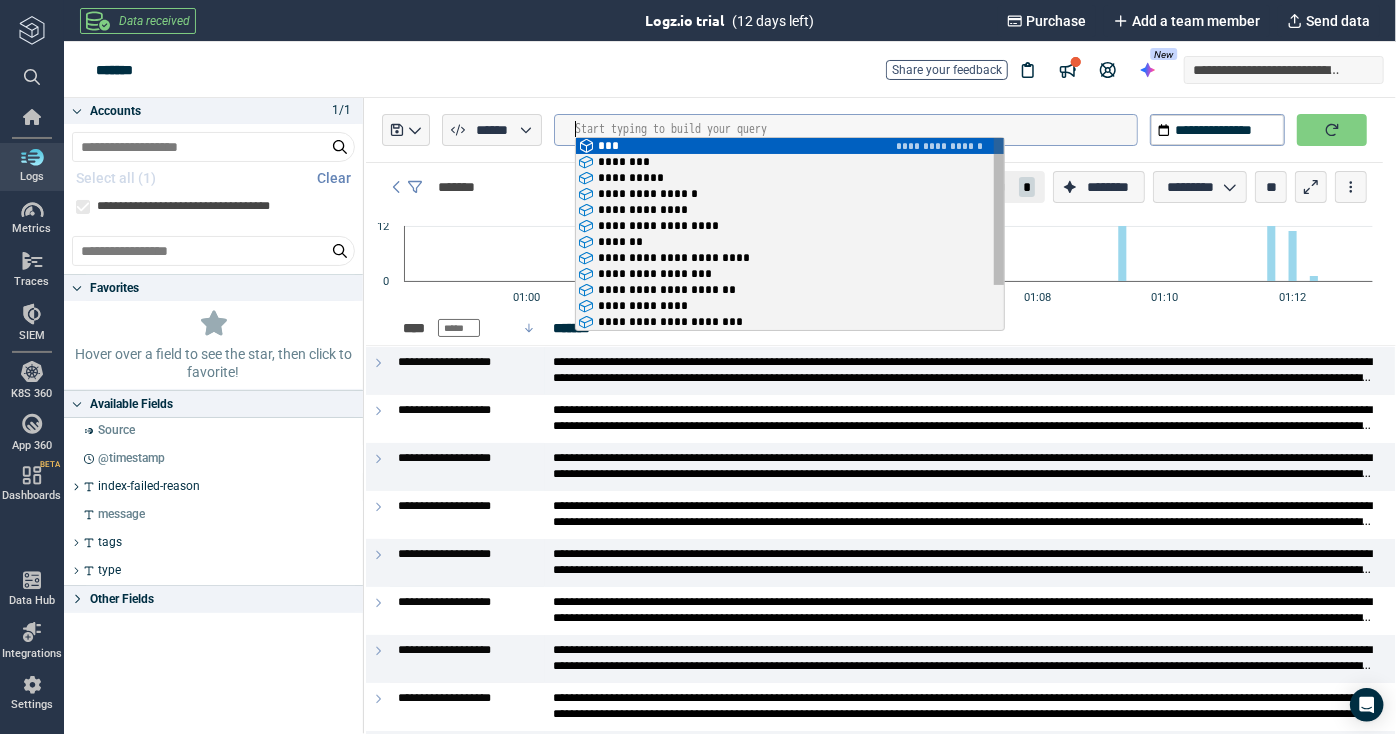 scroll, scrollTop: 0, scrollLeft: 0, axis: both 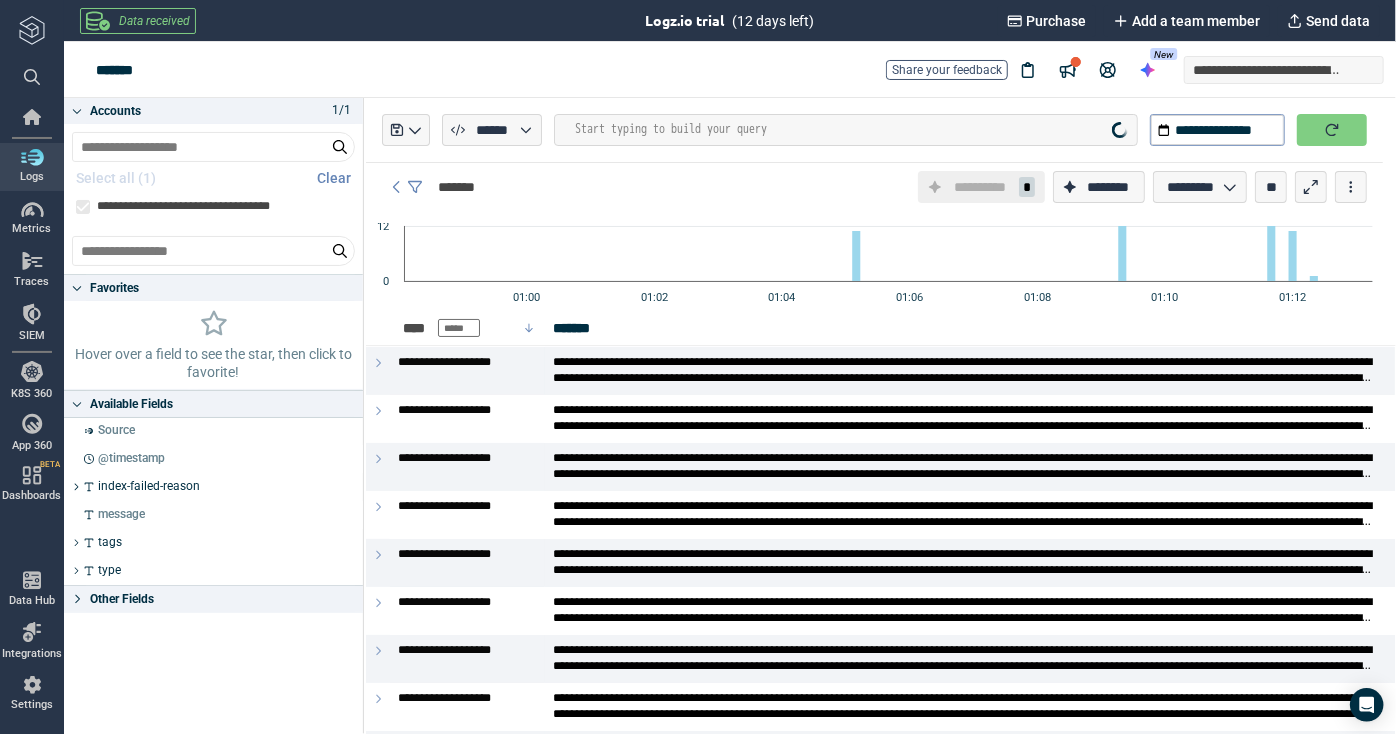 click on "**********" at bounding box center (740, 70) 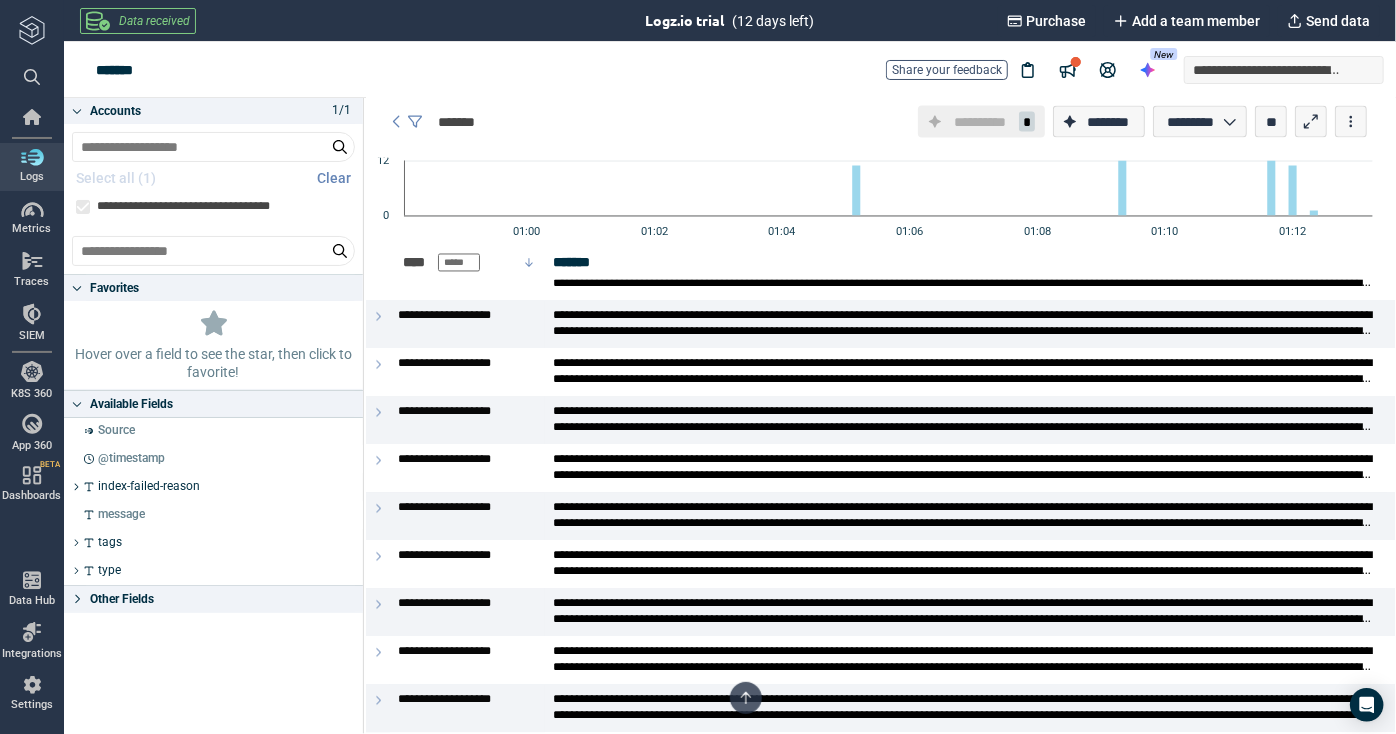 scroll, scrollTop: 0, scrollLeft: 0, axis: both 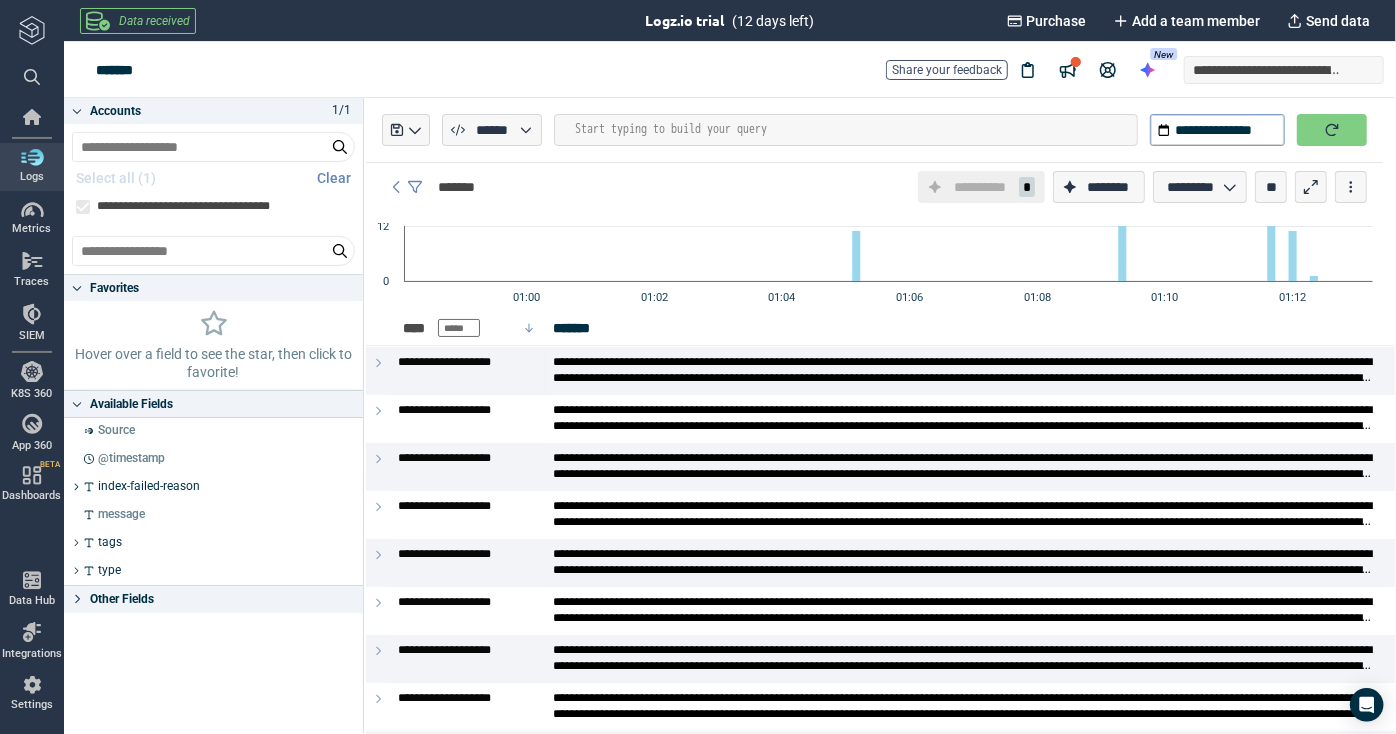 click on "*******" at bounding box center (970, 328) 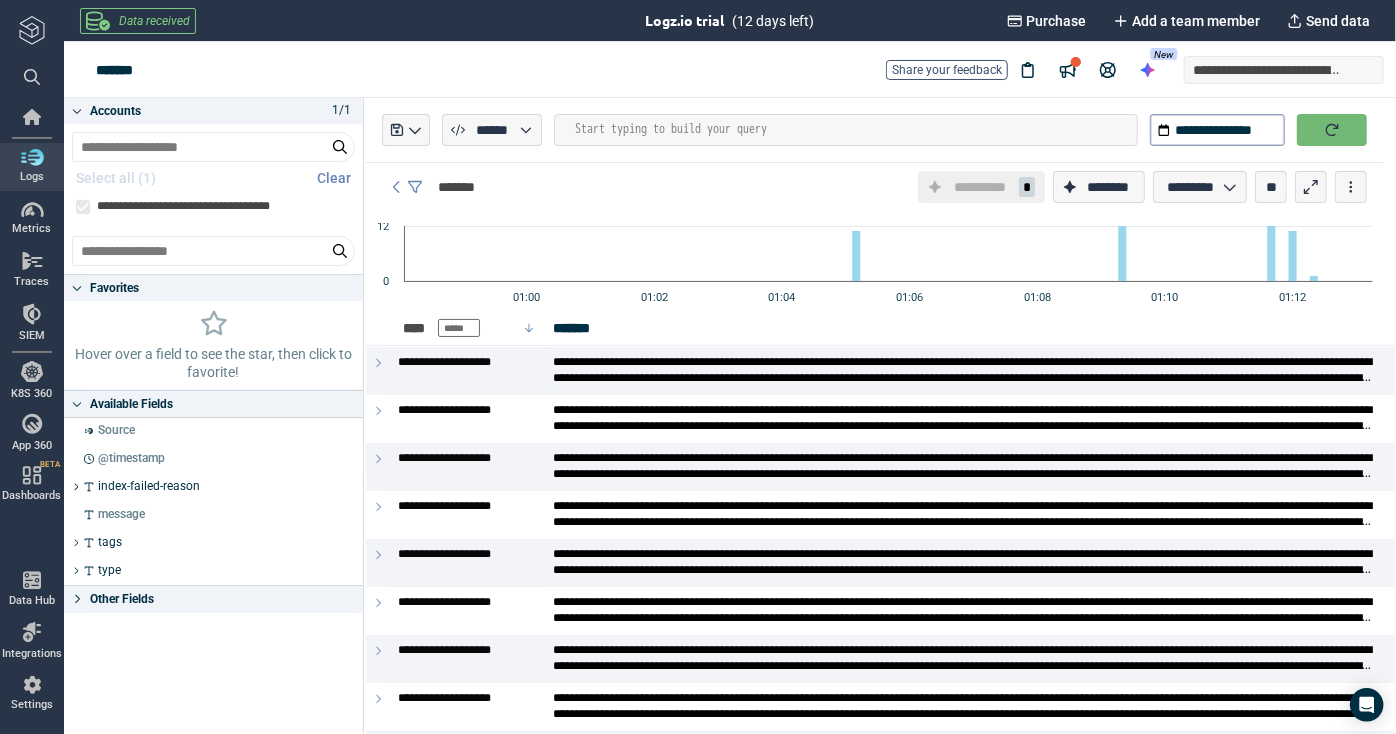 click at bounding box center (1332, 130) 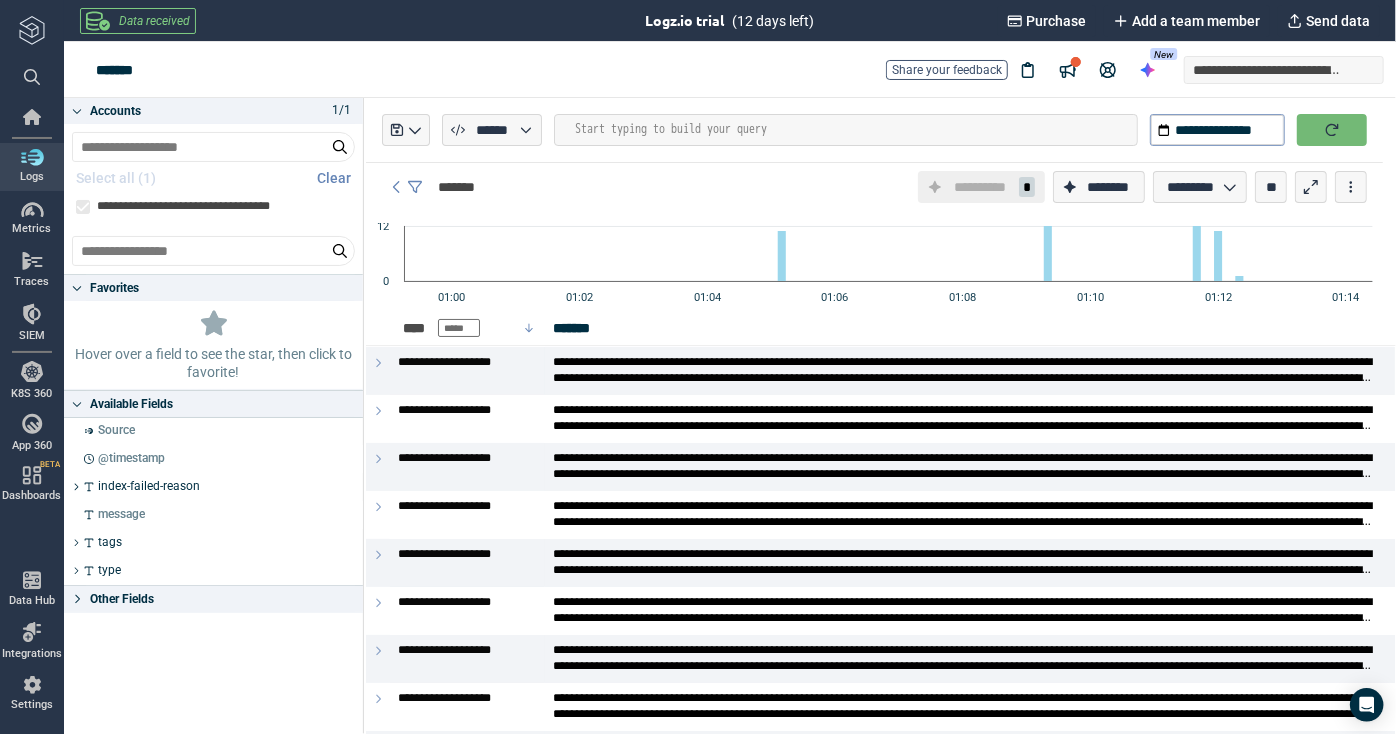 click 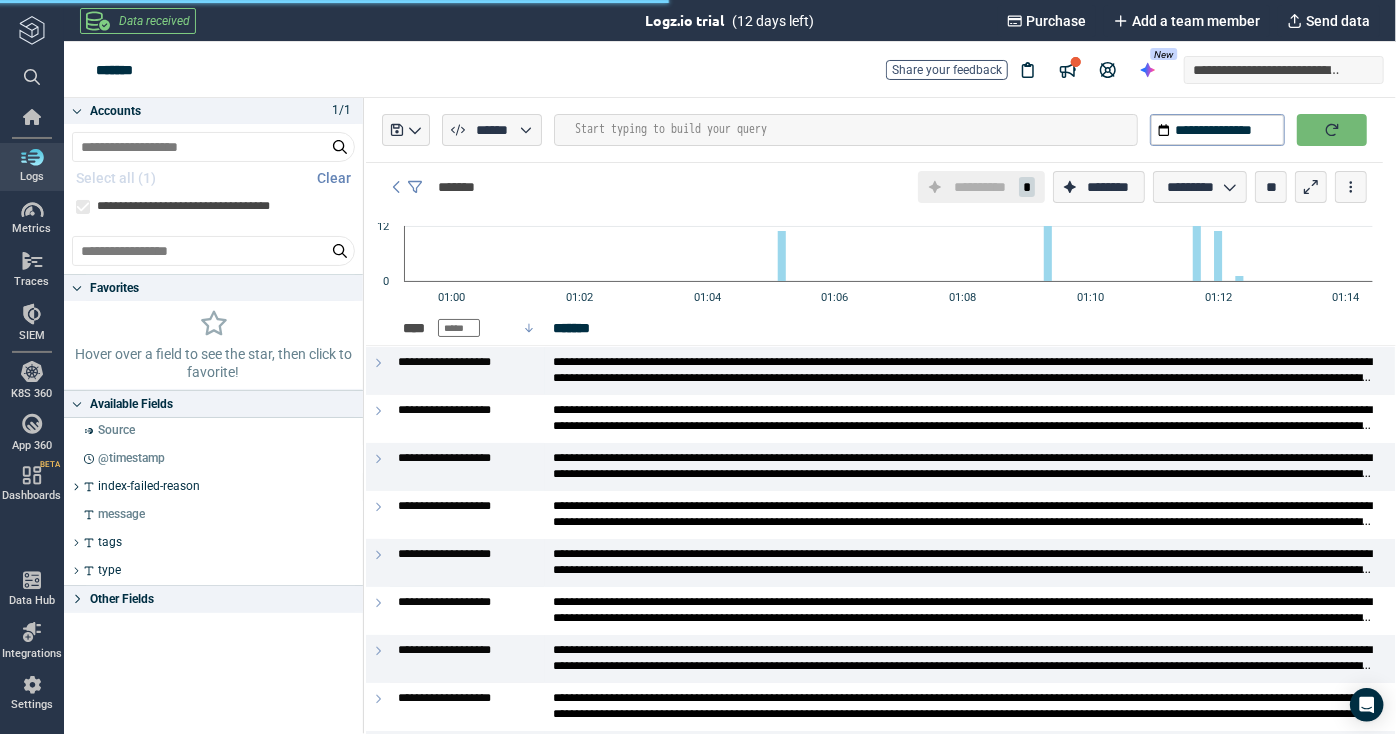 click 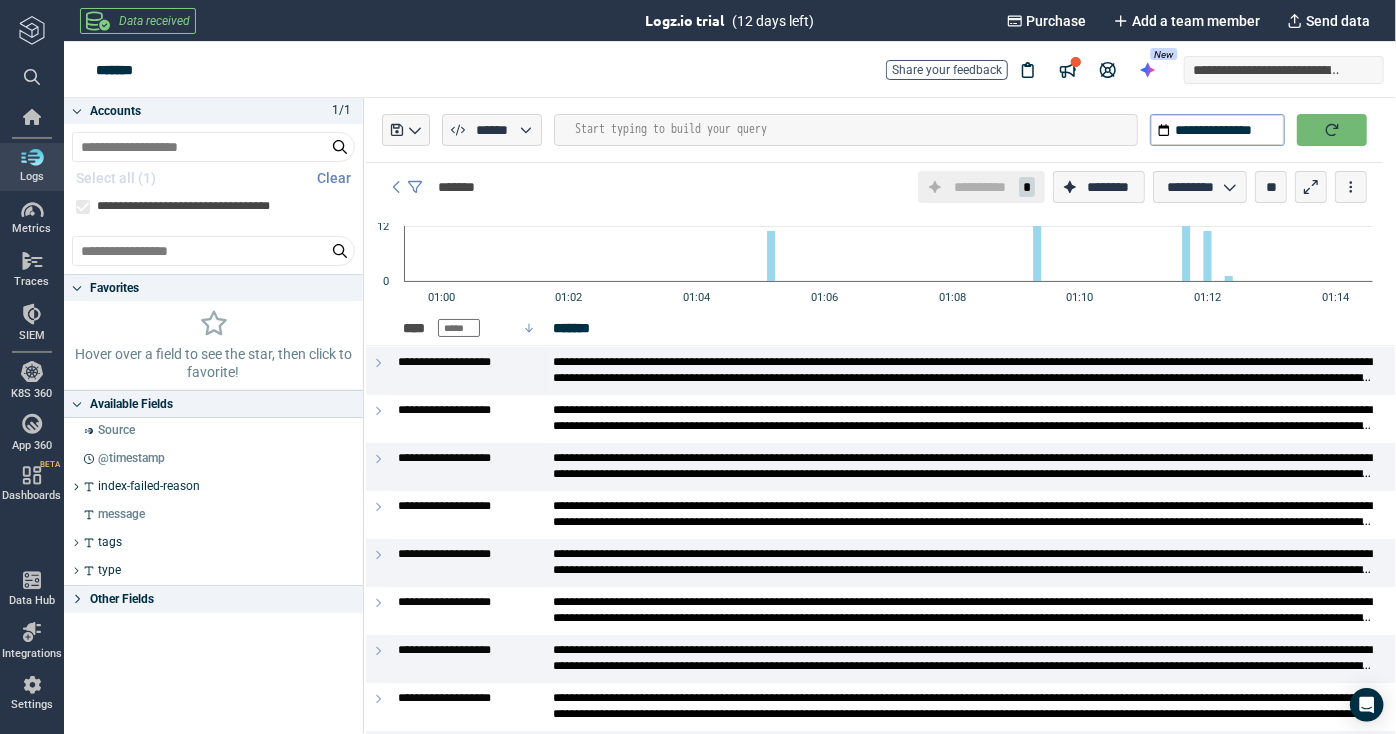click at bounding box center [1332, 130] 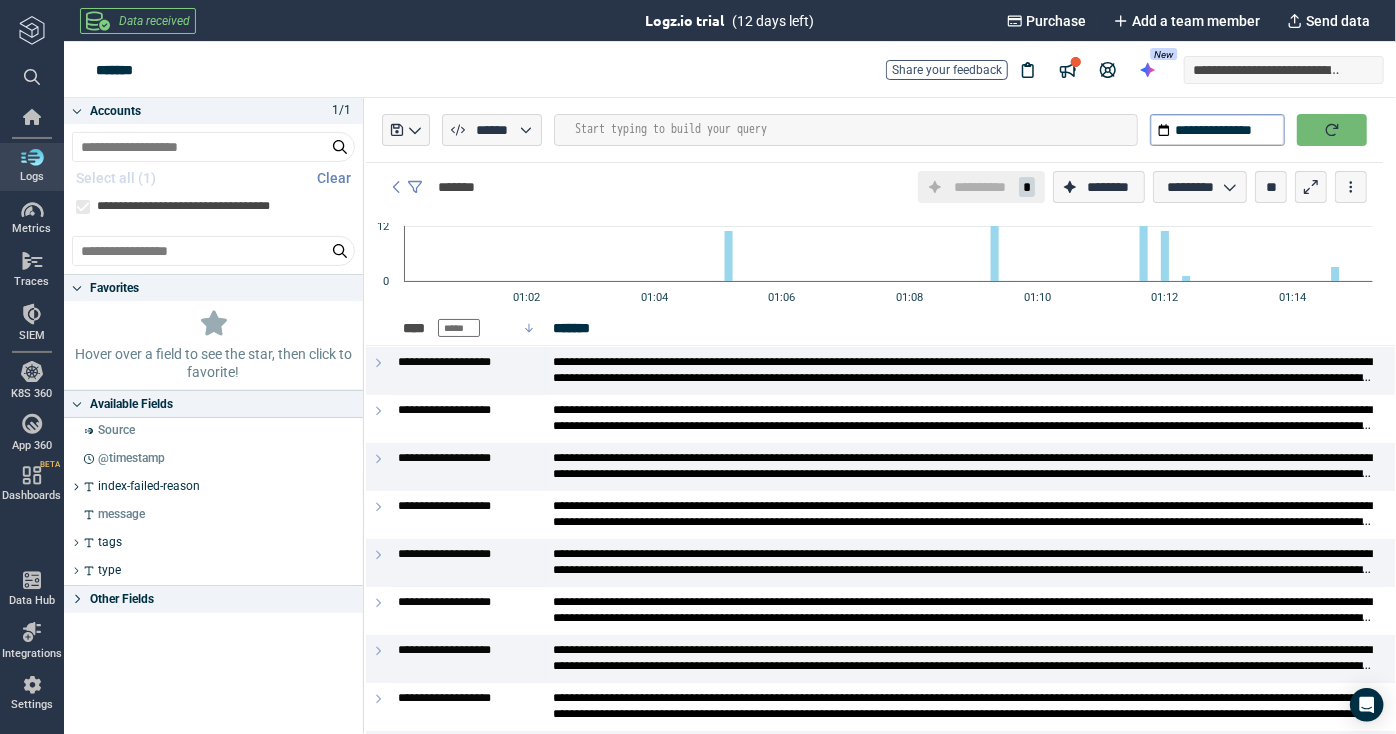 click at bounding box center (1332, 130) 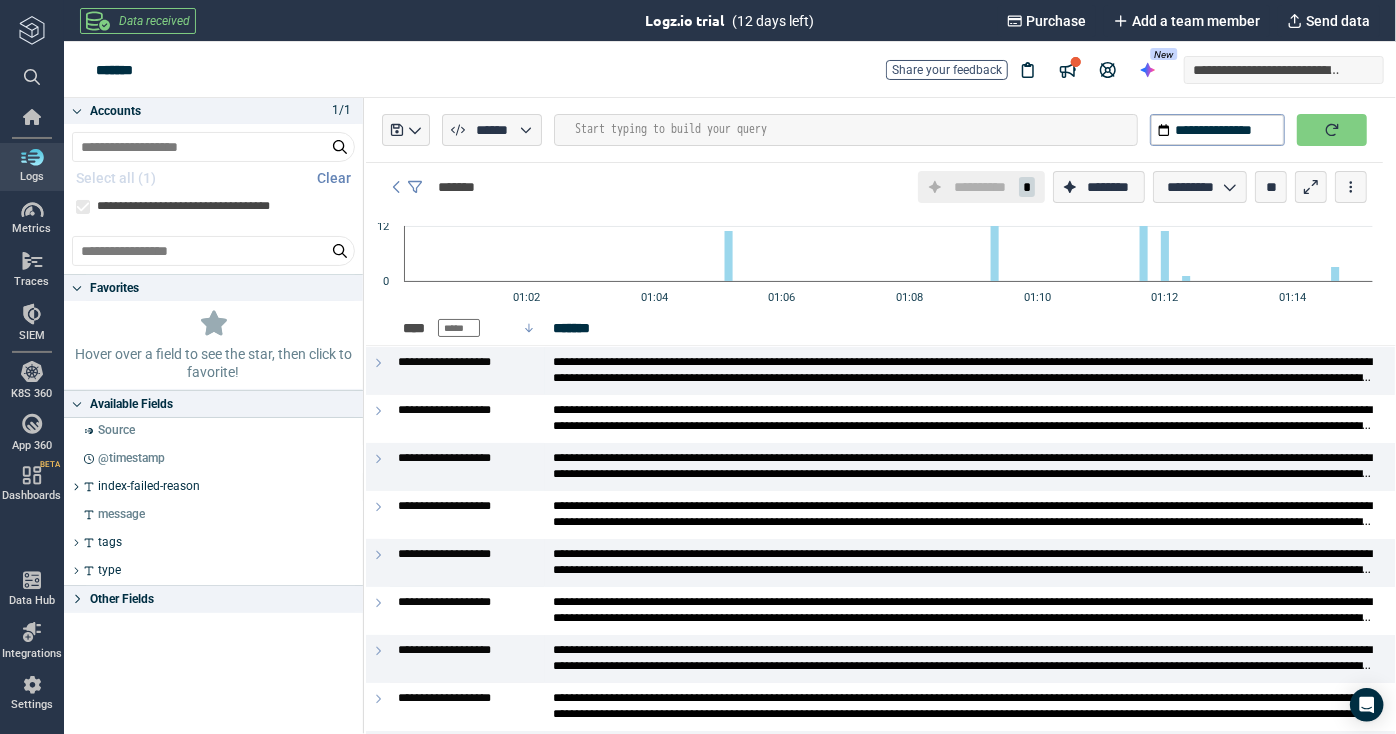 click 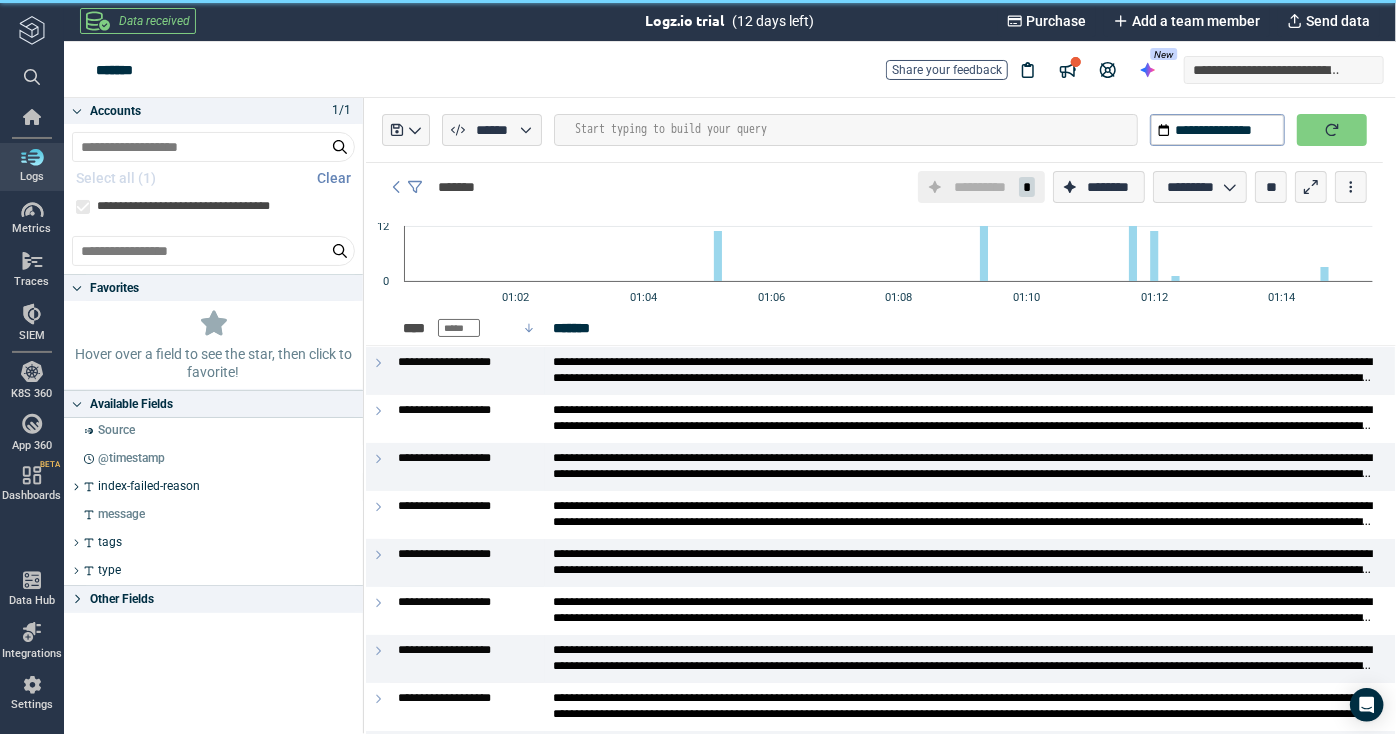 click 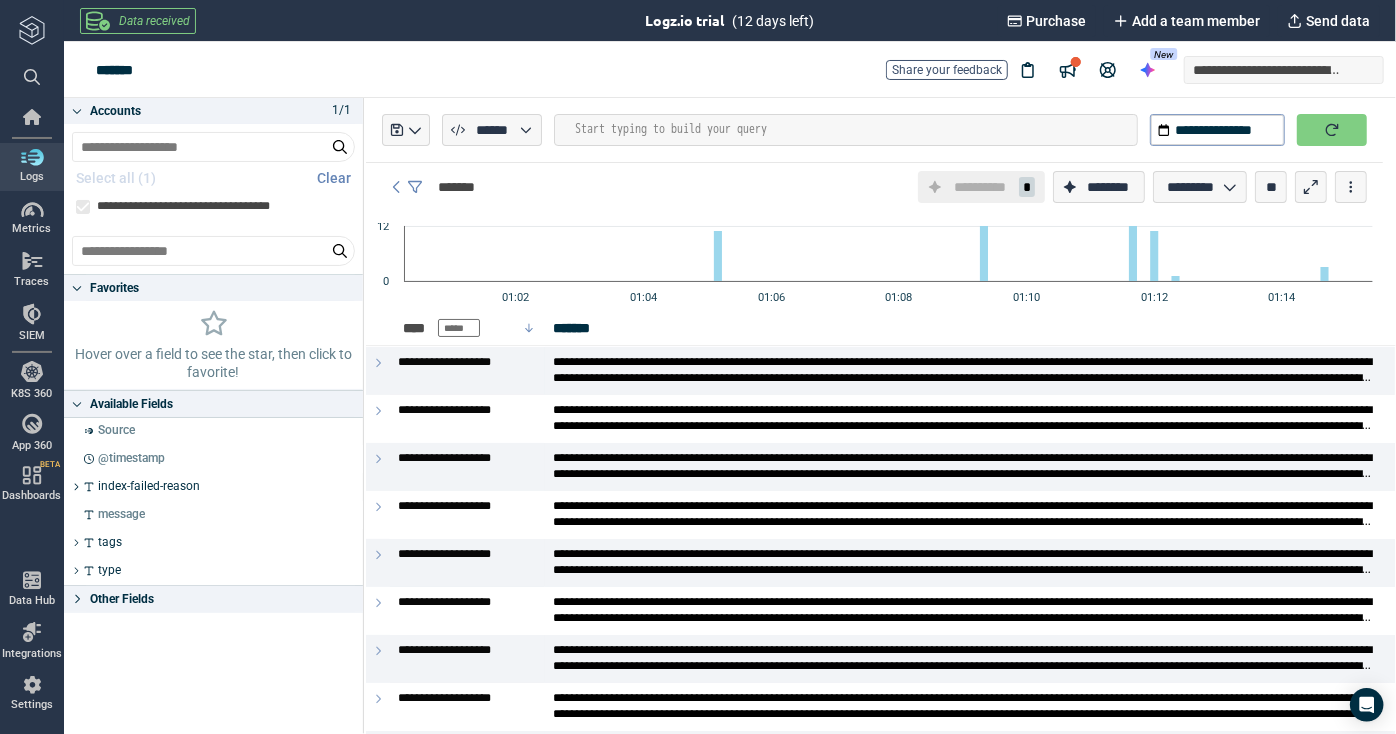 click 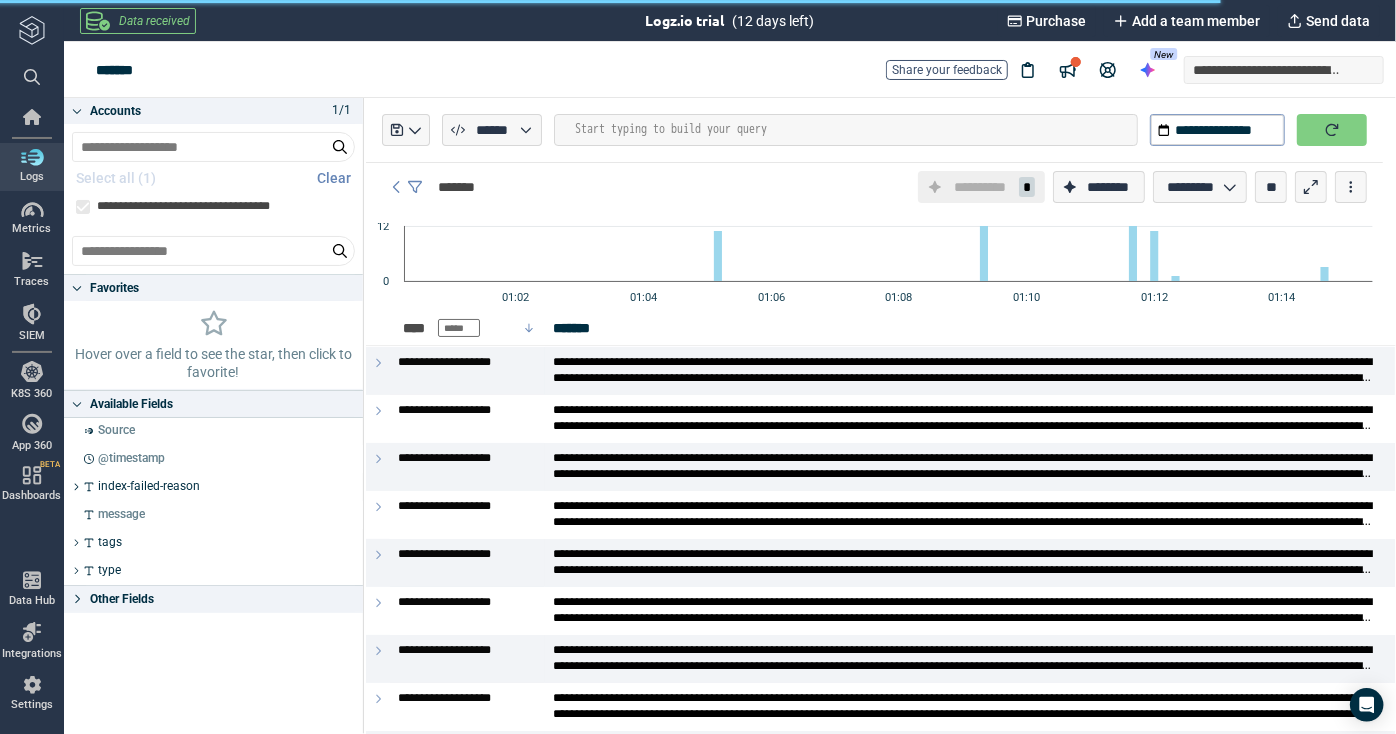click 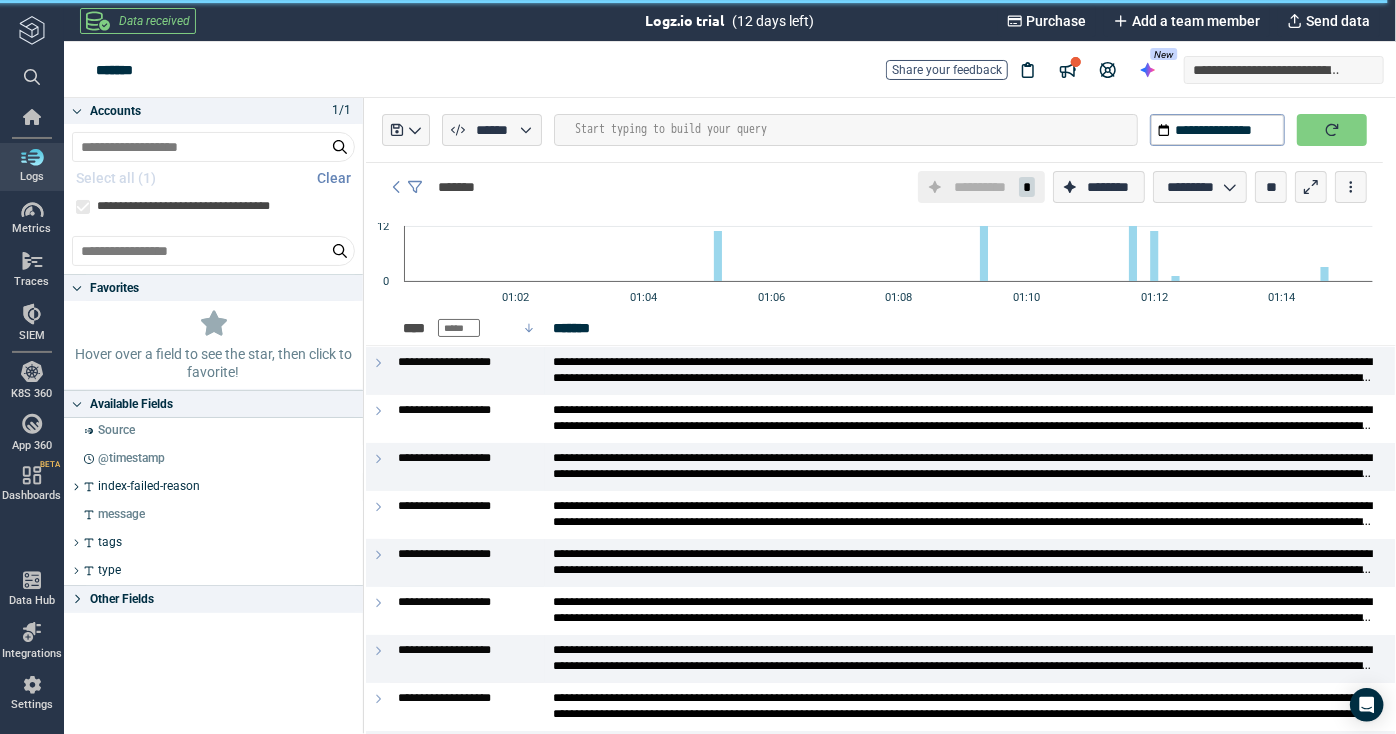 click 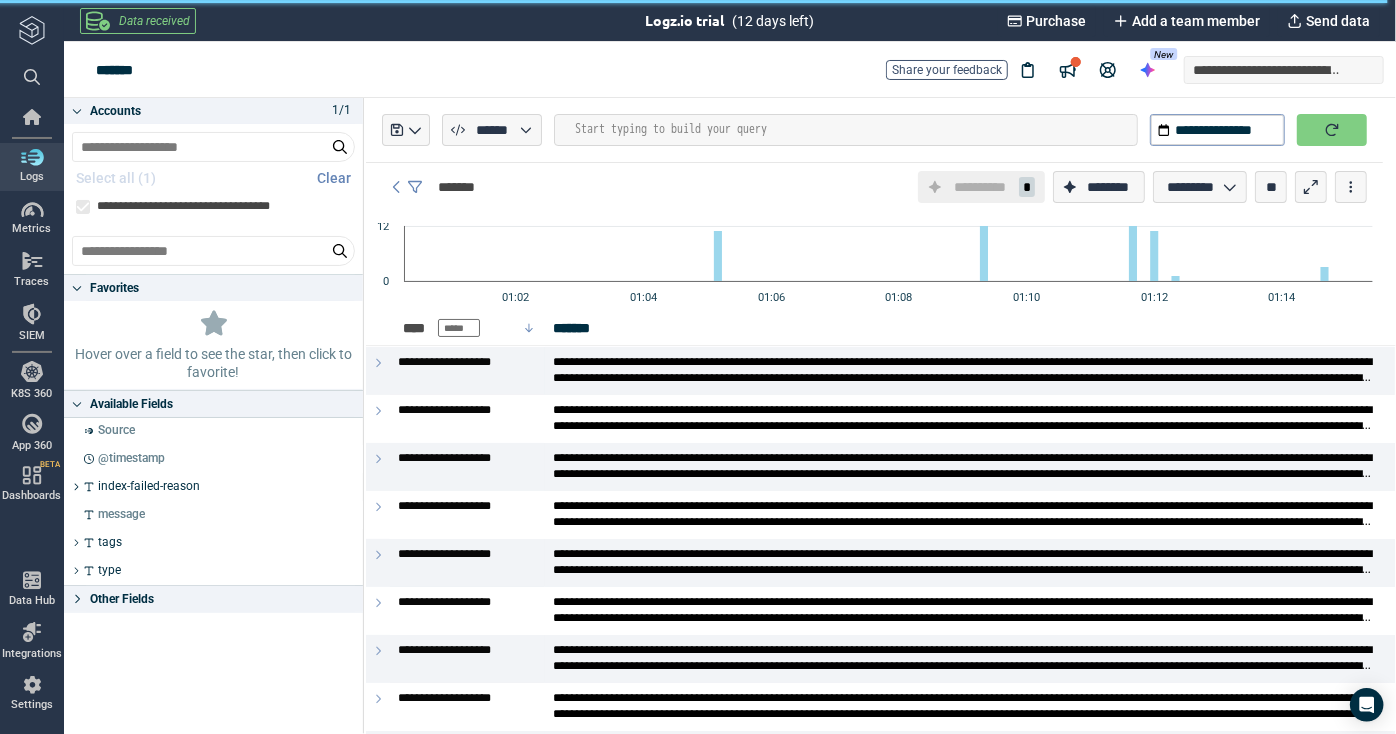 click 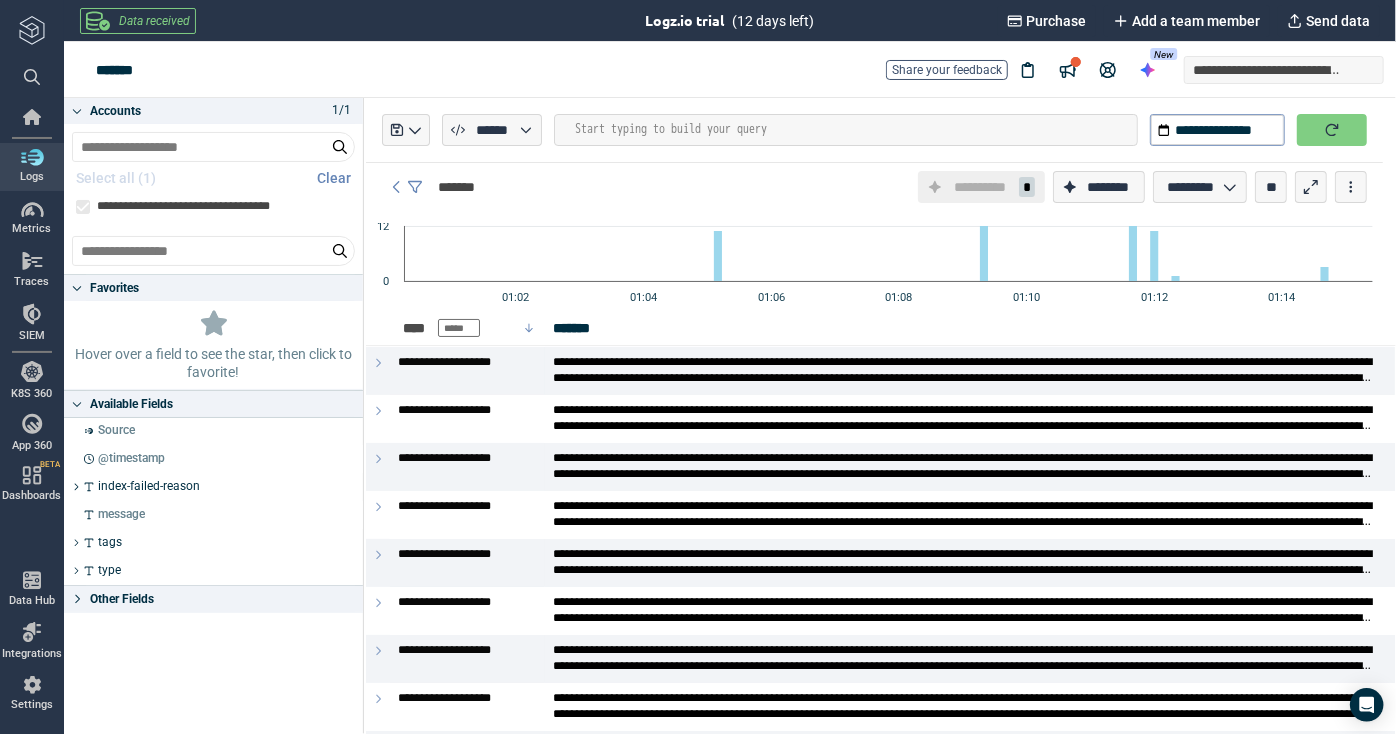 click 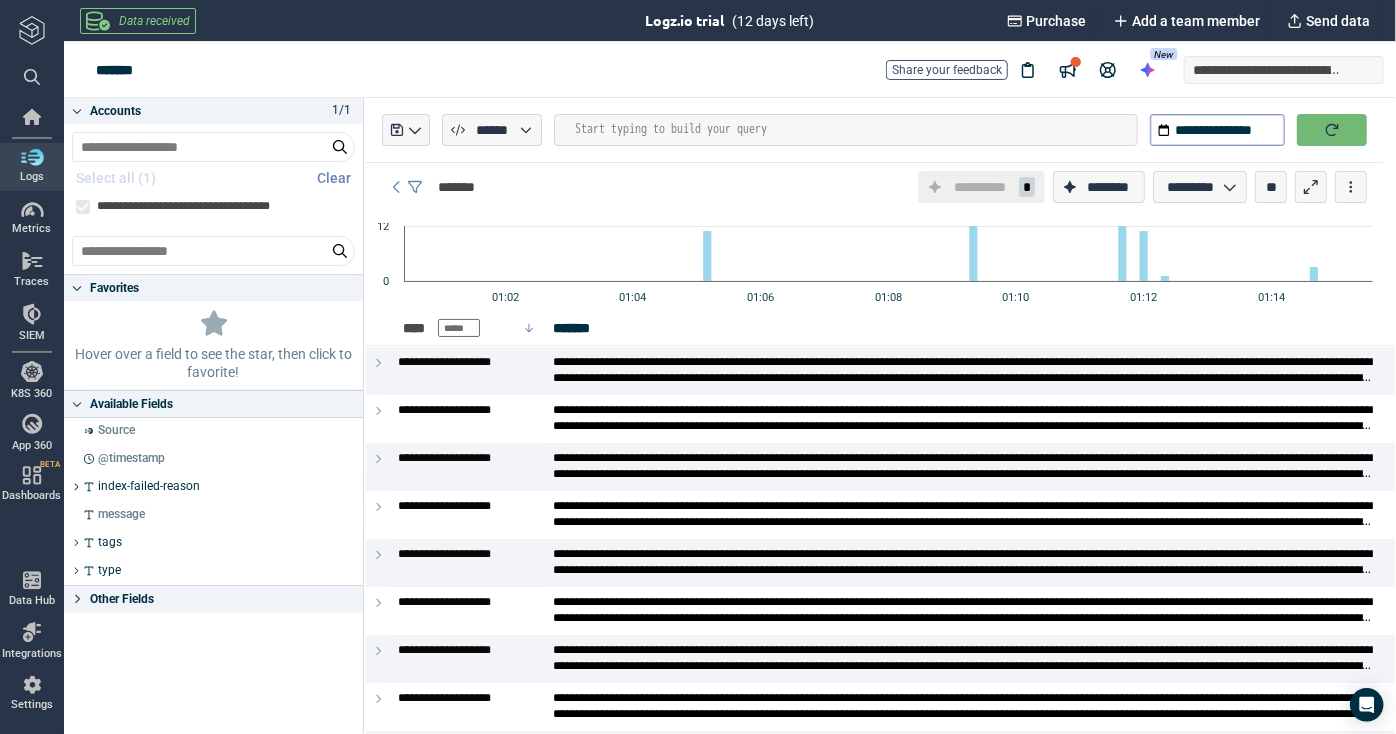 click at bounding box center (1332, 130) 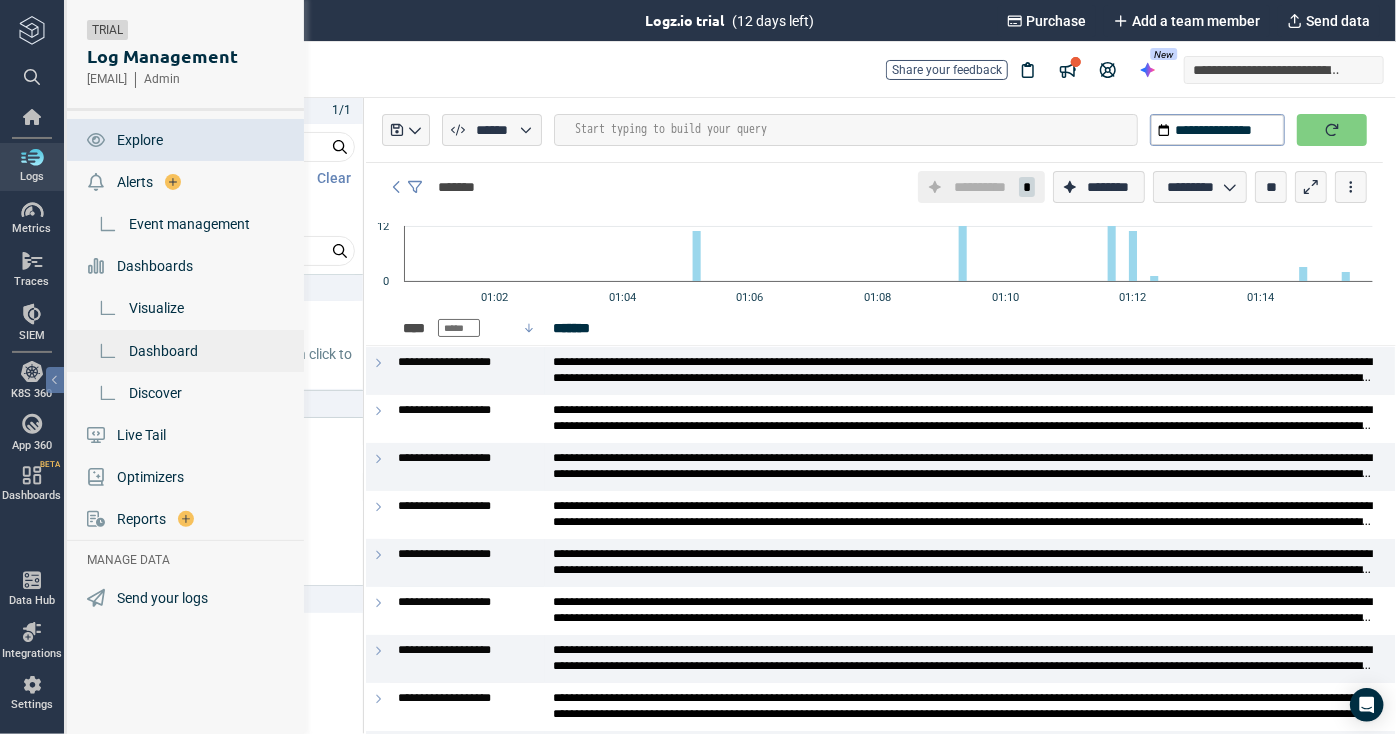 click on "Dashboard" at bounding box center (163, 351) 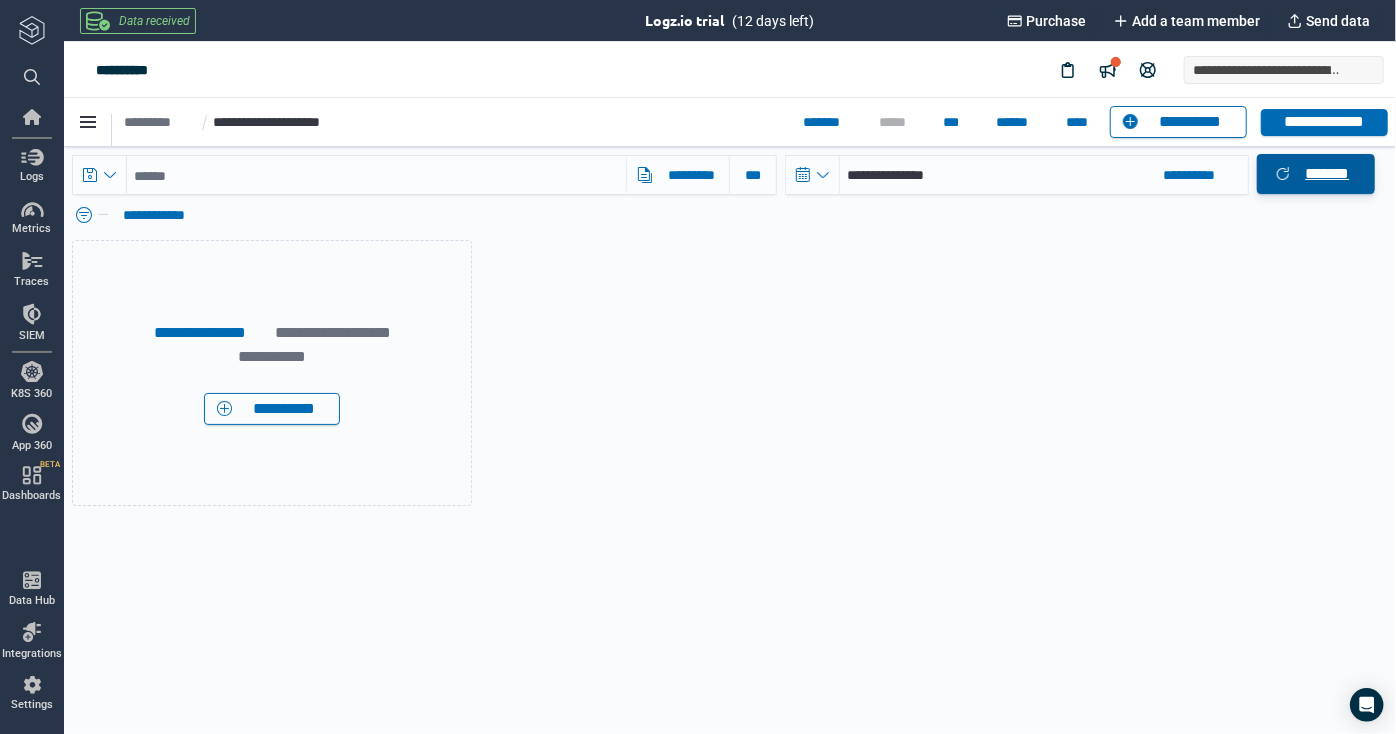 click on "*******" at bounding box center [1327, 173] 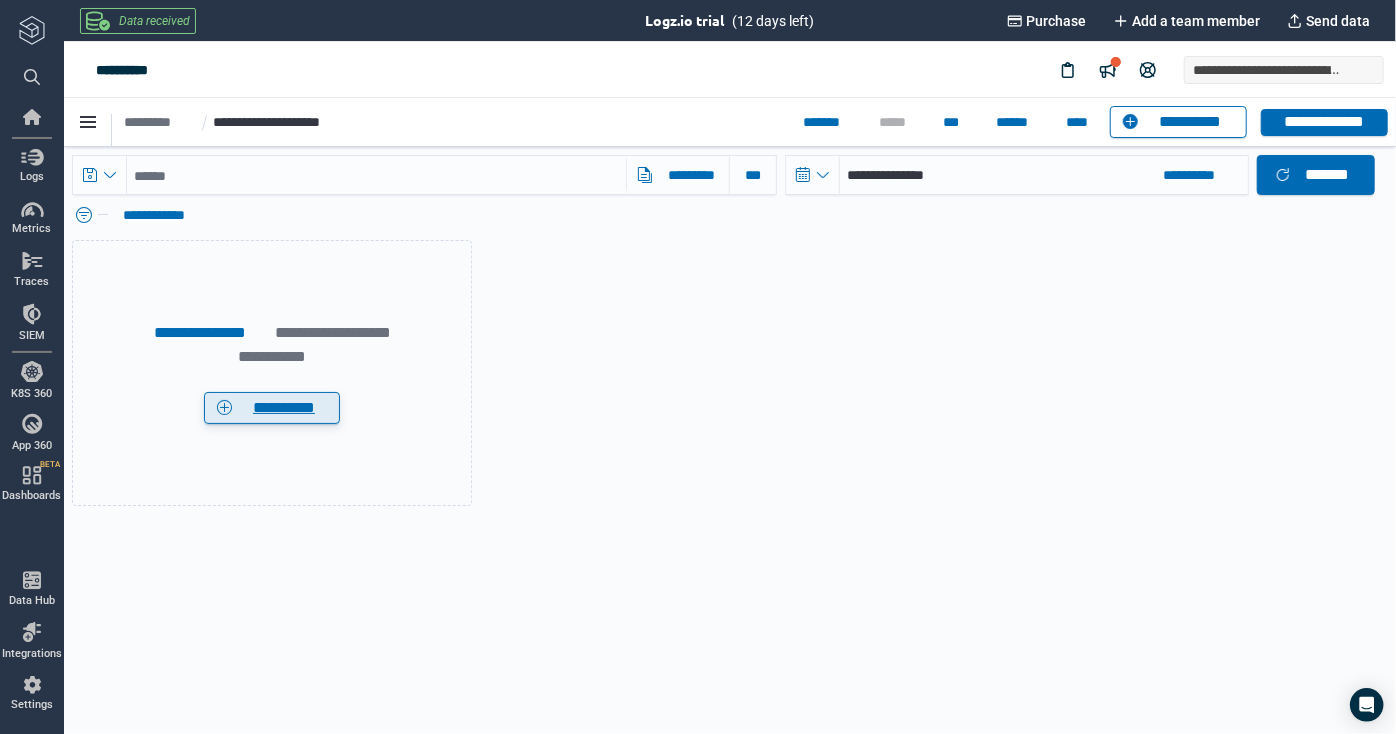click on "**********" at bounding box center [283, 407] 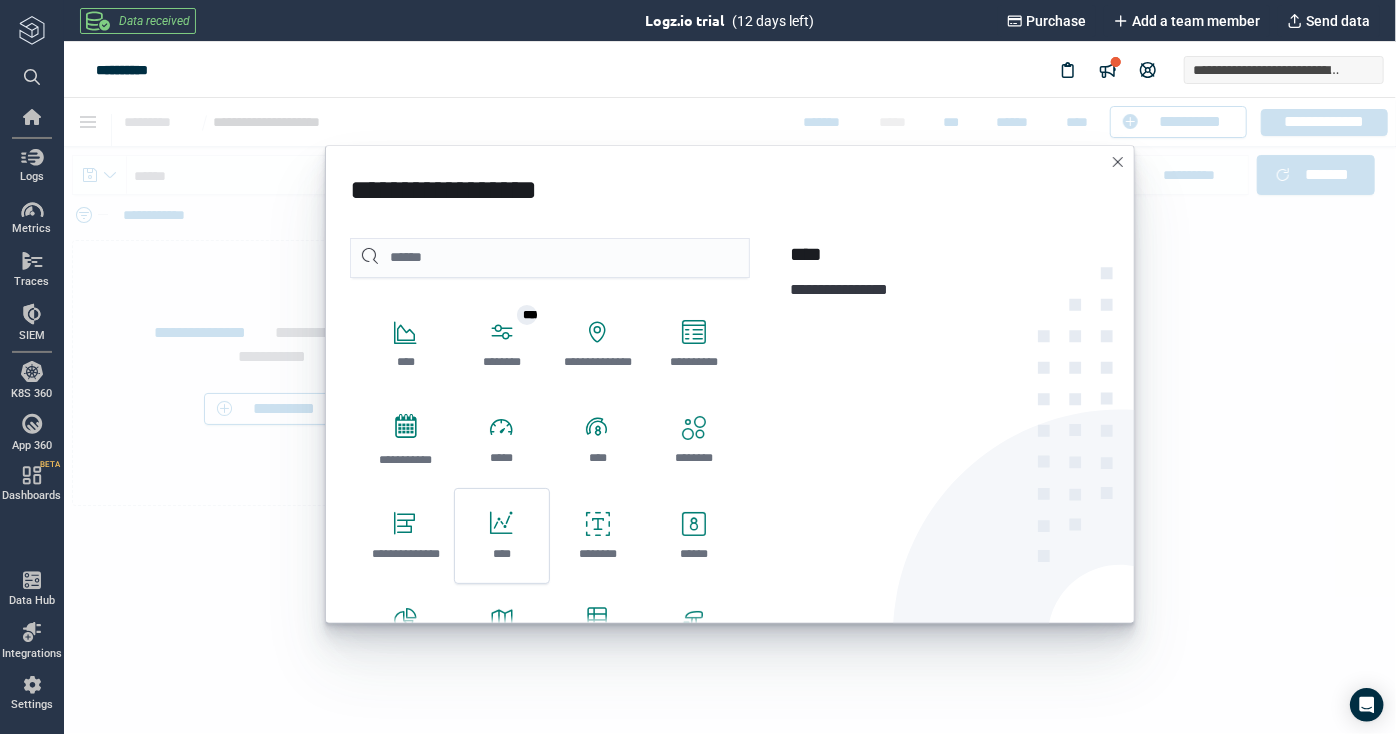 click 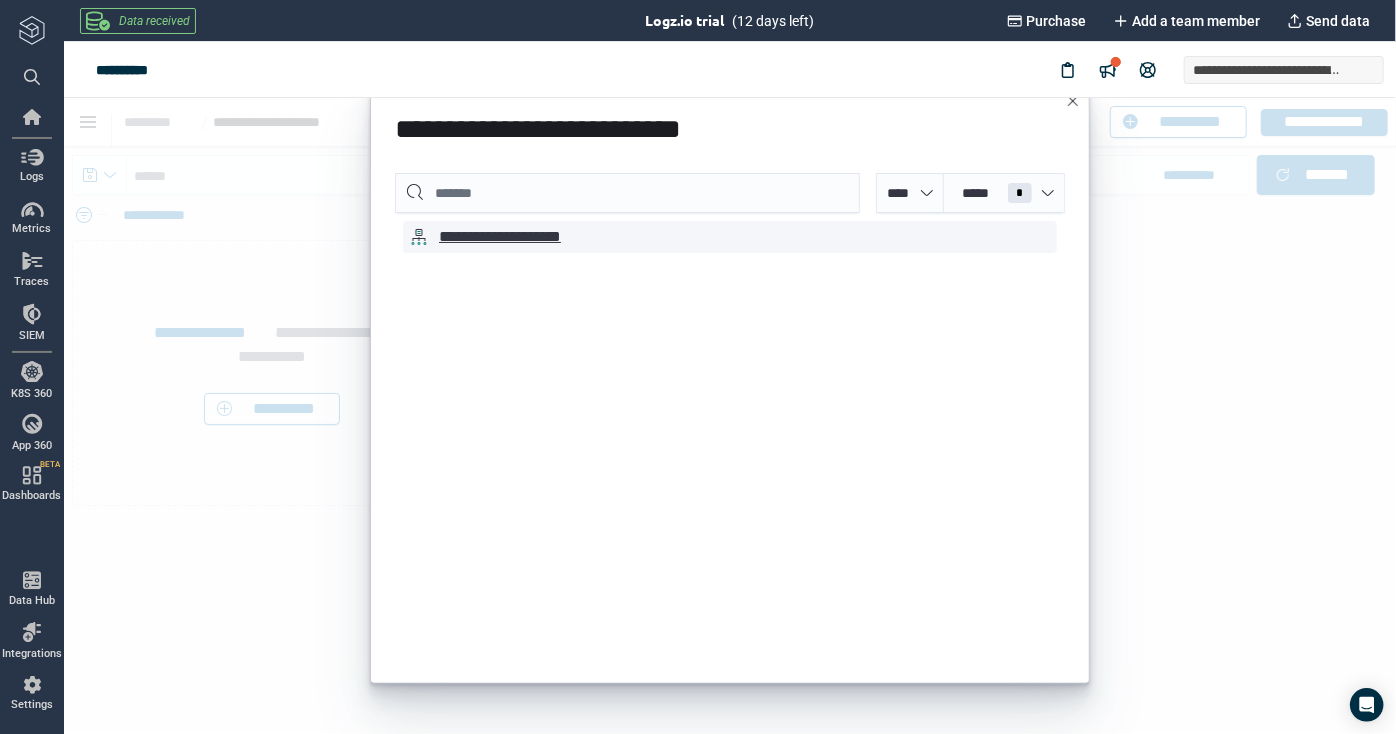 click on "**********" at bounding box center [522, 236] 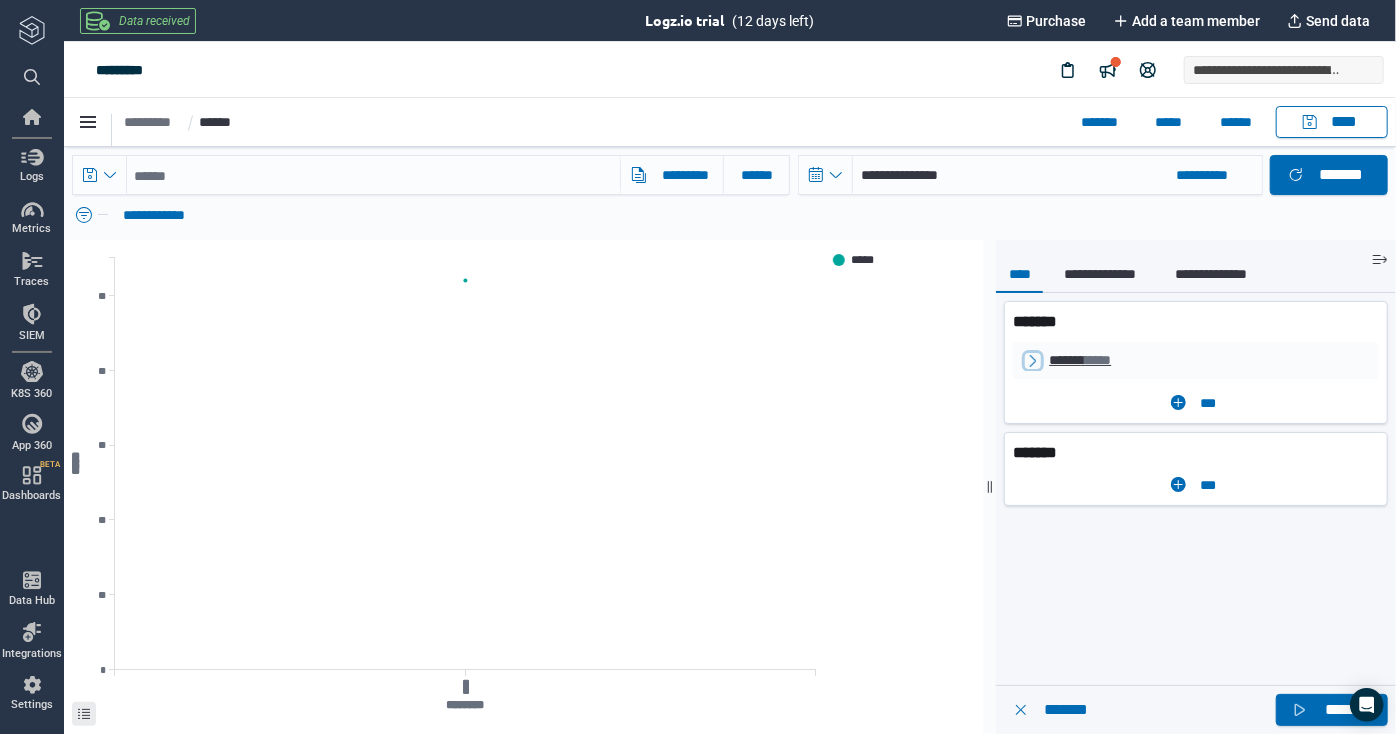click on "*****" at bounding box center (1097, 359) 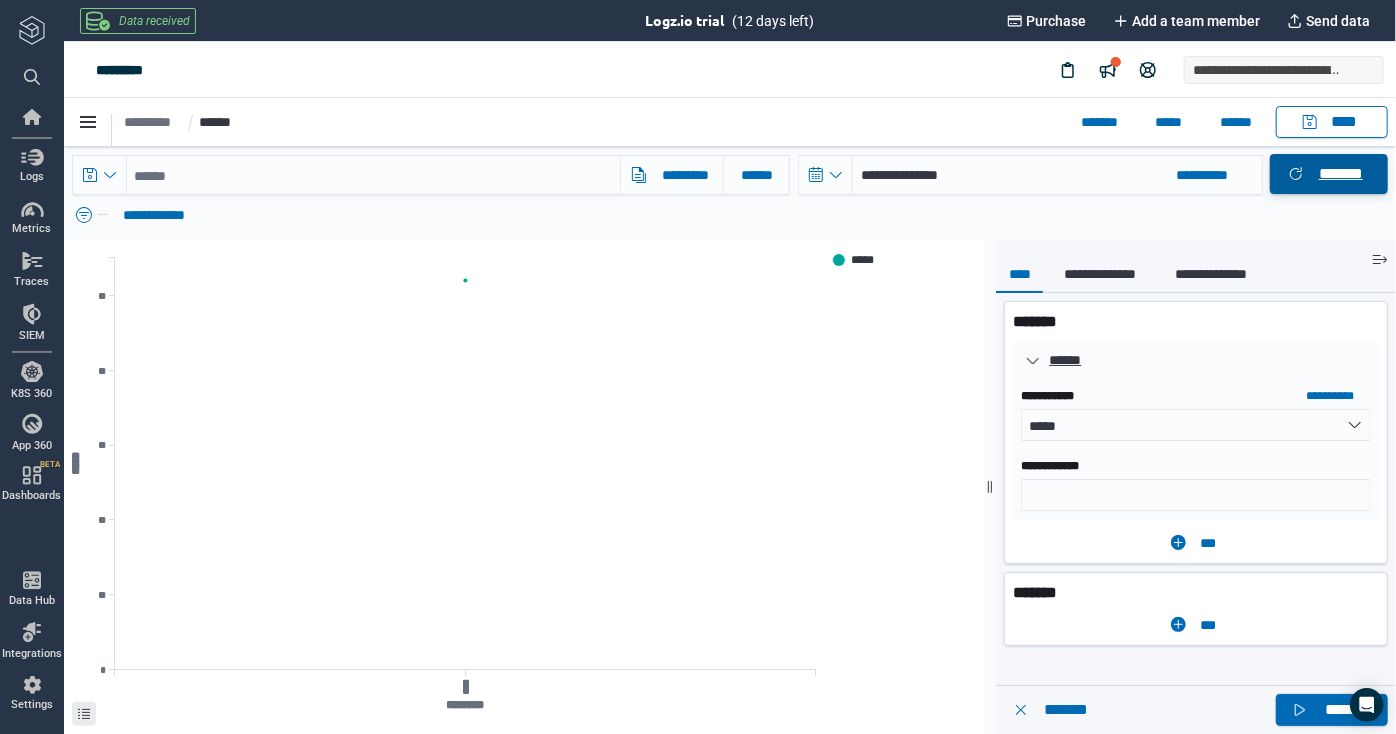 click on "*******" at bounding box center (1328, 173) 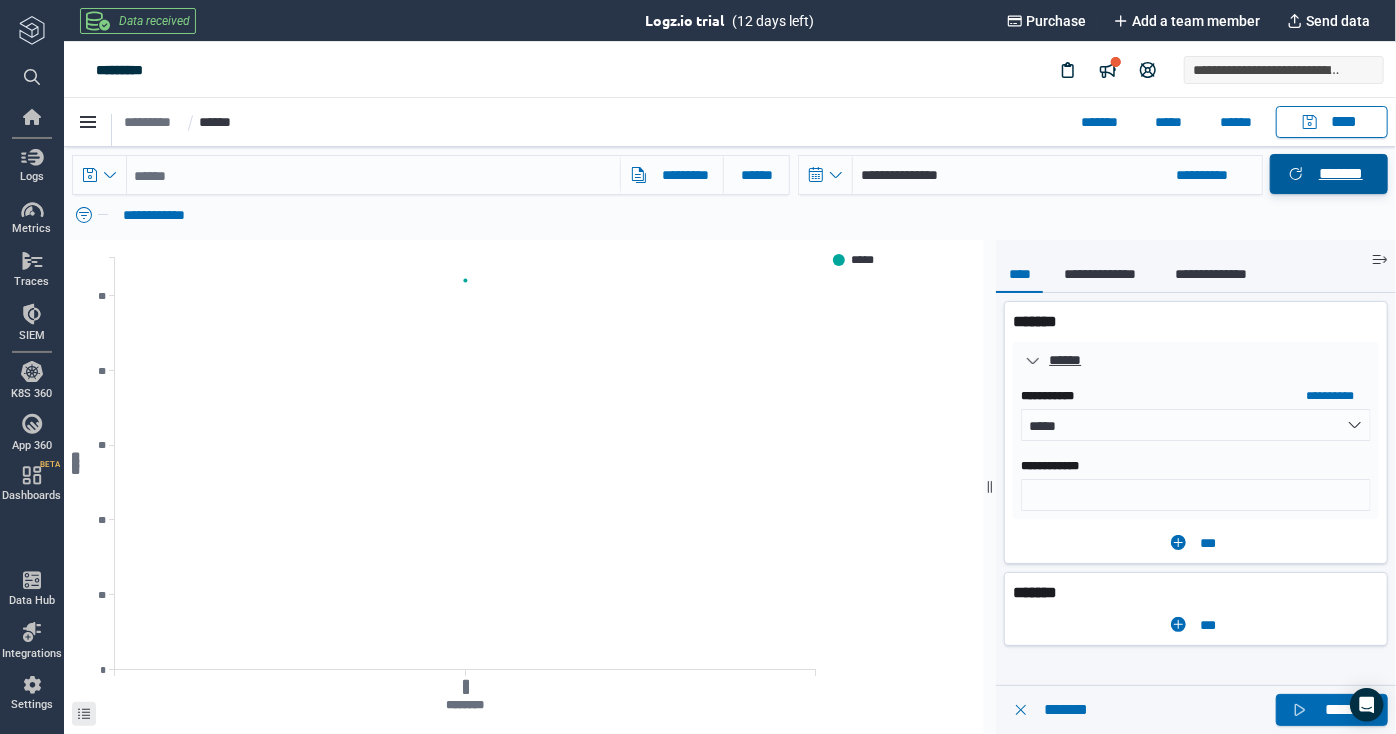click on "*******" at bounding box center [1328, 173] 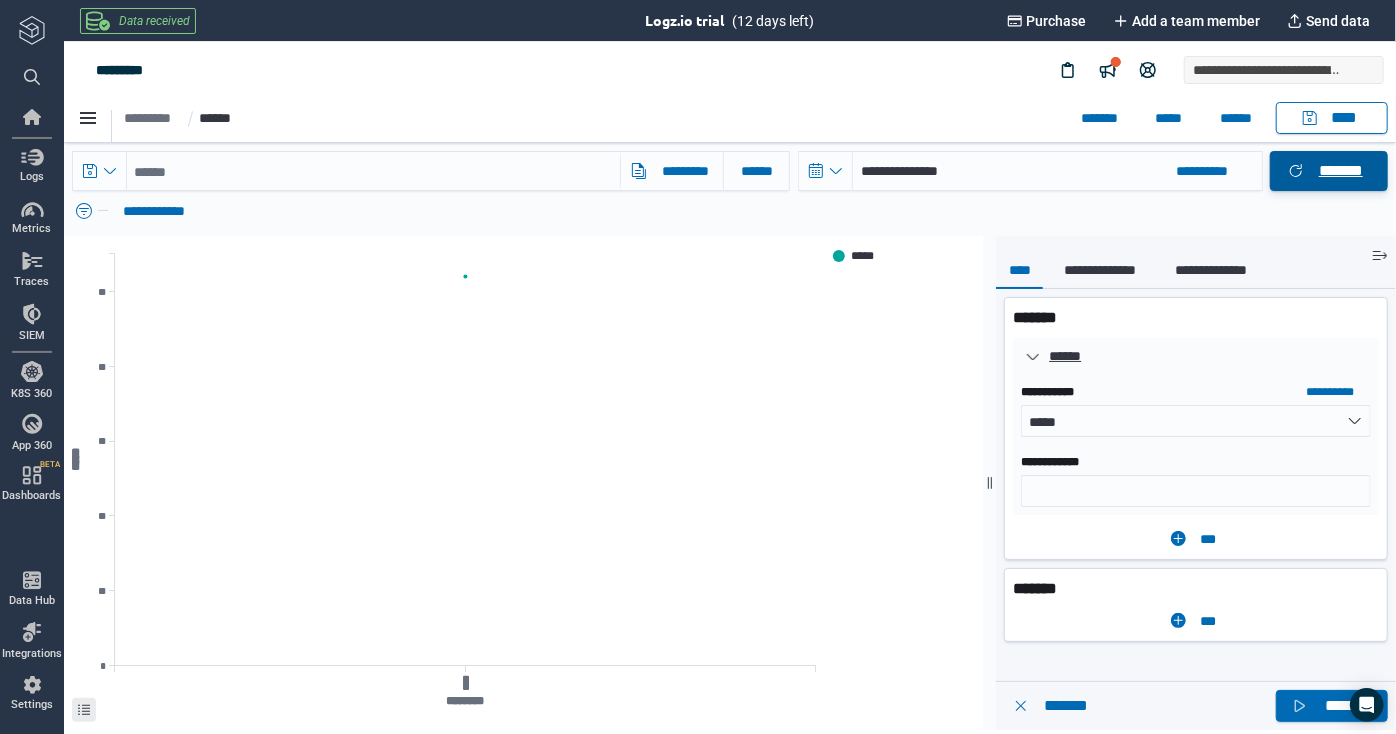 scroll, scrollTop: 0, scrollLeft: 0, axis: both 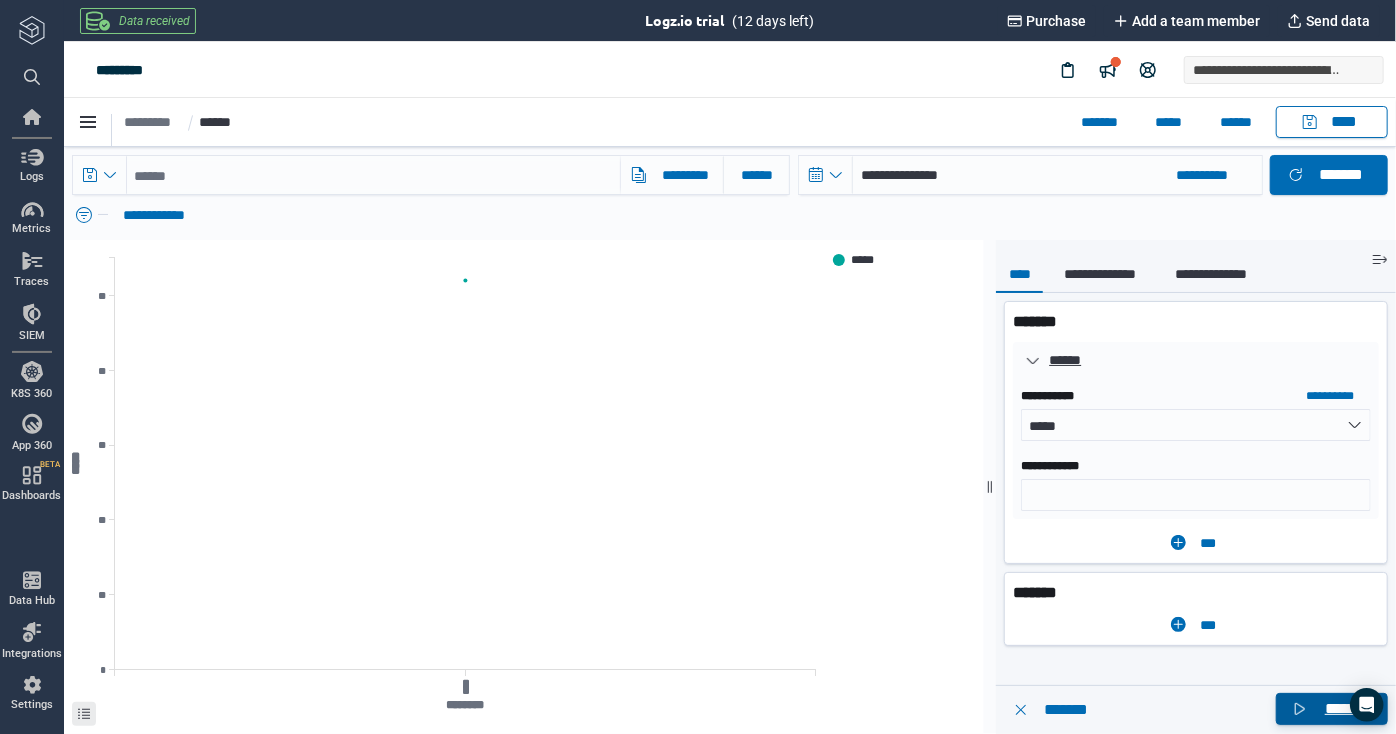 click on "******" at bounding box center (1331, 708) 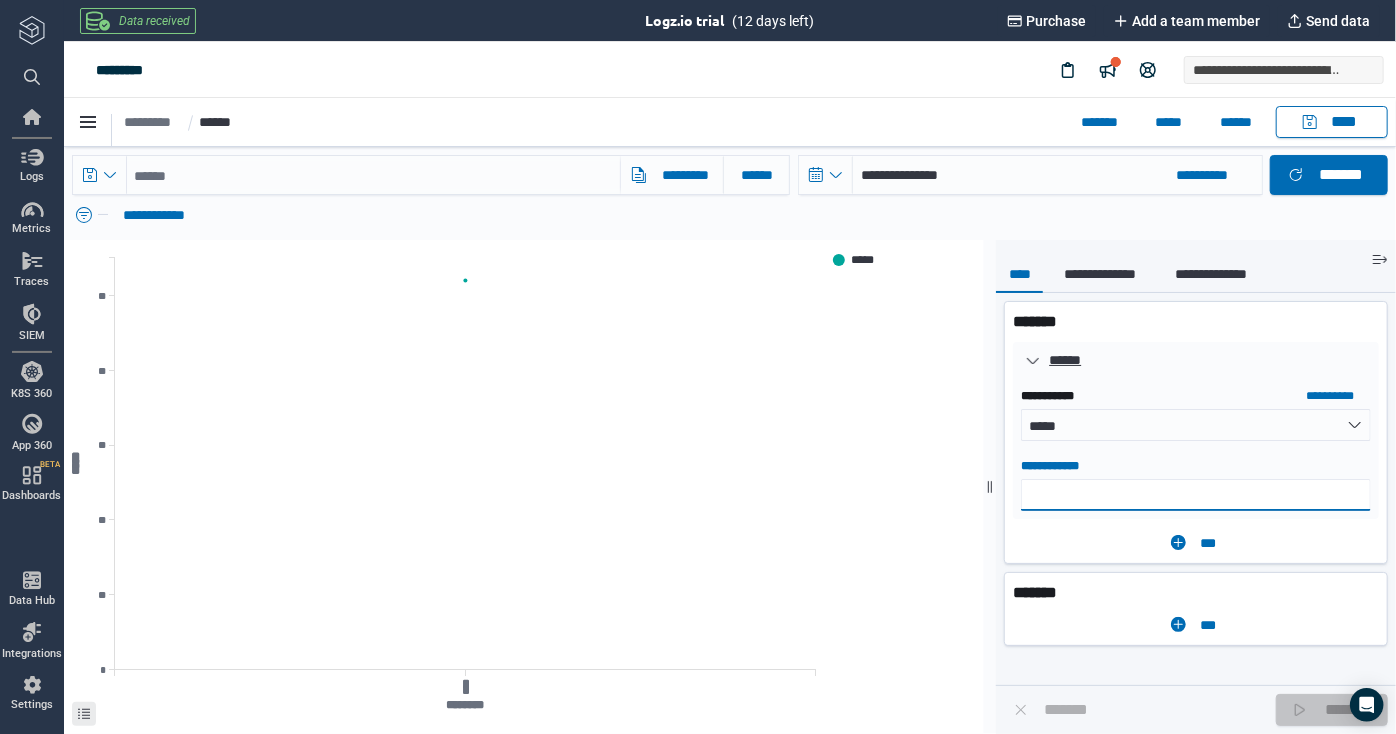 click on "**********" at bounding box center (1195, 494) 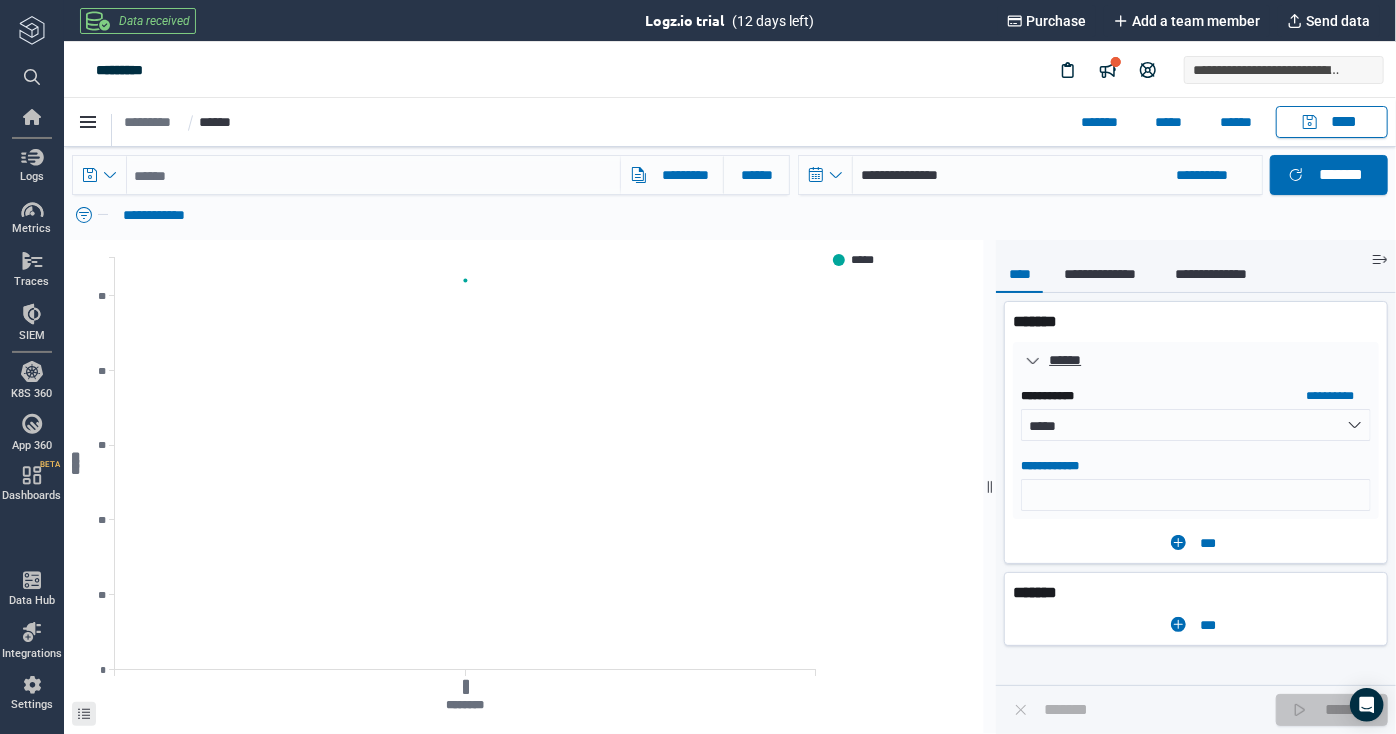click on "*****" at bounding box center (1195, 424) 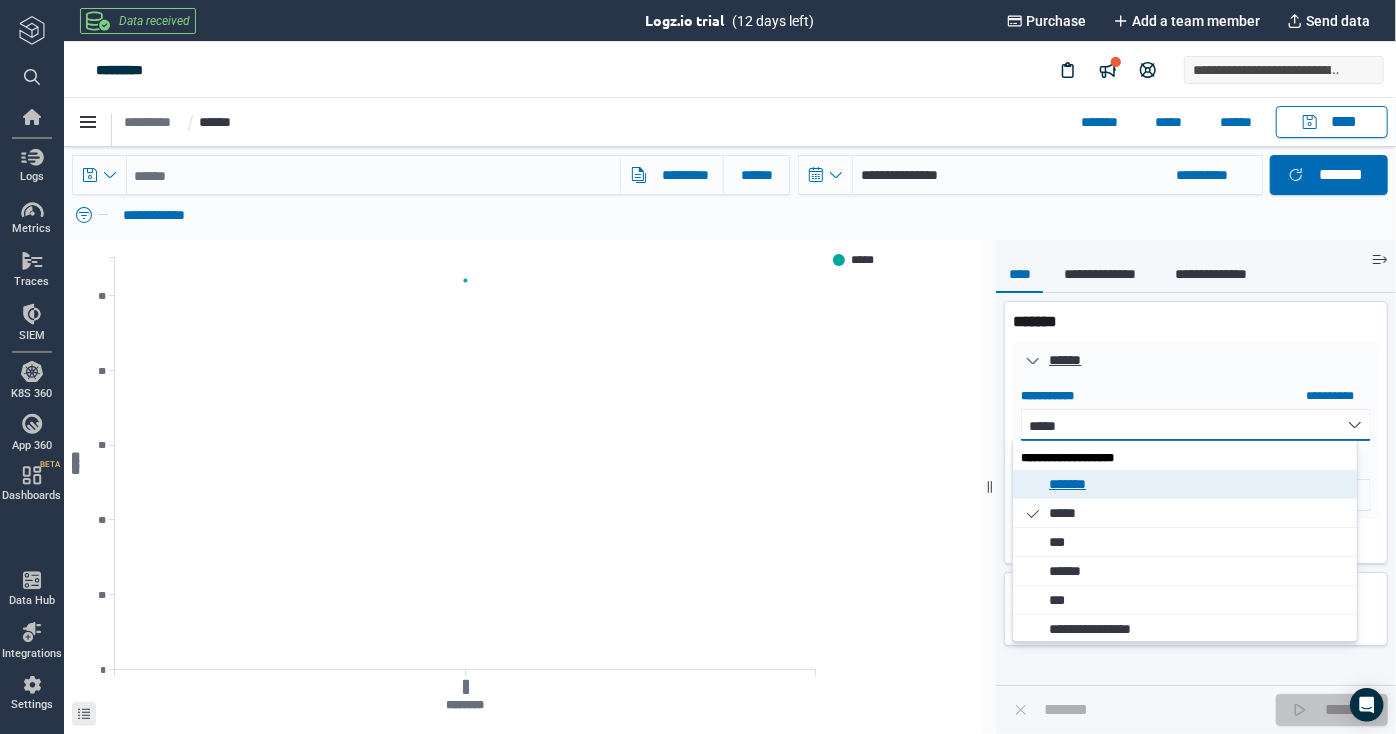 click on "*******" at bounding box center [1190, 483] 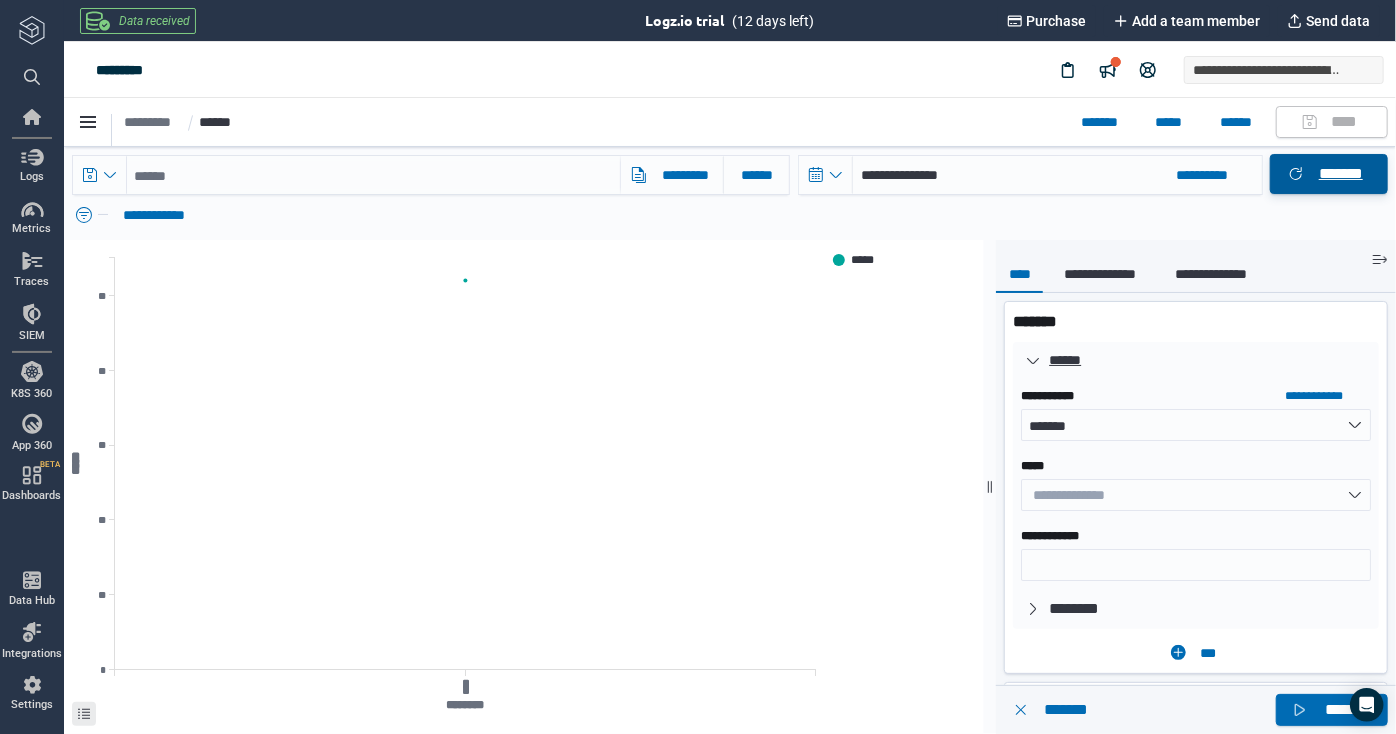 click on "*******" at bounding box center [1328, 173] 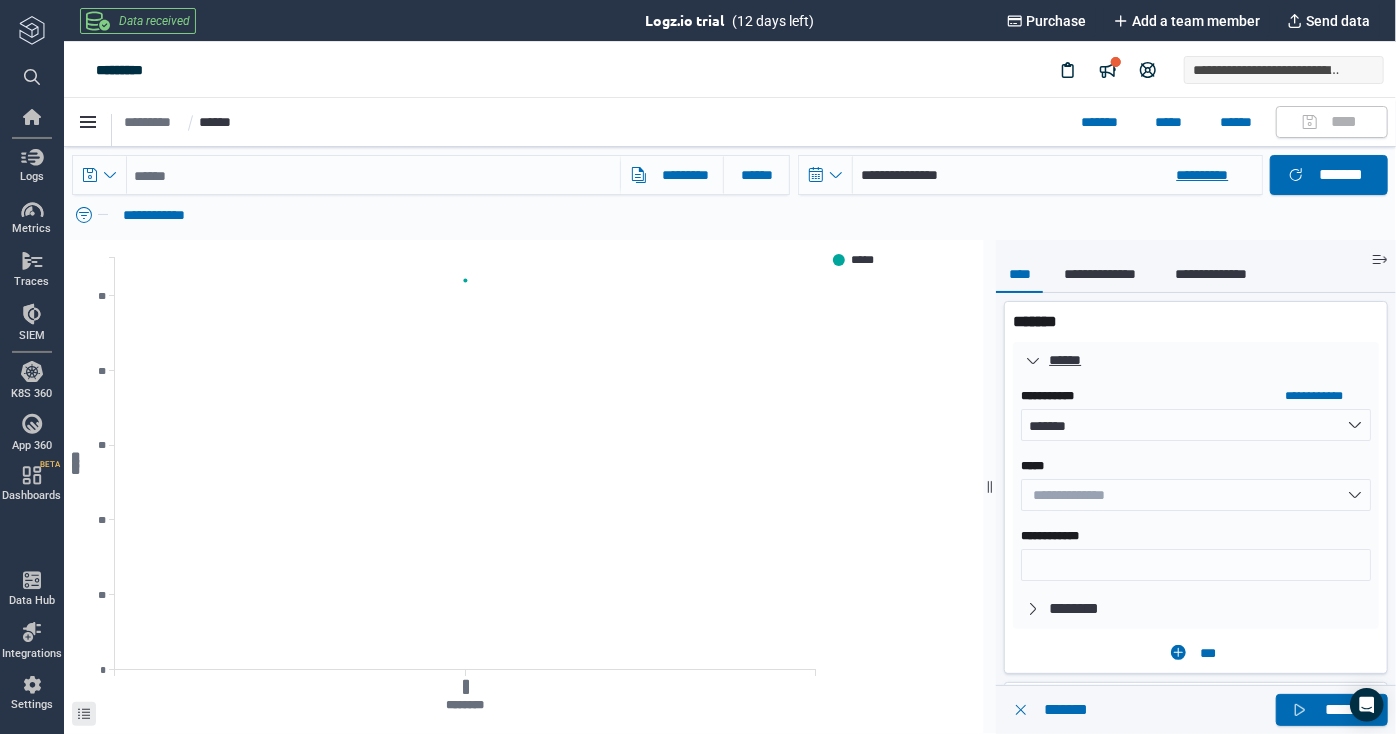 click on "**********" at bounding box center (1211, 174) 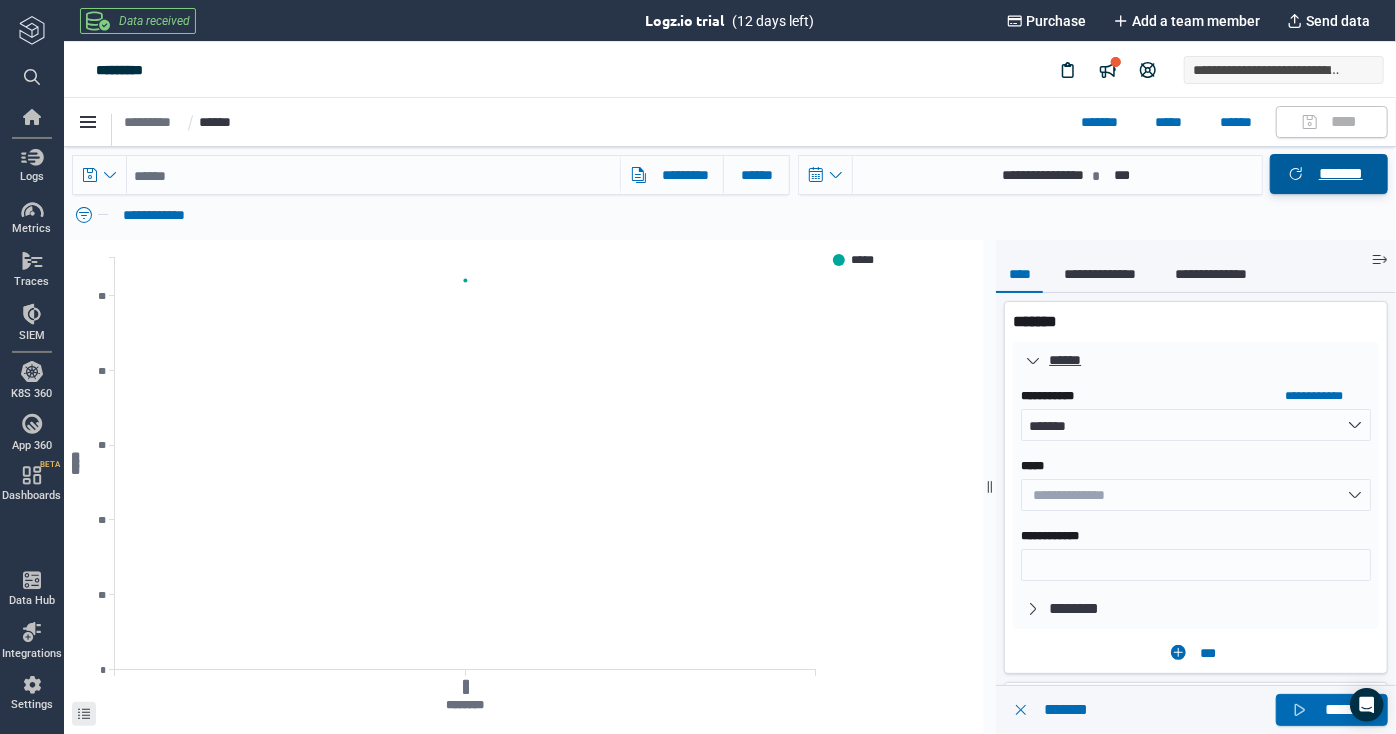 click 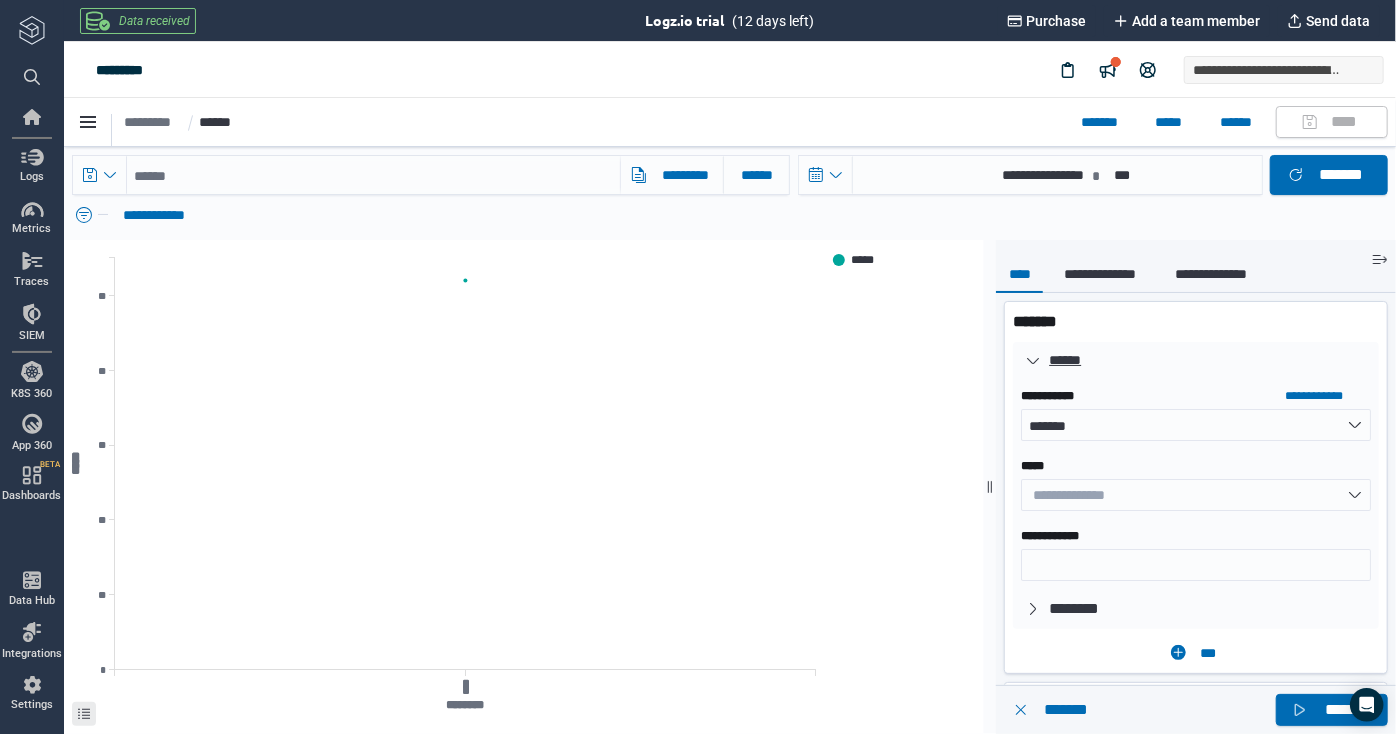 click on "**********" at bounding box center (729, 174) 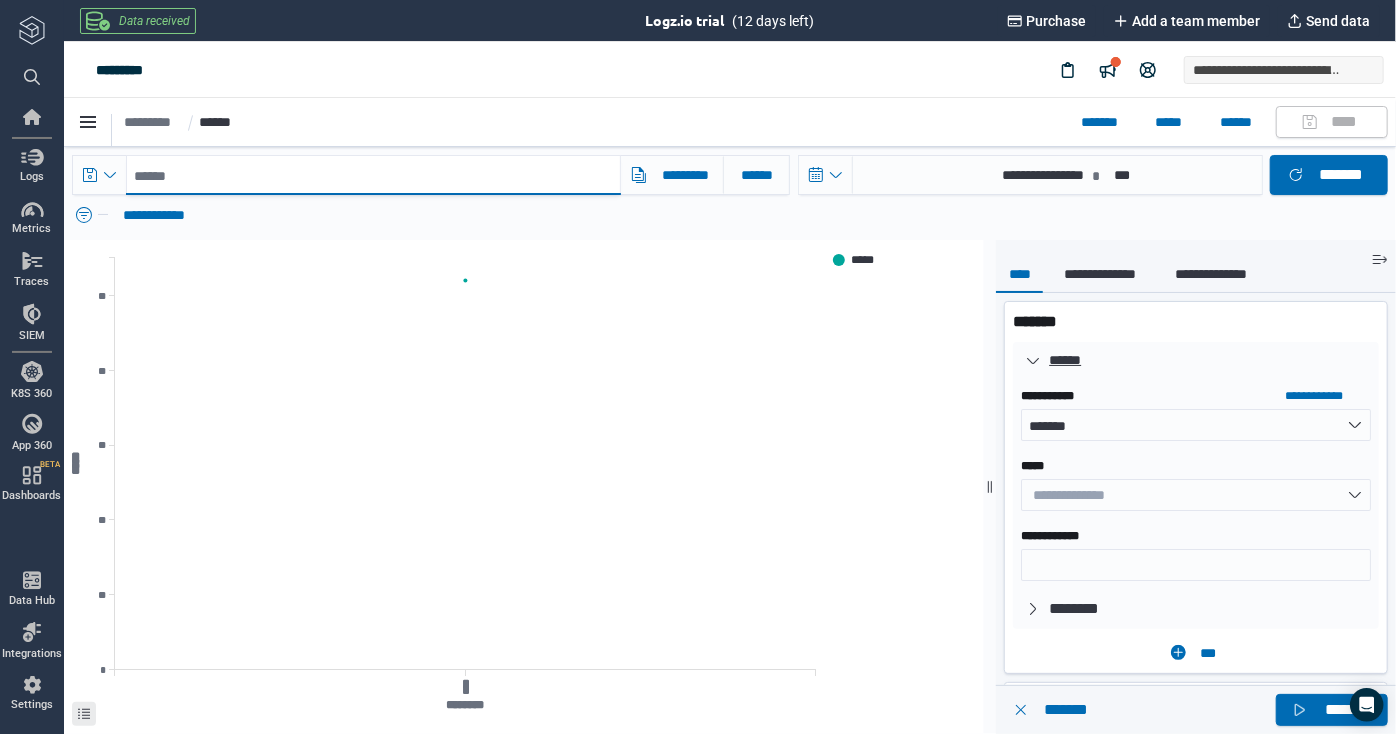 click at bounding box center (372, 174) 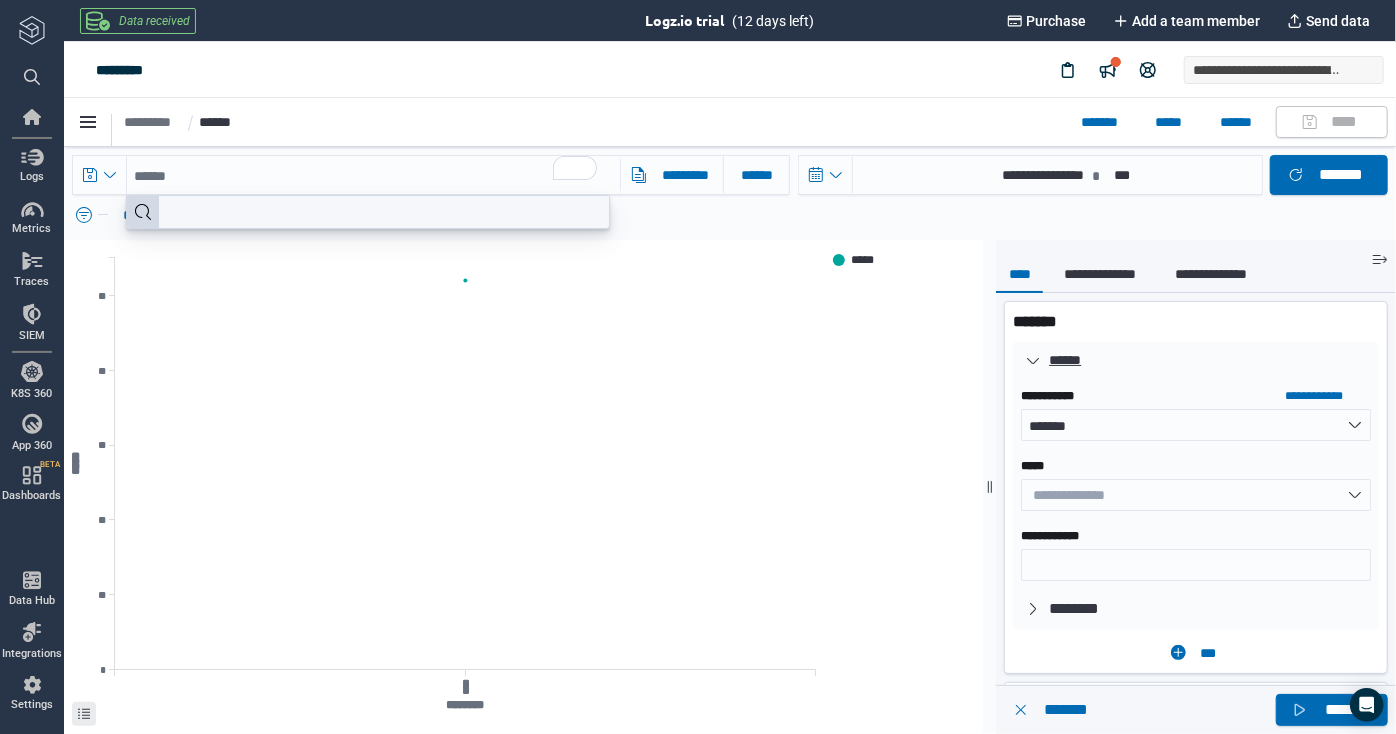 click on "**********" at bounding box center [730, 70] 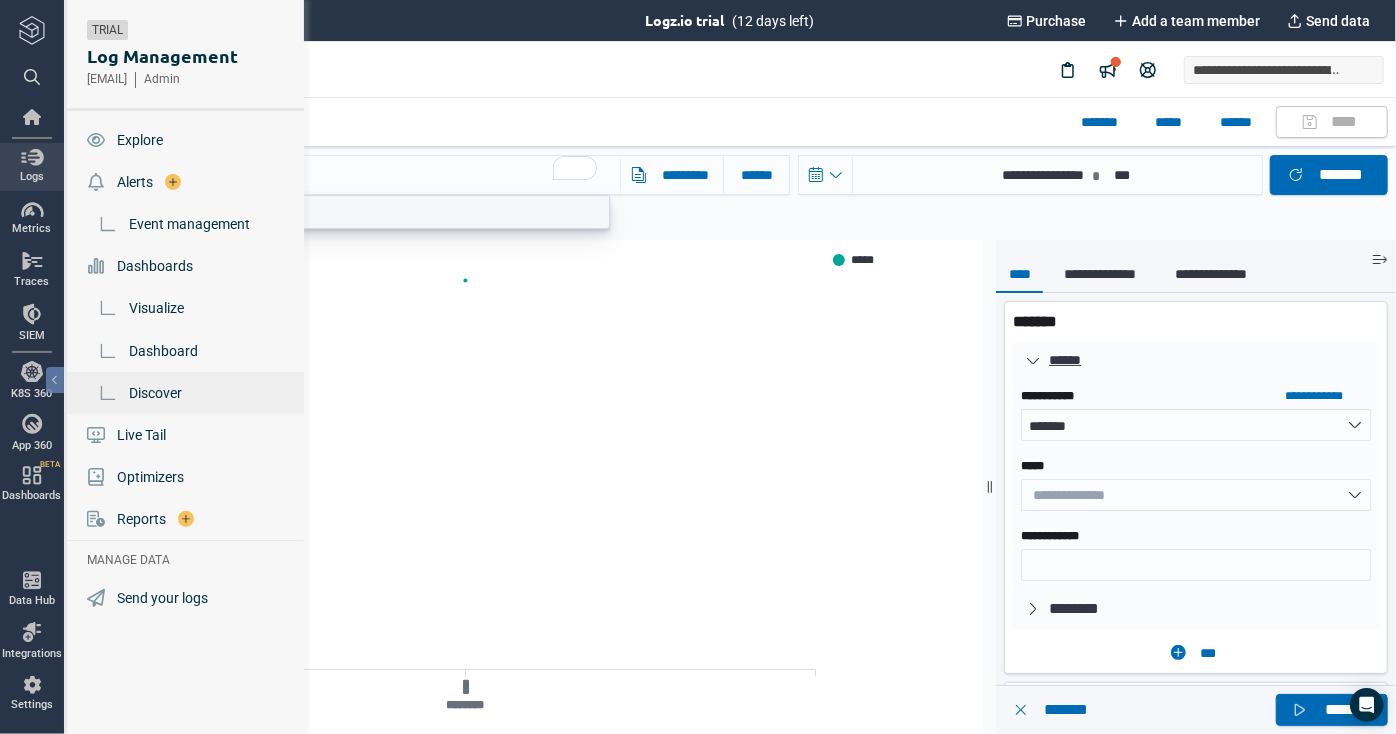 click on "Discover" at bounding box center [187, 393] 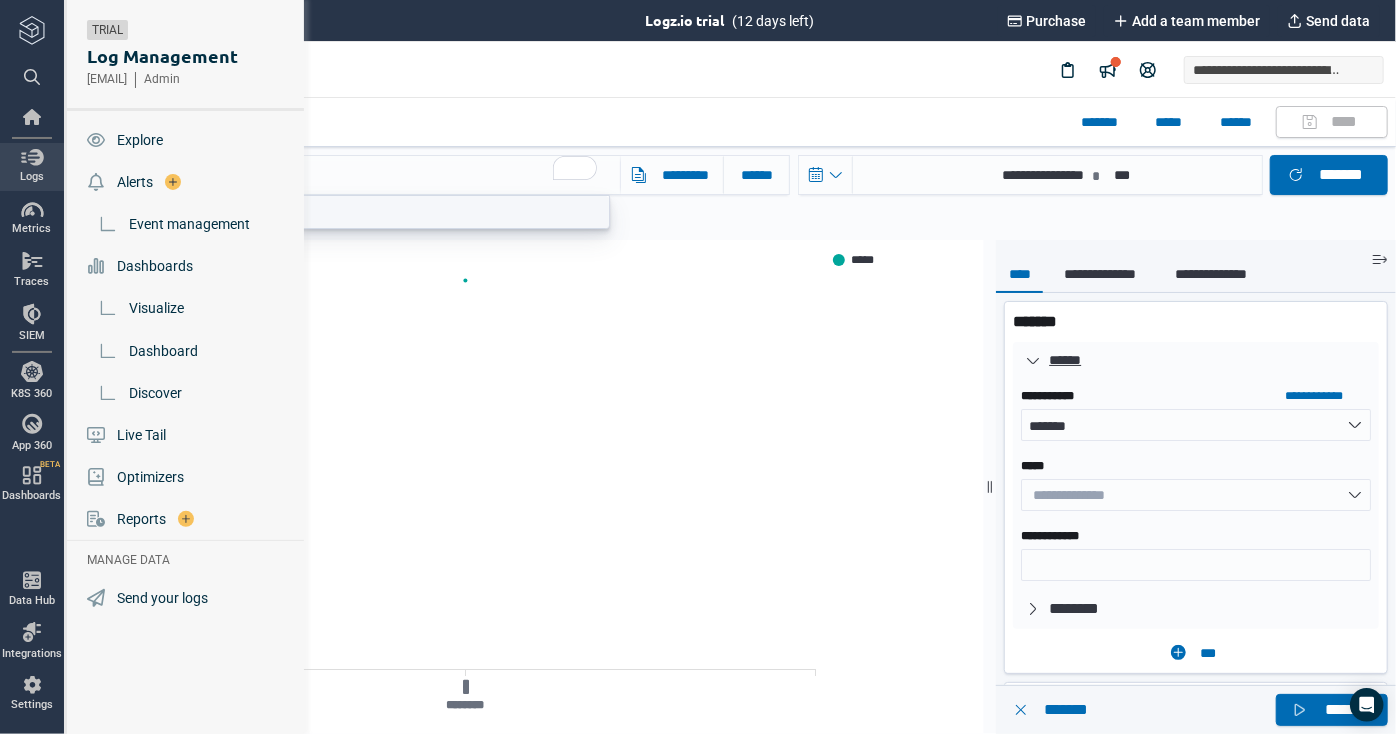 type on "*" 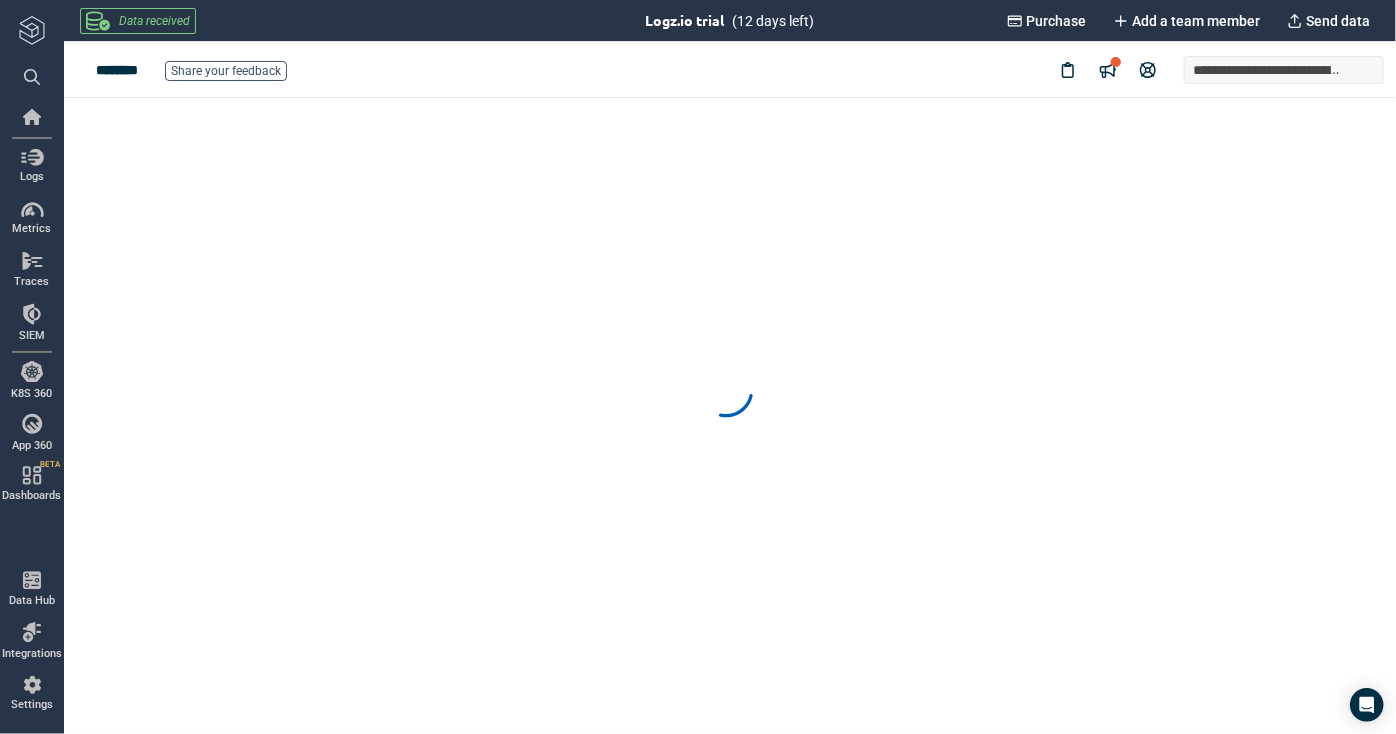 scroll, scrollTop: 0, scrollLeft: 0, axis: both 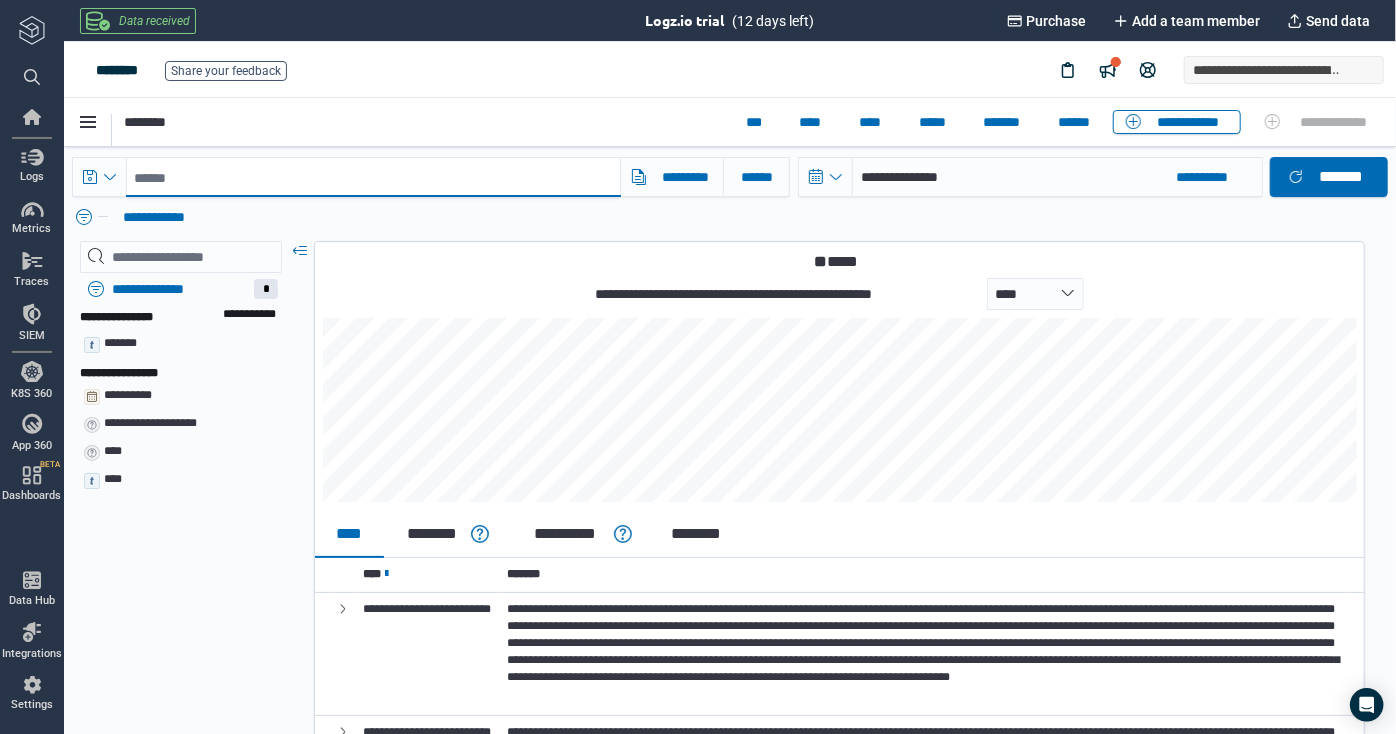click at bounding box center (372, 176) 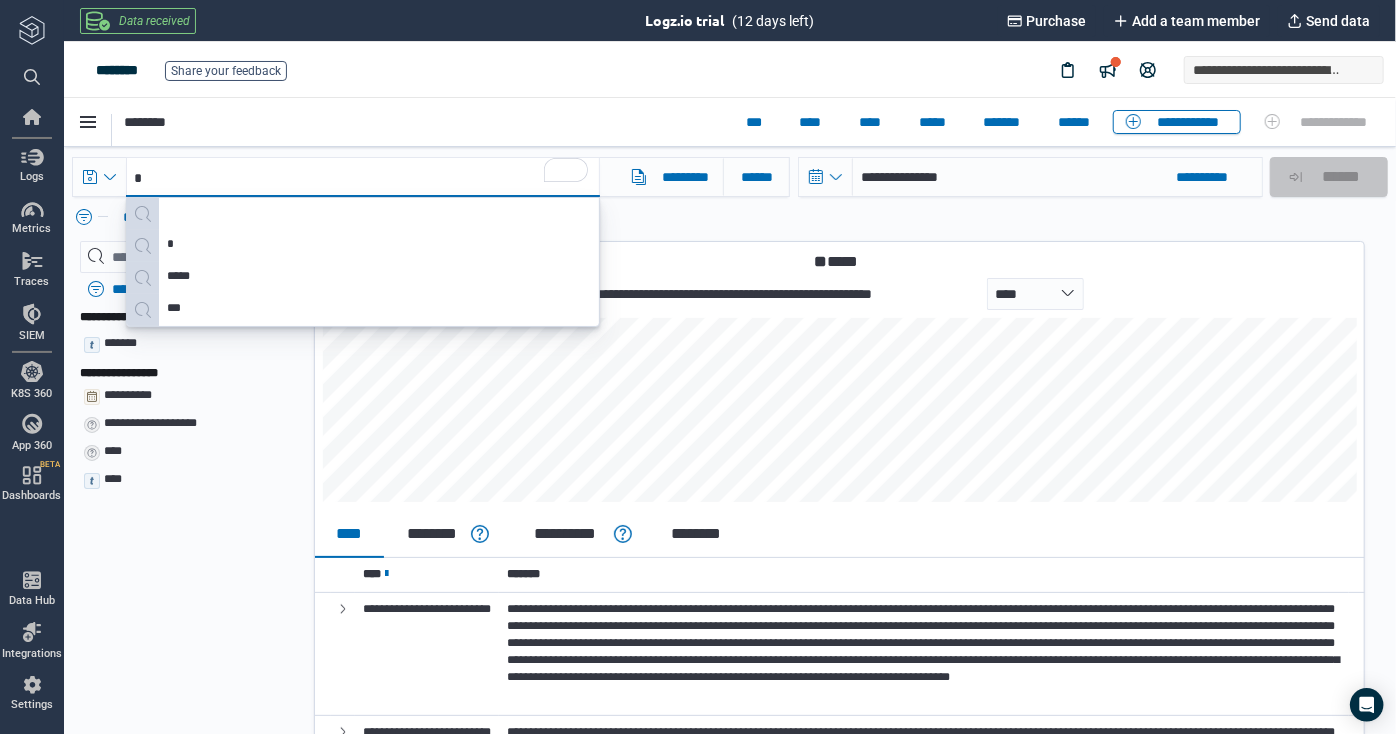 type on "**" 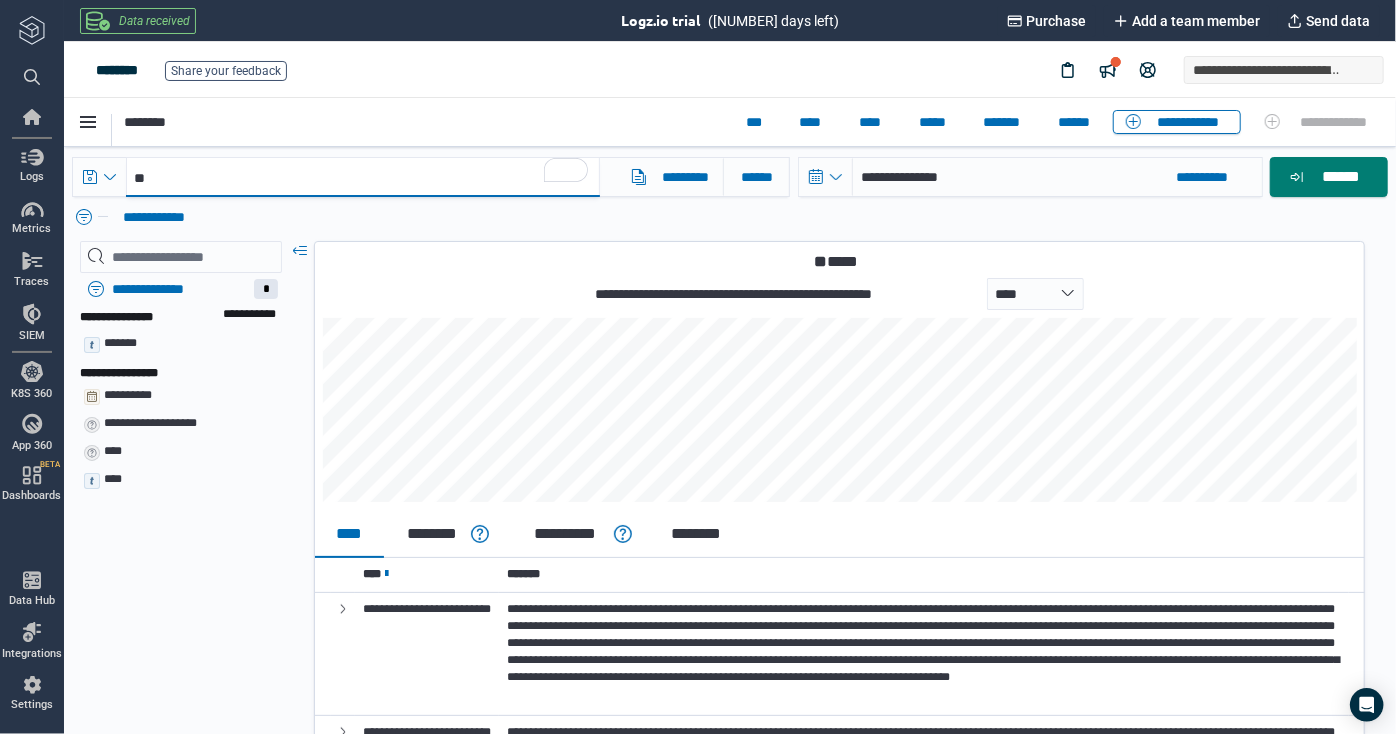 scroll, scrollTop: 0, scrollLeft: 0, axis: both 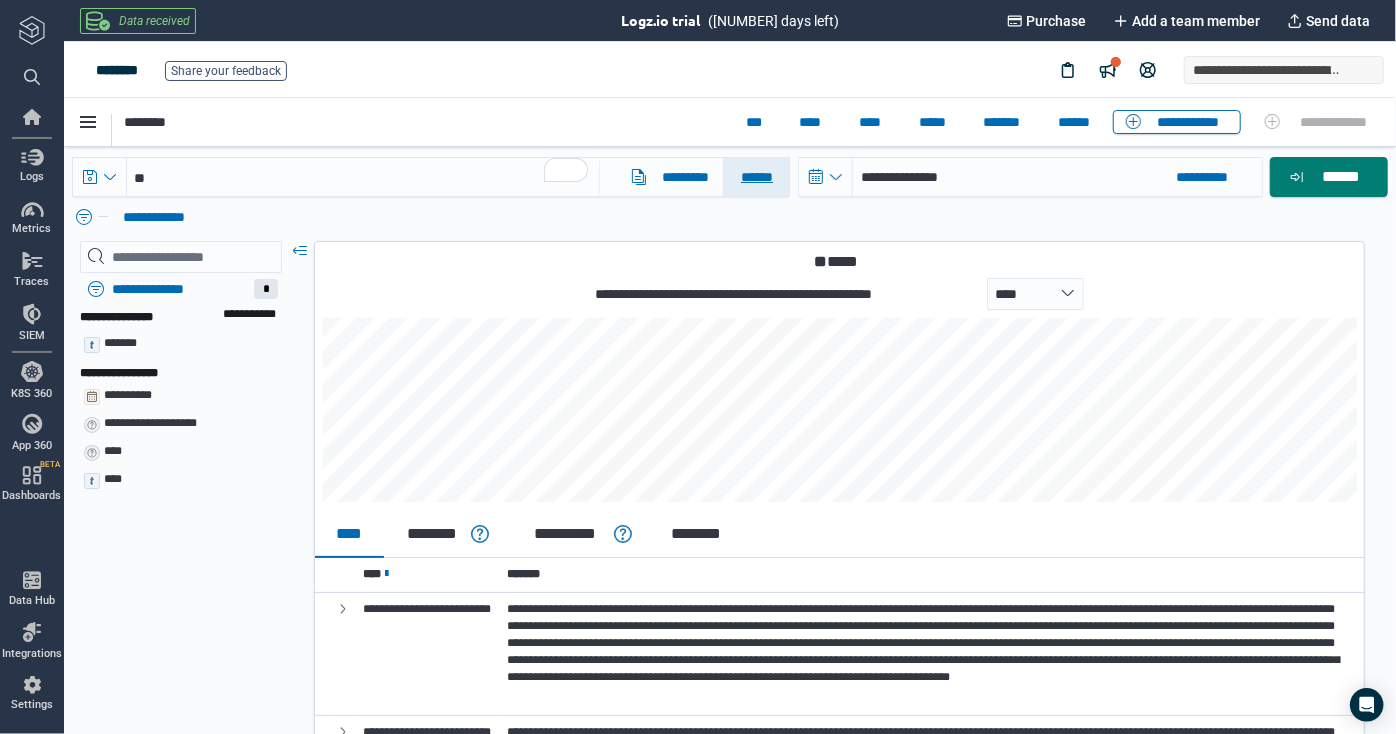 click on "******" at bounding box center [756, 176] 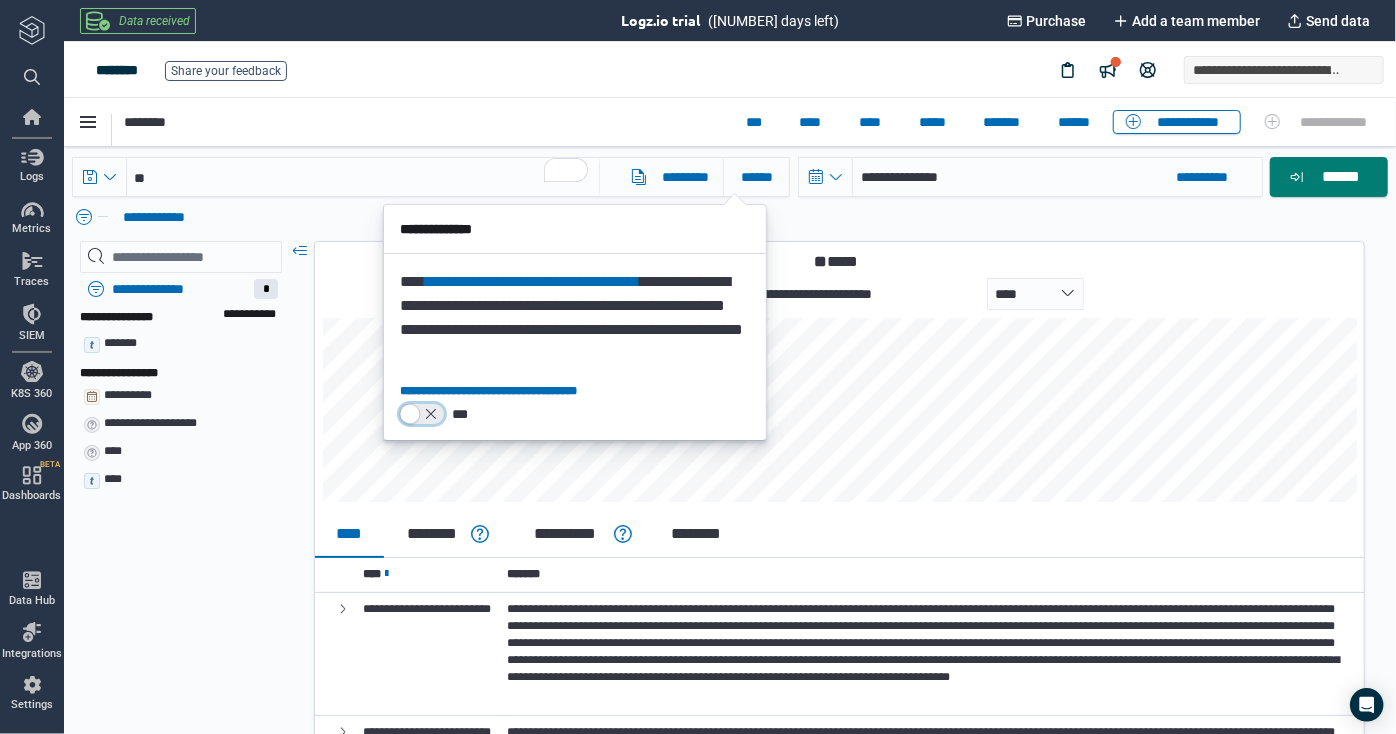 click on "**********" at bounding box center [421, 413] 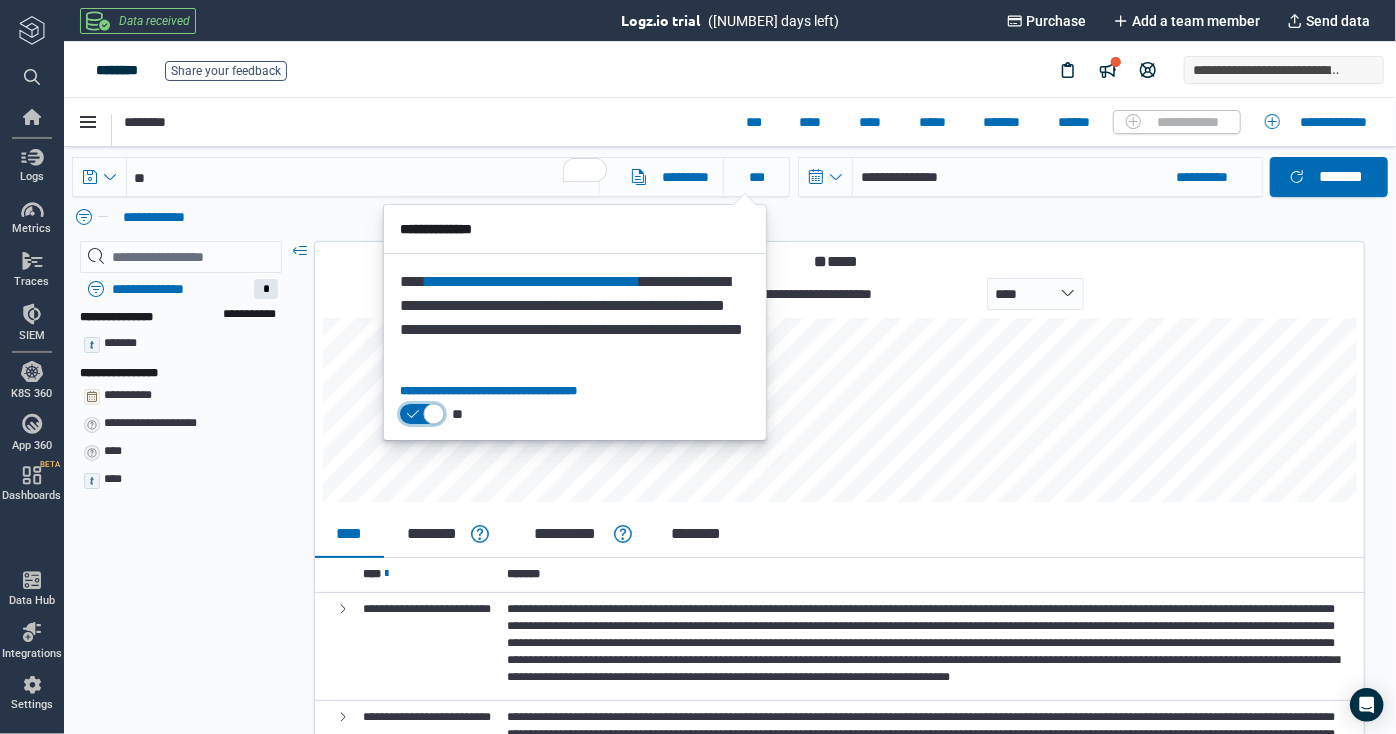 type on "*" 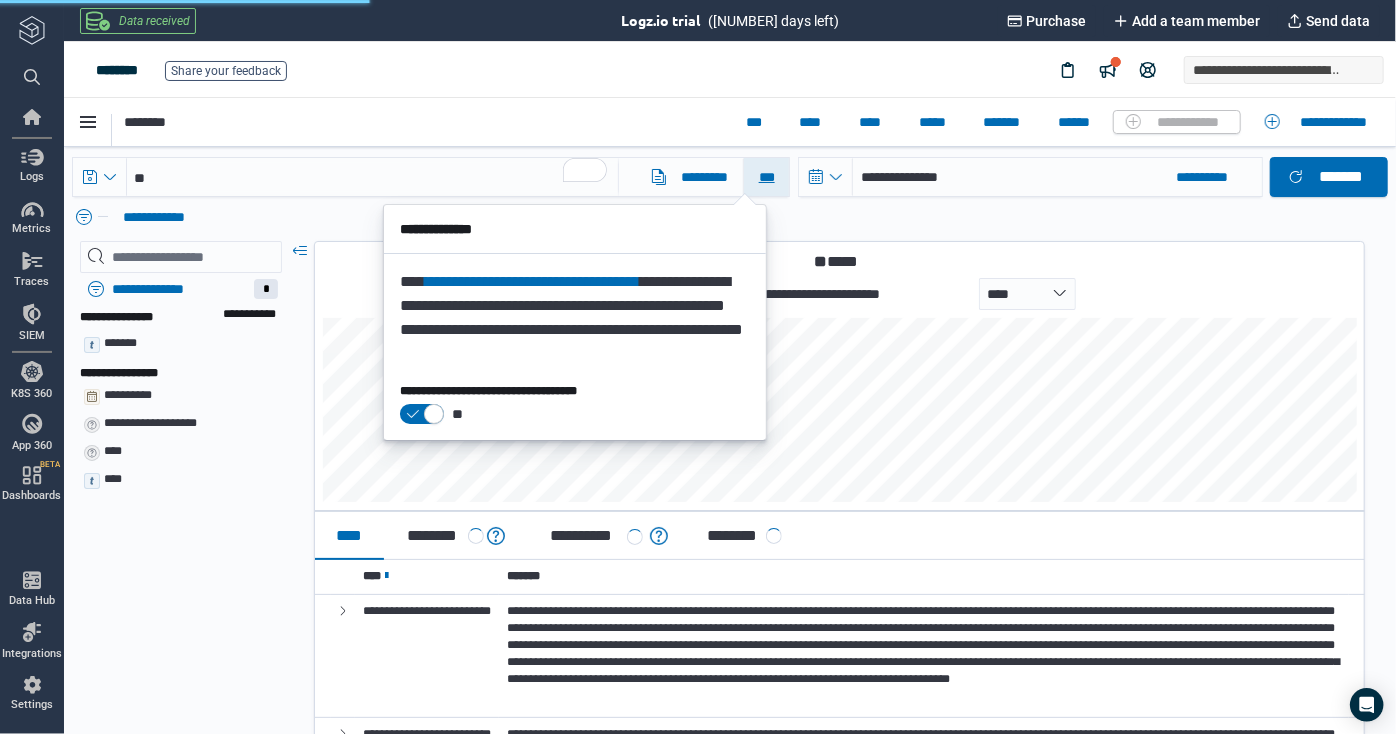 click on "**********" at bounding box center [717, 3828] 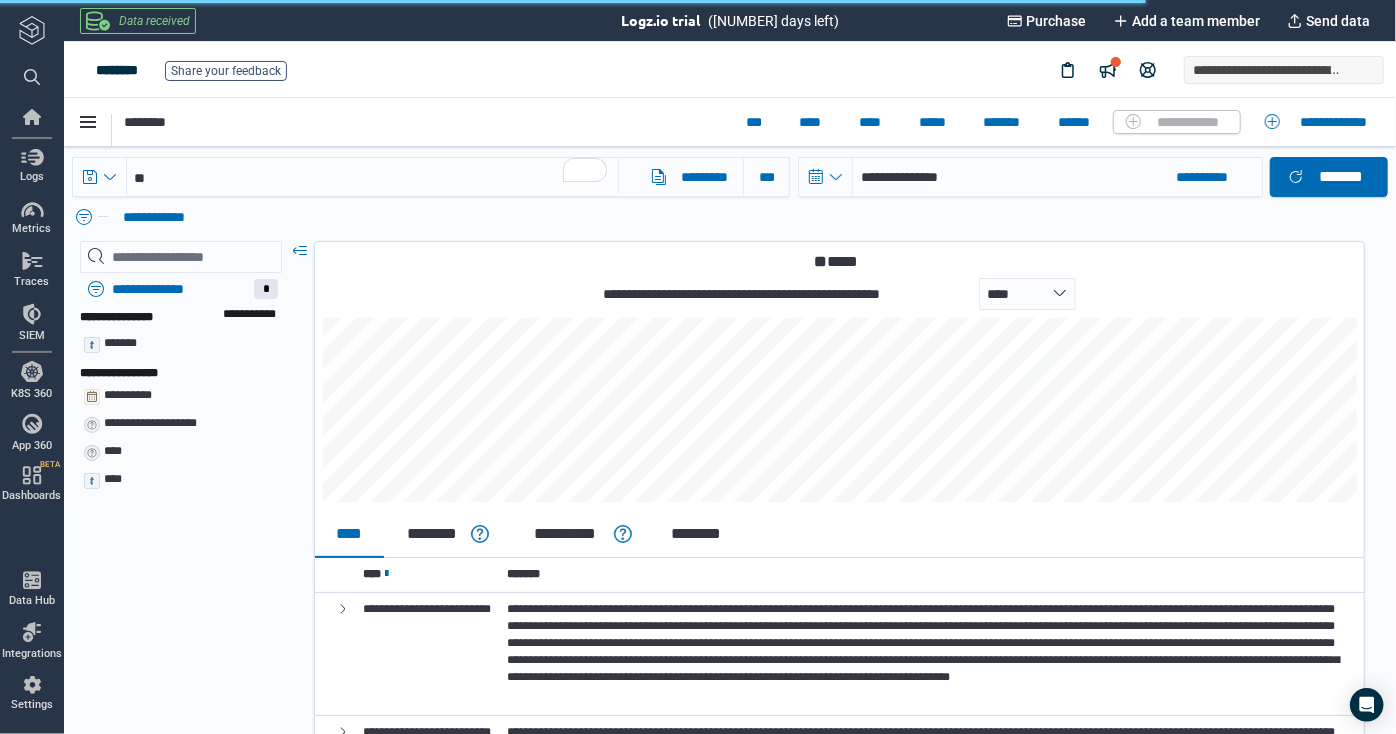 click on "**********" at bounding box center (735, 216) 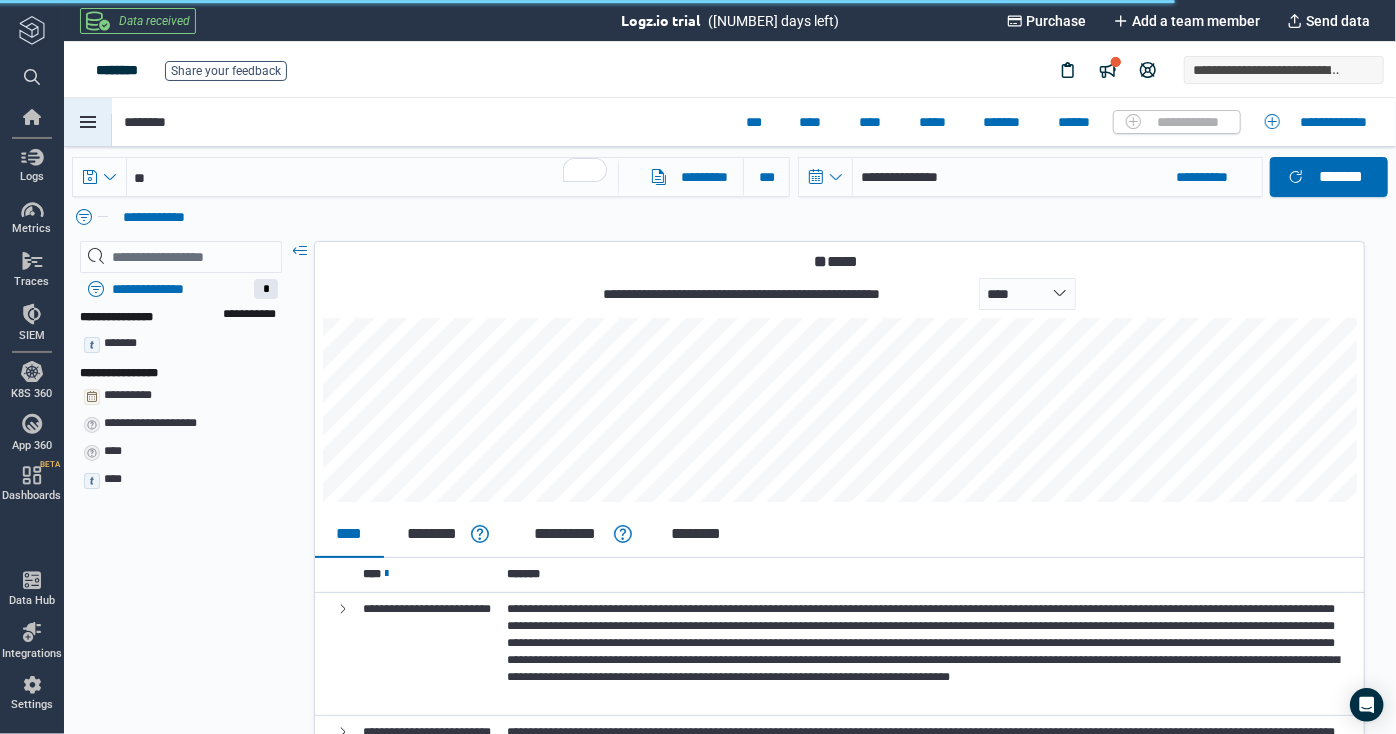 click at bounding box center (87, 121) 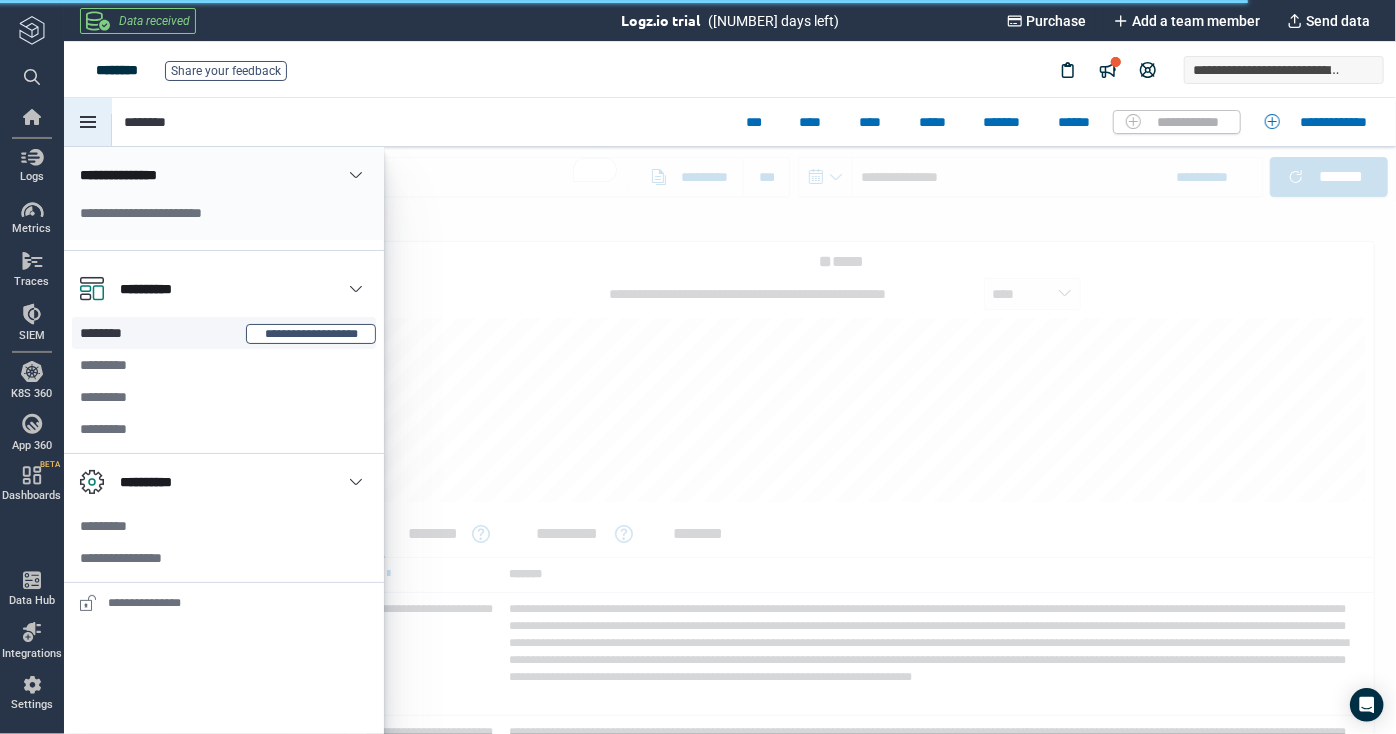 click at bounding box center [729, 415] 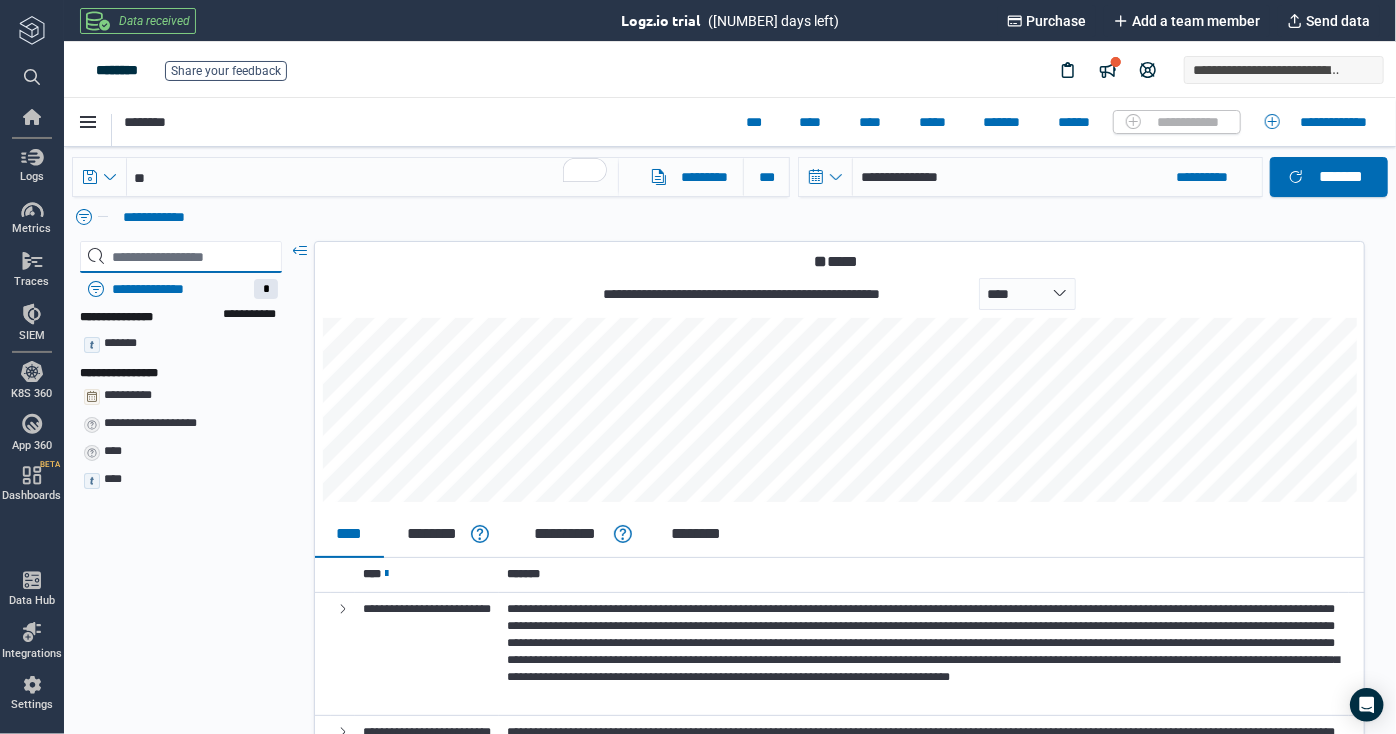 click at bounding box center [180, 256] 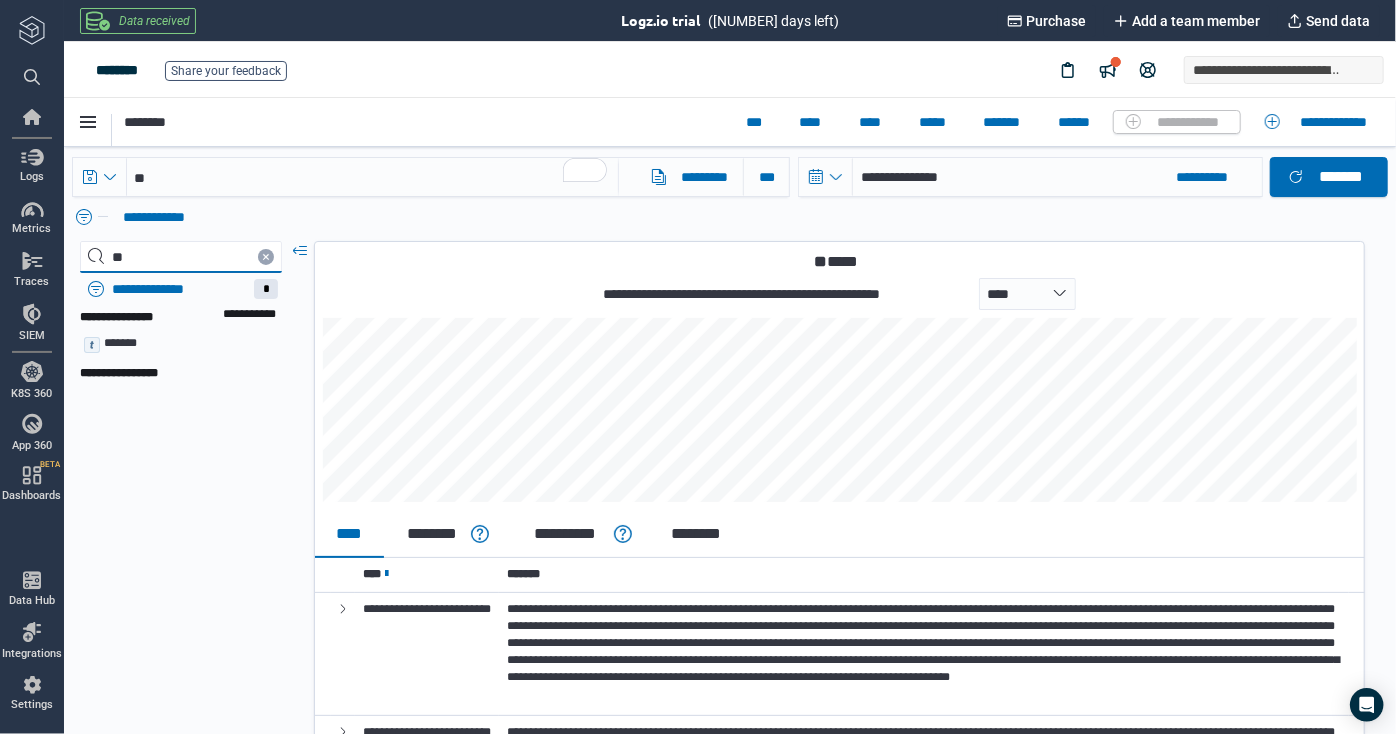 type on "*" 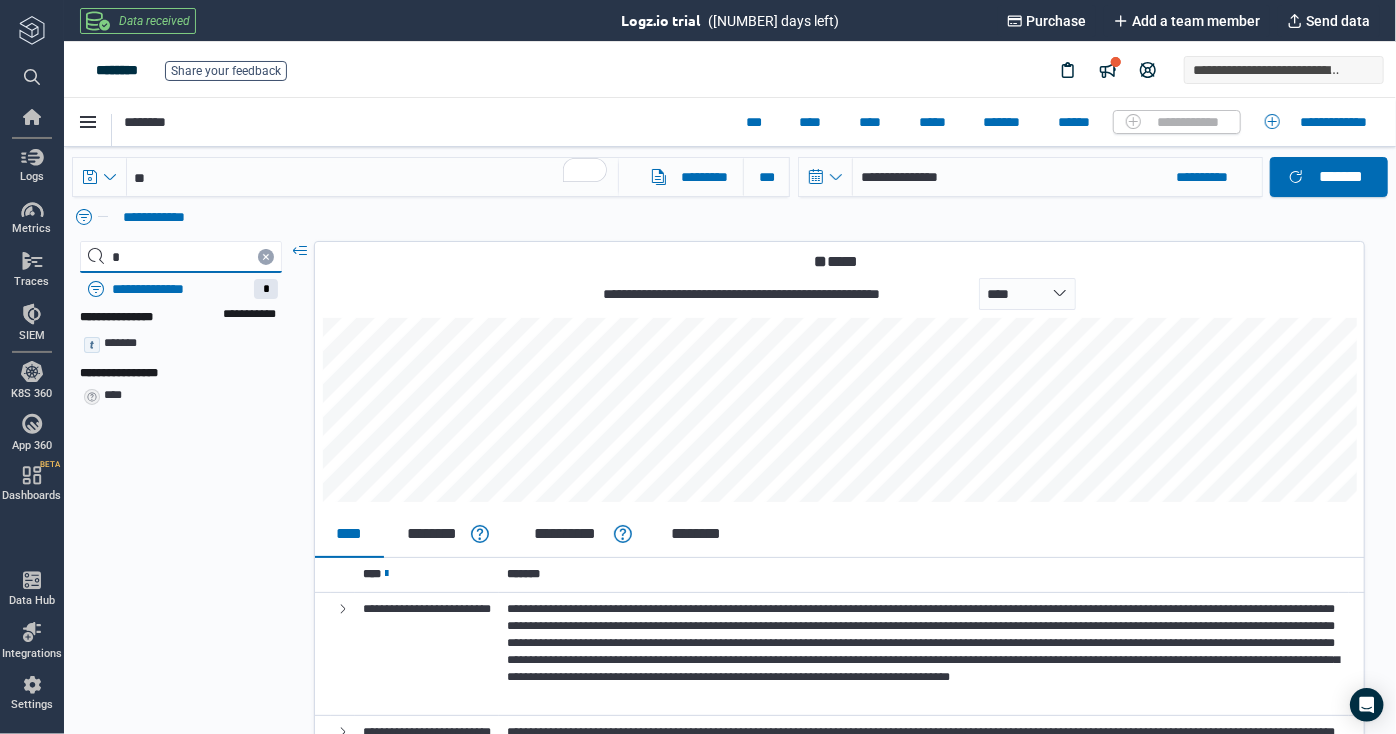 type 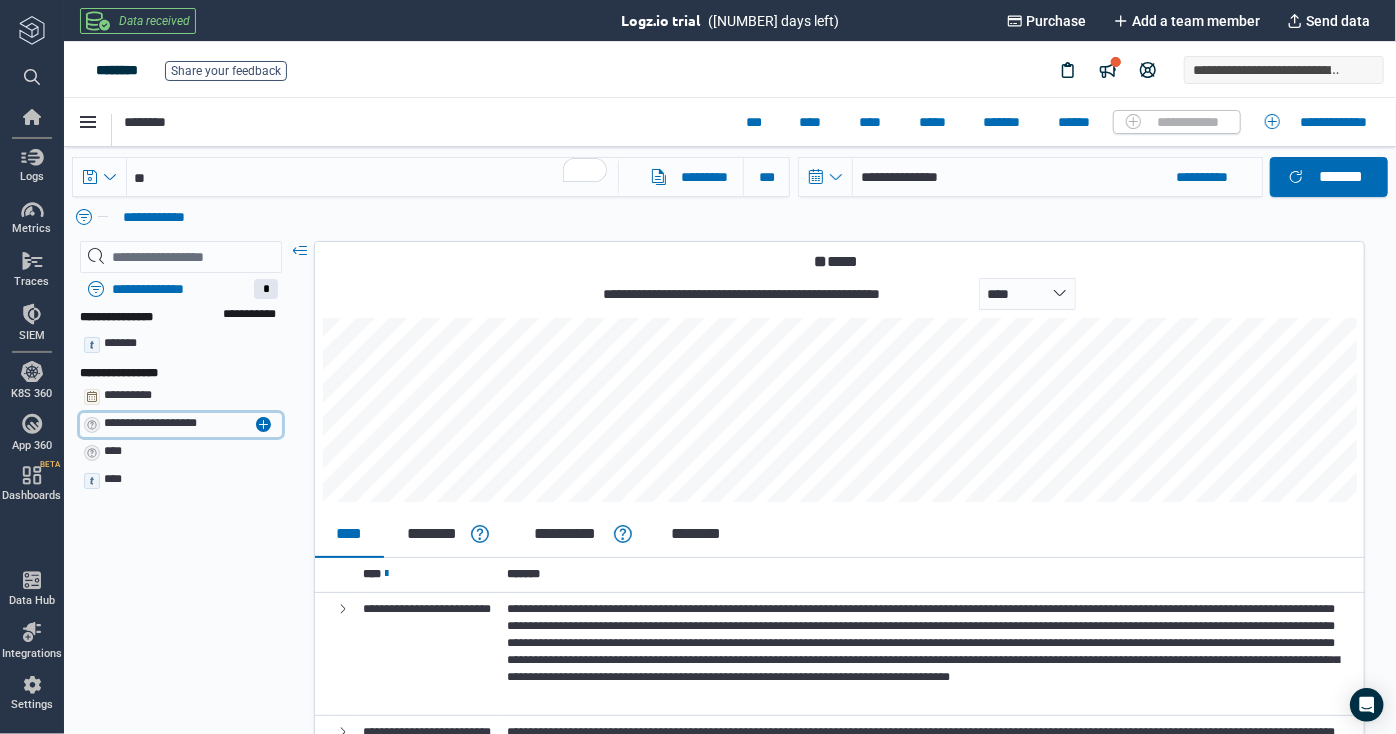 click on "**********" at bounding box center [149, 422] 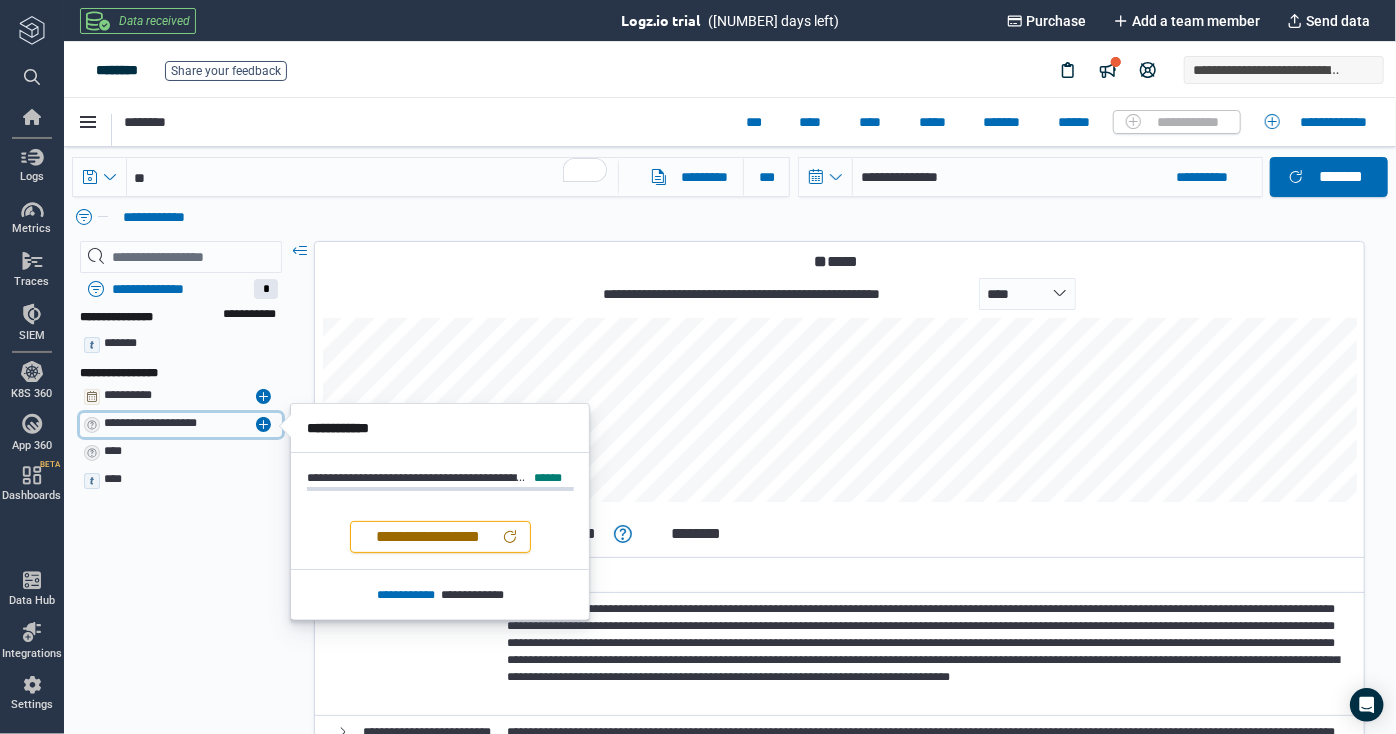 click on "**********" at bounding box center (127, 394) 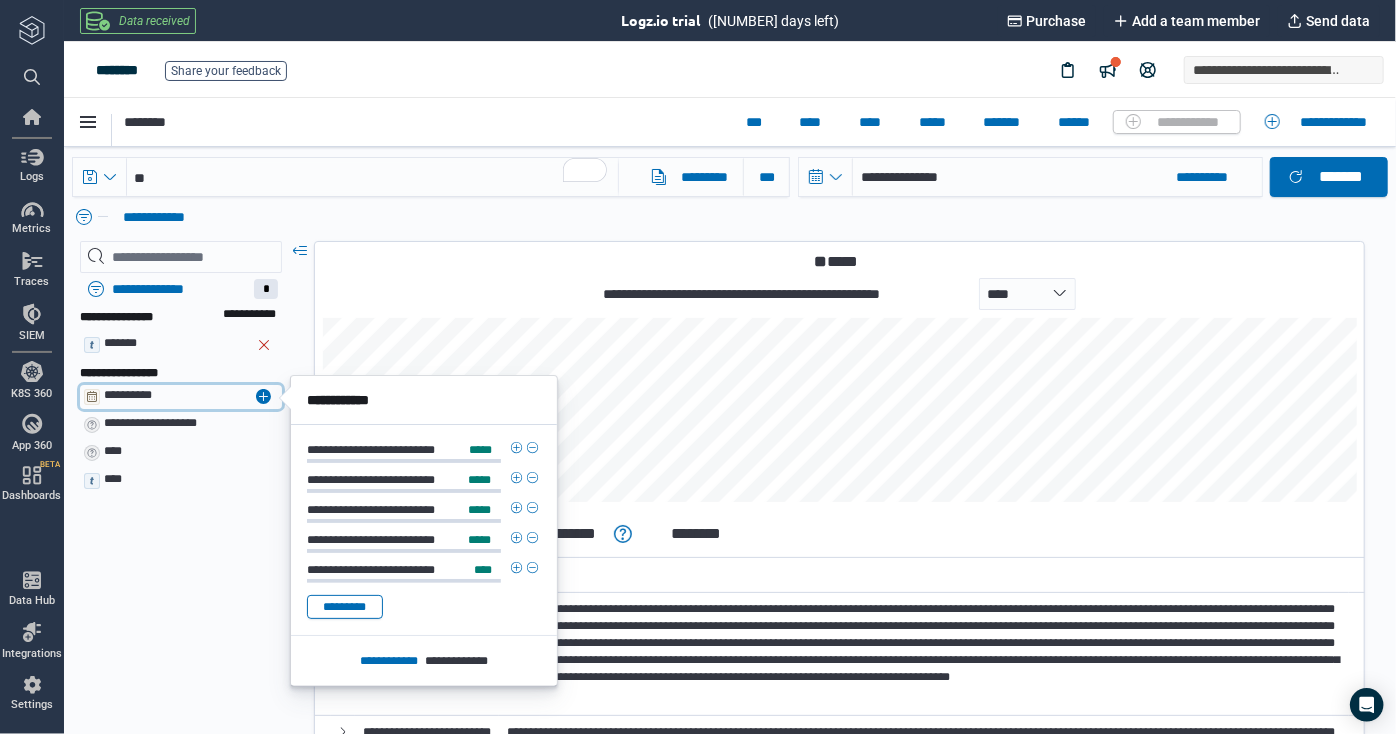 click on "*******" at bounding box center [119, 342] 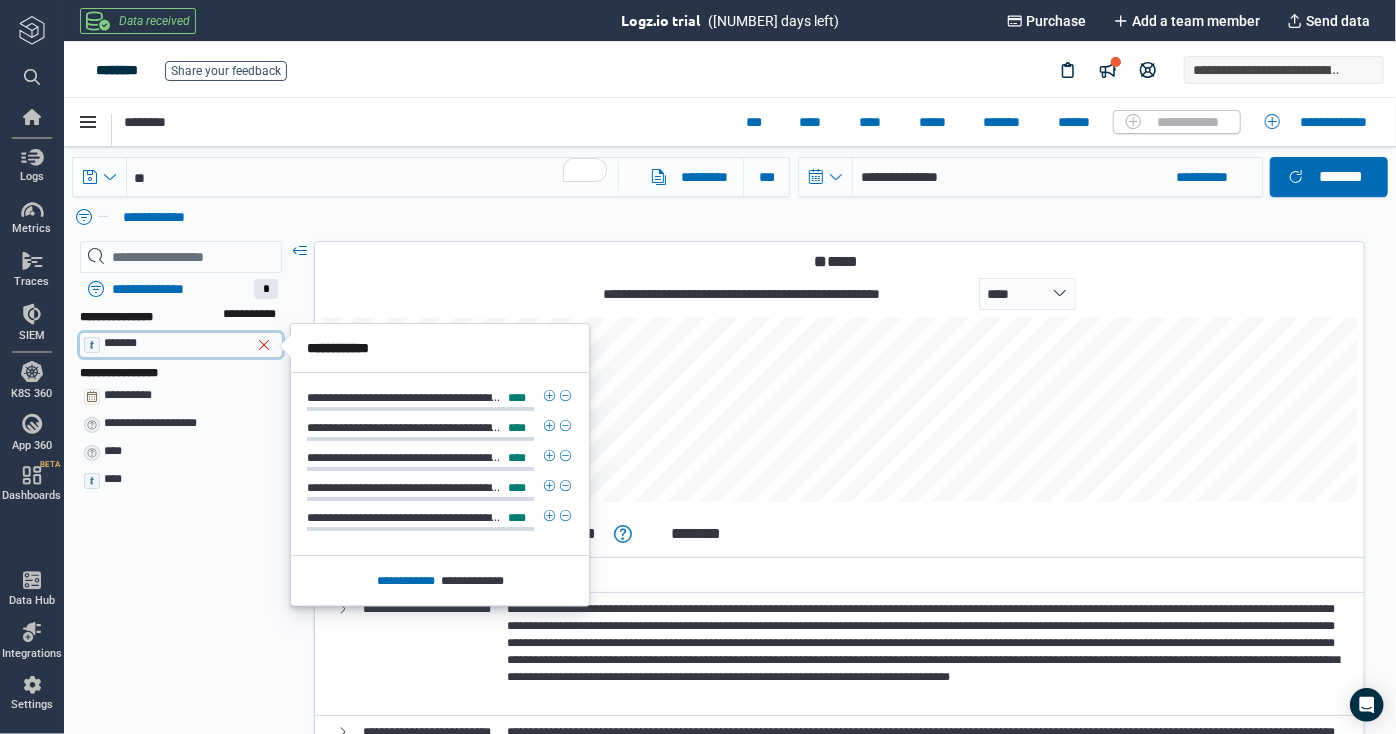 click on "**********" at bounding box center [717, 3827] 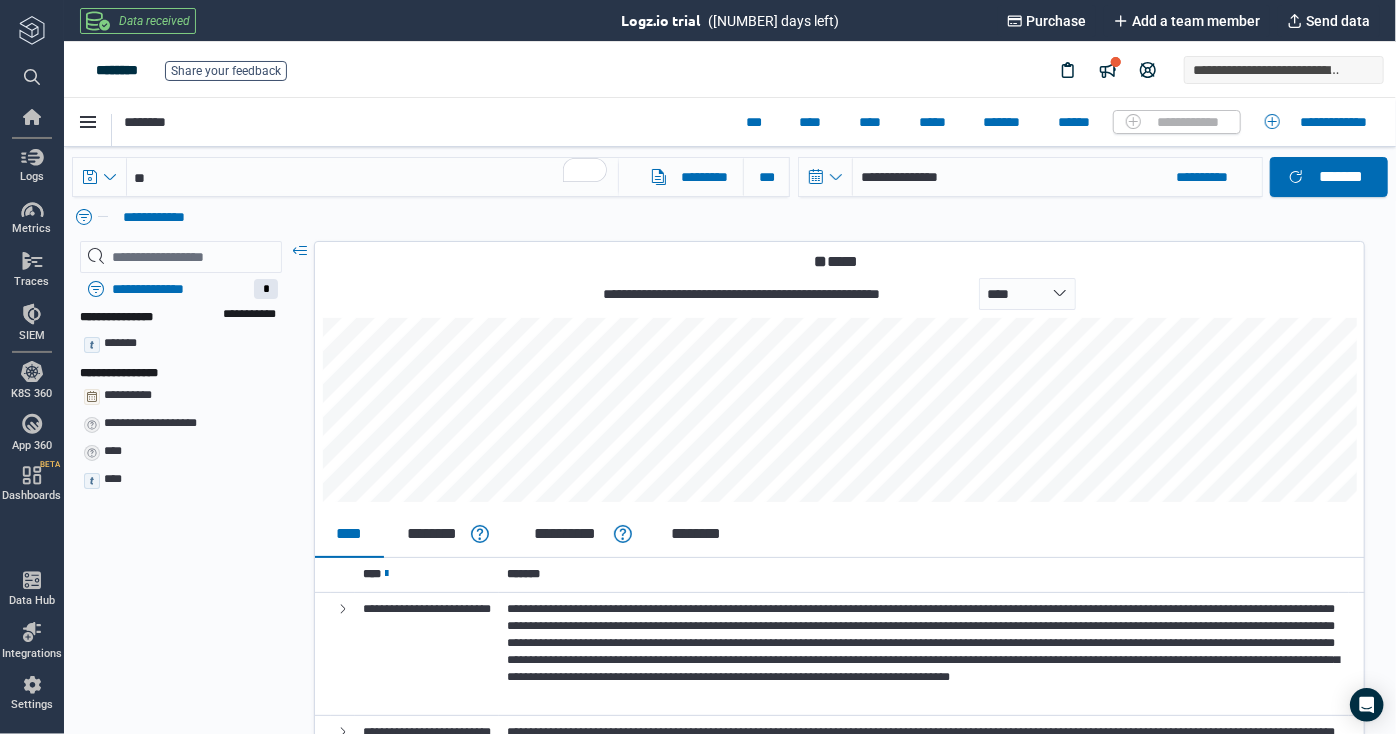 click on "**********" at bounding box center [735, 216] 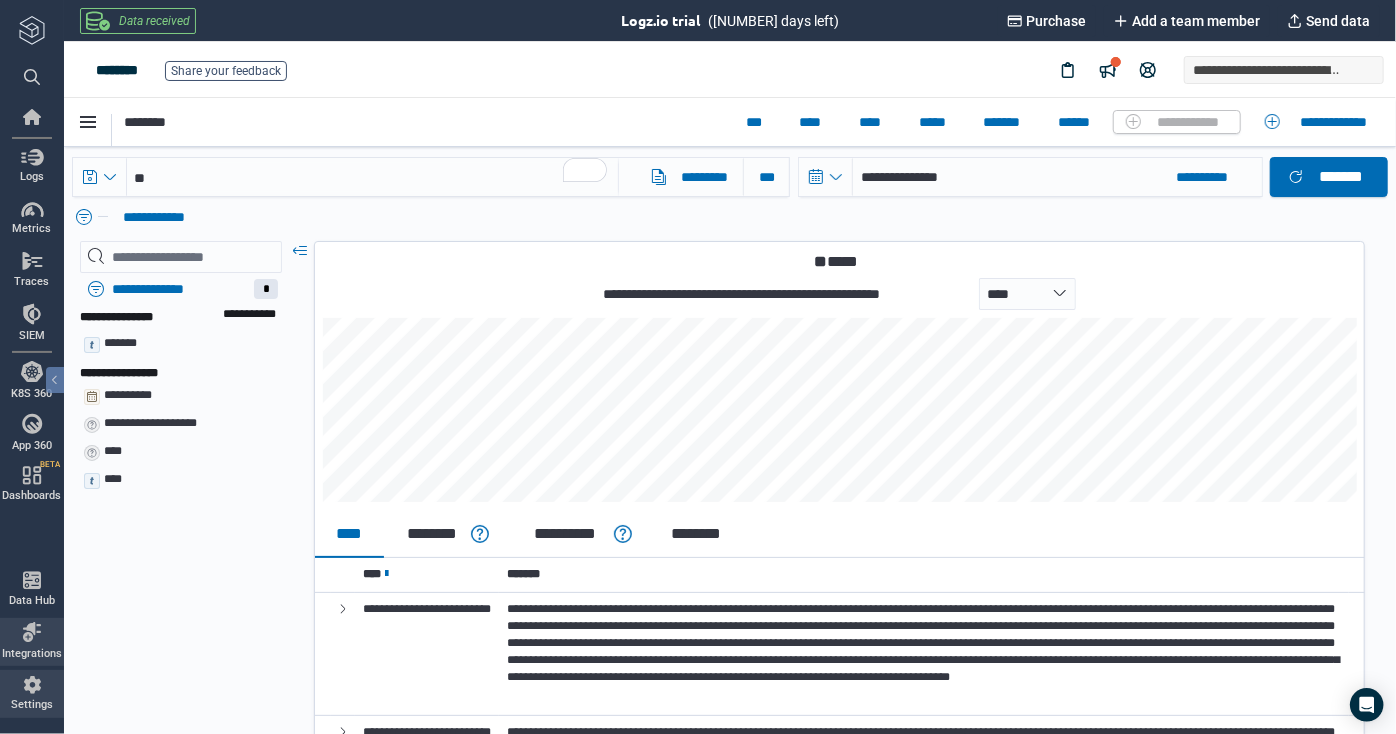 click on "Settings" at bounding box center (32, 694) 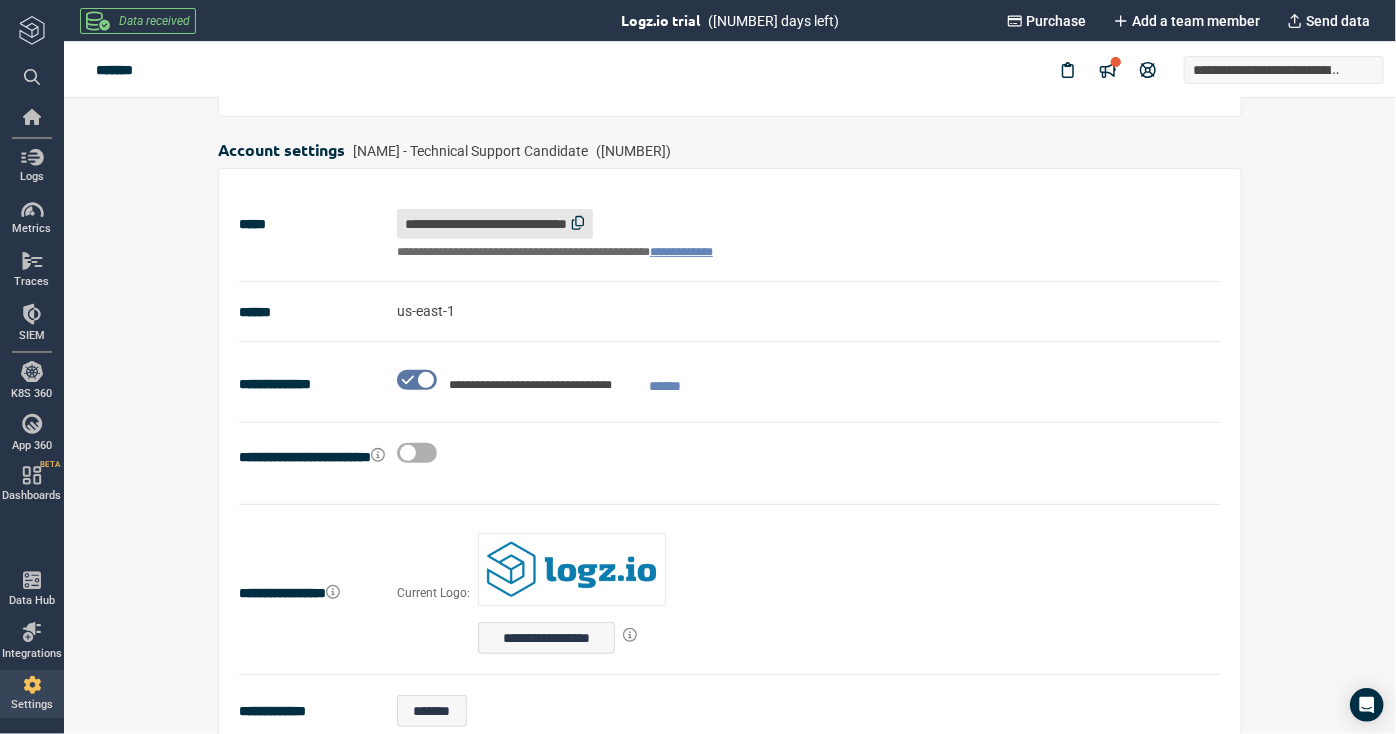 scroll, scrollTop: 506, scrollLeft: 0, axis: vertical 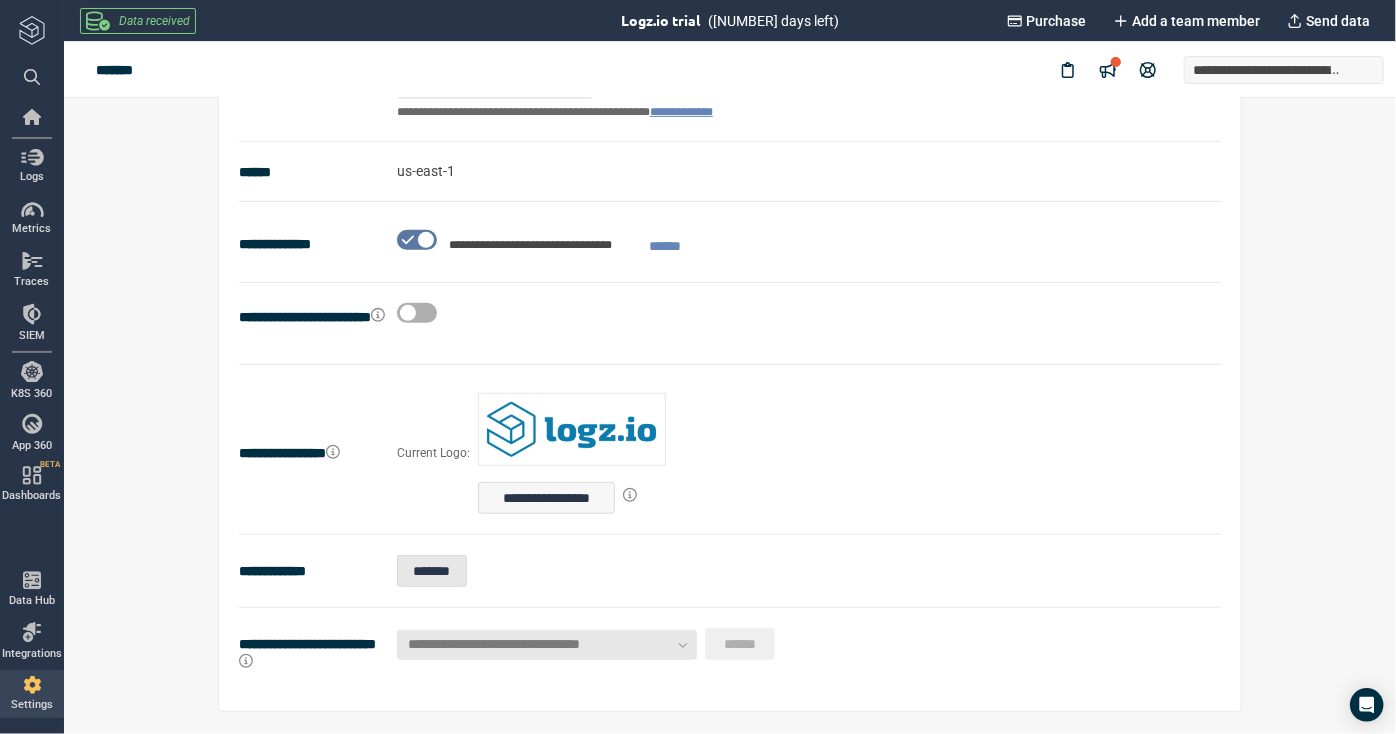 click on "*******" at bounding box center [432, 571] 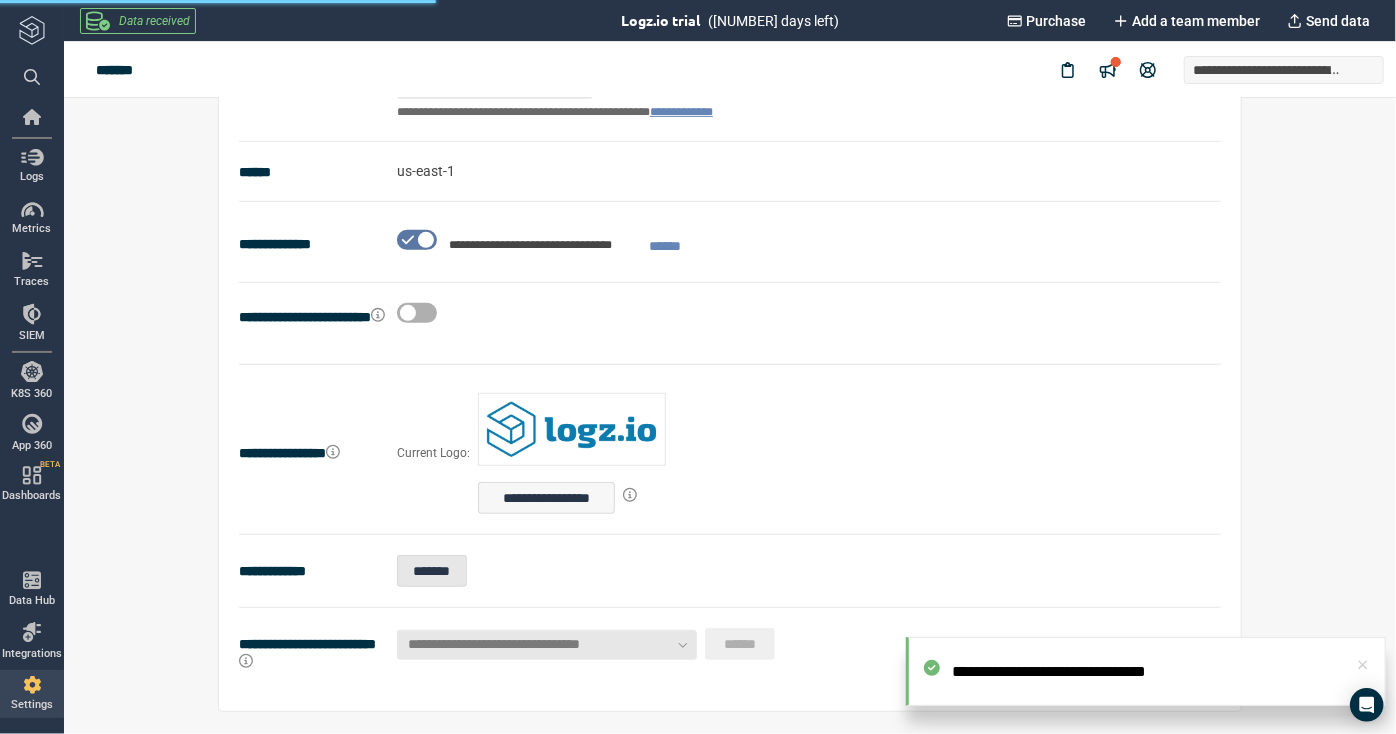 scroll, scrollTop: 0, scrollLeft: 0, axis: both 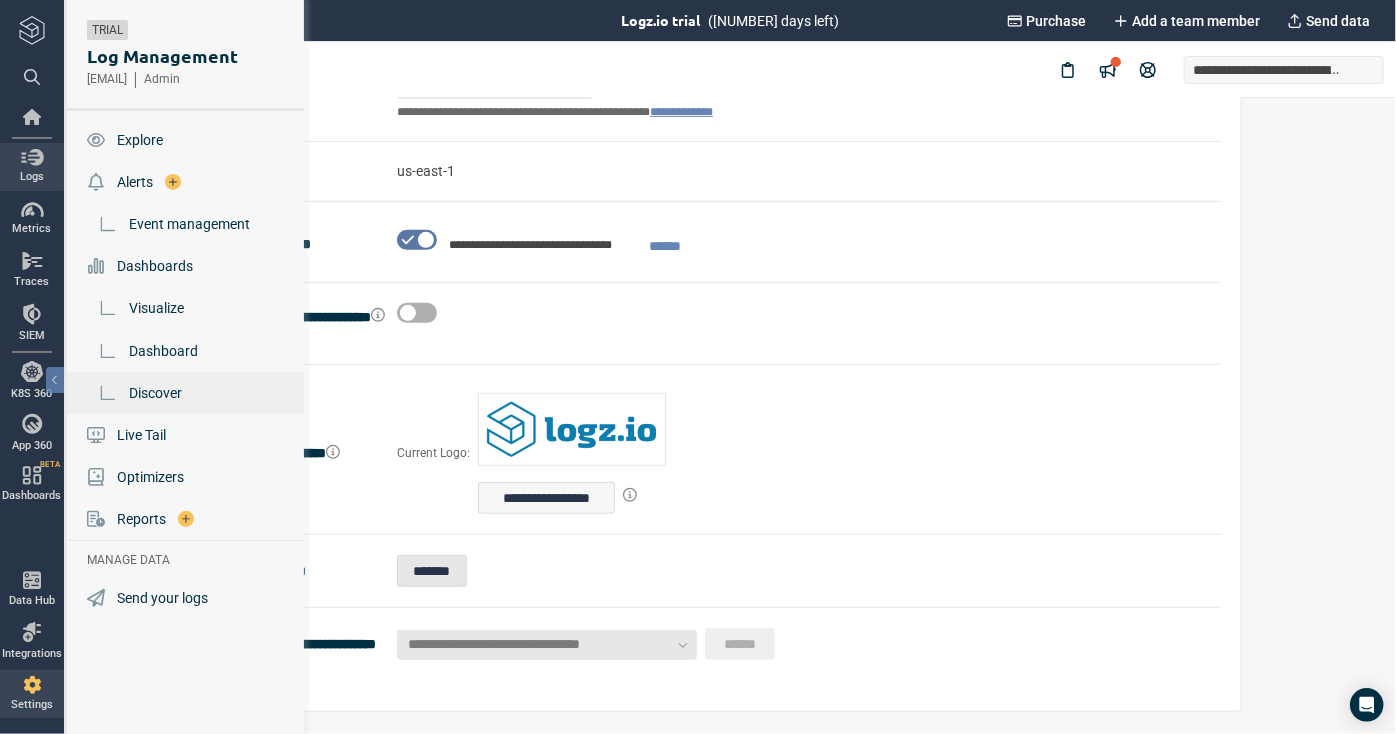 click on "Discover" at bounding box center (187, 393) 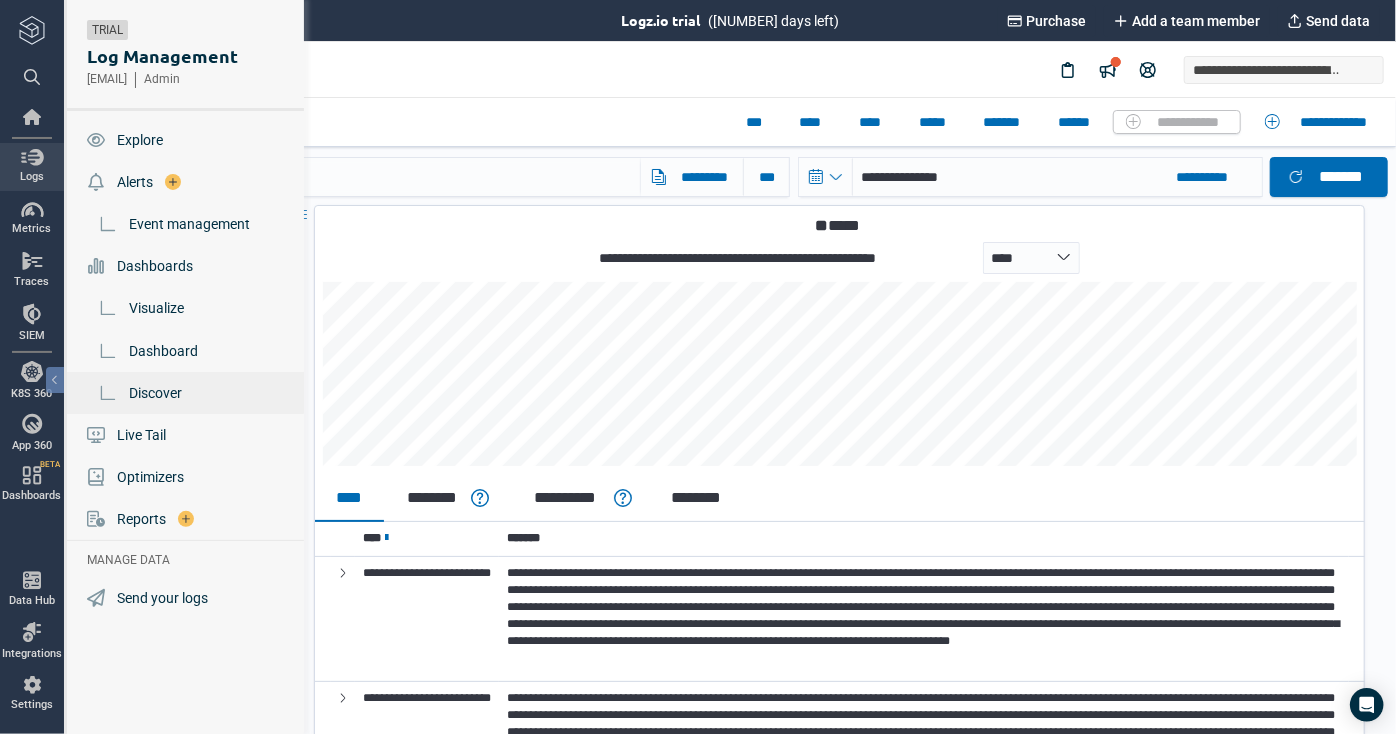 type on "*" 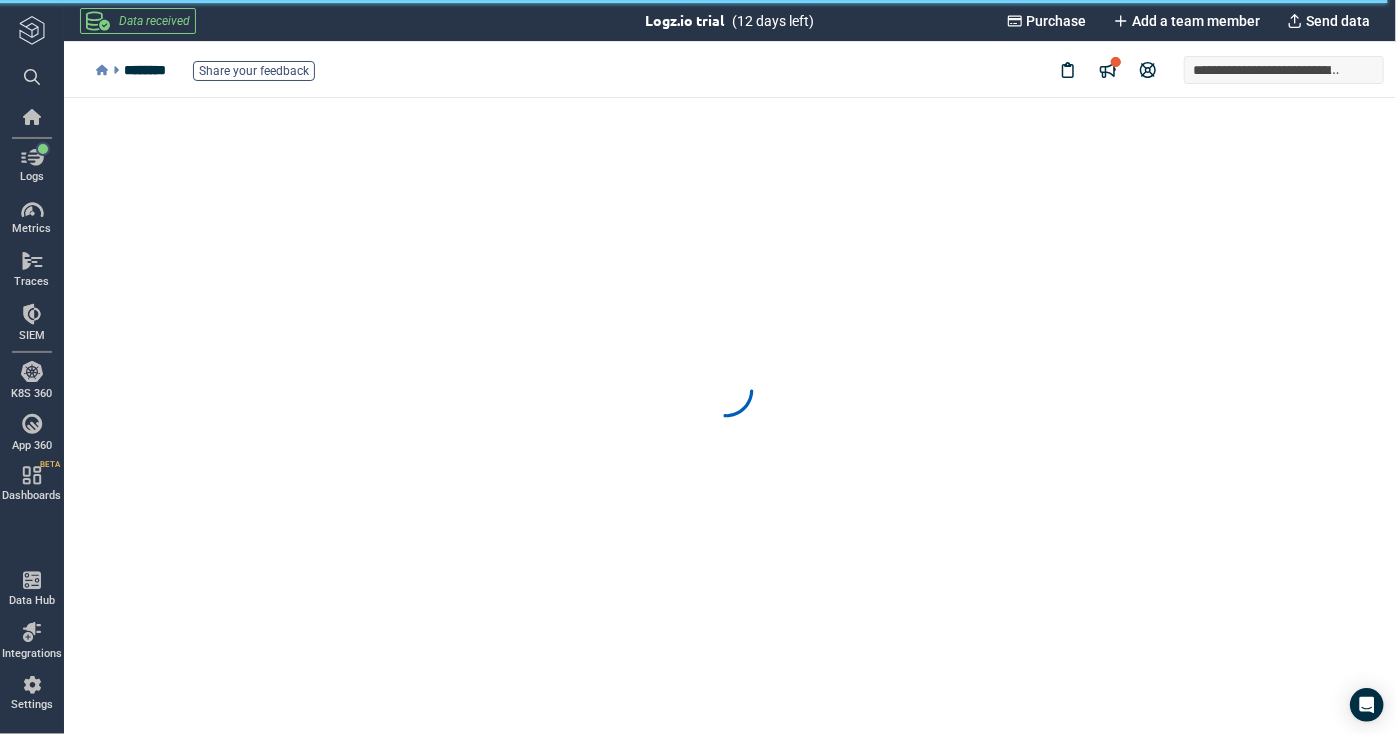 scroll, scrollTop: 0, scrollLeft: 0, axis: both 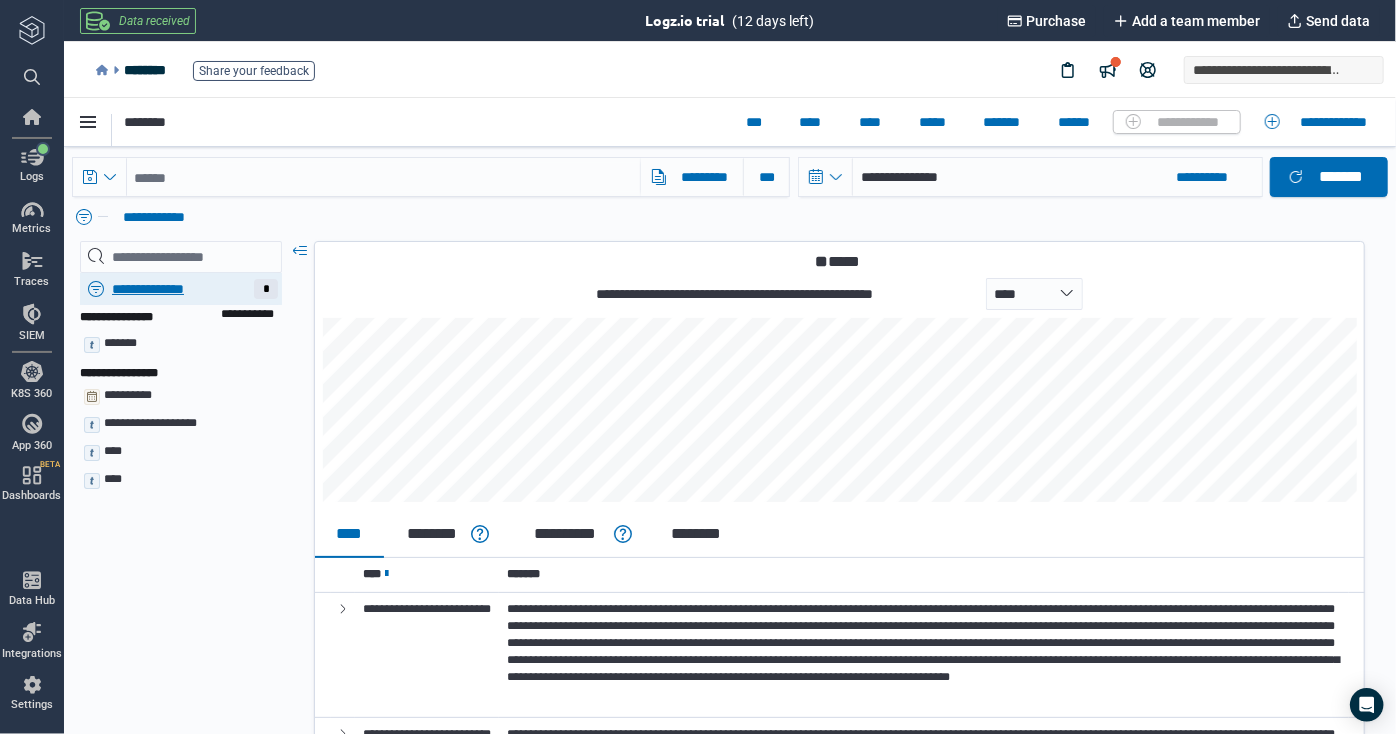 click on "**********" at bounding box center [182, 288] 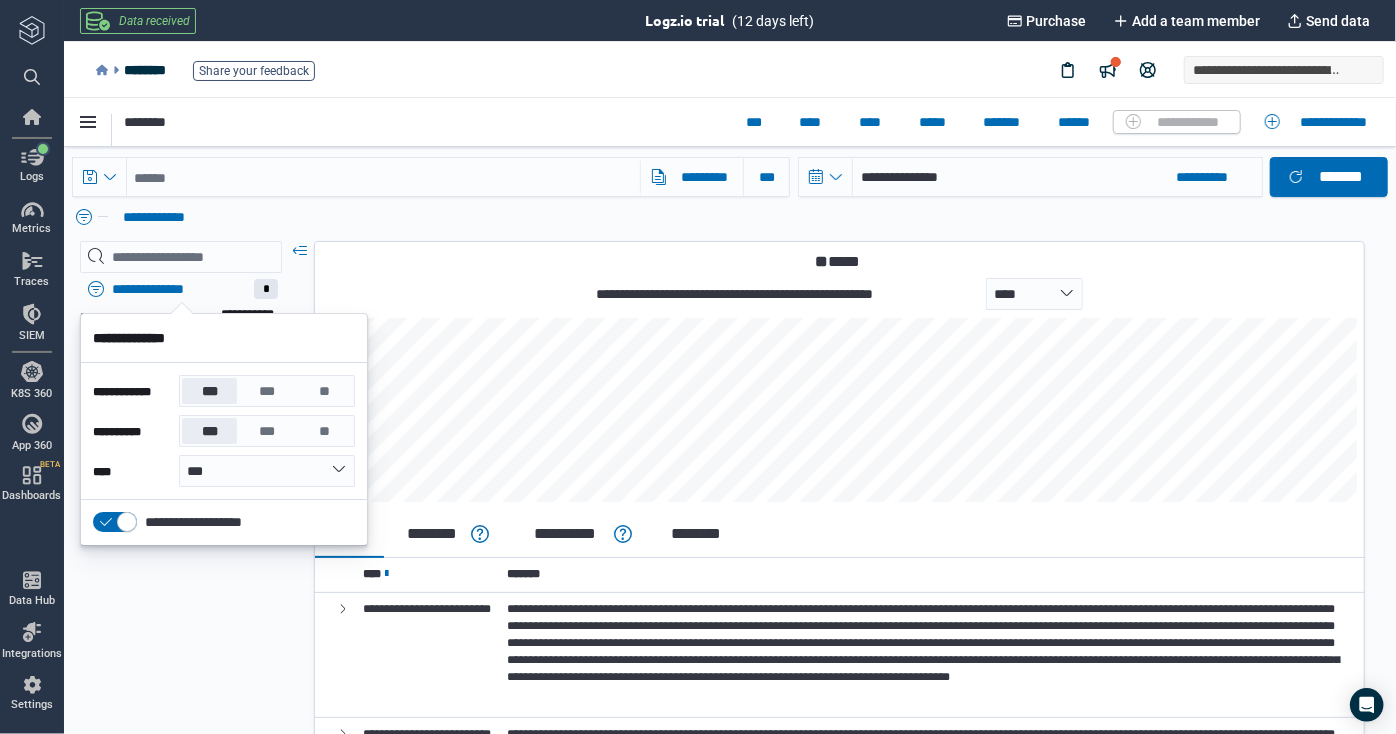 click on "**********" at bounding box center (717, 3214) 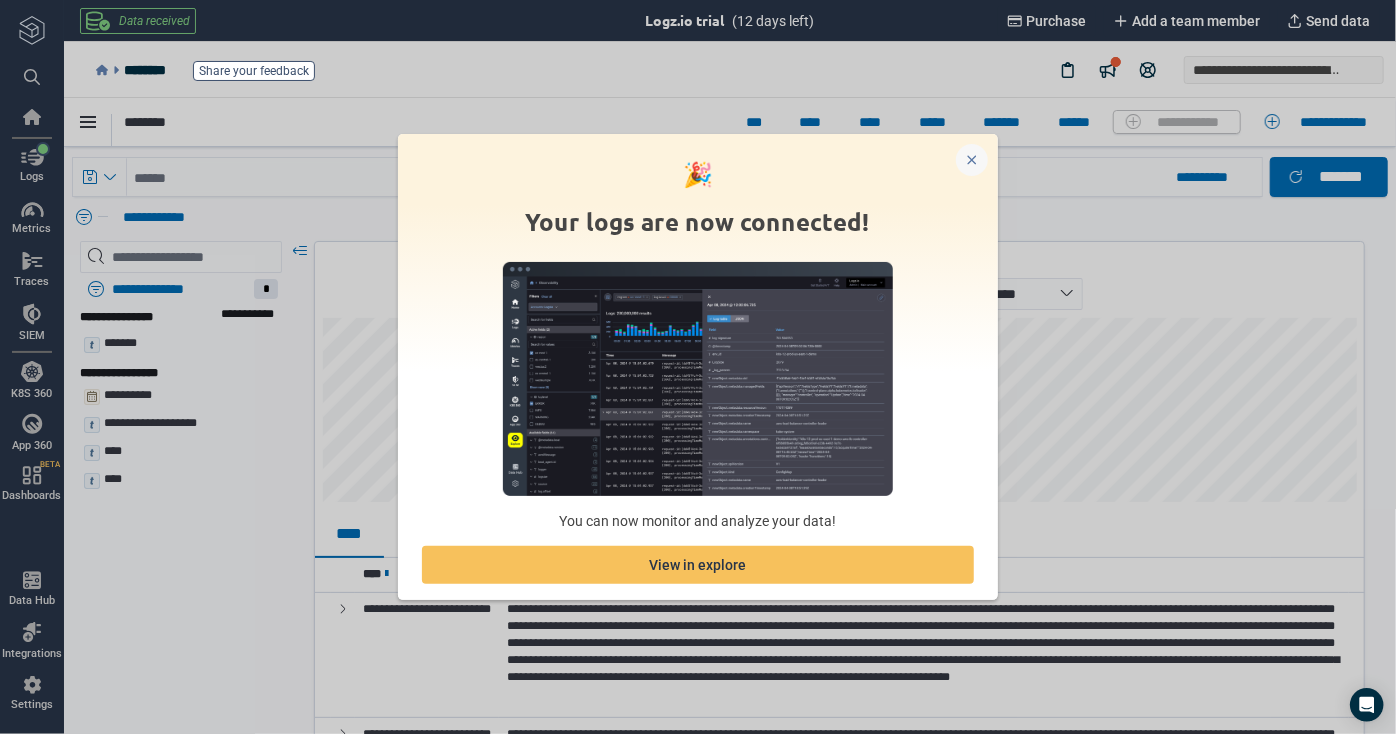 click 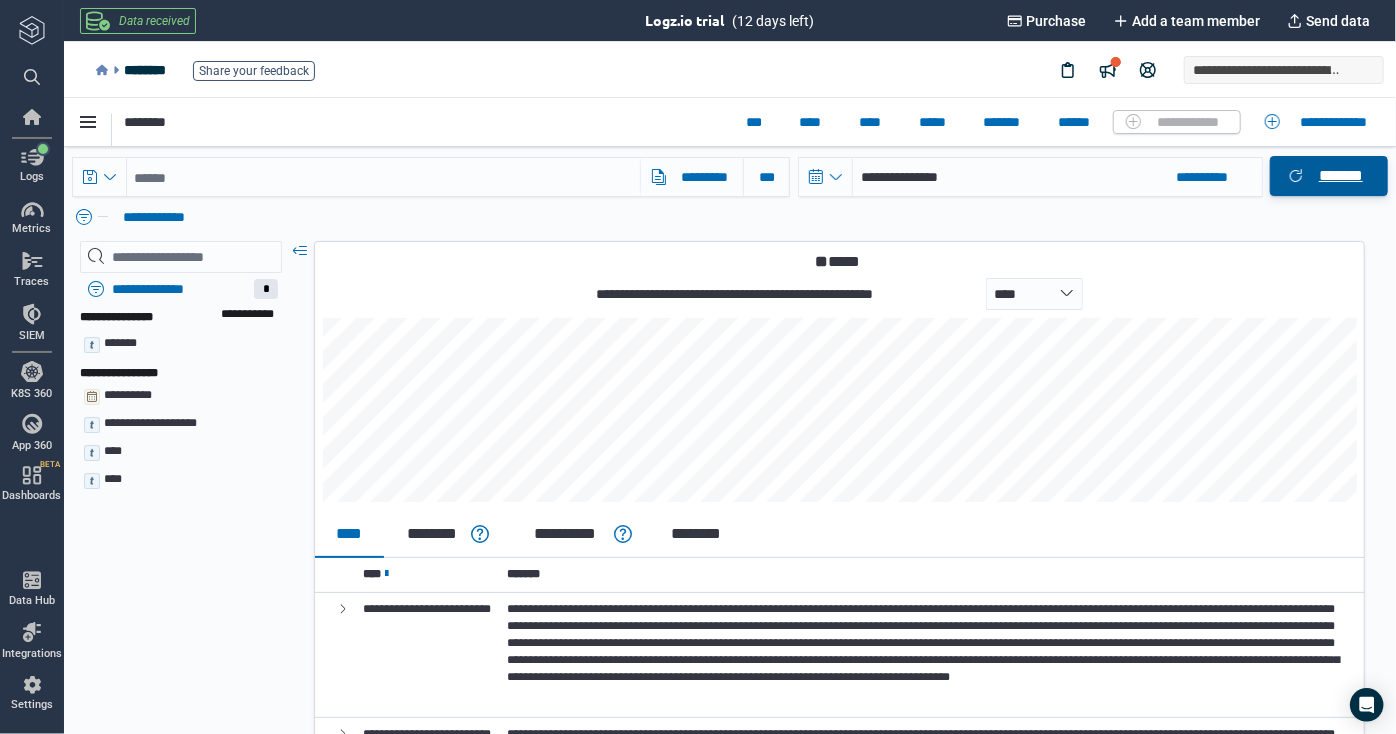 click on "*******" at bounding box center [1328, 175] 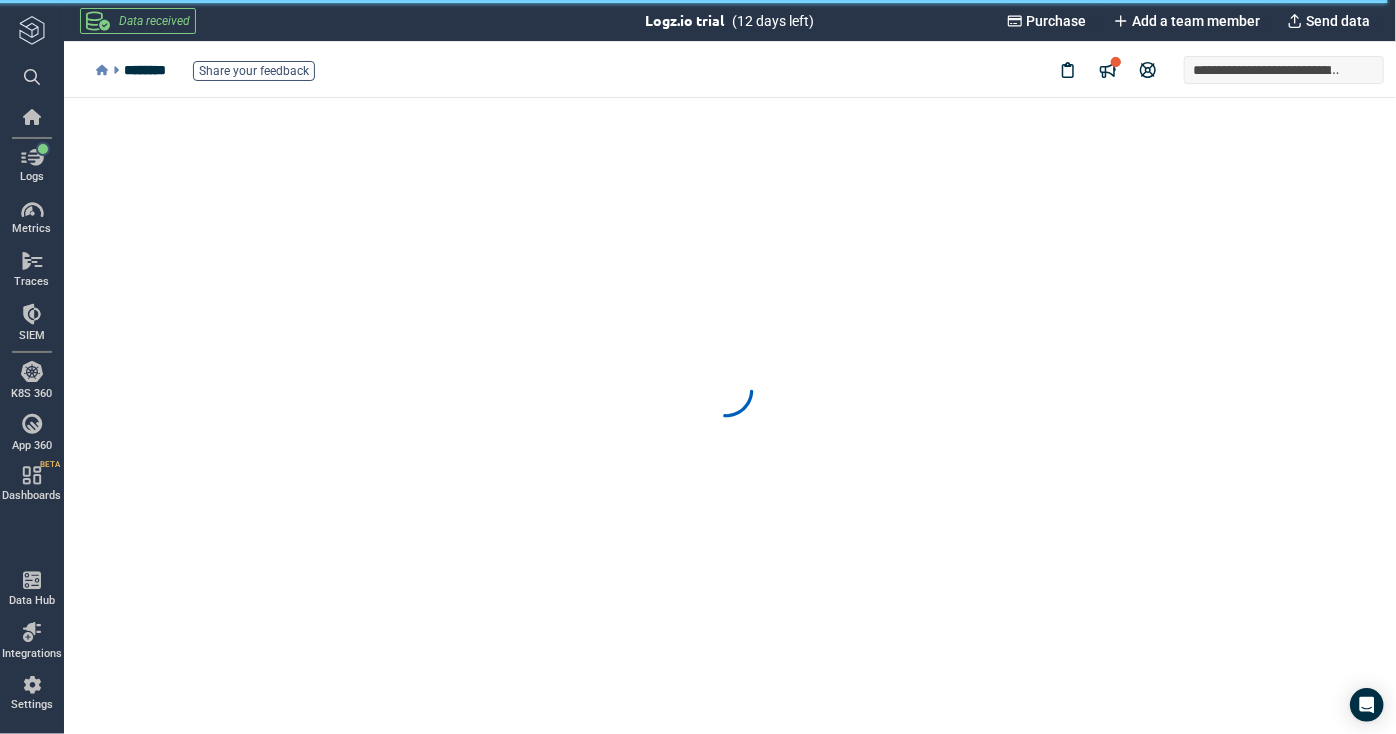 scroll, scrollTop: 0, scrollLeft: 0, axis: both 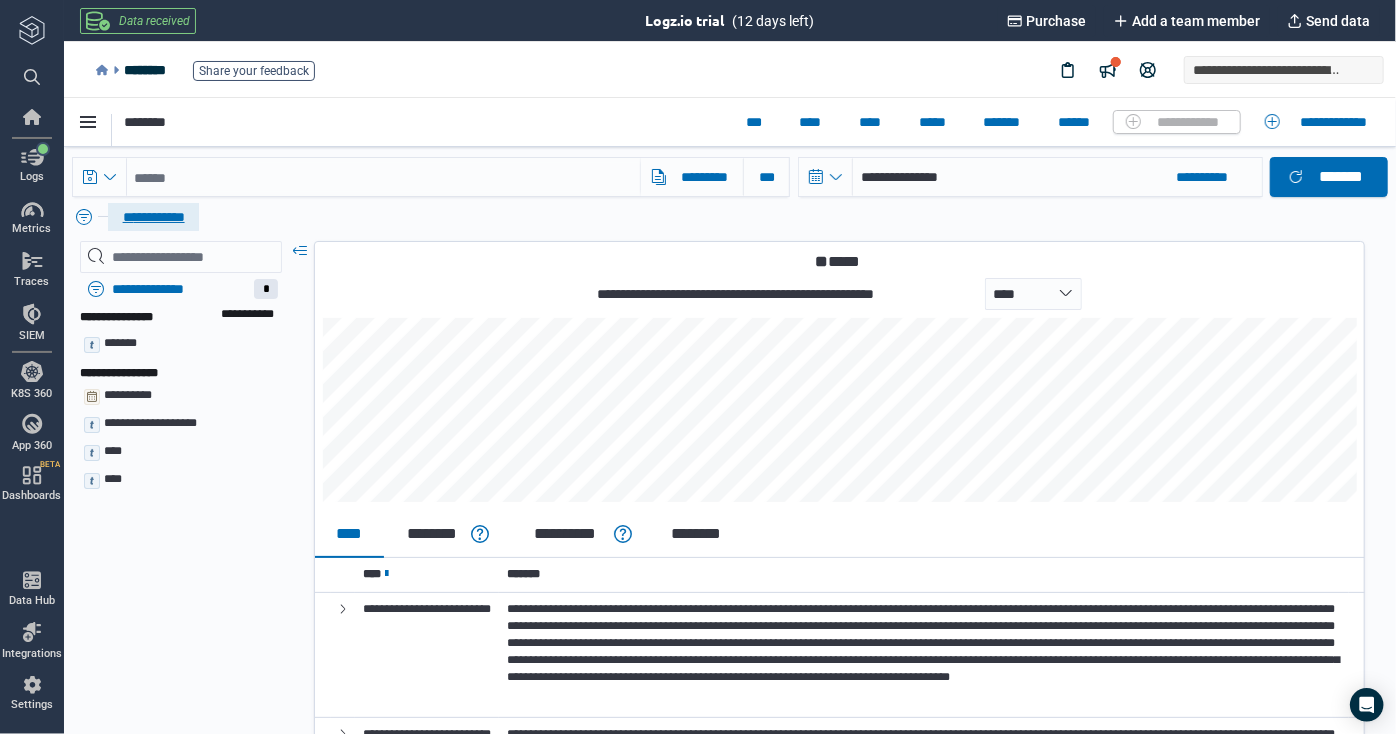 click on "**********" at bounding box center (152, 216) 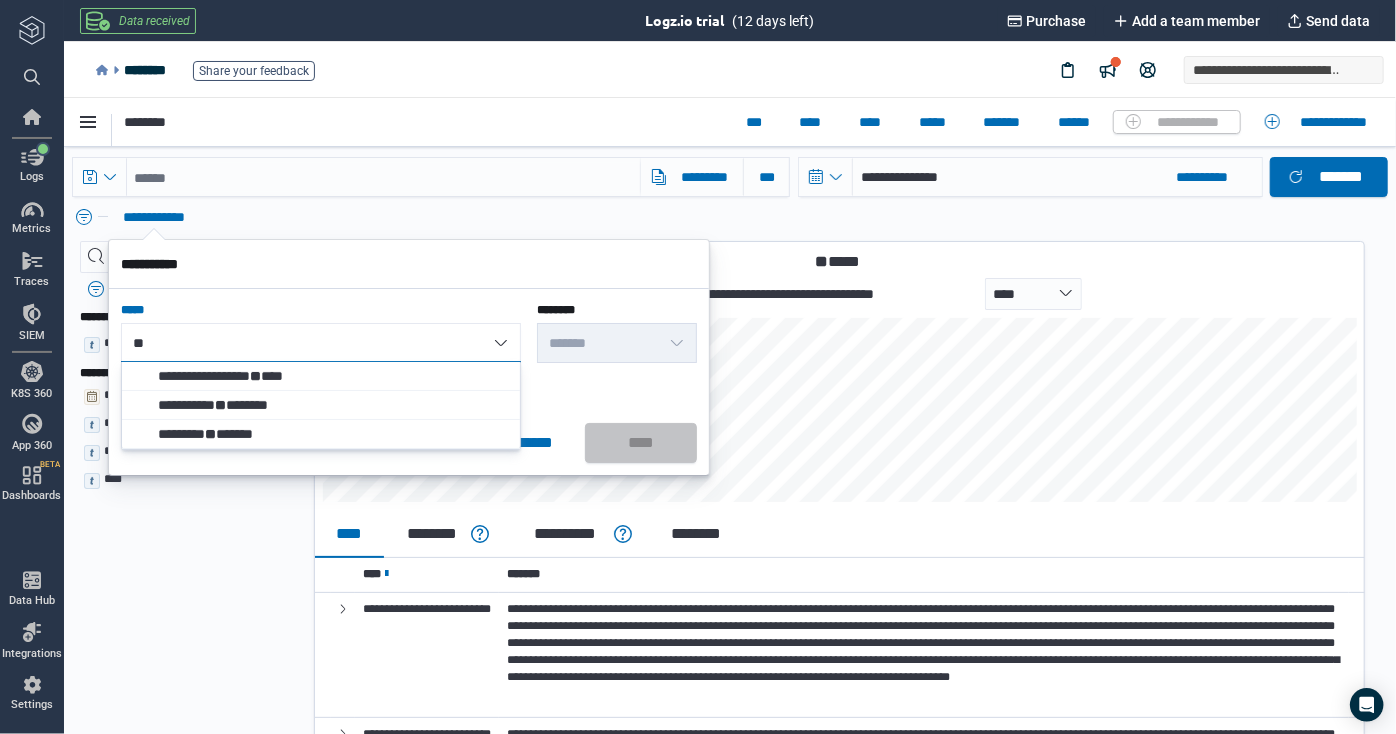 type on "*" 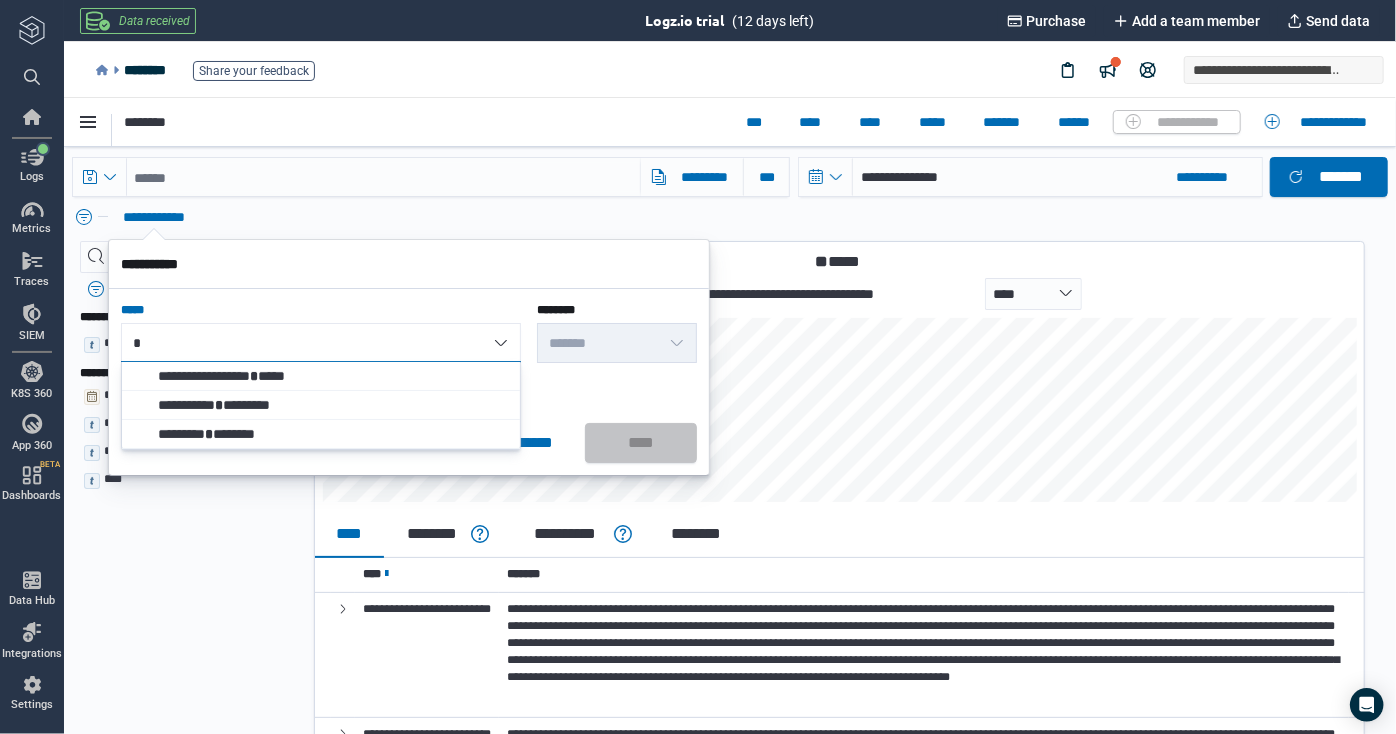 type 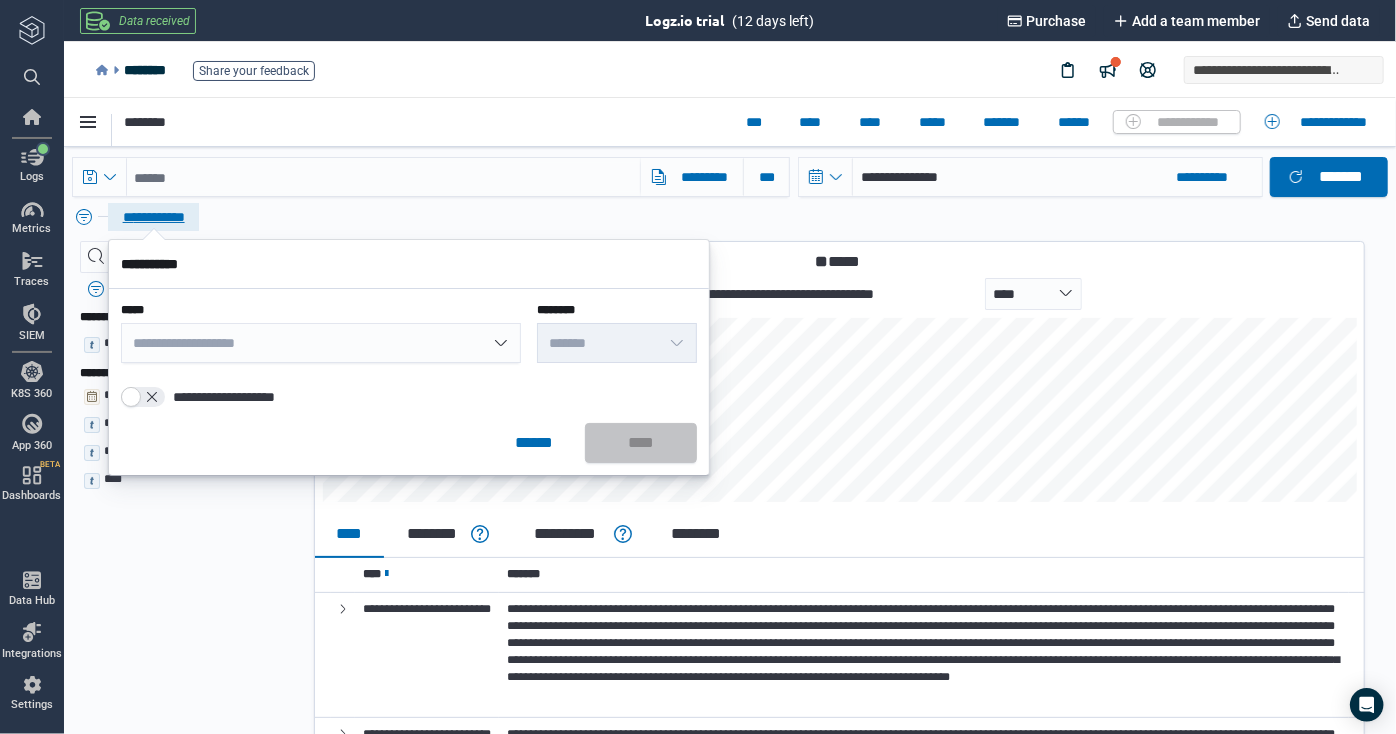 click on "********" at bounding box center [418, 123] 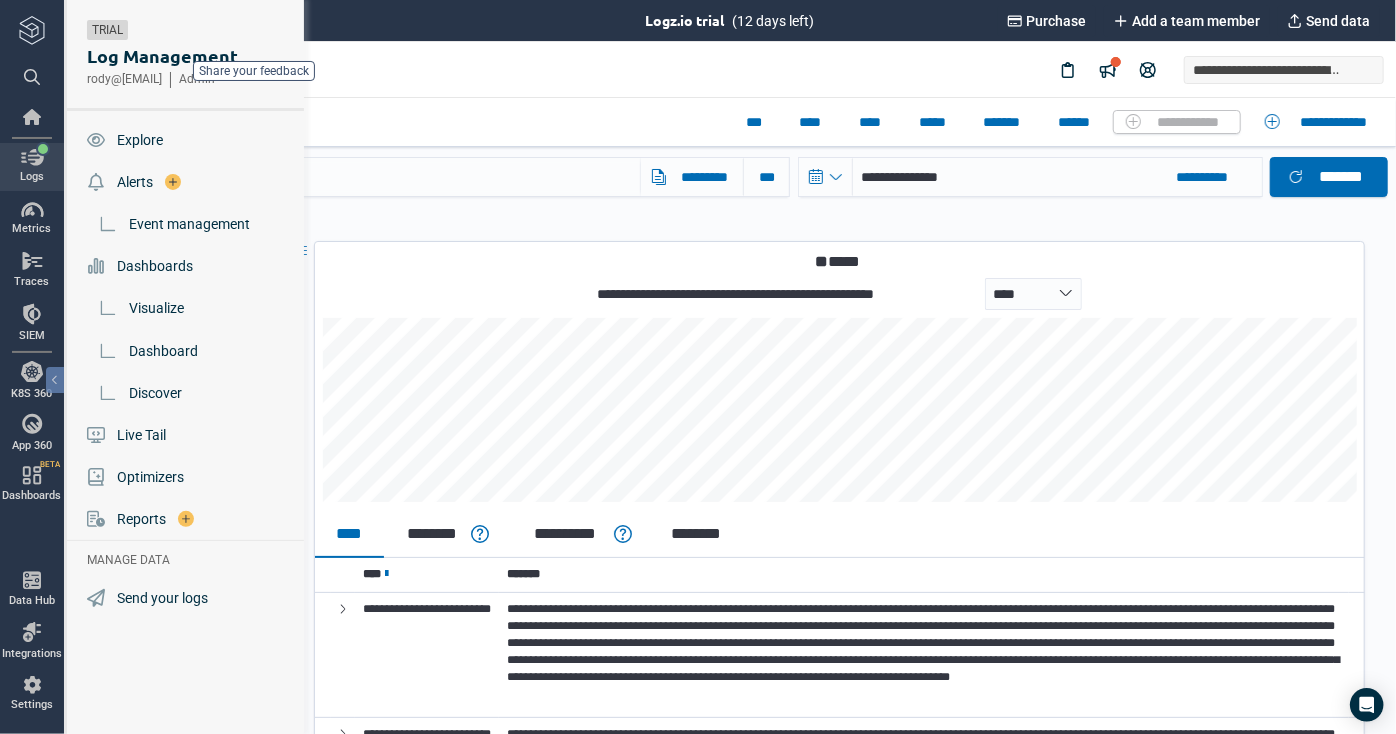 click at bounding box center (32, 157) 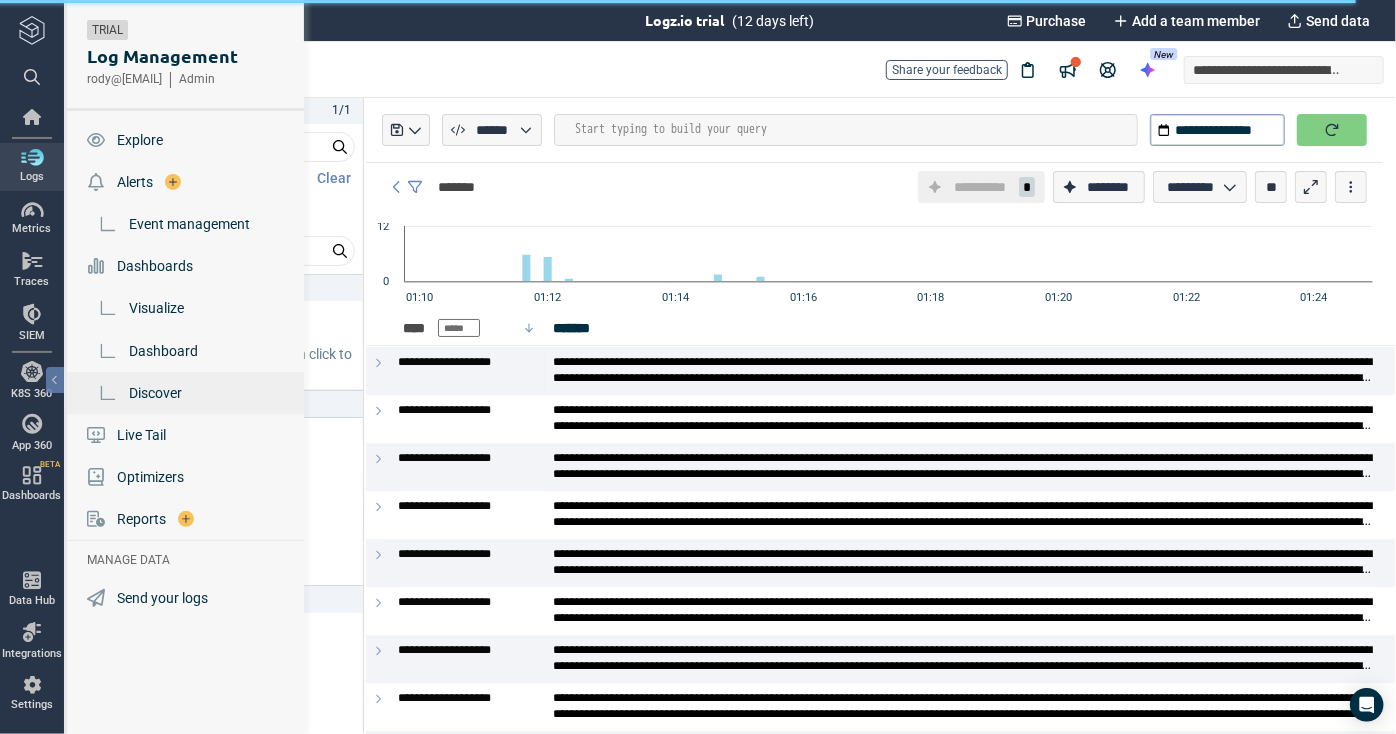 click on "Discover" at bounding box center [187, 393] 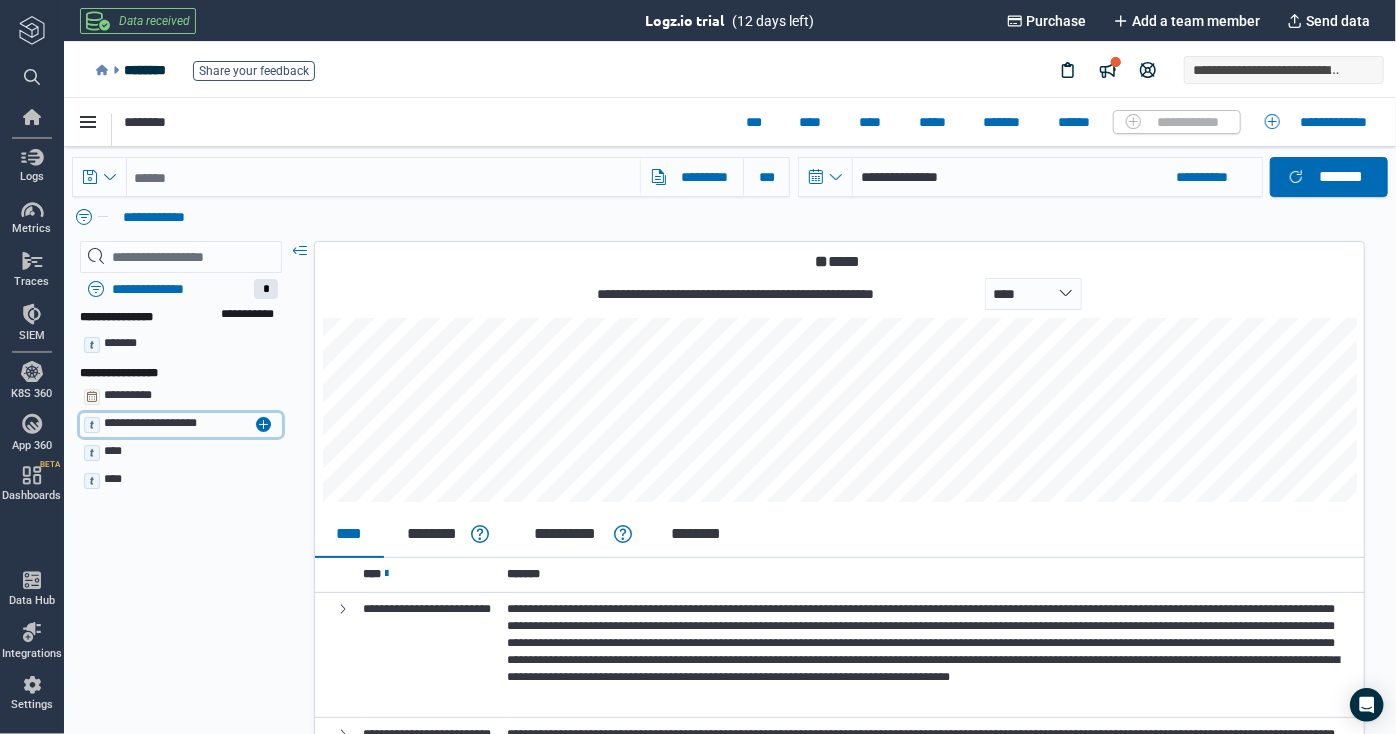 click on "**********" at bounding box center (149, 422) 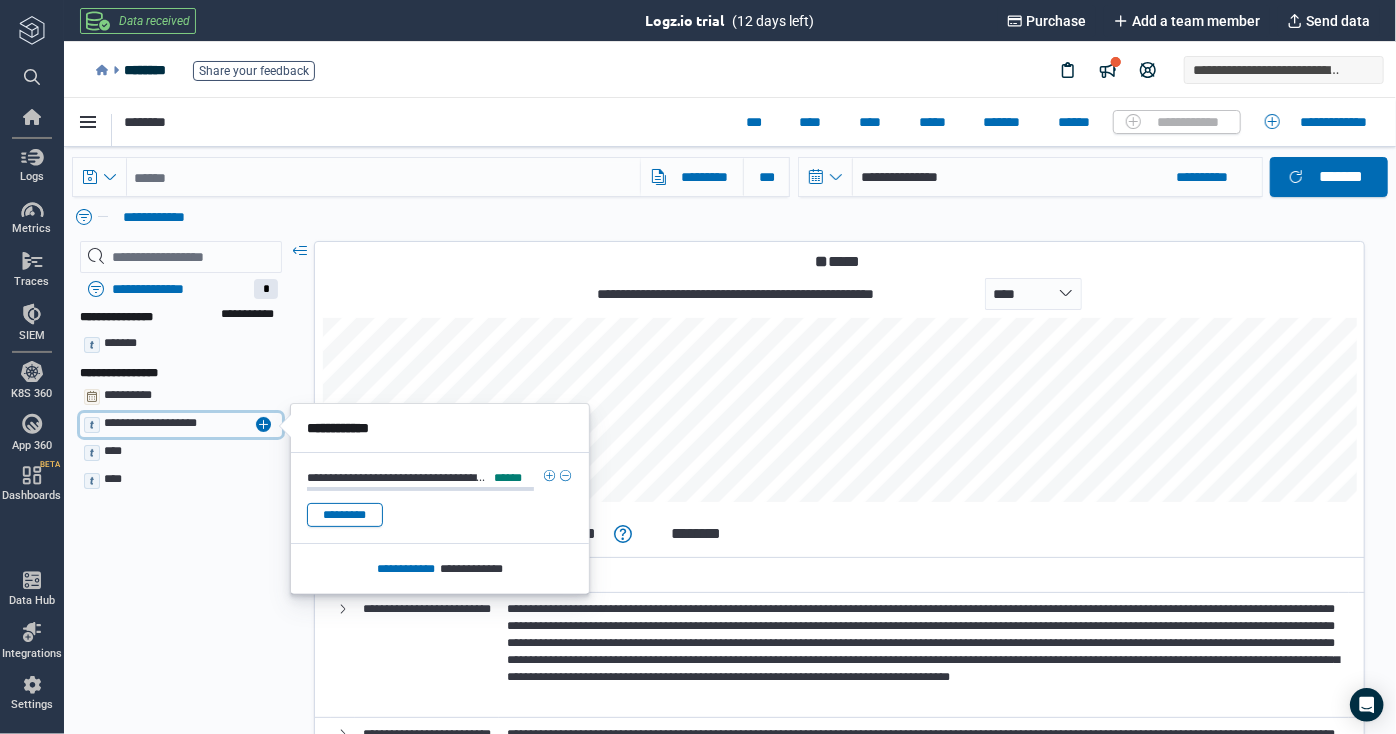 click on "**********" at bounding box center [717, 3214] 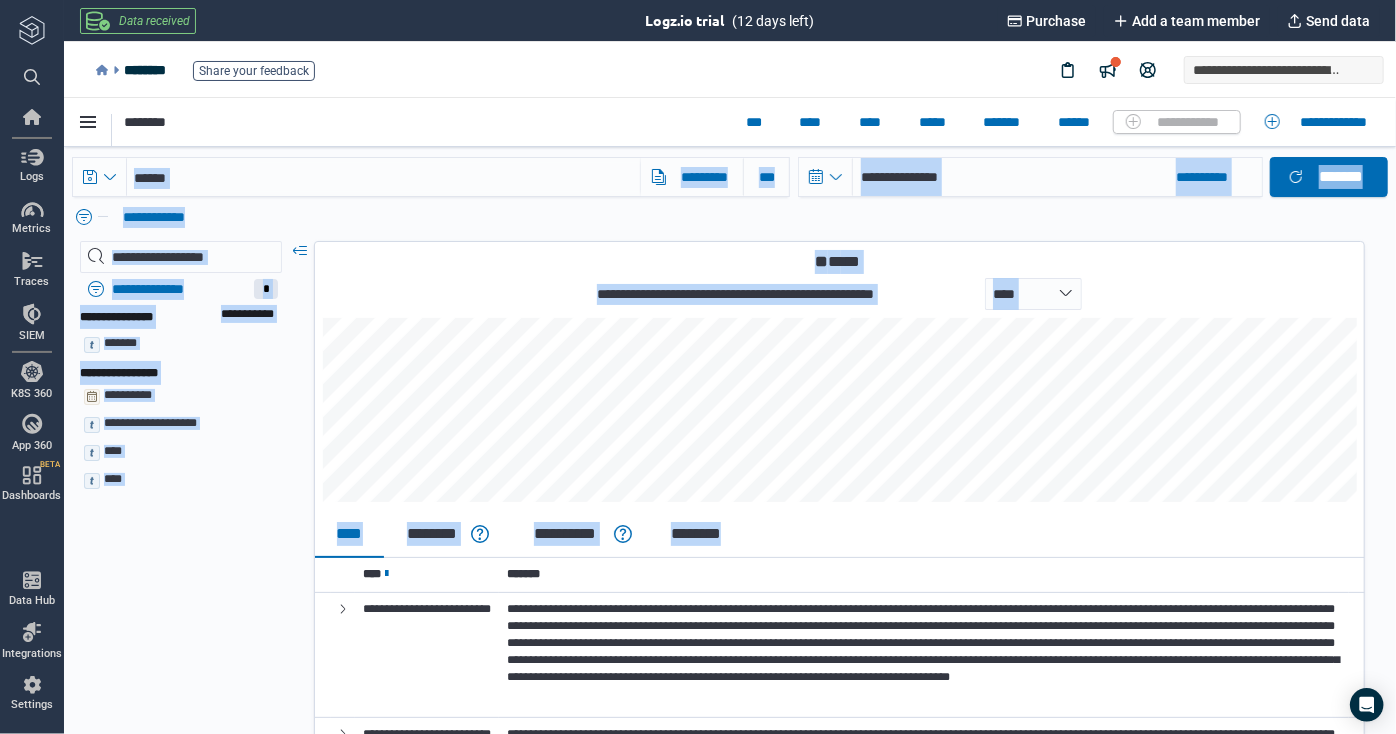 drag, startPoint x: 247, startPoint y: 658, endPoint x: 715, endPoint y: -141, distance: 925.9725 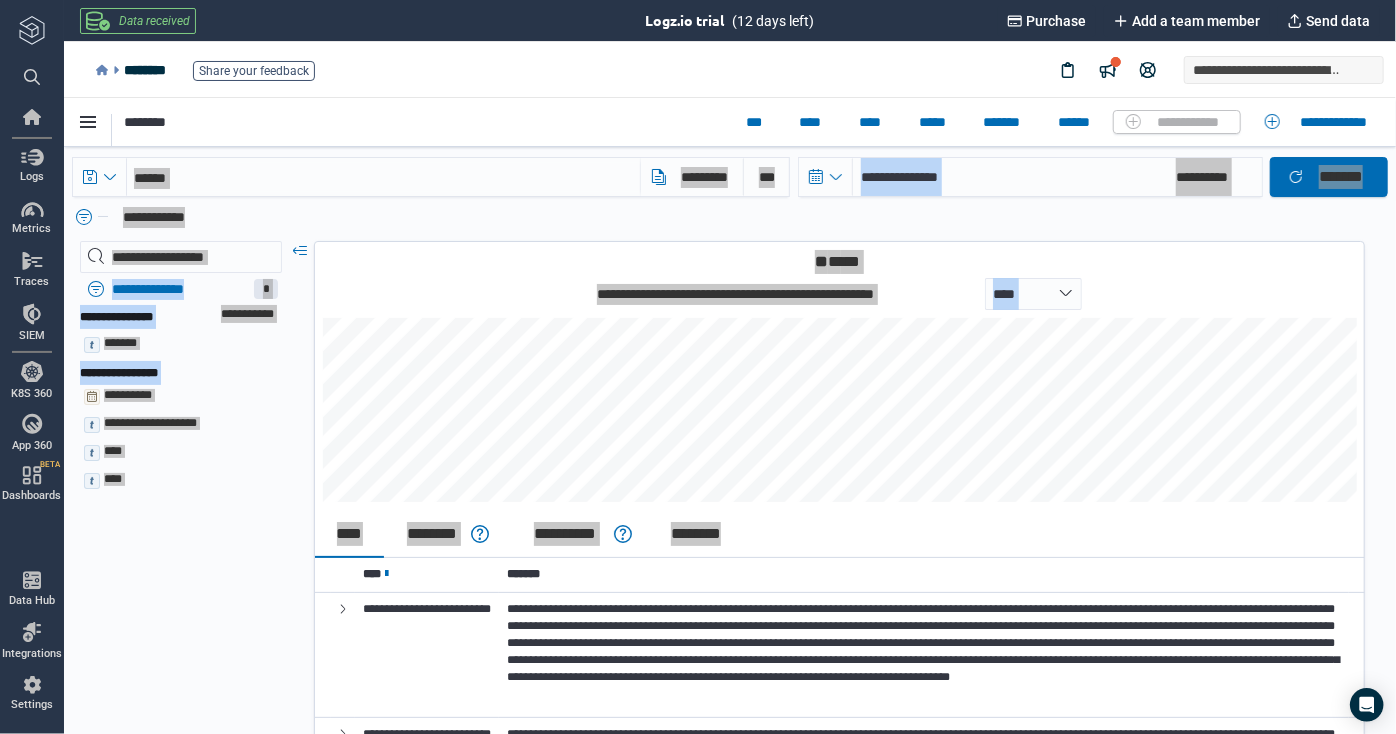 click on "**********" at bounding box center (730, 70) 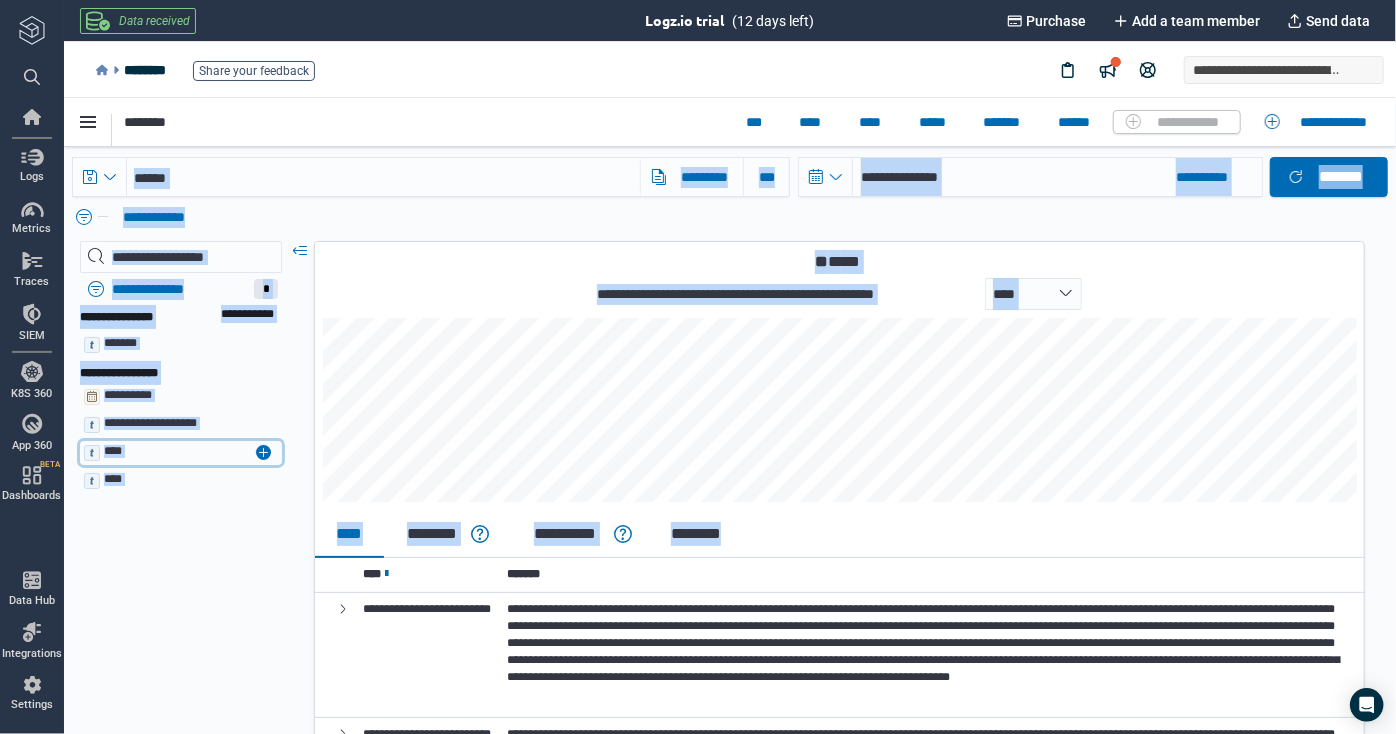 click on "**********" at bounding box center (164, 452) 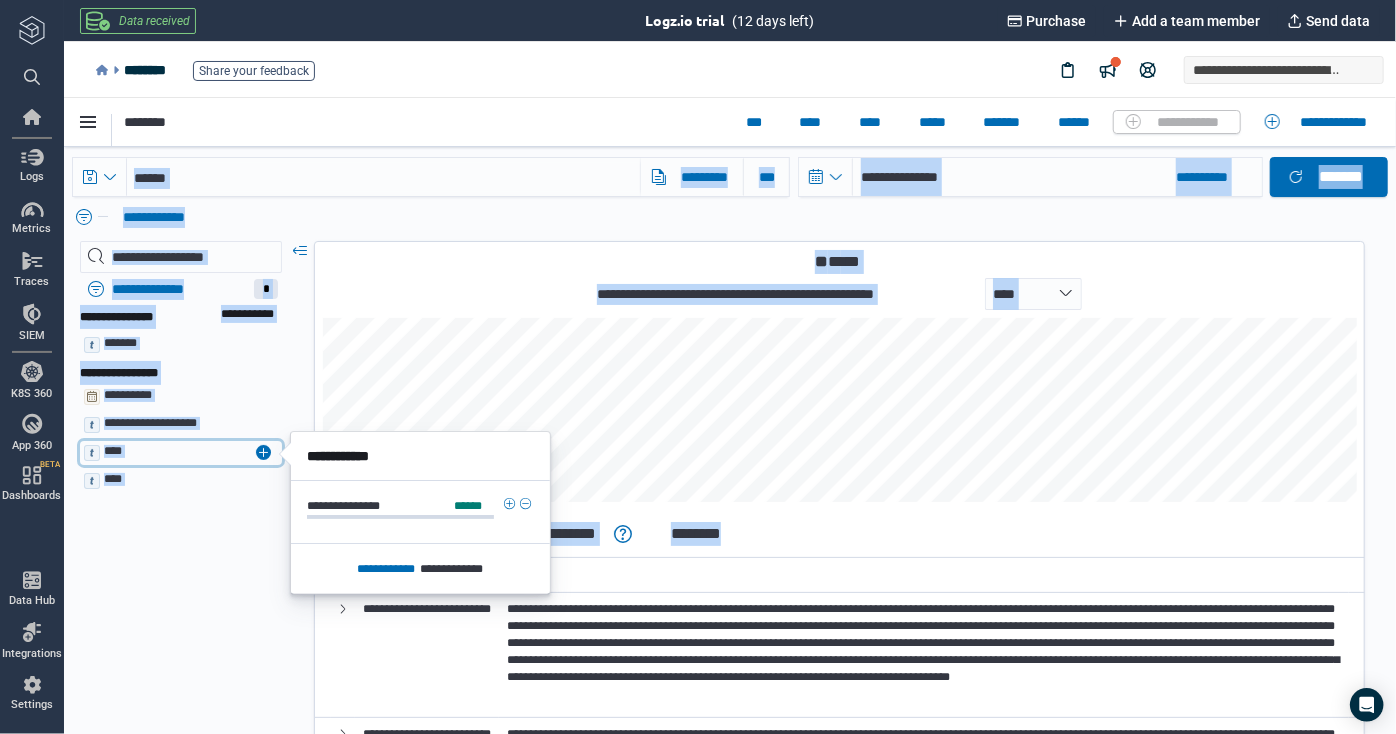 click on "**********" at bounding box center [717, 3214] 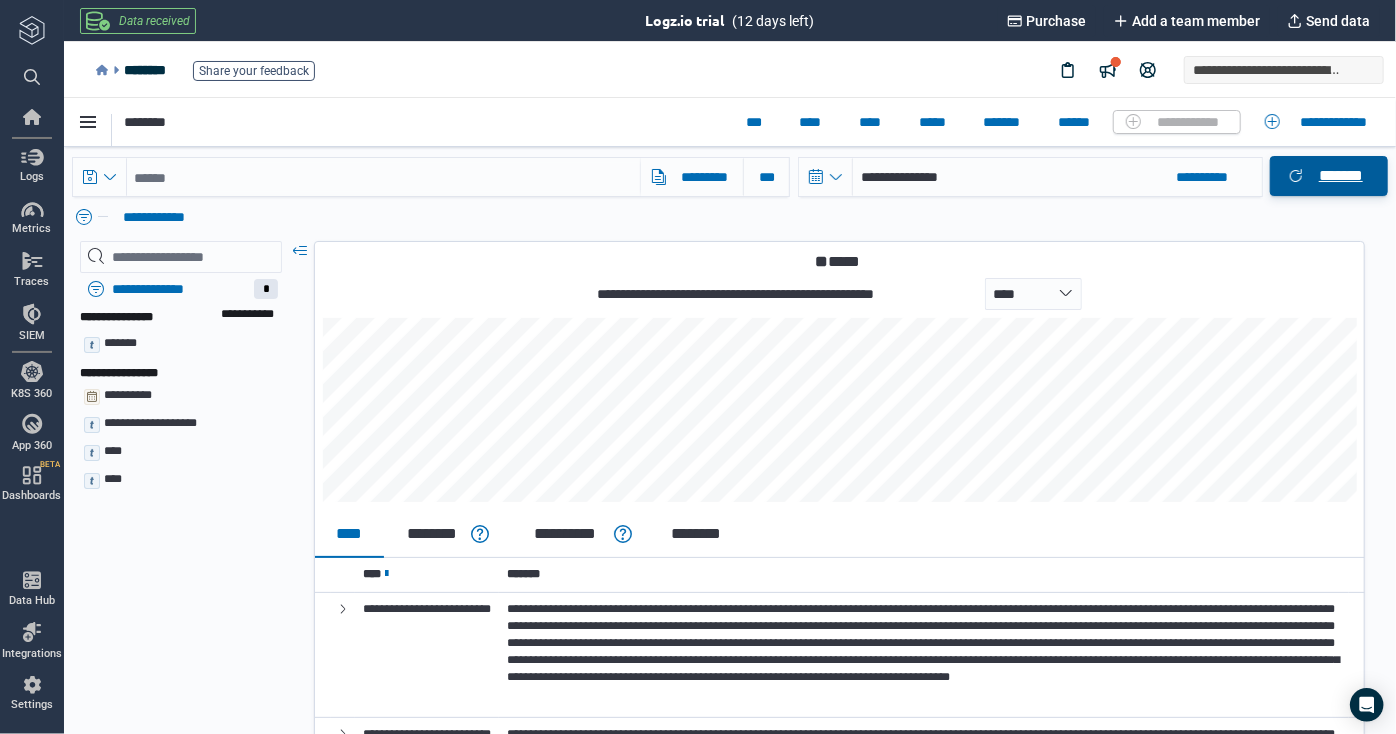 click on "*******" at bounding box center [1328, 175] 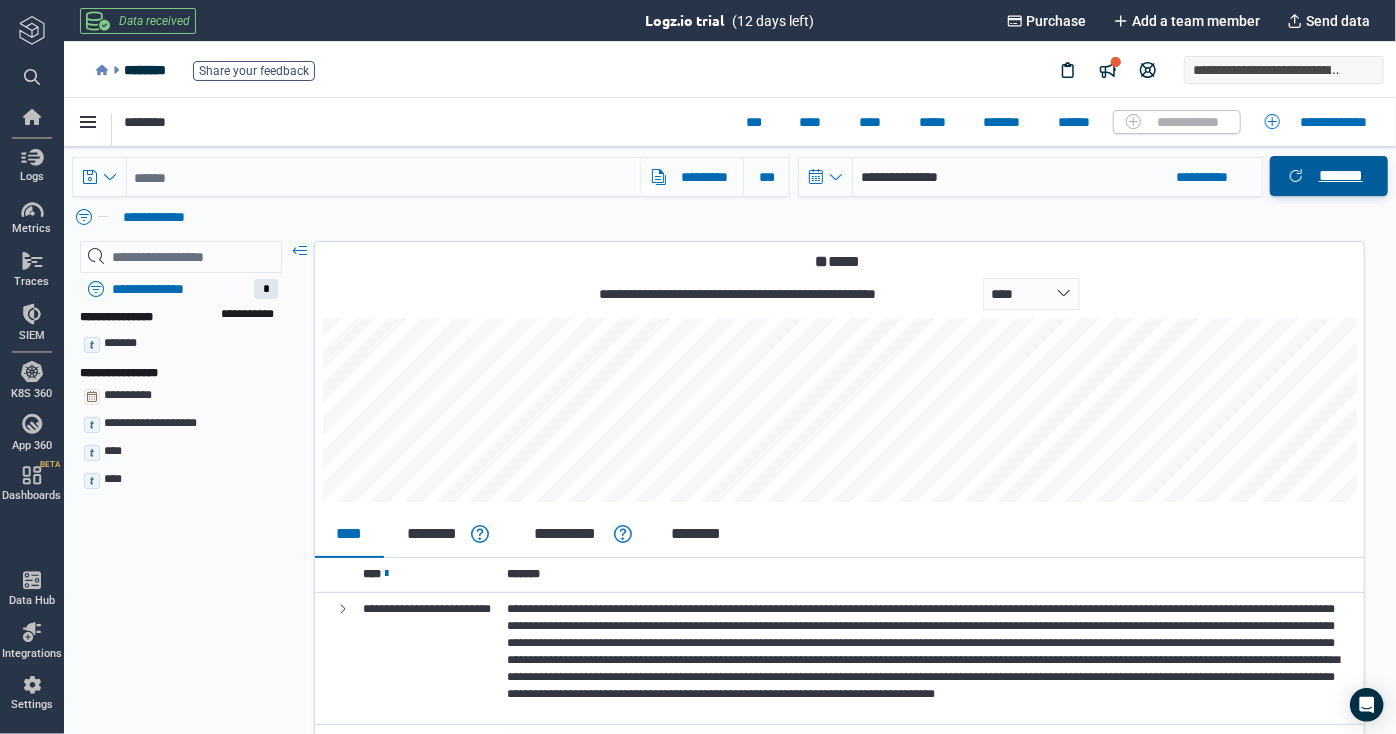 click on "*******" at bounding box center [1328, 175] 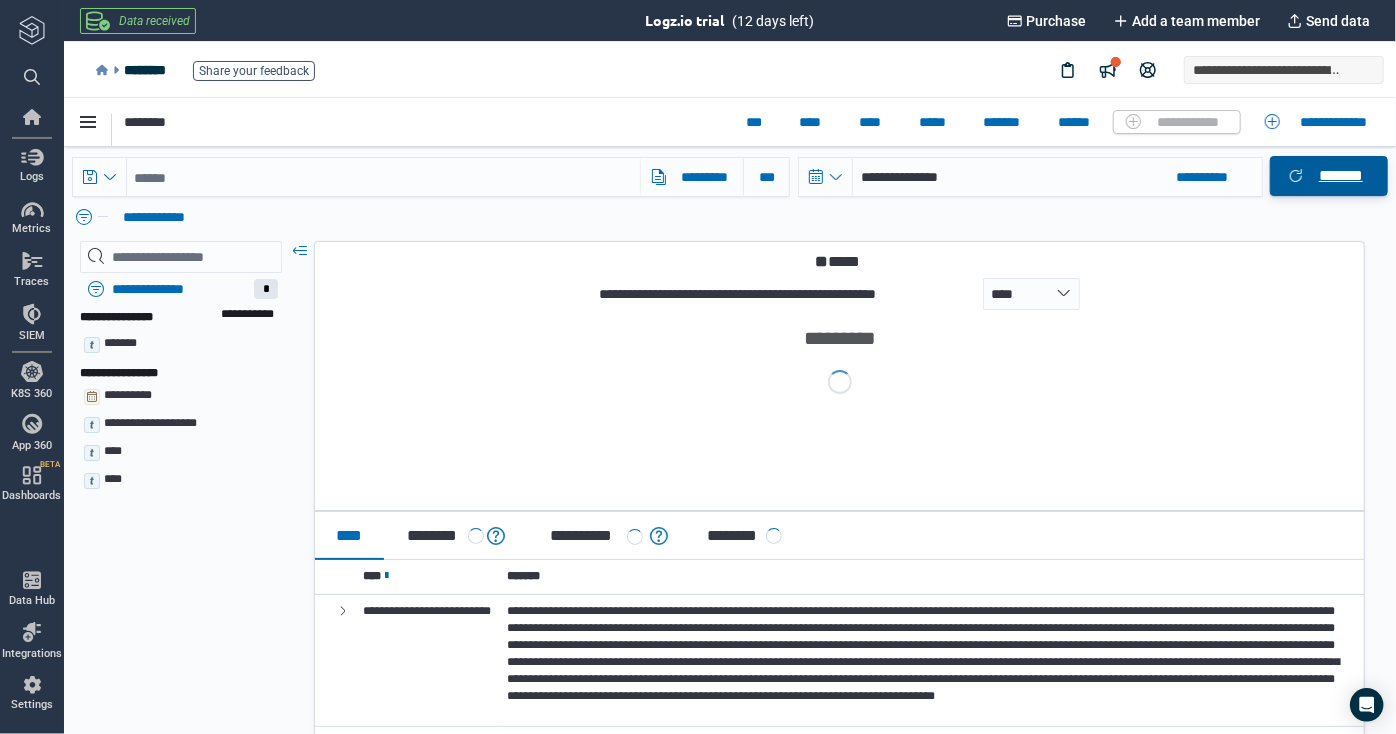 click on "*******" at bounding box center (1328, 175) 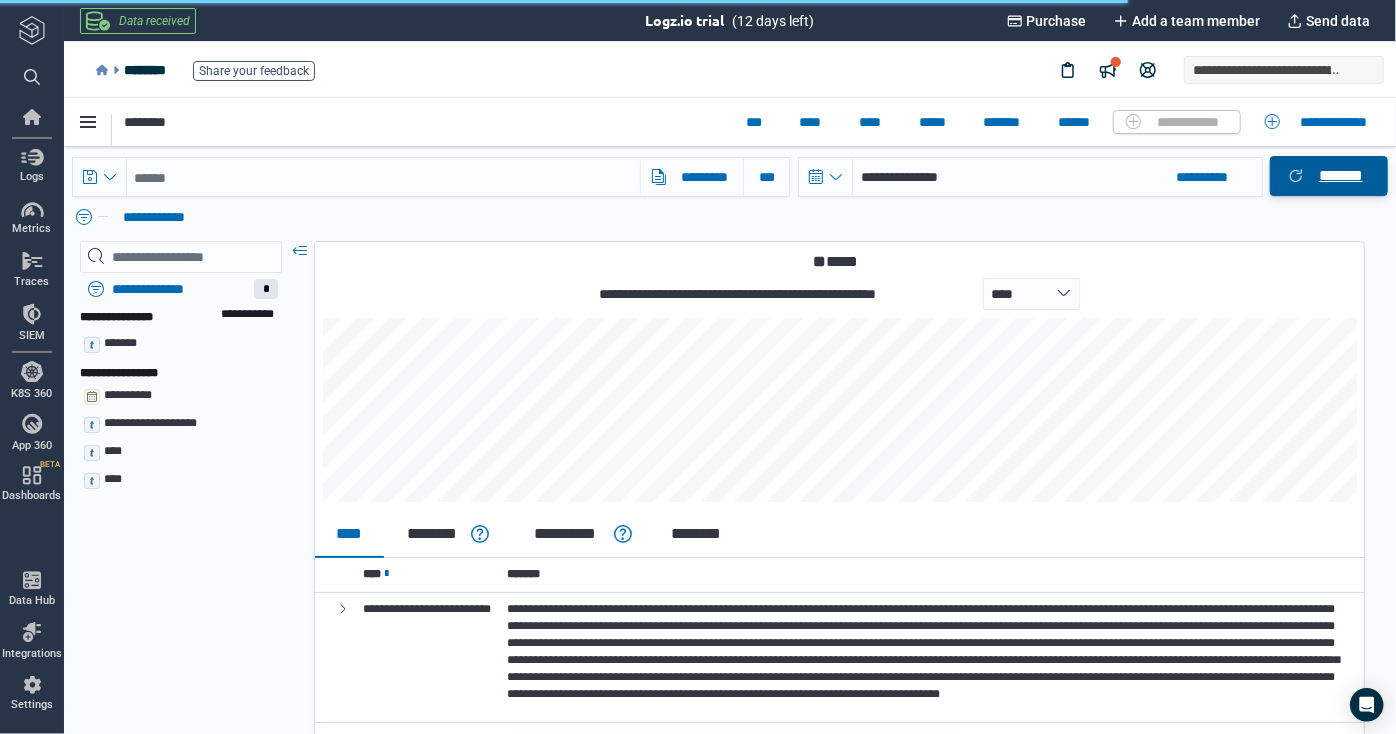 click on "*******" at bounding box center [1328, 175] 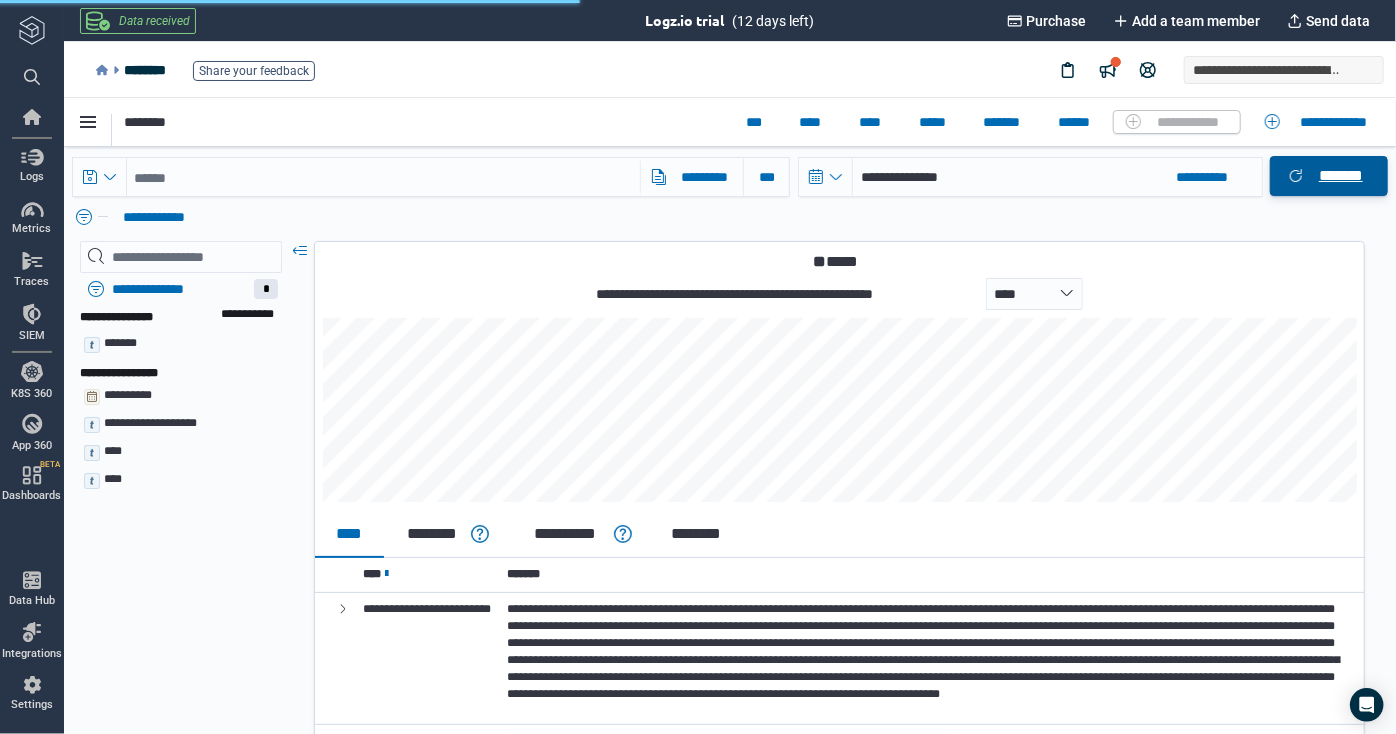 click on "*******" at bounding box center [1328, 175] 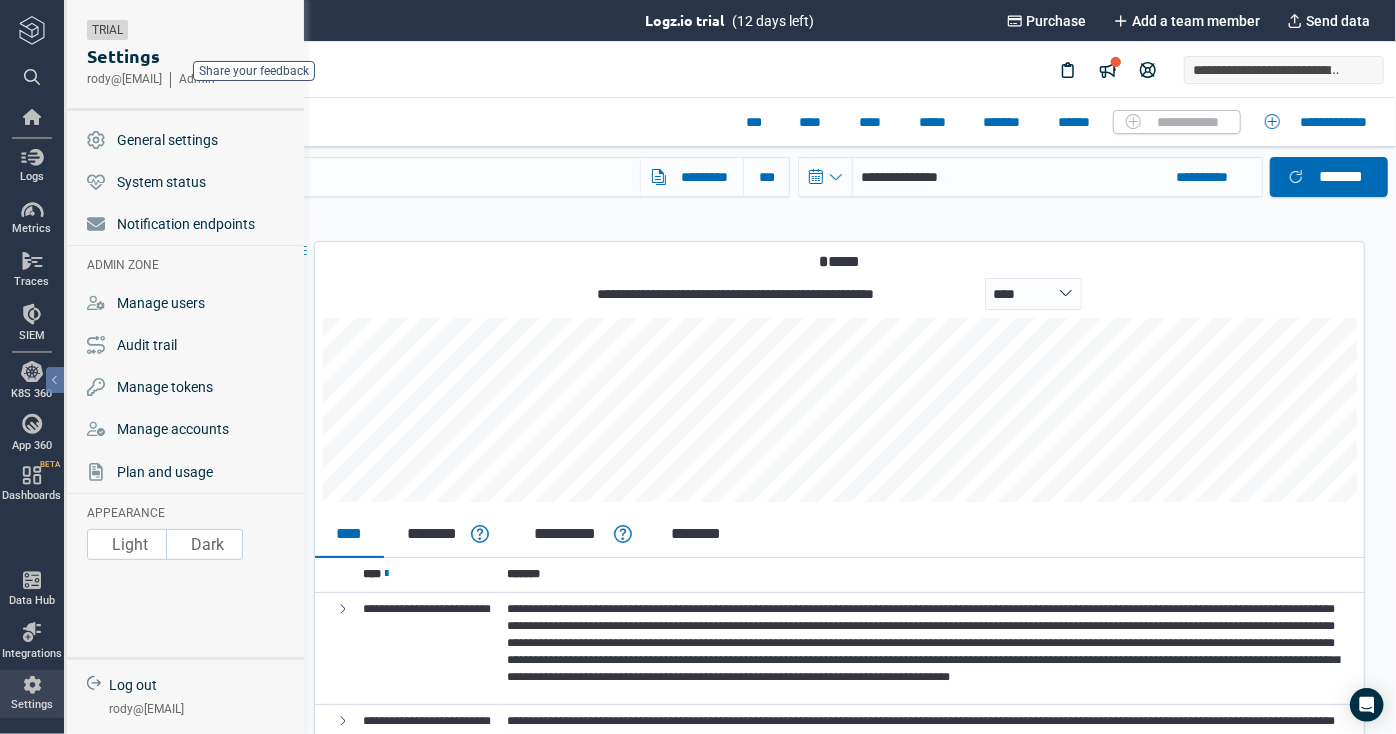 click on "Settings" at bounding box center [32, 705] 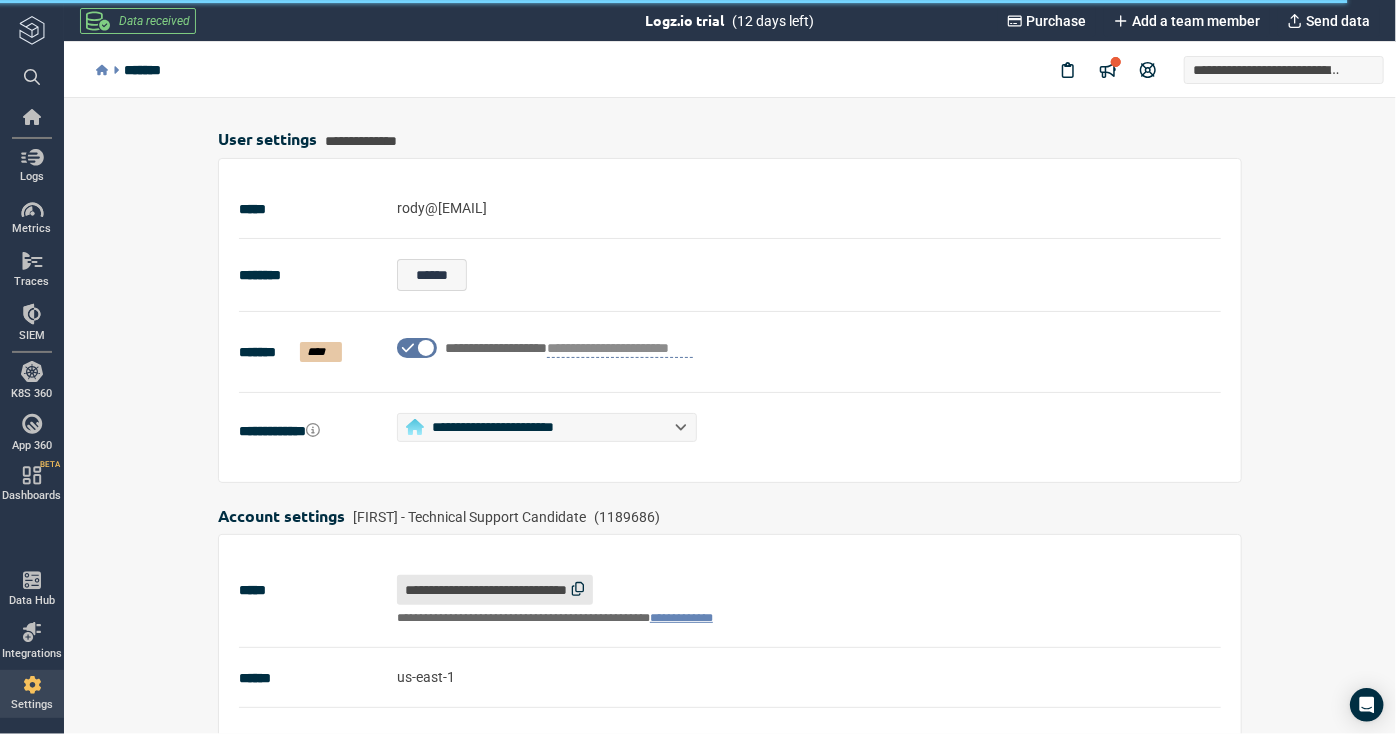 scroll, scrollTop: 506, scrollLeft: 0, axis: vertical 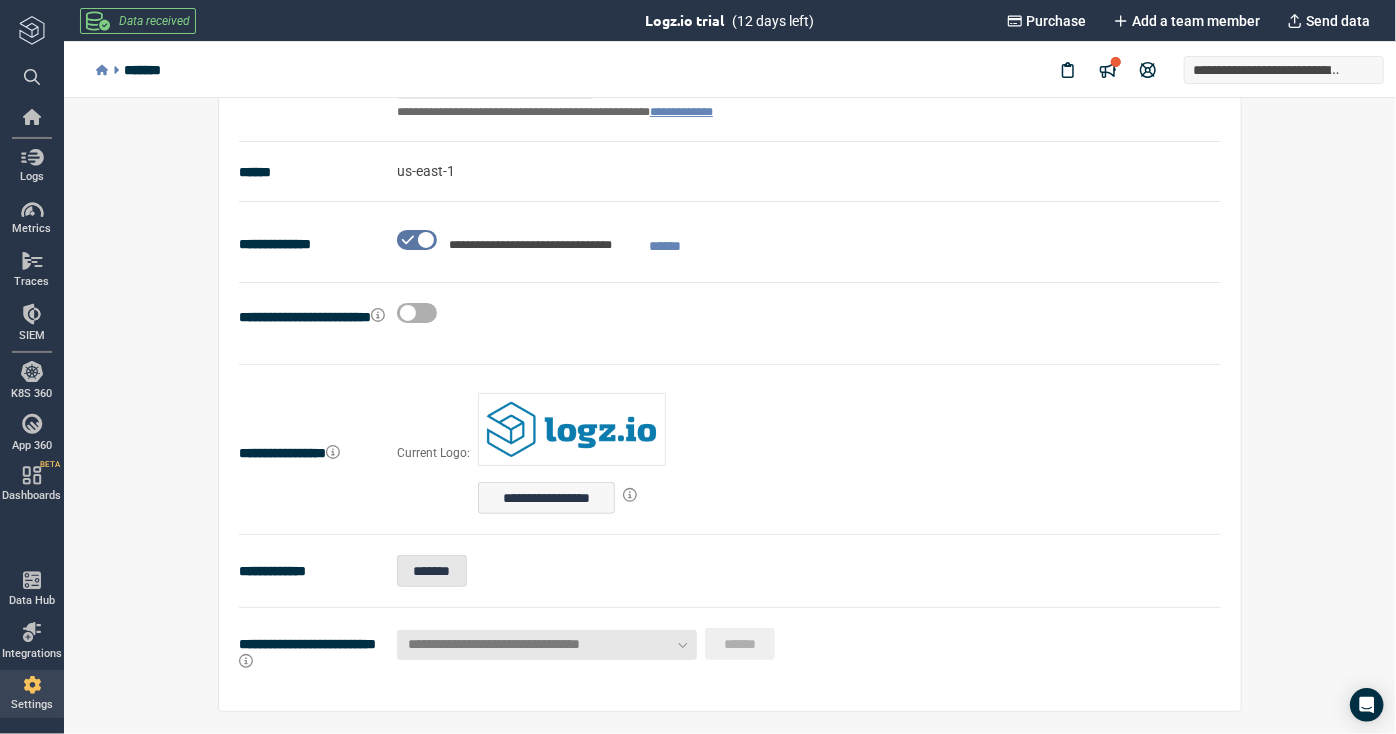 click on "*******" at bounding box center [432, 571] 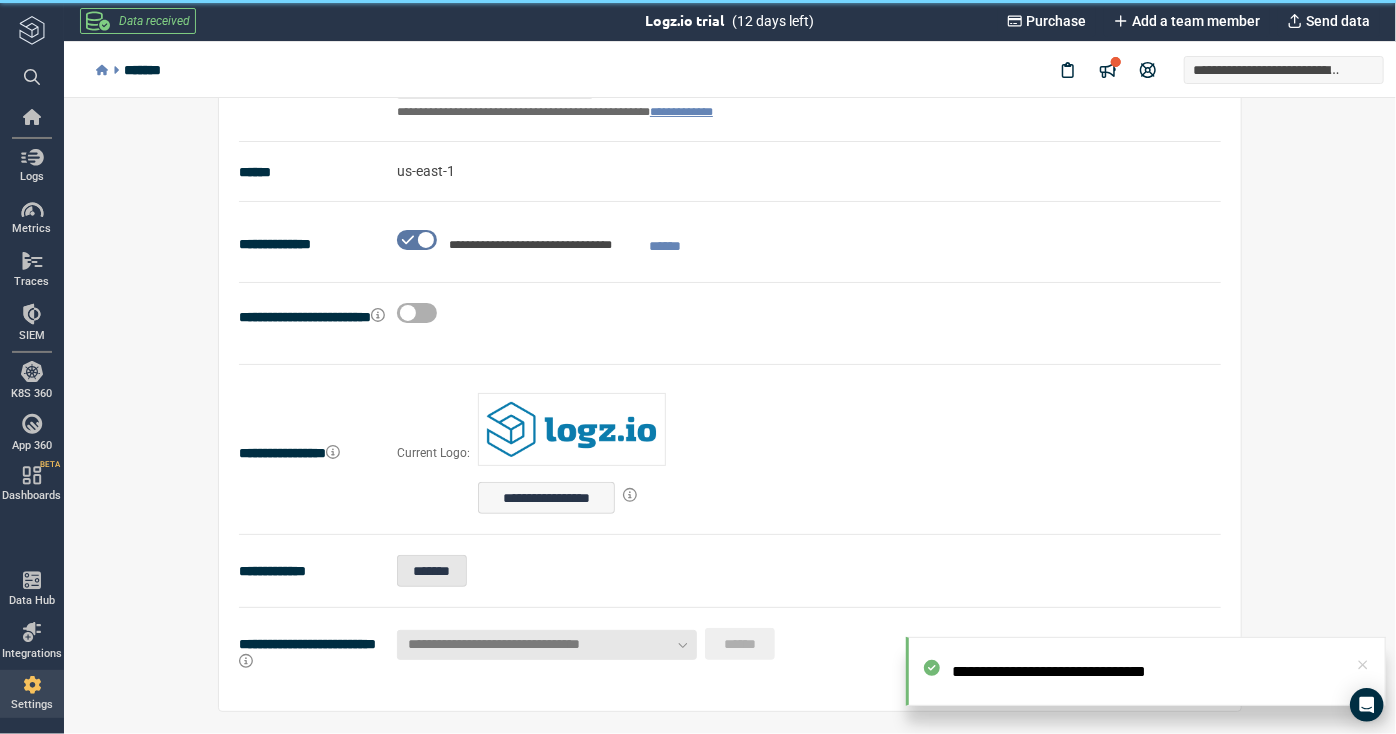 scroll, scrollTop: 0, scrollLeft: 0, axis: both 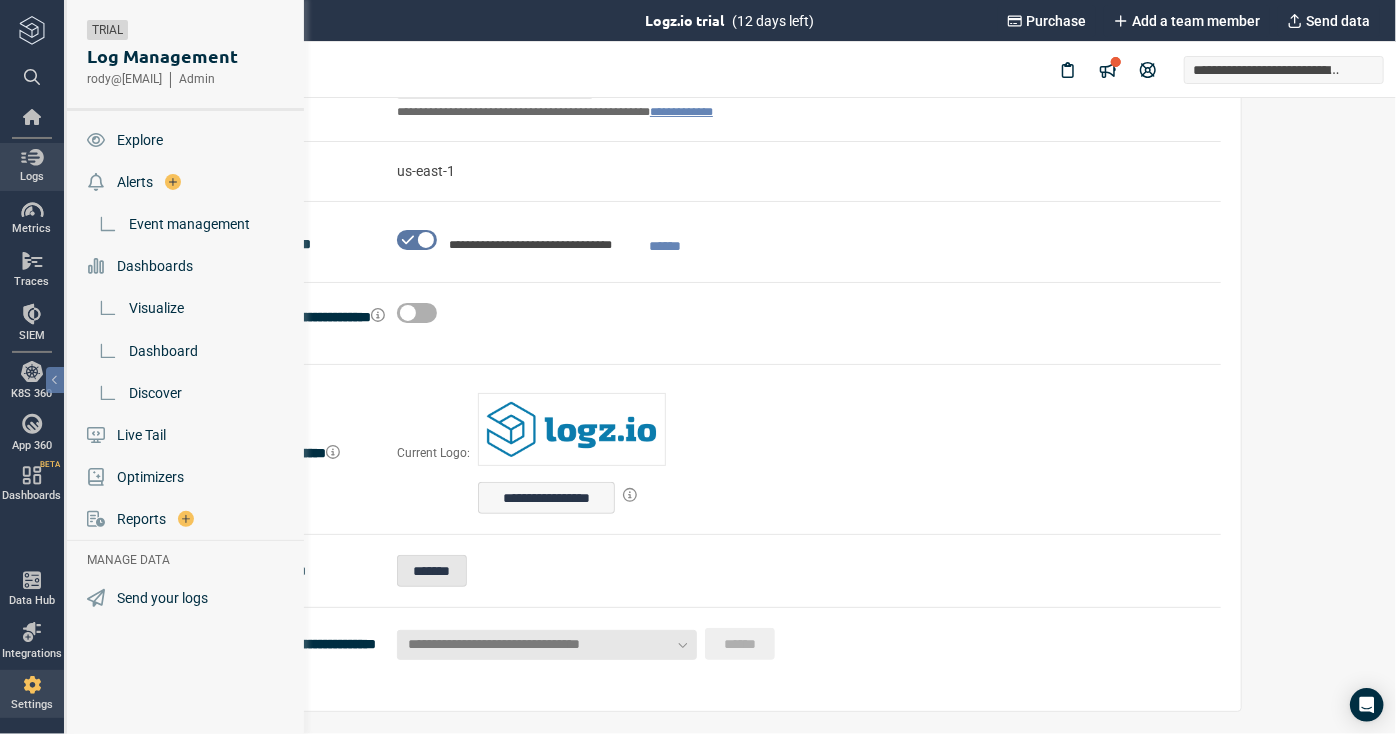 click at bounding box center [32, 157] 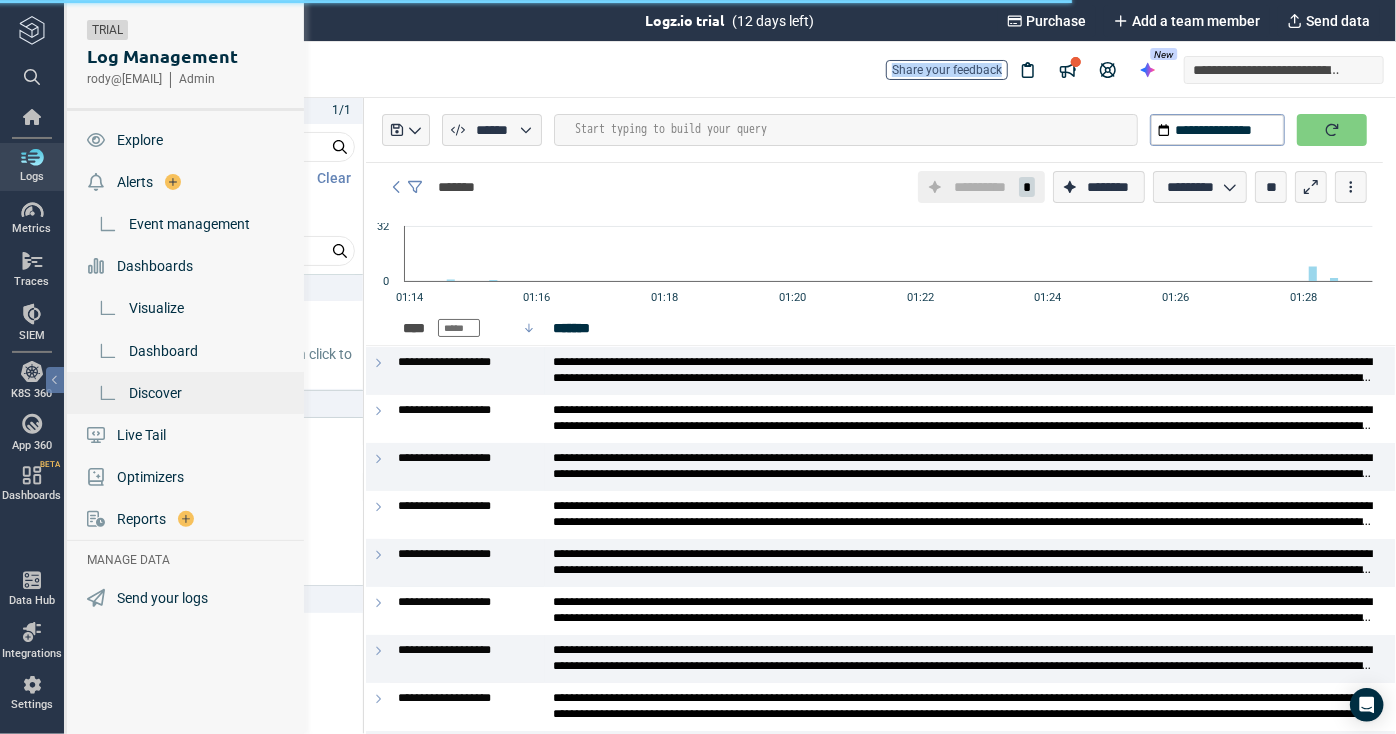 click on "Discover" at bounding box center (155, 393) 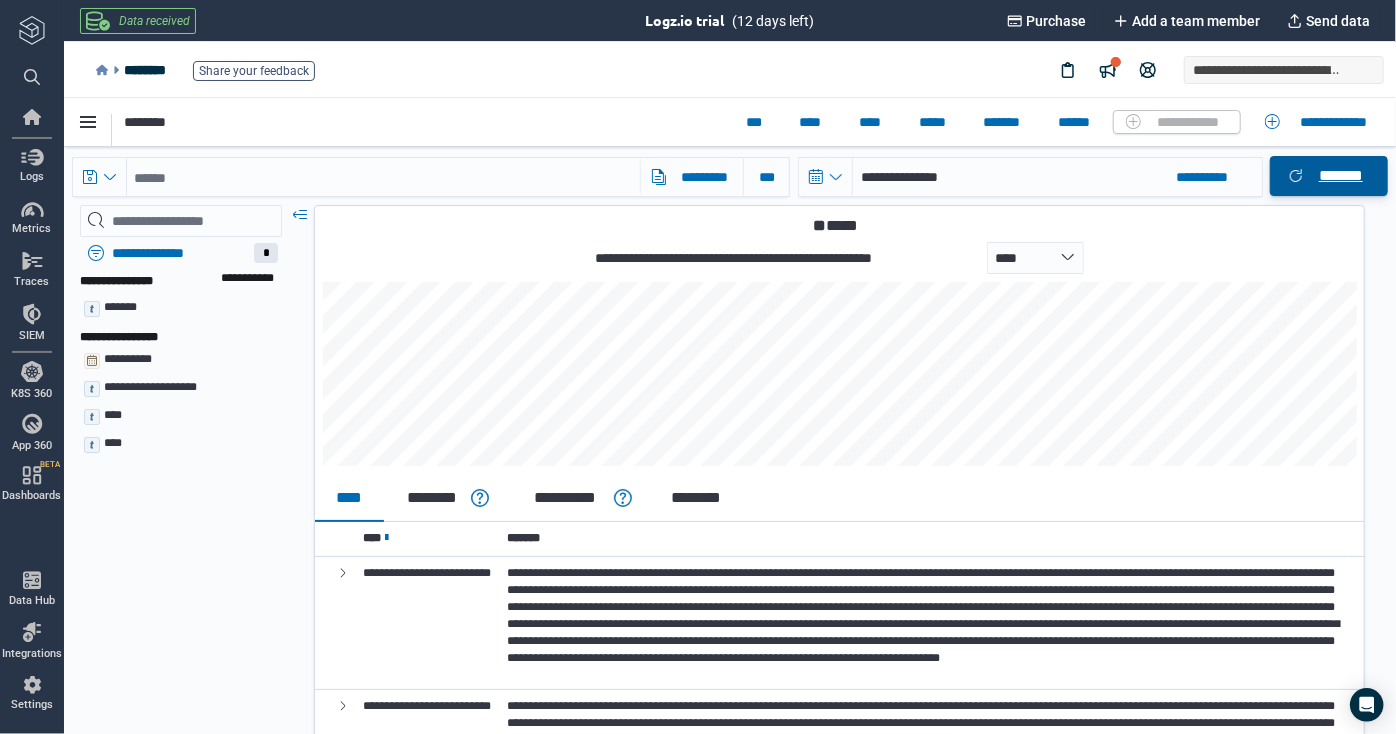 click on "*******" at bounding box center (1328, 175) 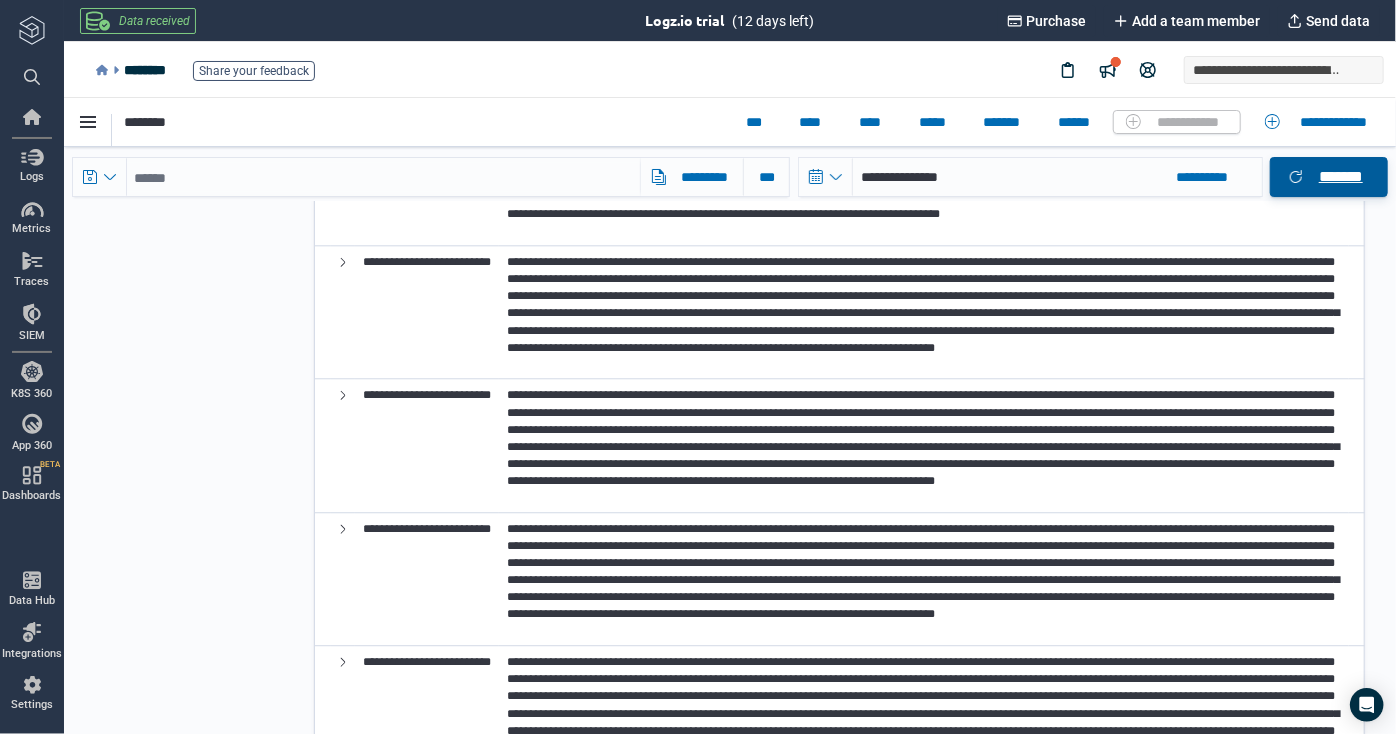 scroll, scrollTop: 0, scrollLeft: 0, axis: both 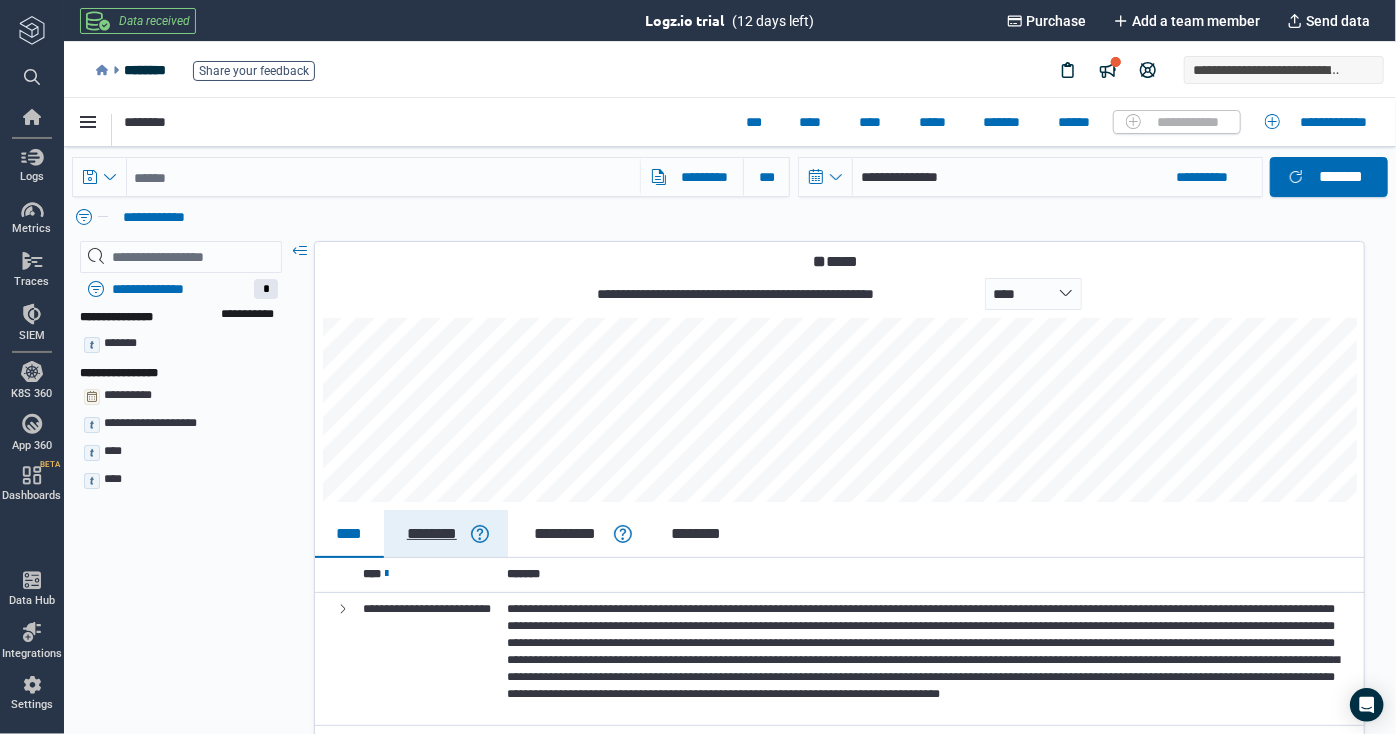 click on "********" at bounding box center (445, 533) 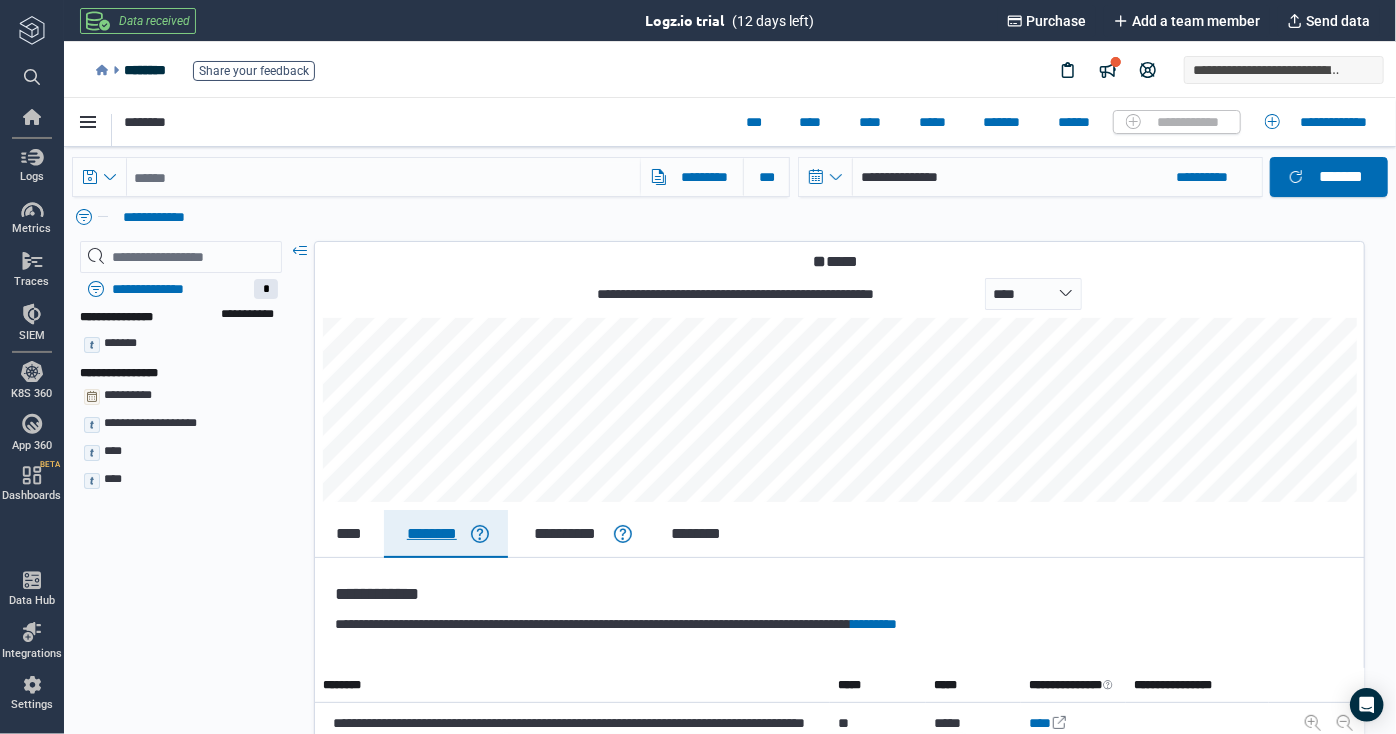 type on "*" 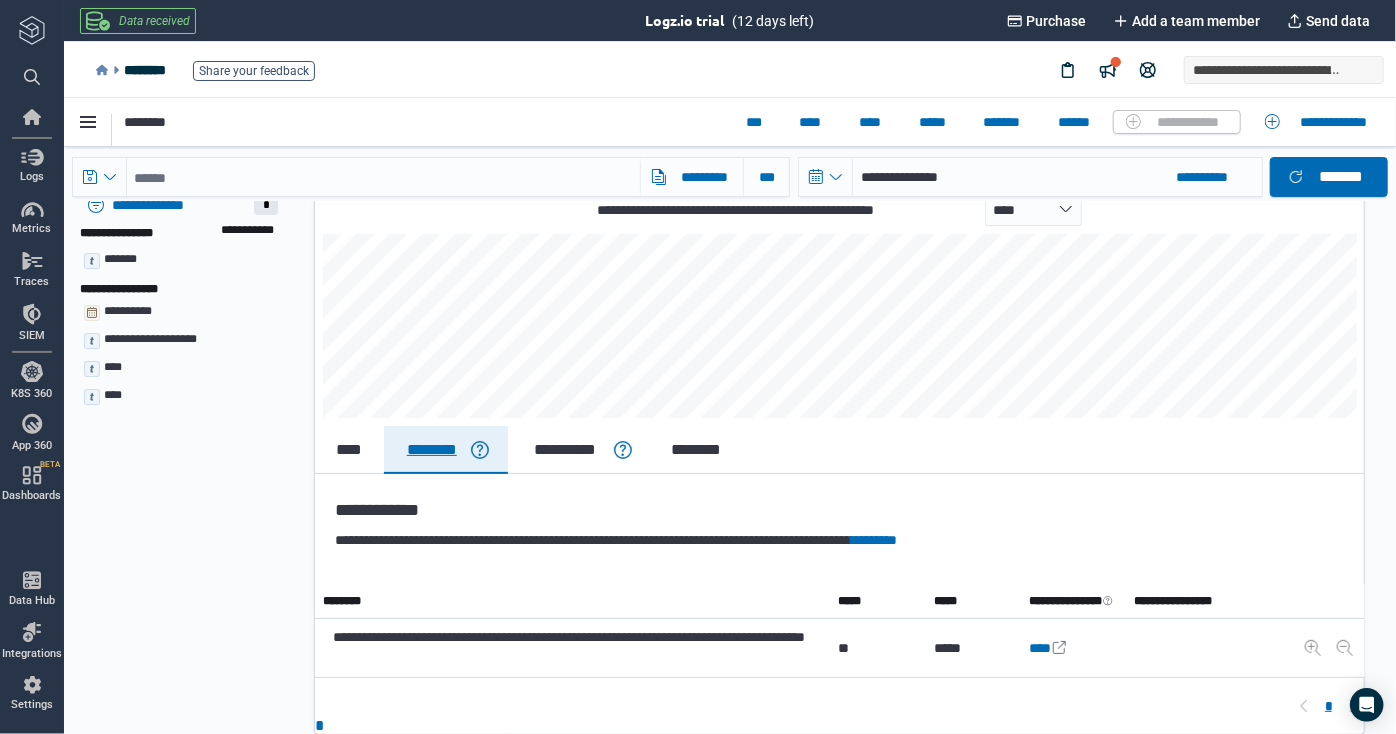 scroll, scrollTop: 74, scrollLeft: 0, axis: vertical 